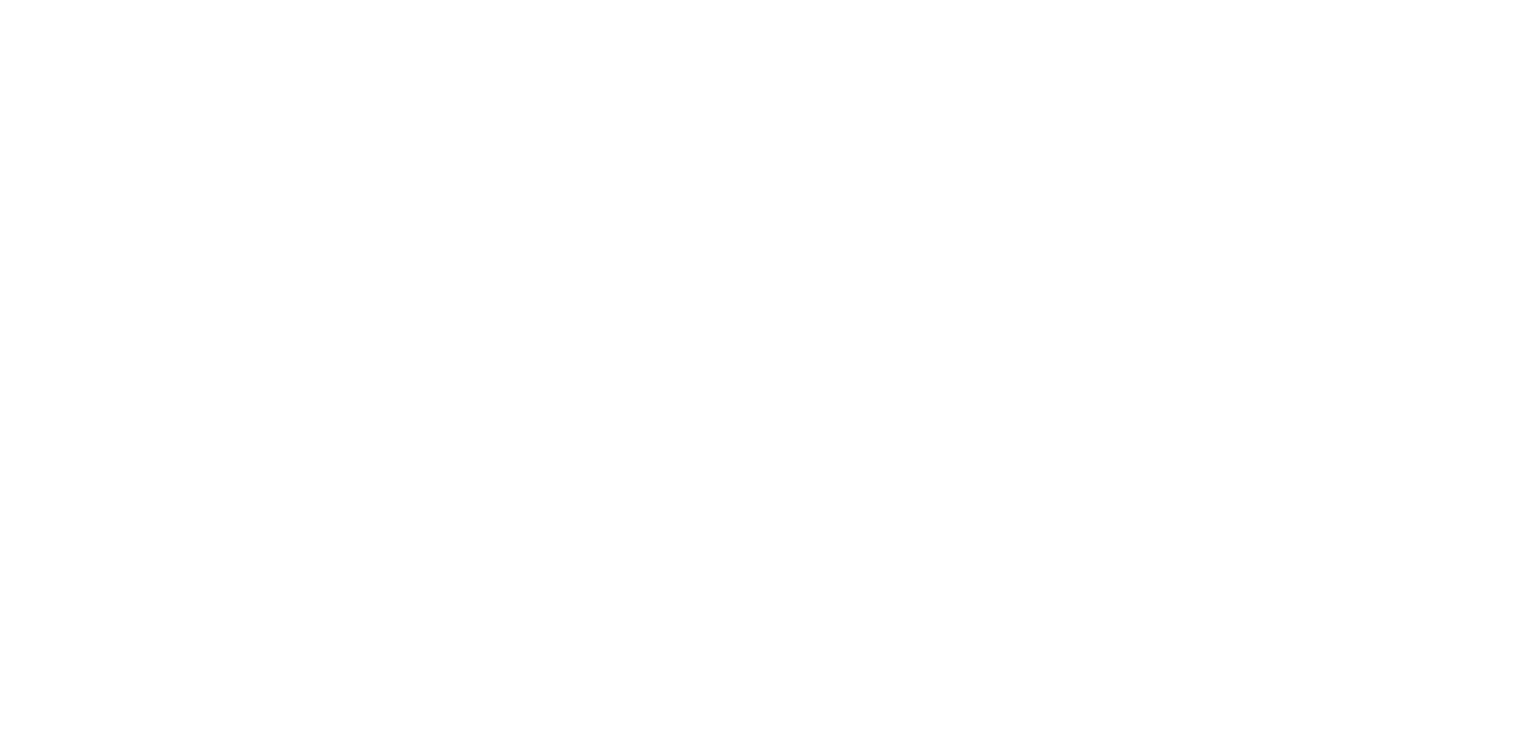 scroll, scrollTop: 0, scrollLeft: 0, axis: both 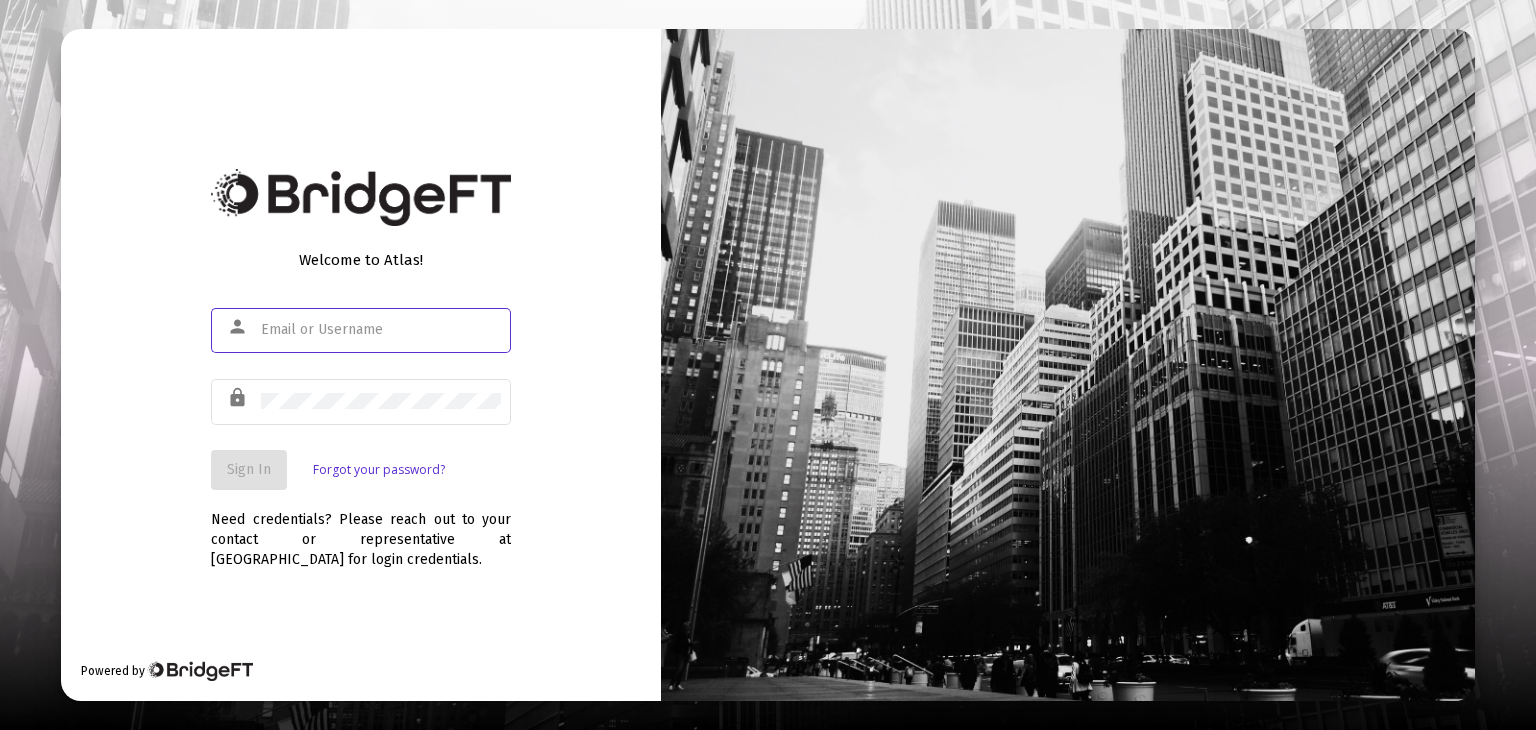 type on "[EMAIL_ADDRESS][DOMAIN_NAME]" 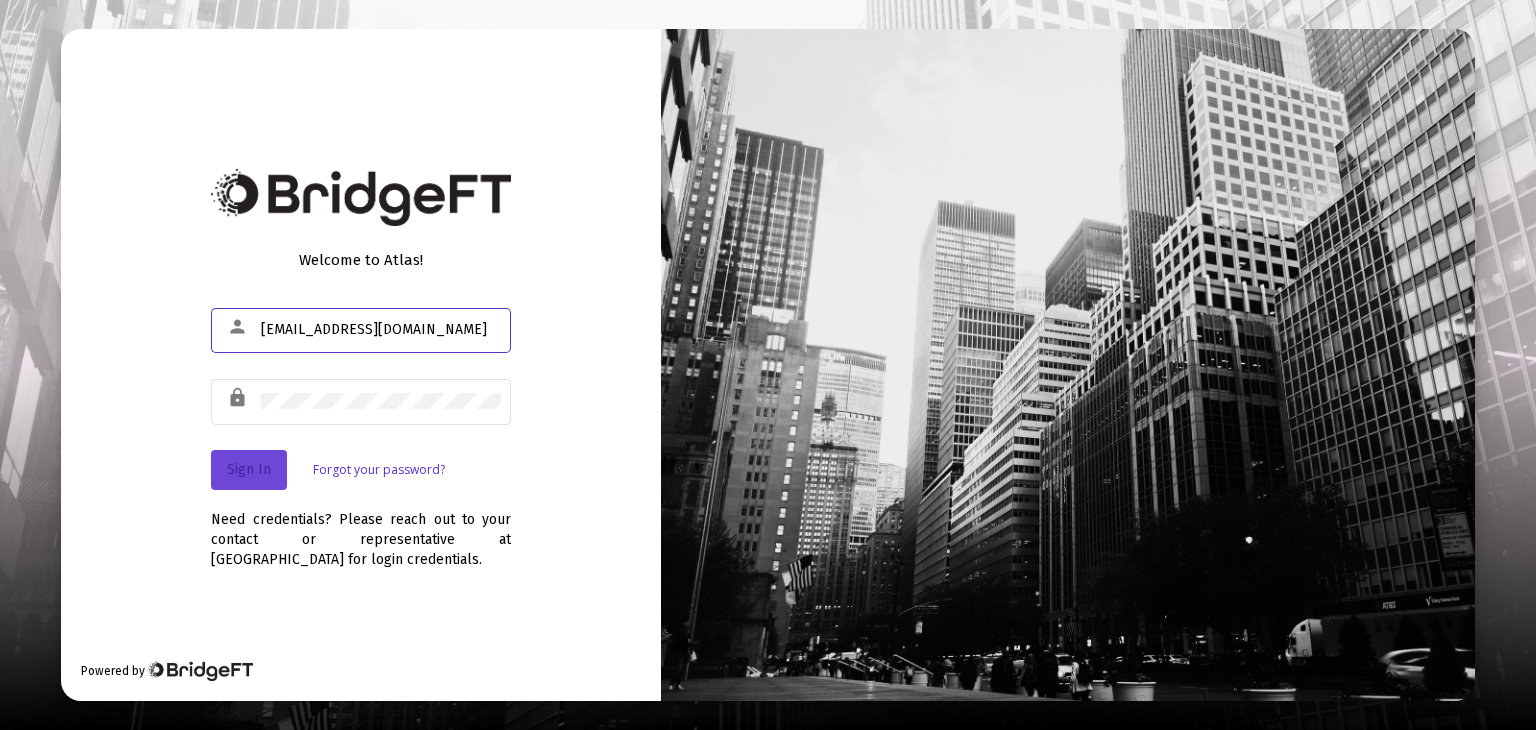 click on "Sign In" 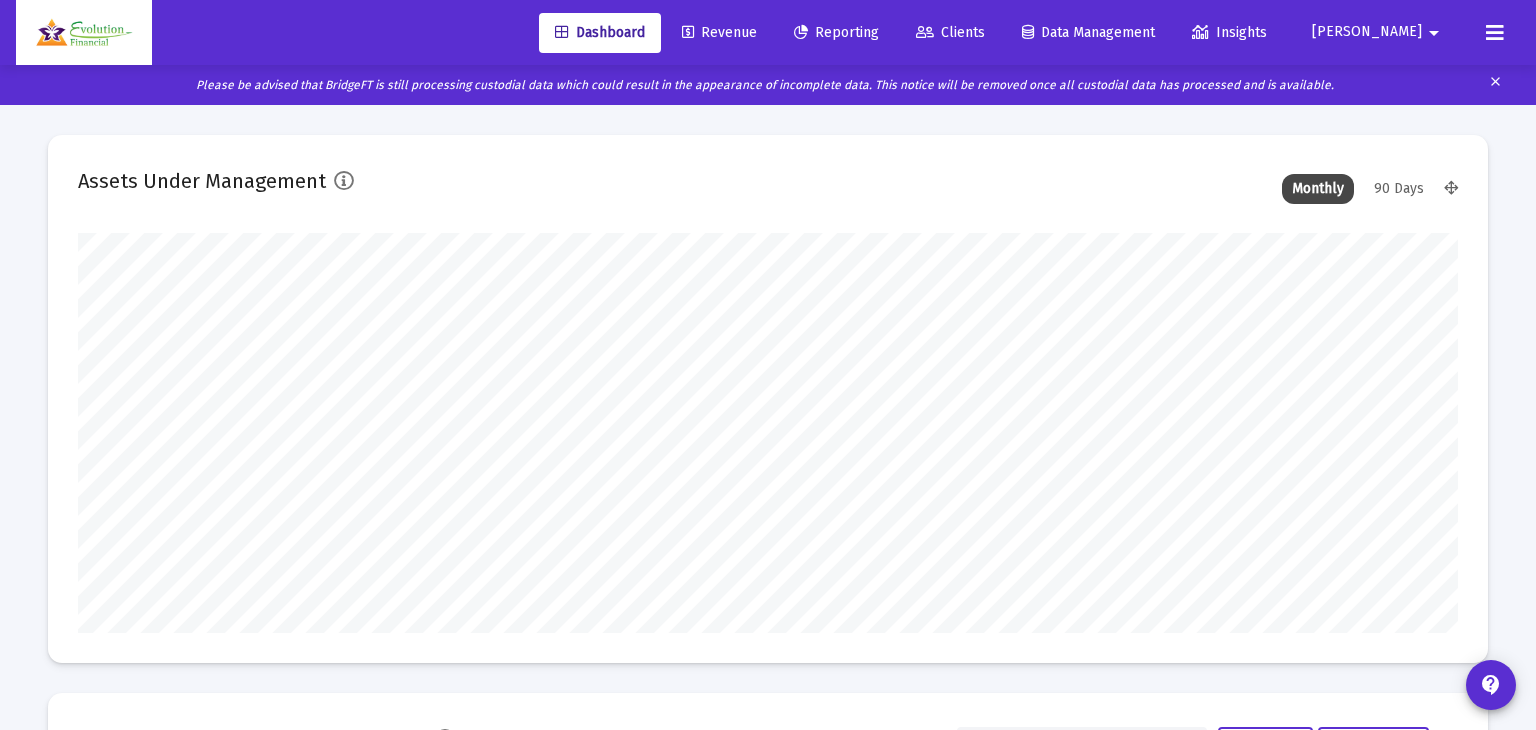 type on "[DATE]" 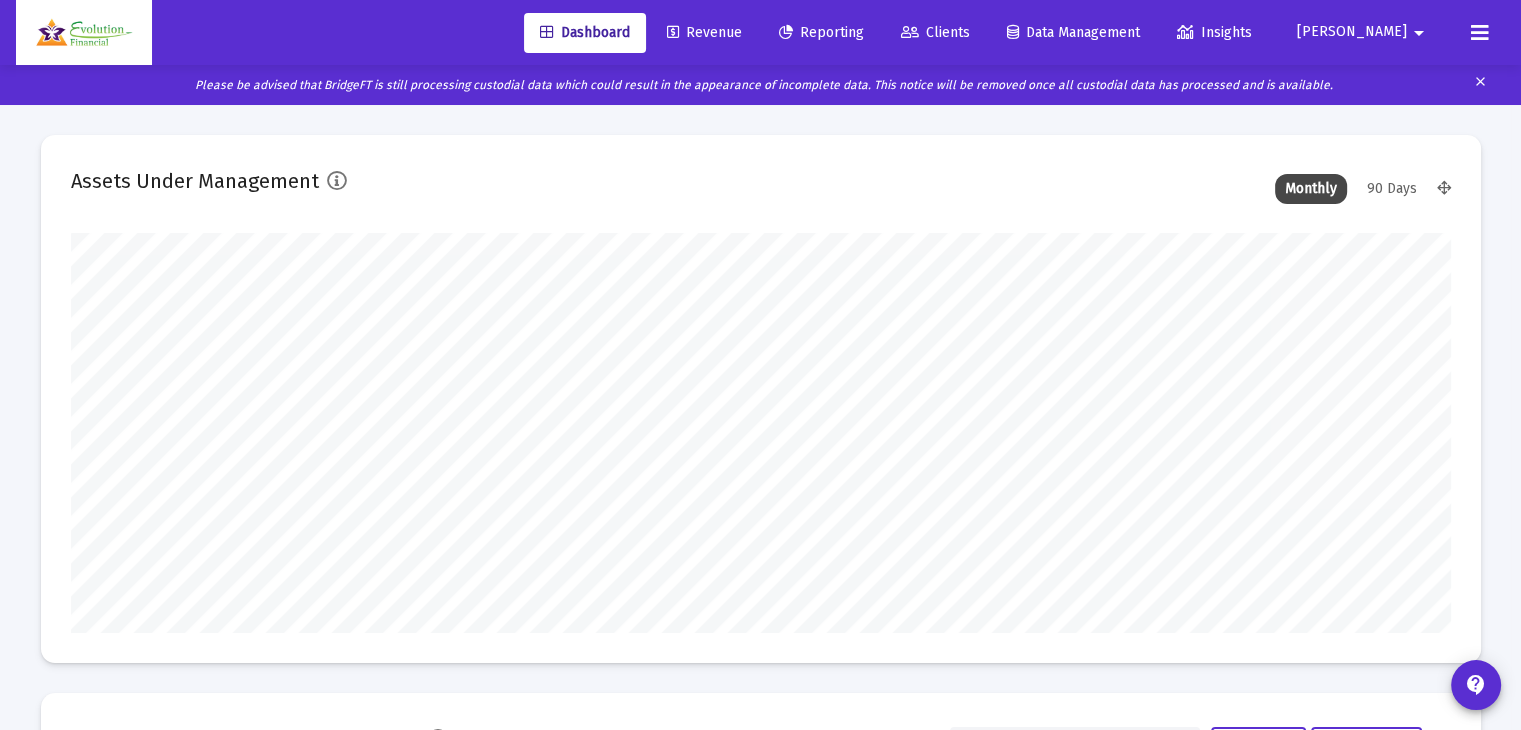 scroll, scrollTop: 999600, scrollLeft: 998620, axis: both 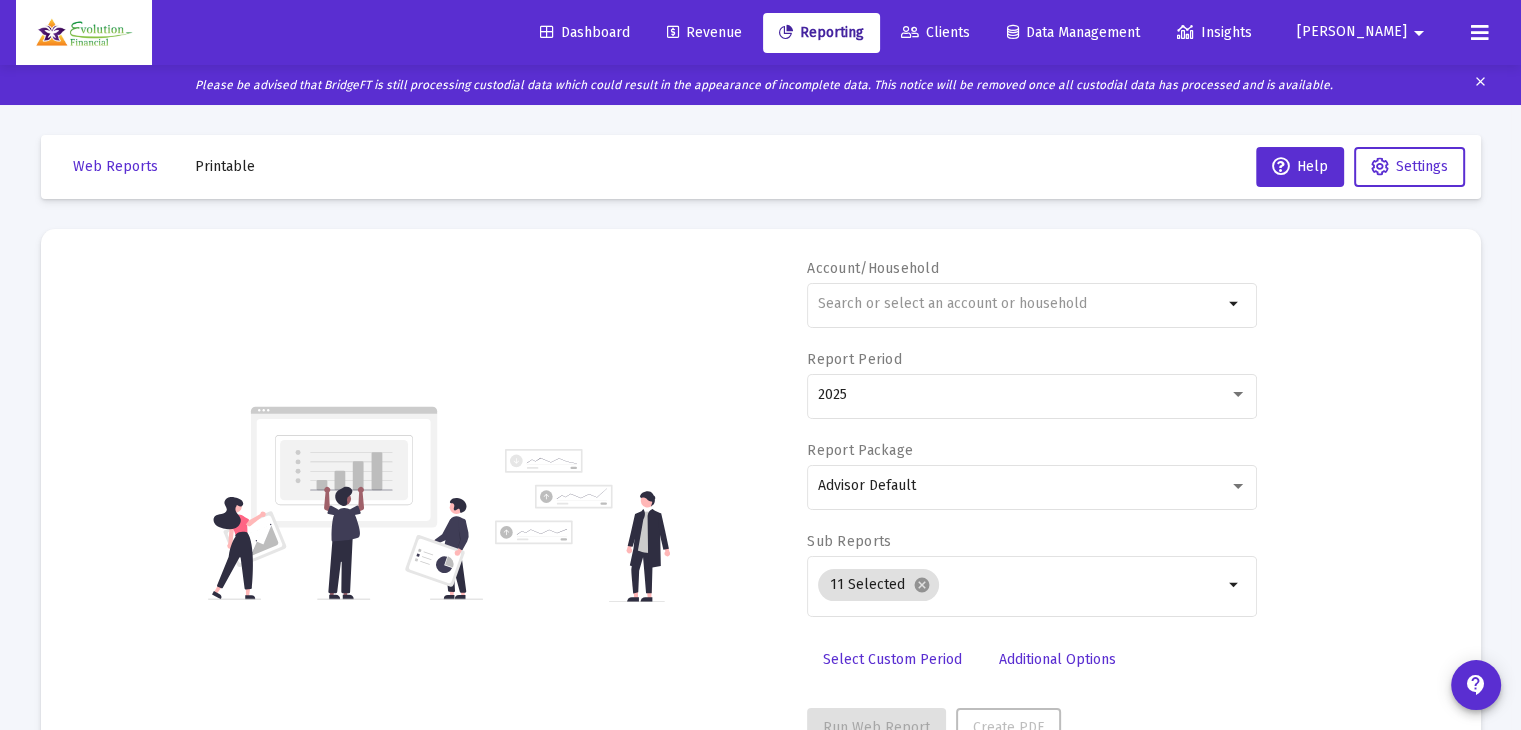 click on "clear" 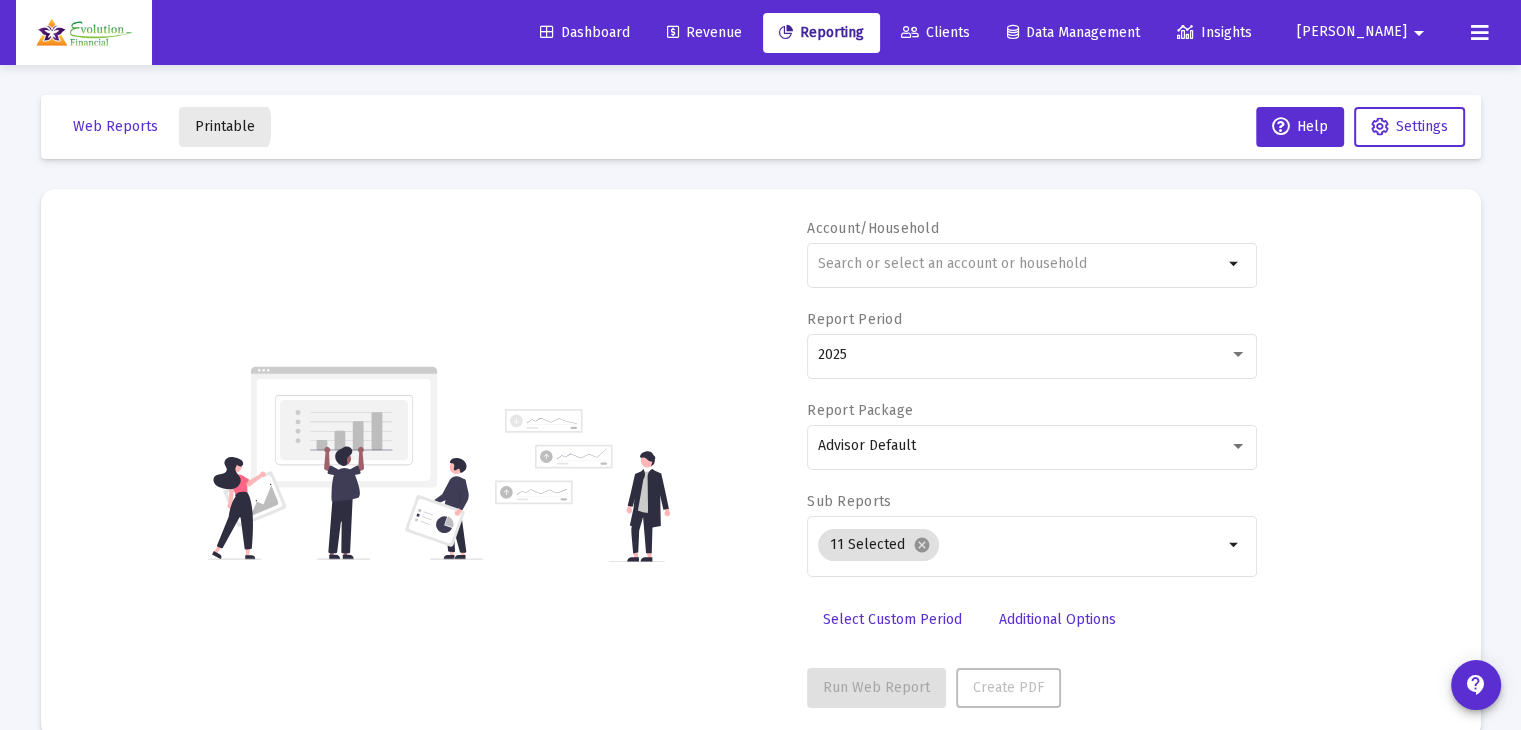 click on "Printable" 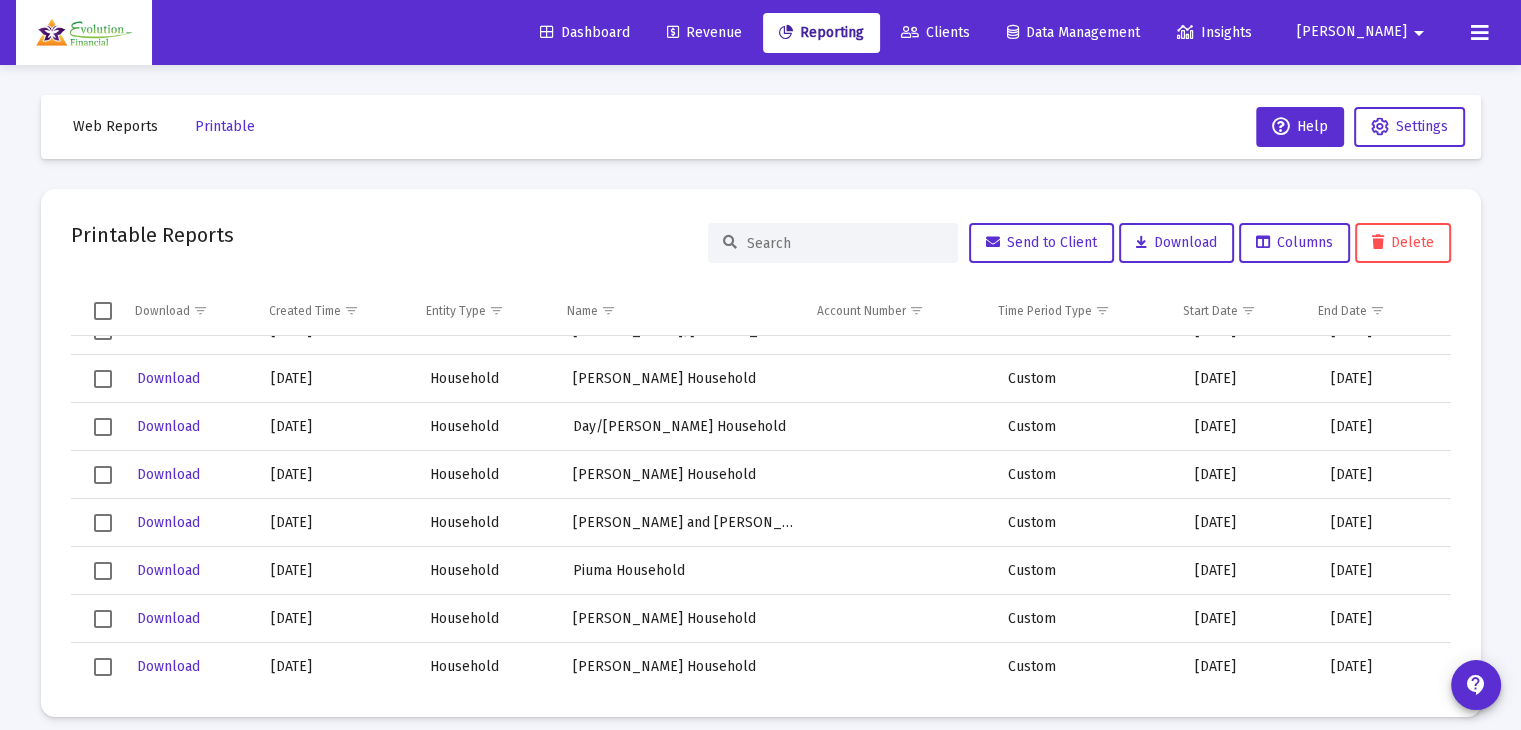 scroll, scrollTop: 3100, scrollLeft: 0, axis: vertical 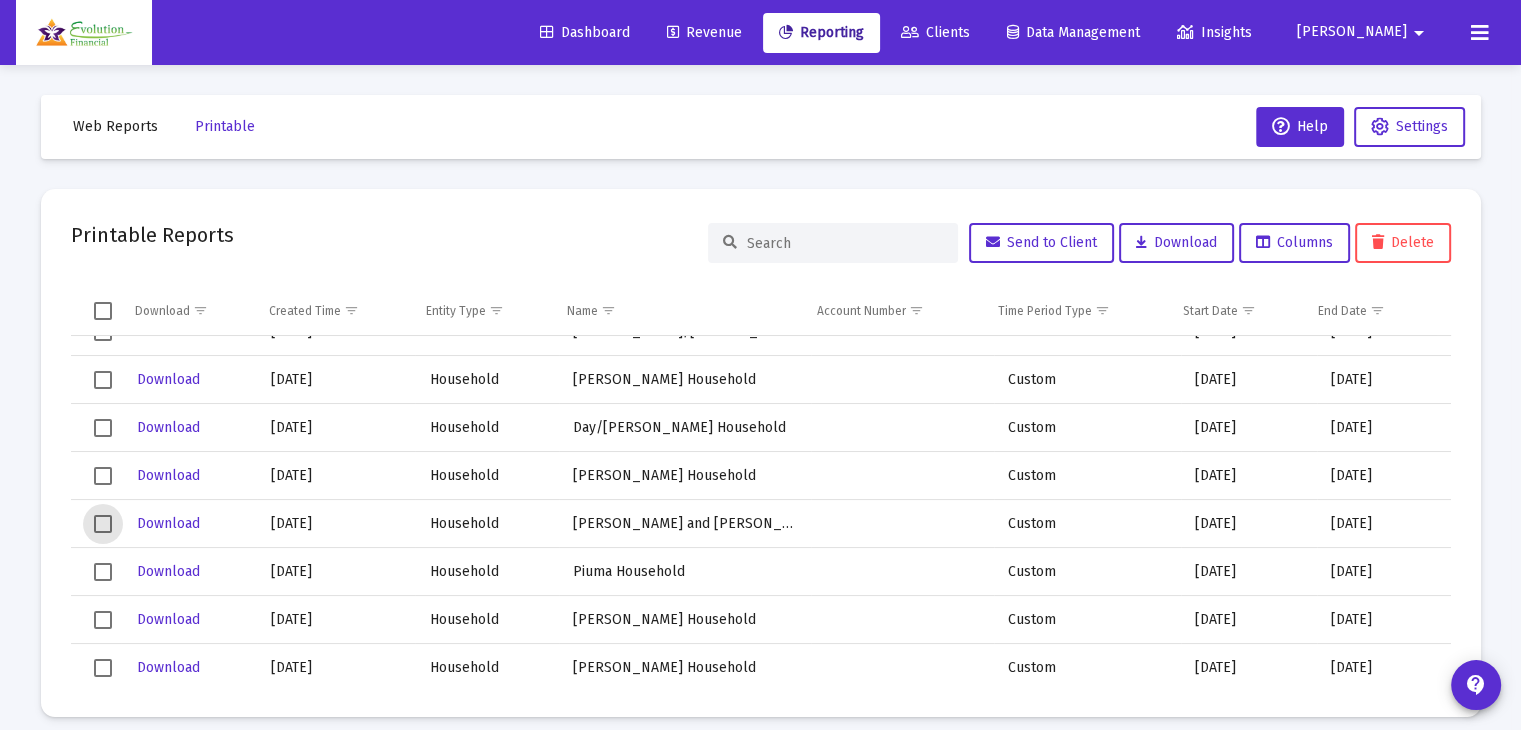 click 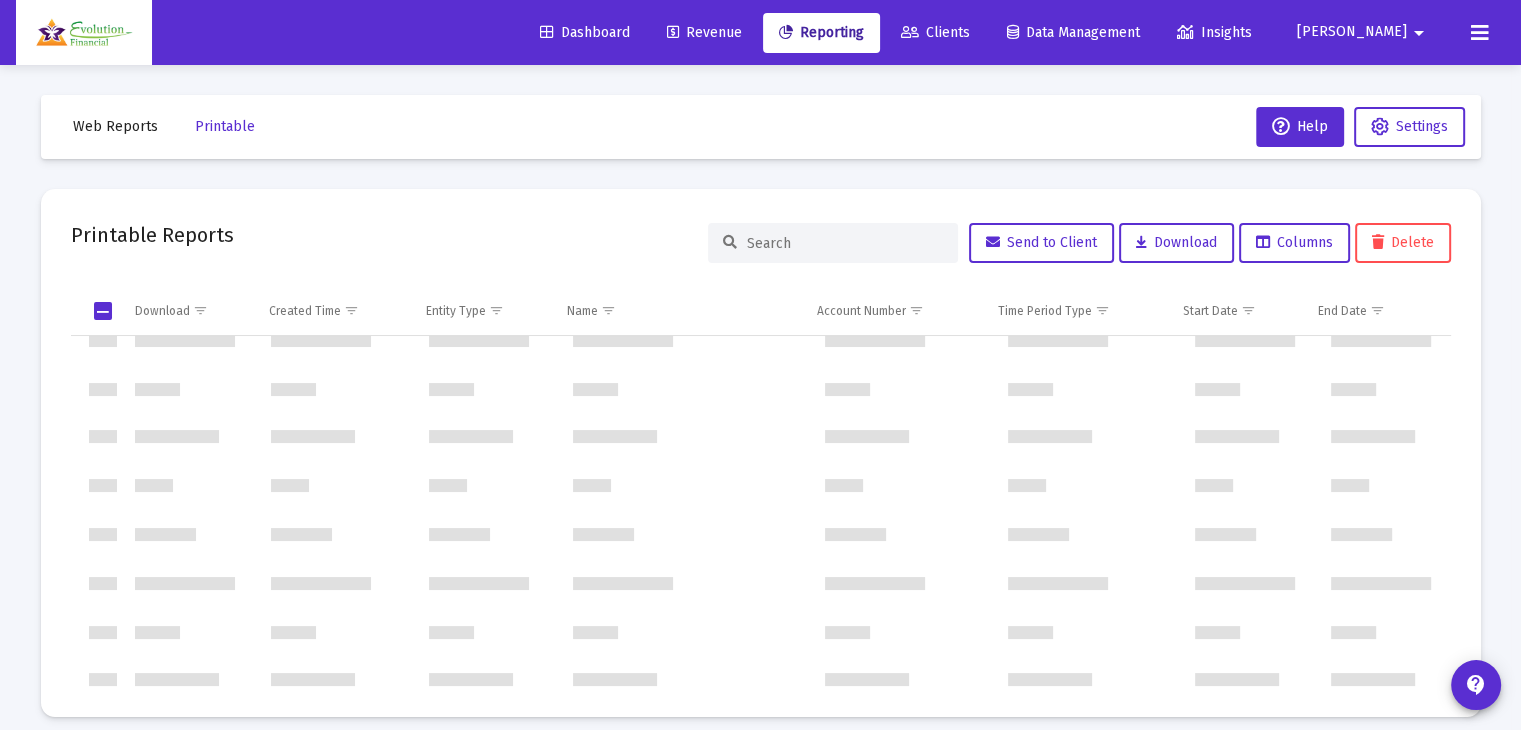 scroll, scrollTop: 0, scrollLeft: 0, axis: both 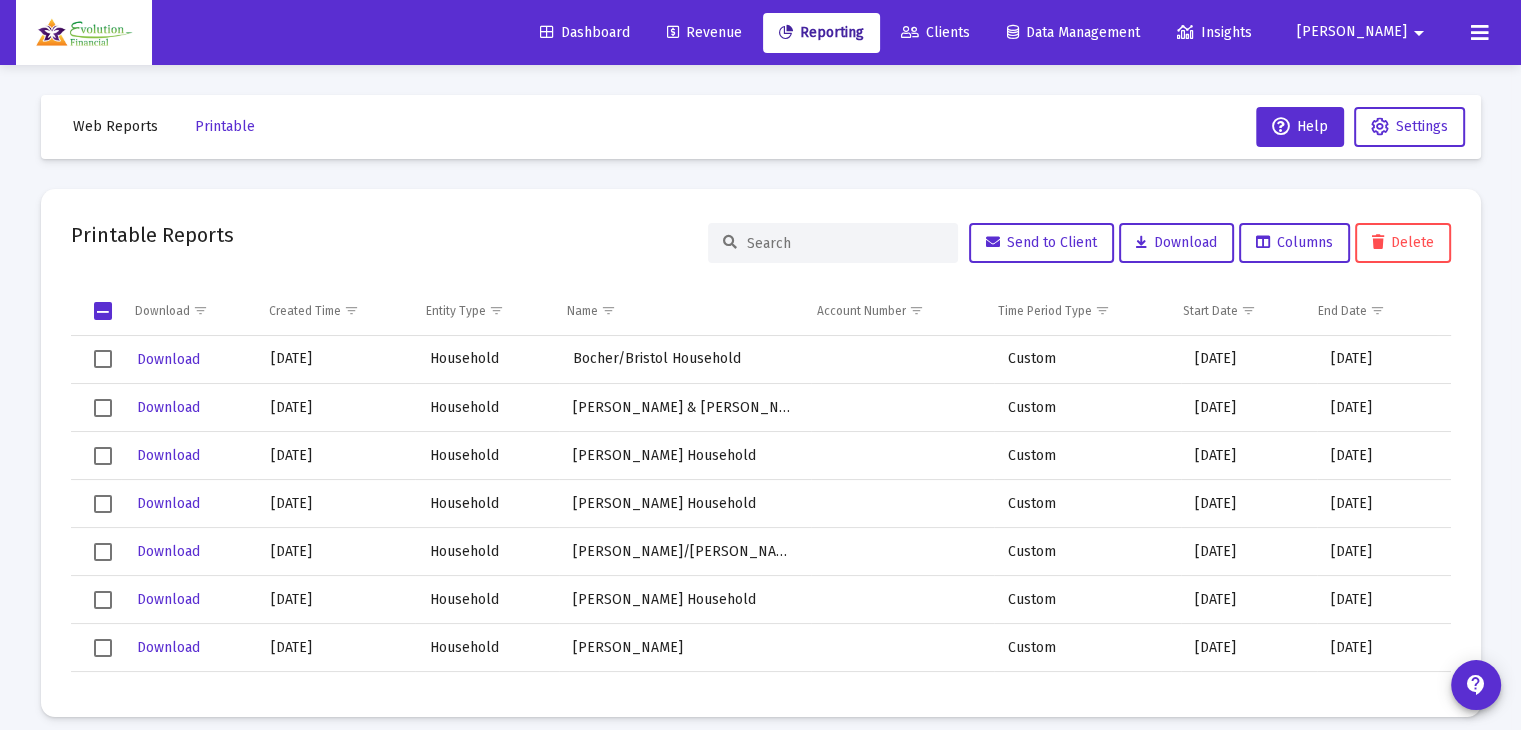 click 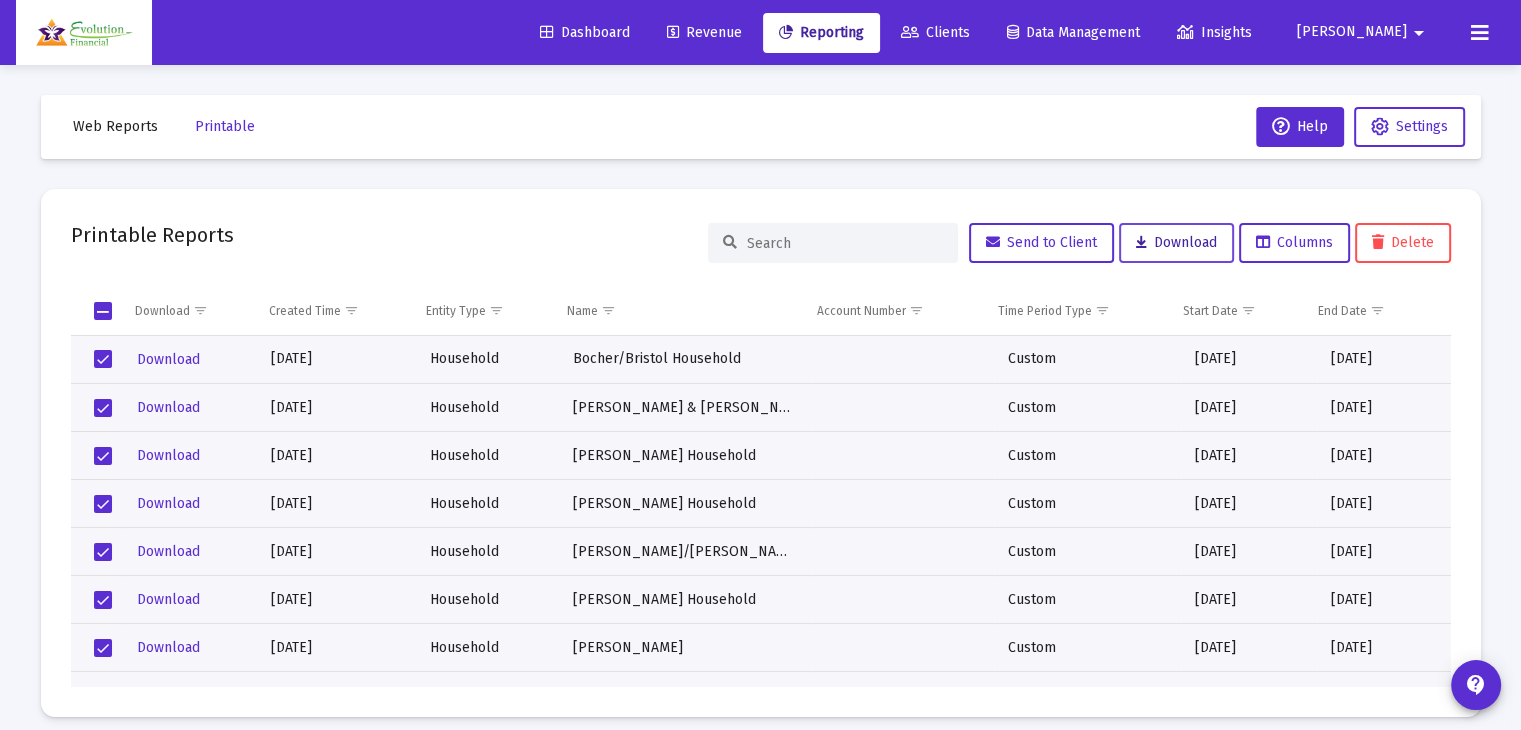 click on "Download" 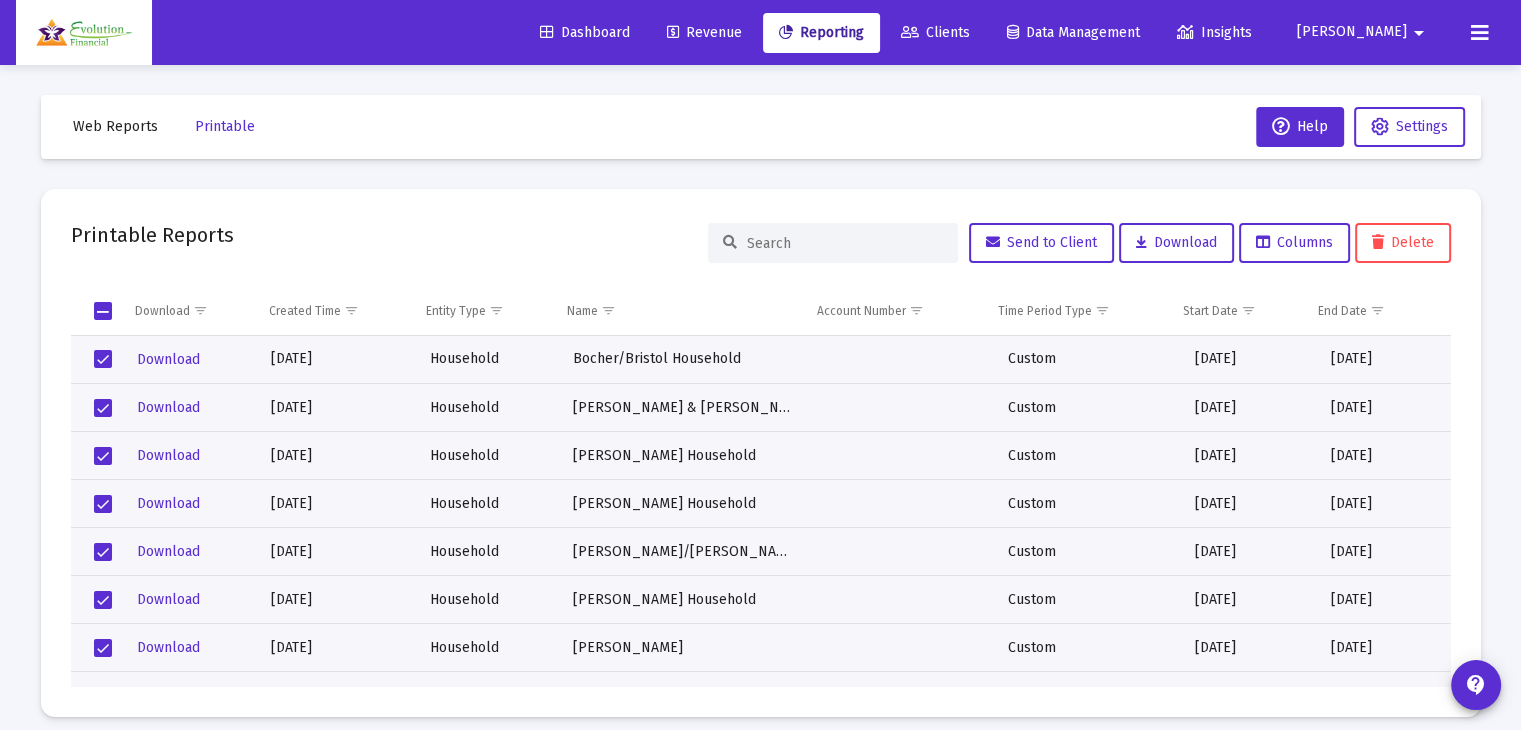 click 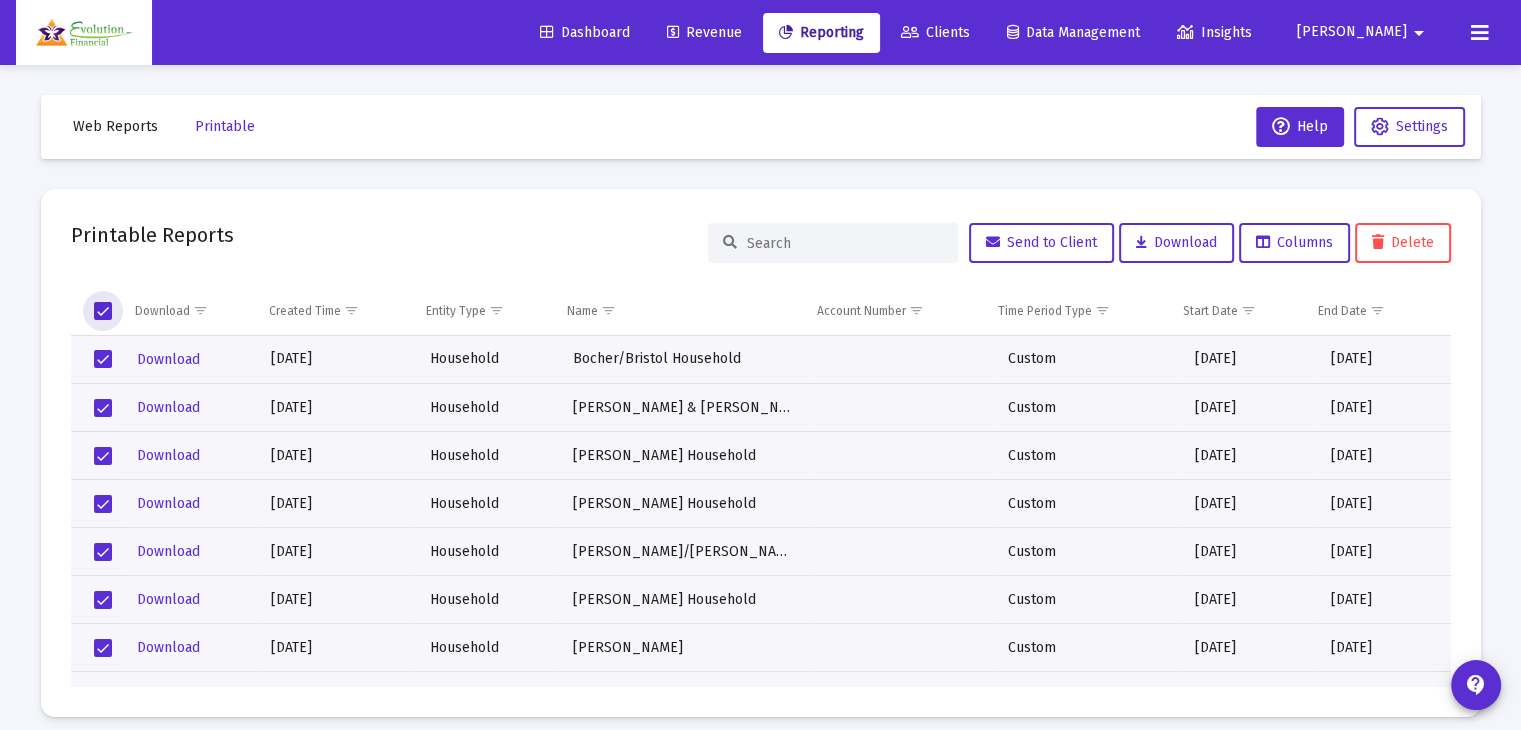 click 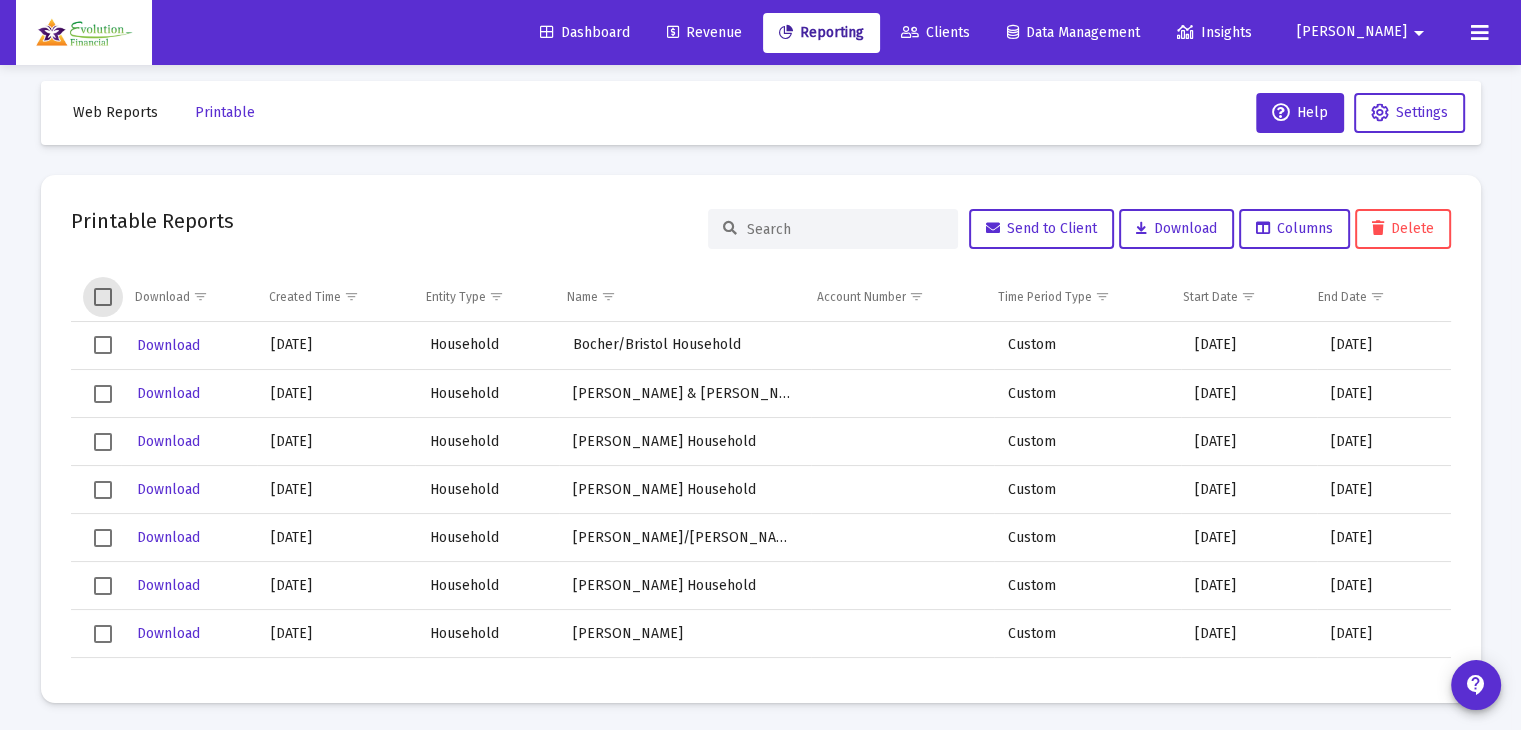 scroll, scrollTop: 17, scrollLeft: 0, axis: vertical 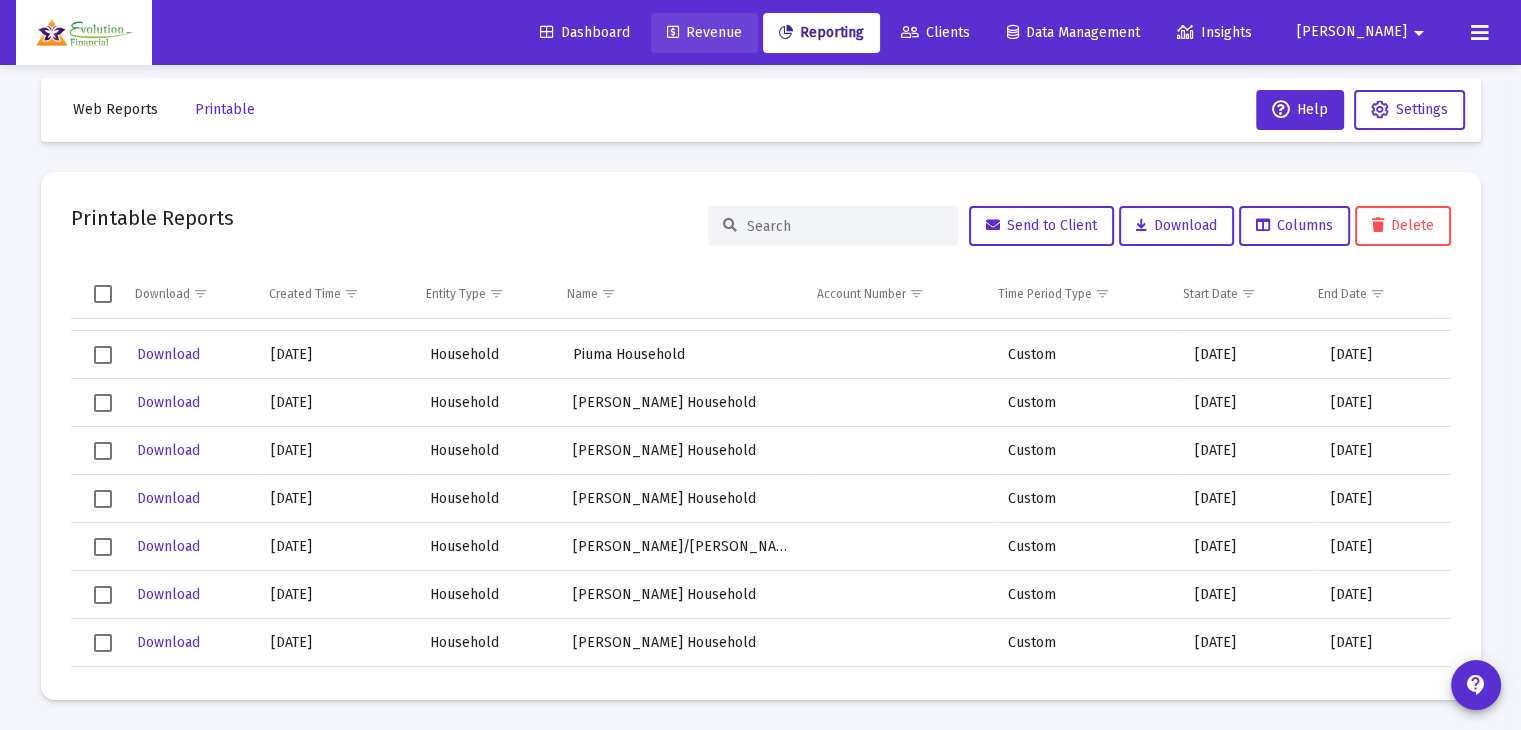 click on "Revenue" 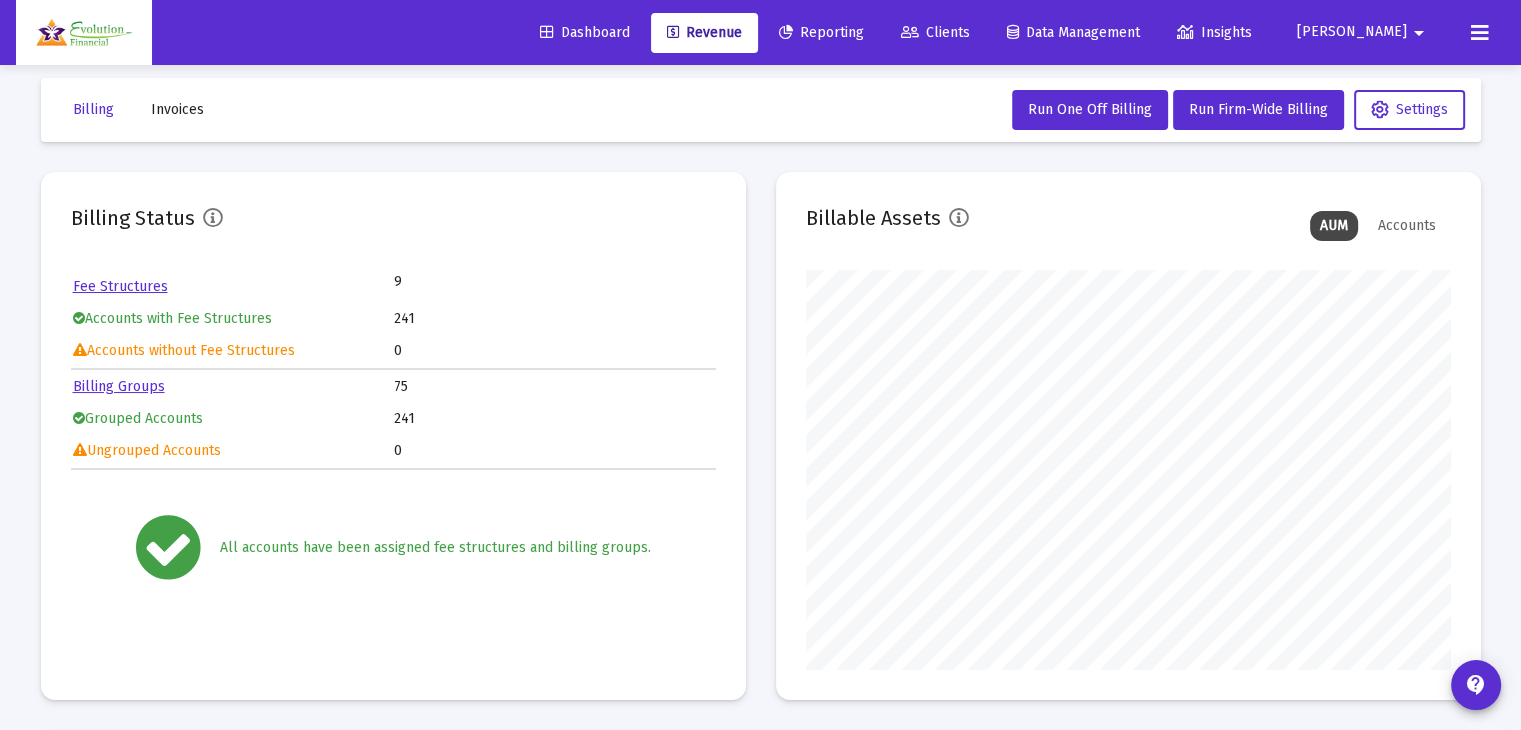 scroll, scrollTop: 999600, scrollLeft: 999355, axis: both 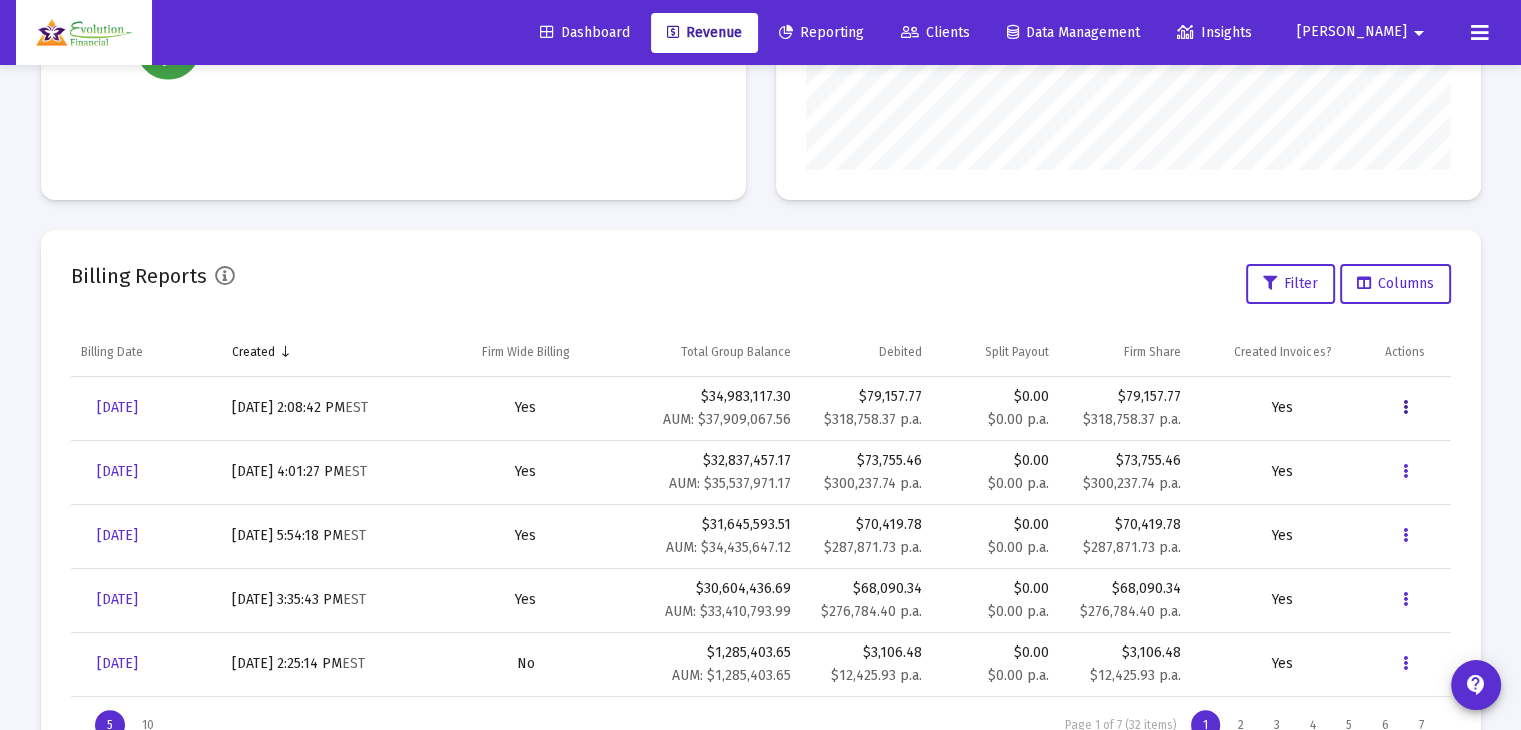 click at bounding box center (1405, 408) 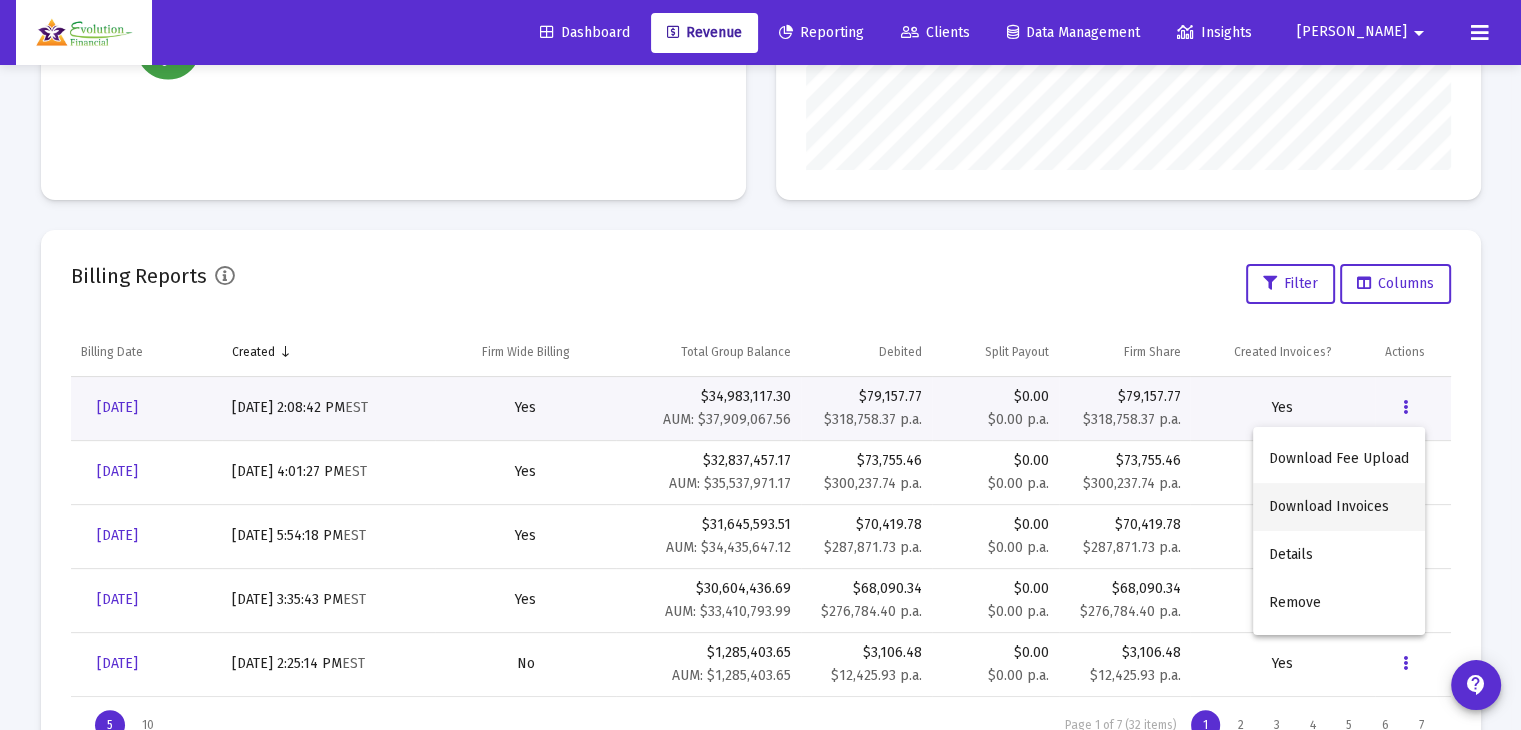 click on "Download Invoices" at bounding box center (1339, 507) 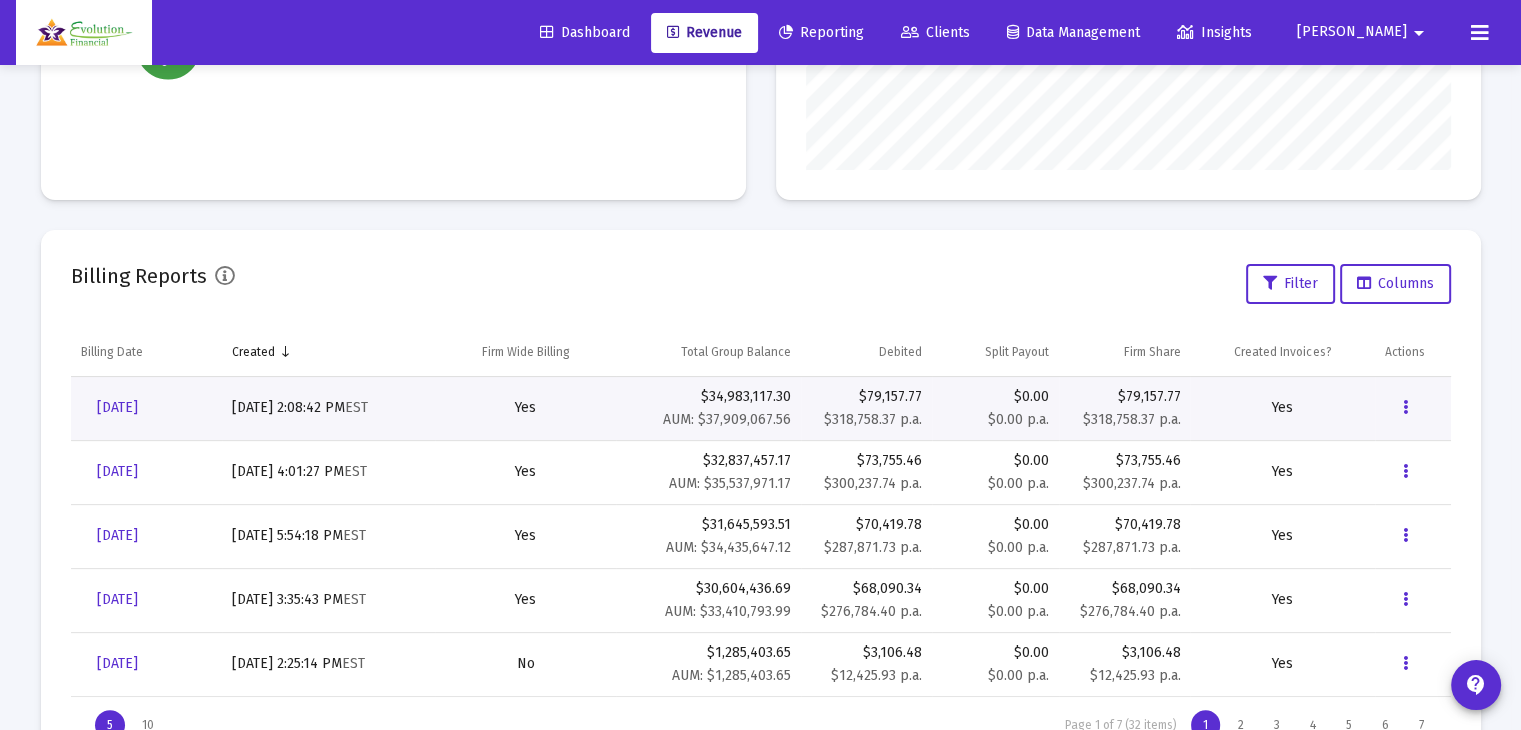 click 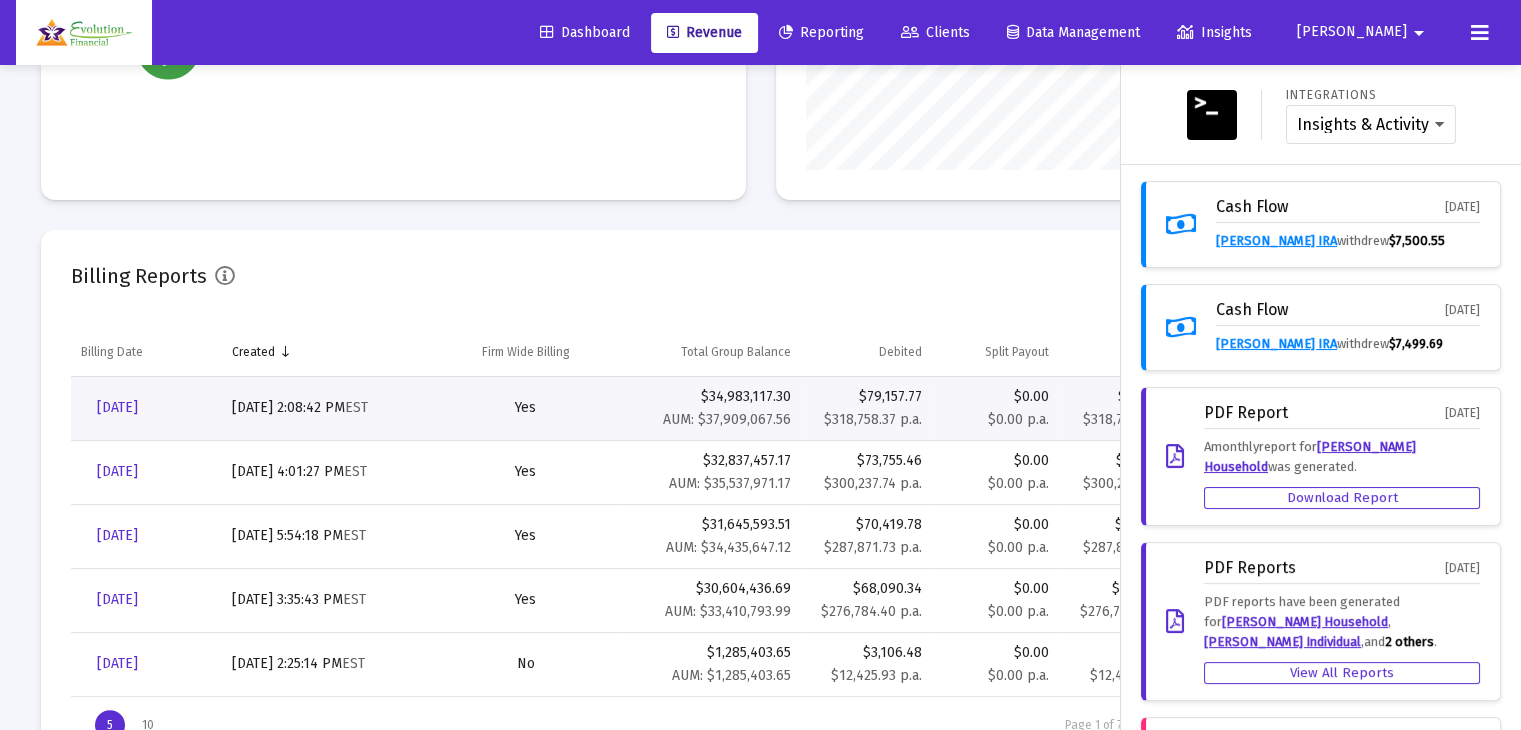click 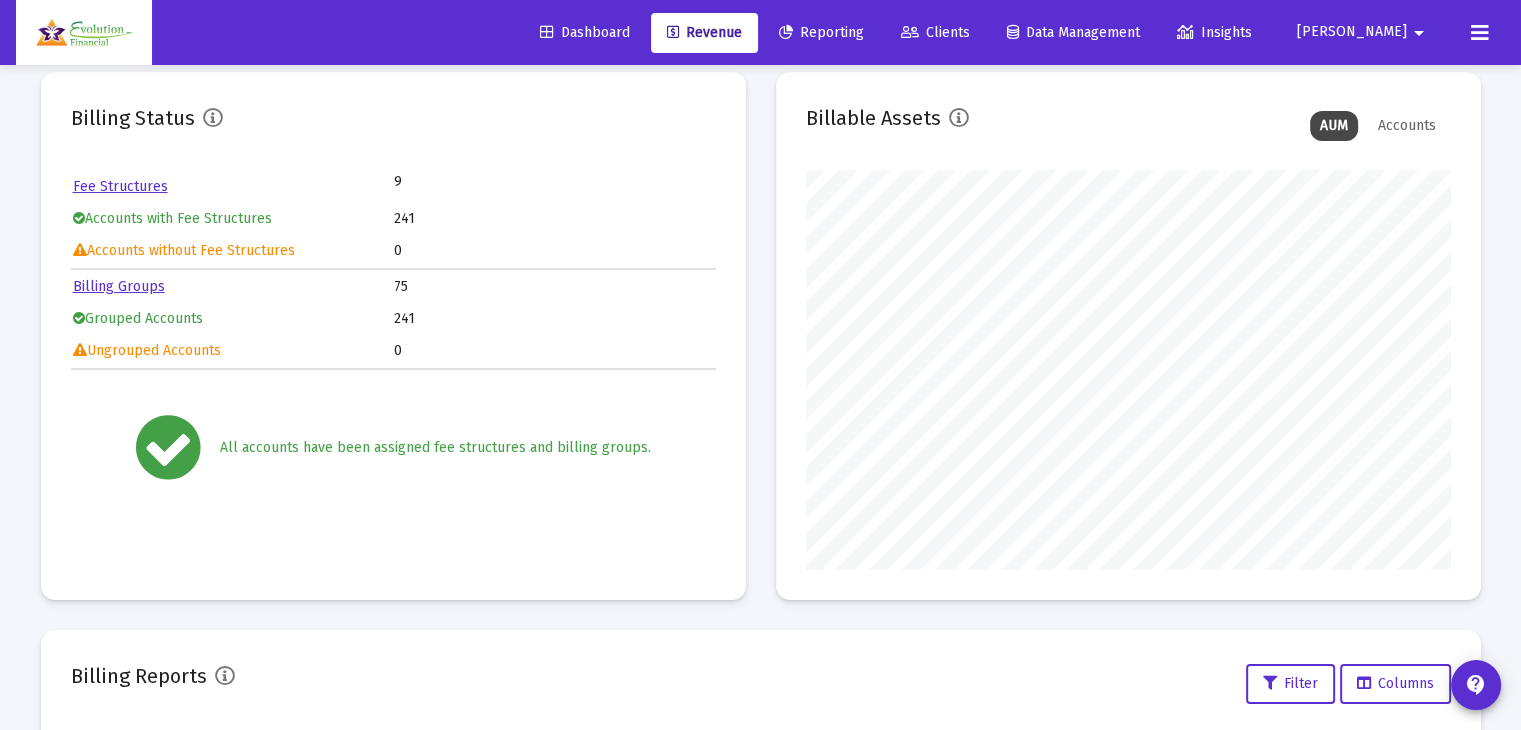 scroll, scrollTop: 0, scrollLeft: 0, axis: both 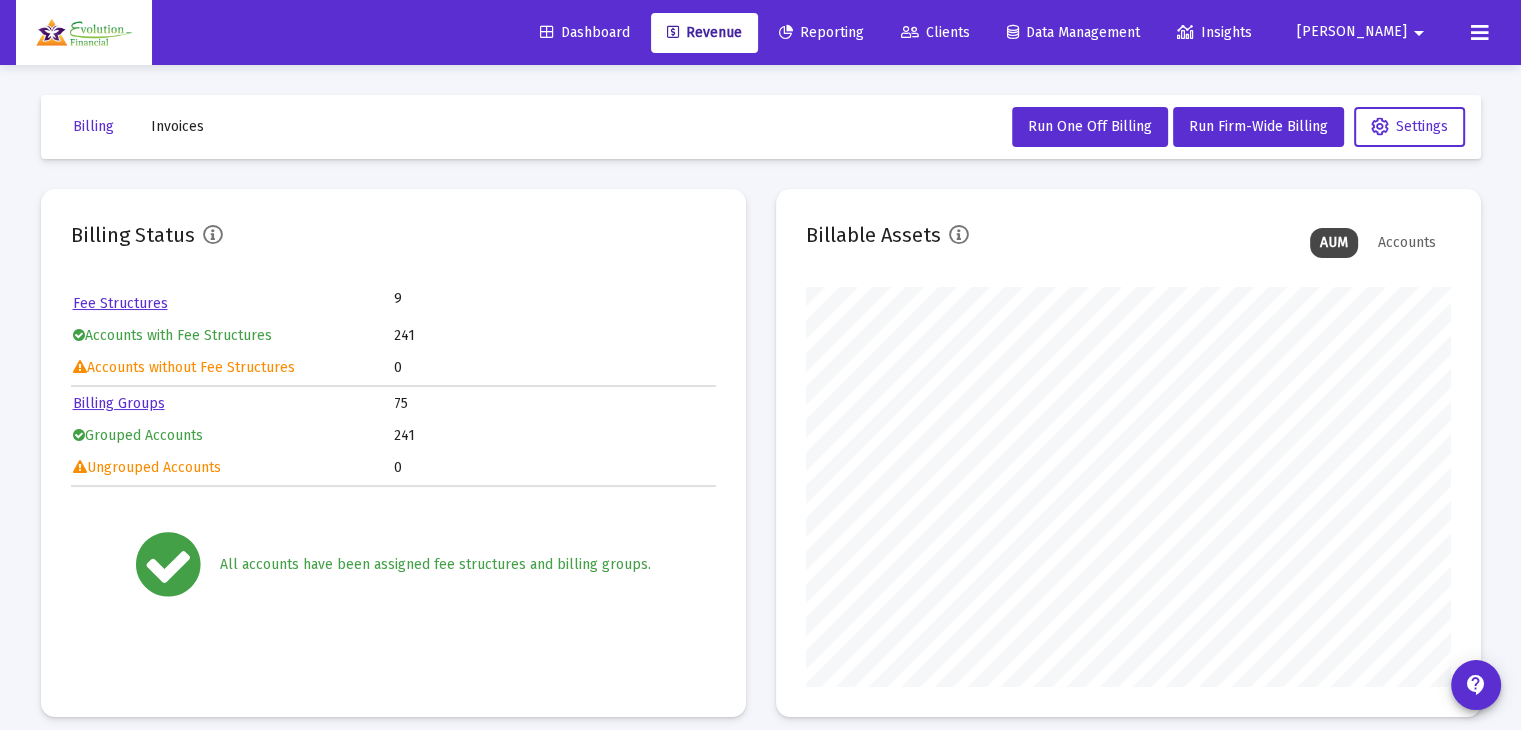 click on "arrow_drop_down" 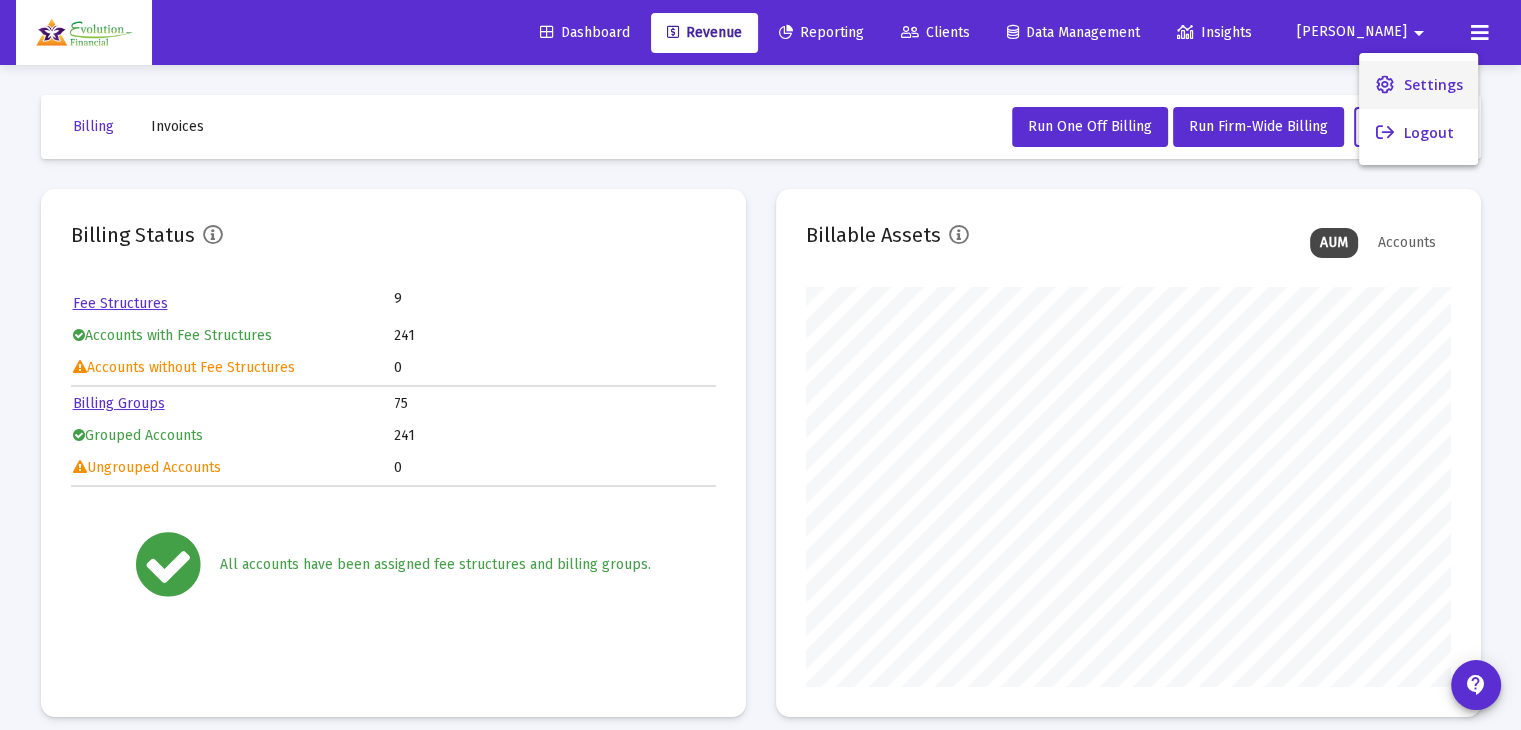 click on "Settings" at bounding box center [1432, 85] 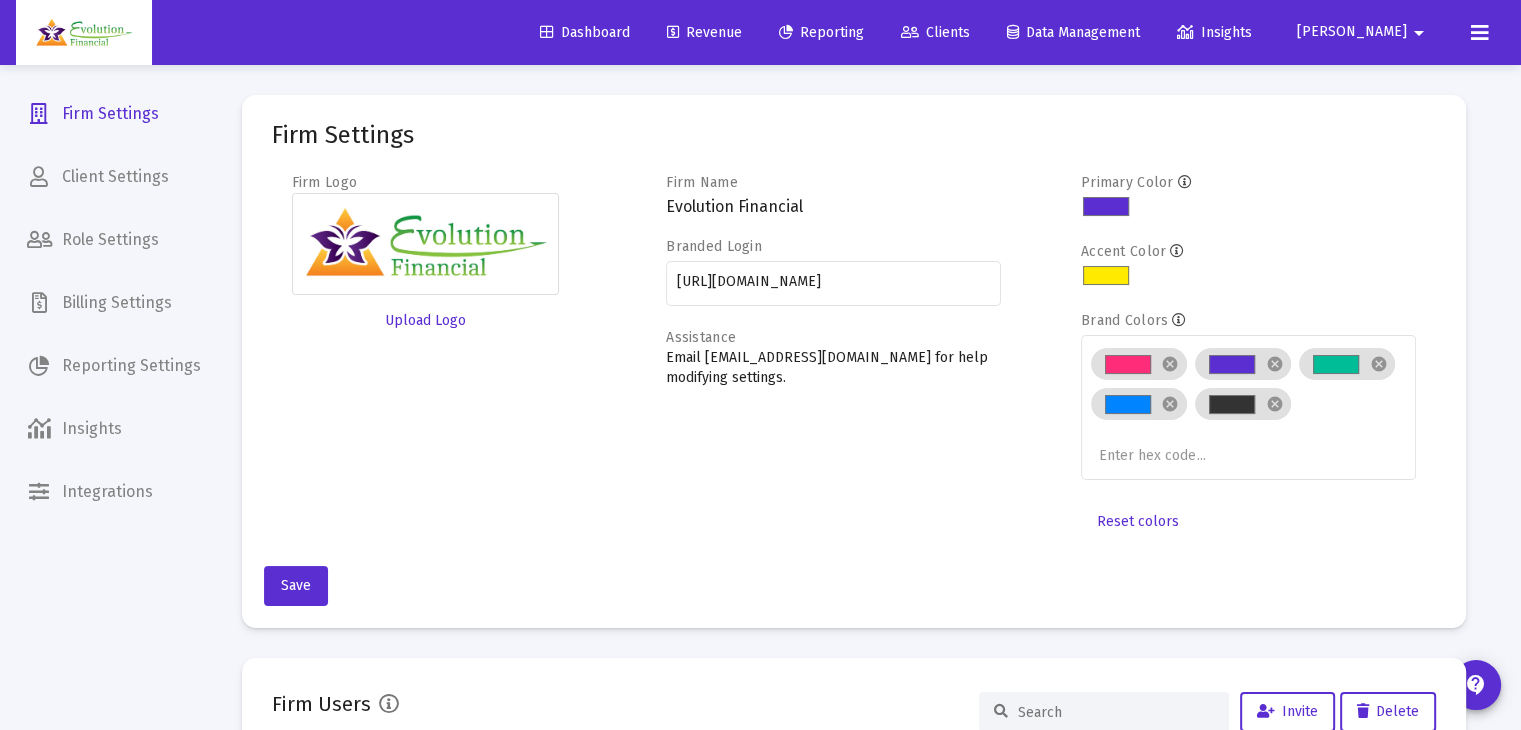 scroll, scrollTop: 0, scrollLeft: 0, axis: both 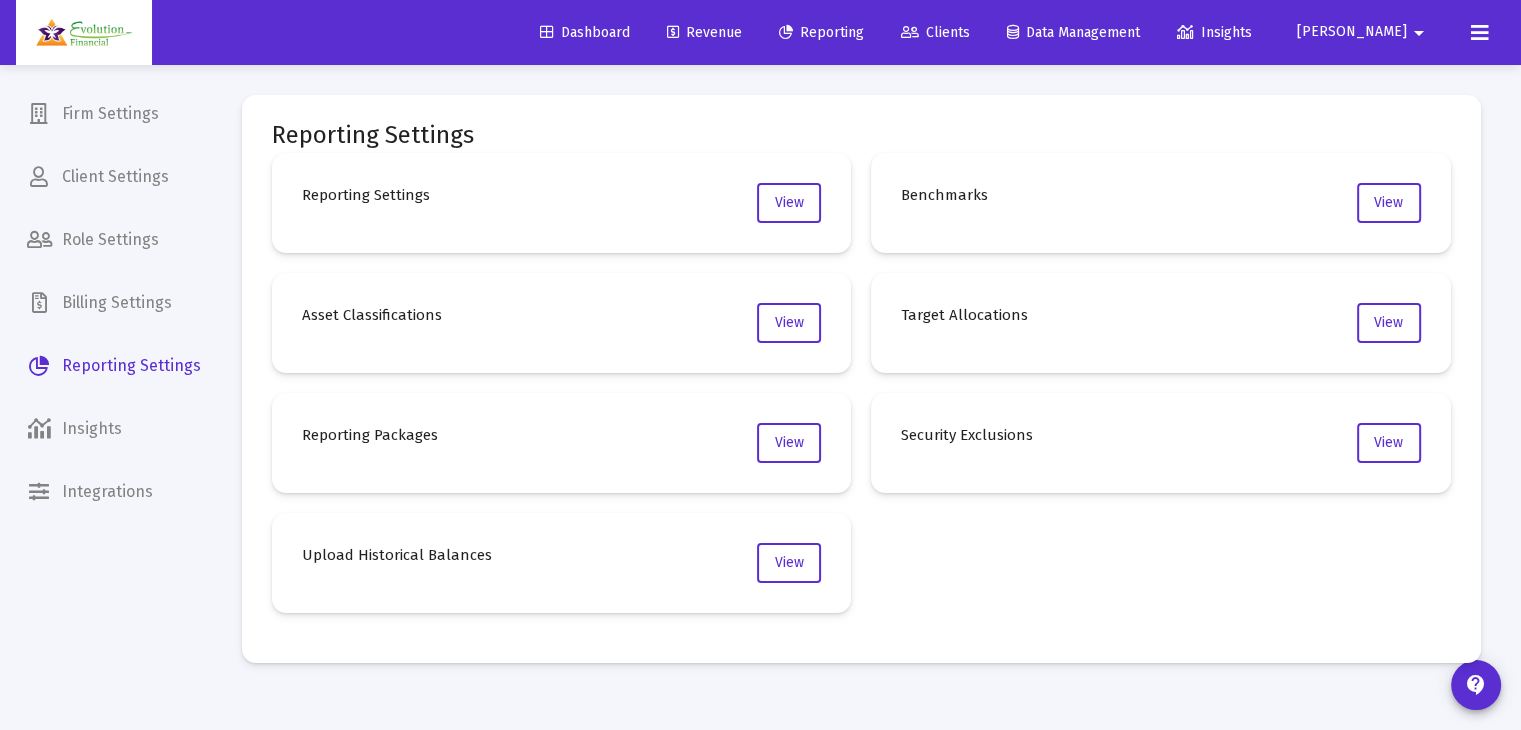 click on "Revenue" 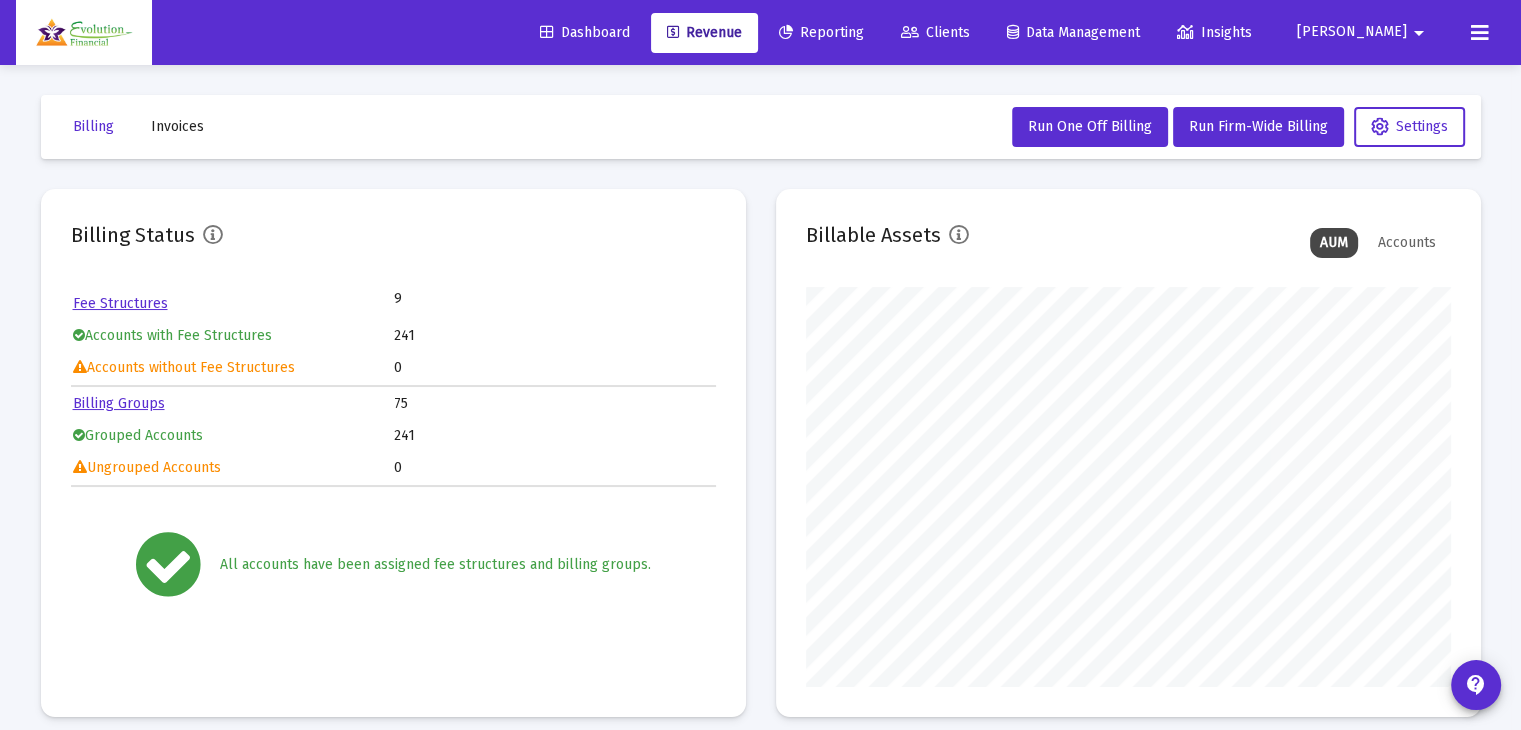 scroll, scrollTop: 999600, scrollLeft: 999355, axis: both 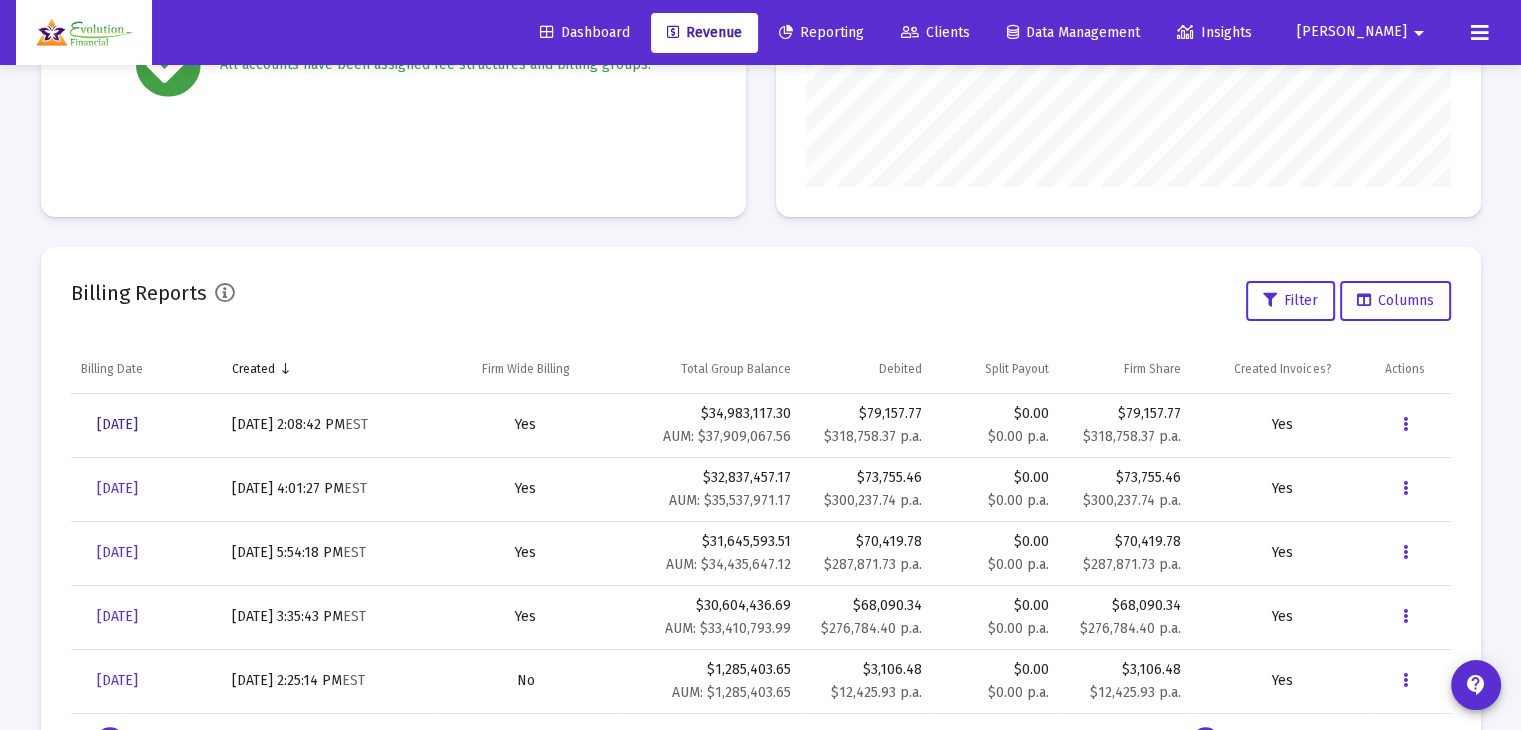 click on "[DATE]" at bounding box center [117, 424] 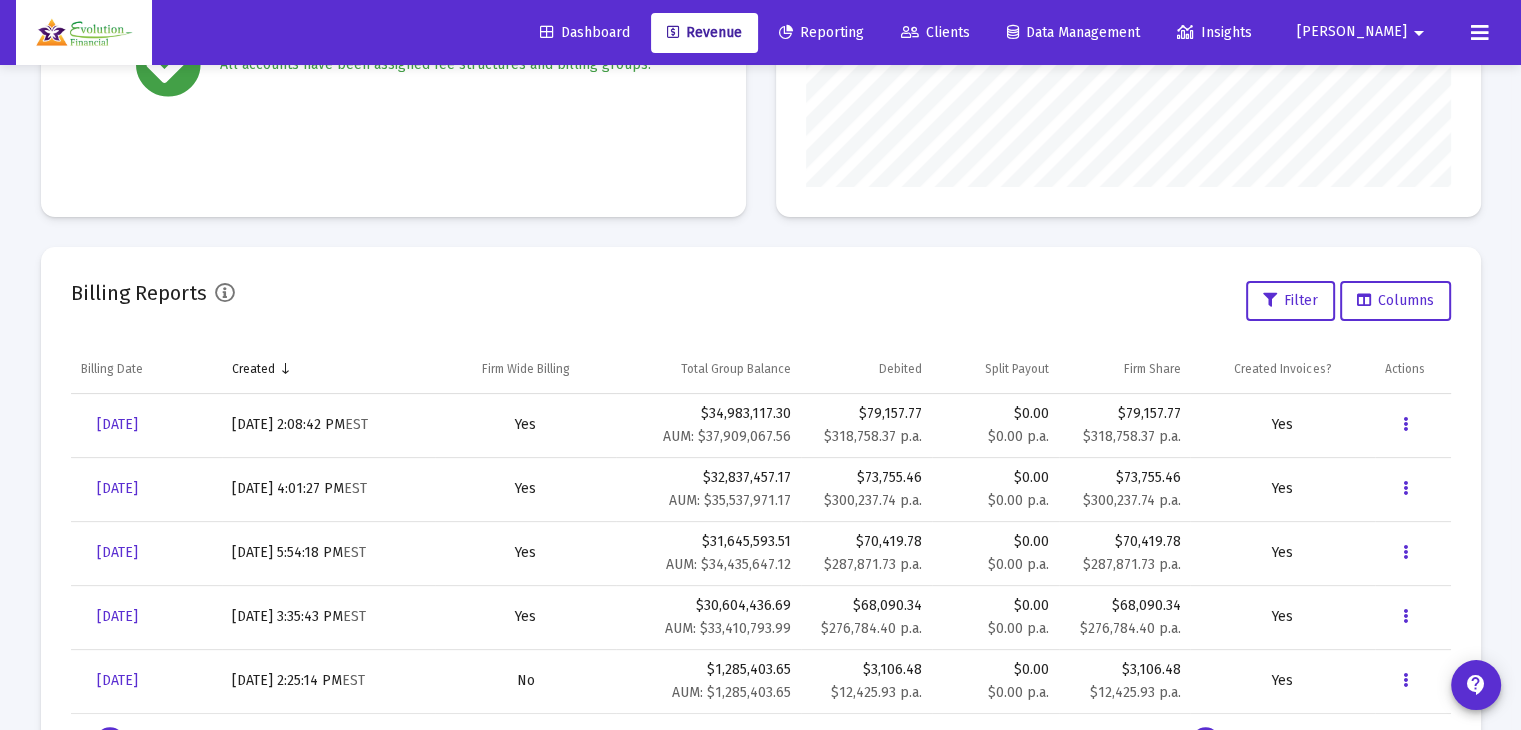 scroll, scrollTop: 64, scrollLeft: 0, axis: vertical 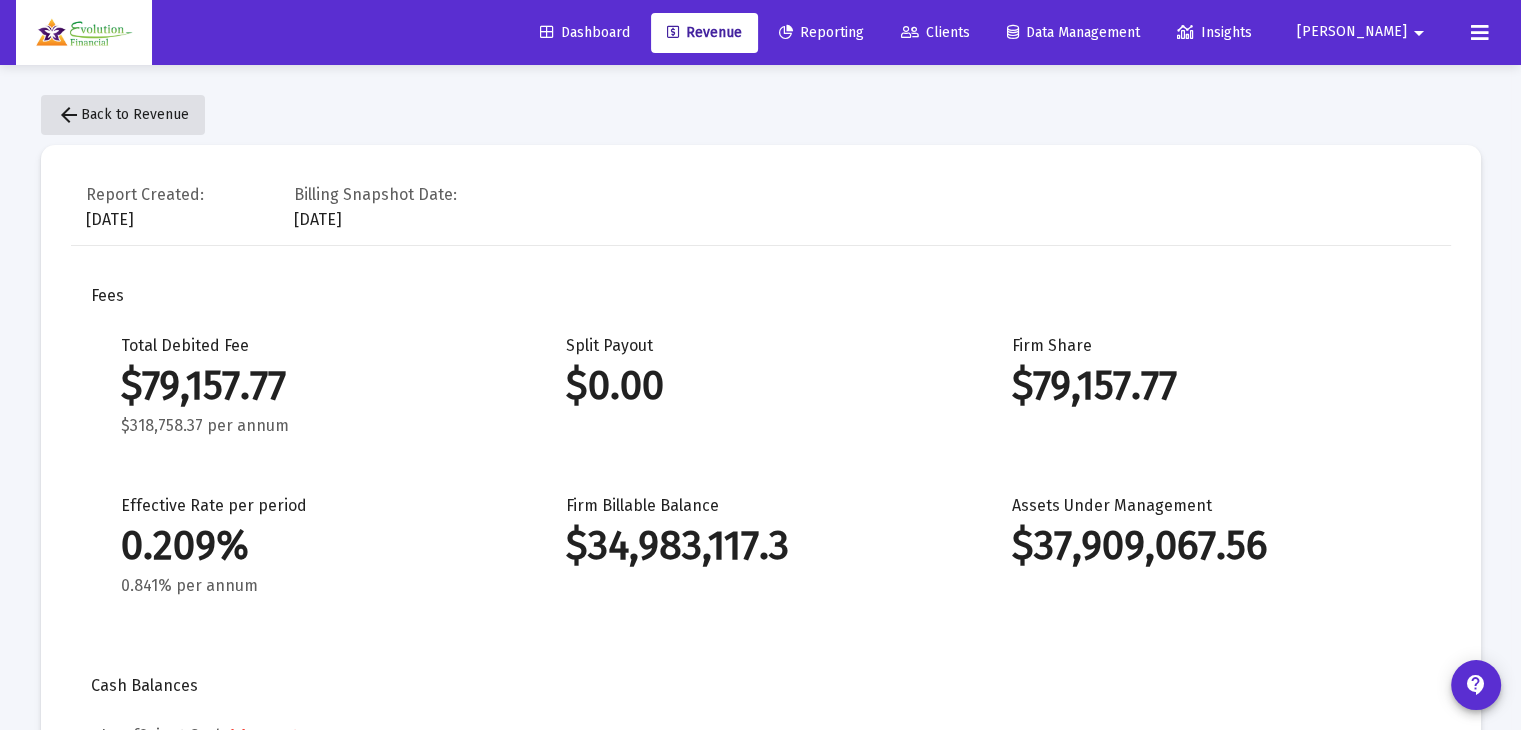 click on "arrow_back  Back to Revenue" 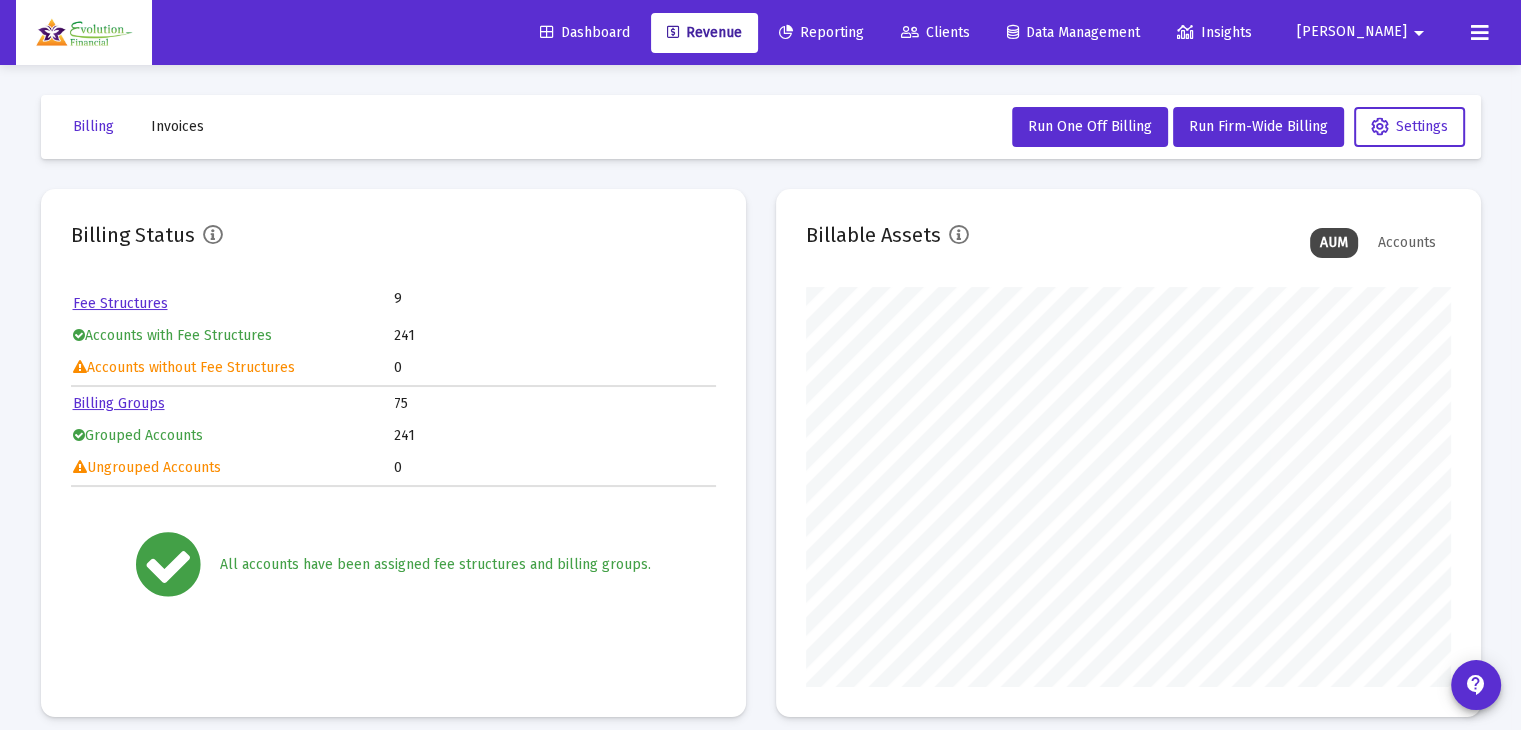 scroll, scrollTop: 999600, scrollLeft: 999355, axis: both 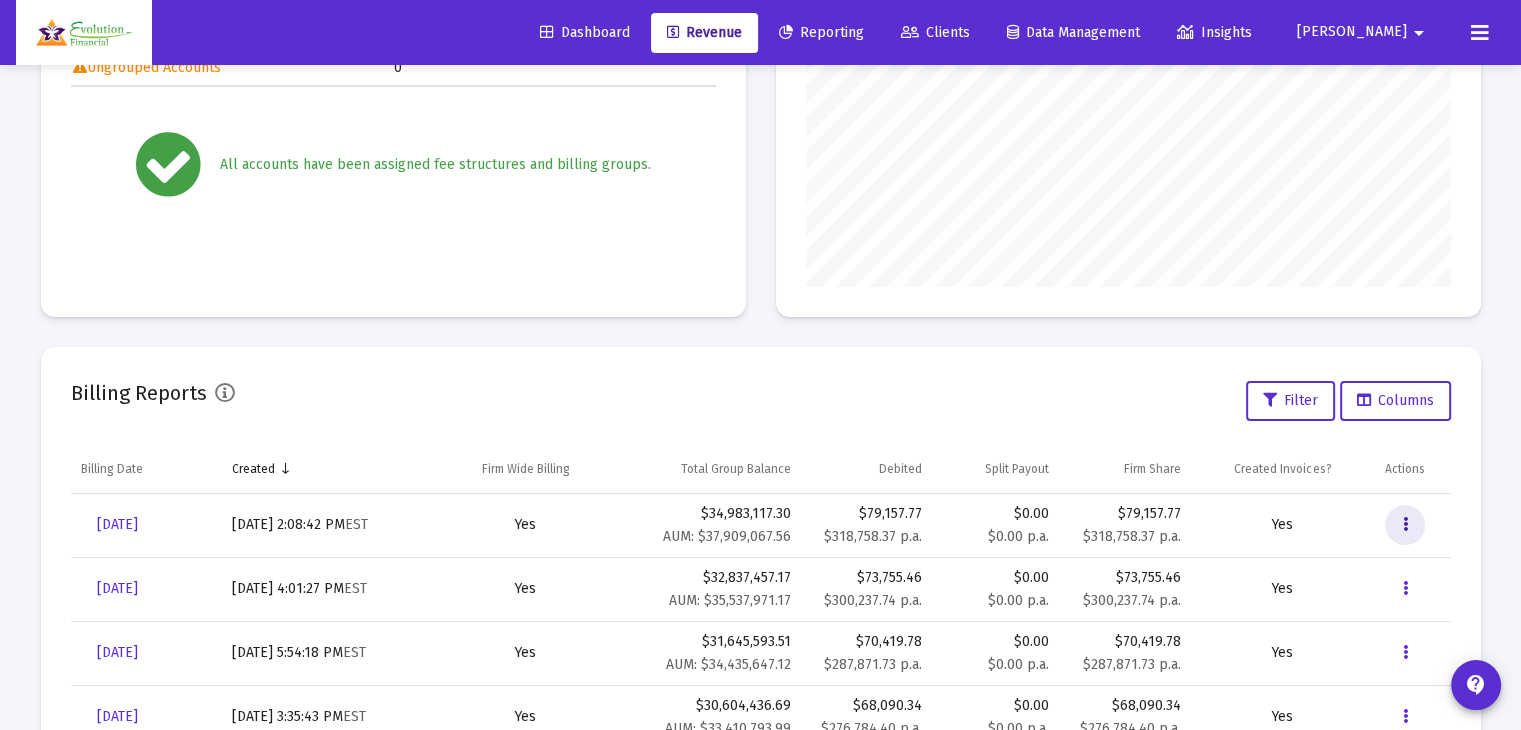 click at bounding box center [1405, 525] 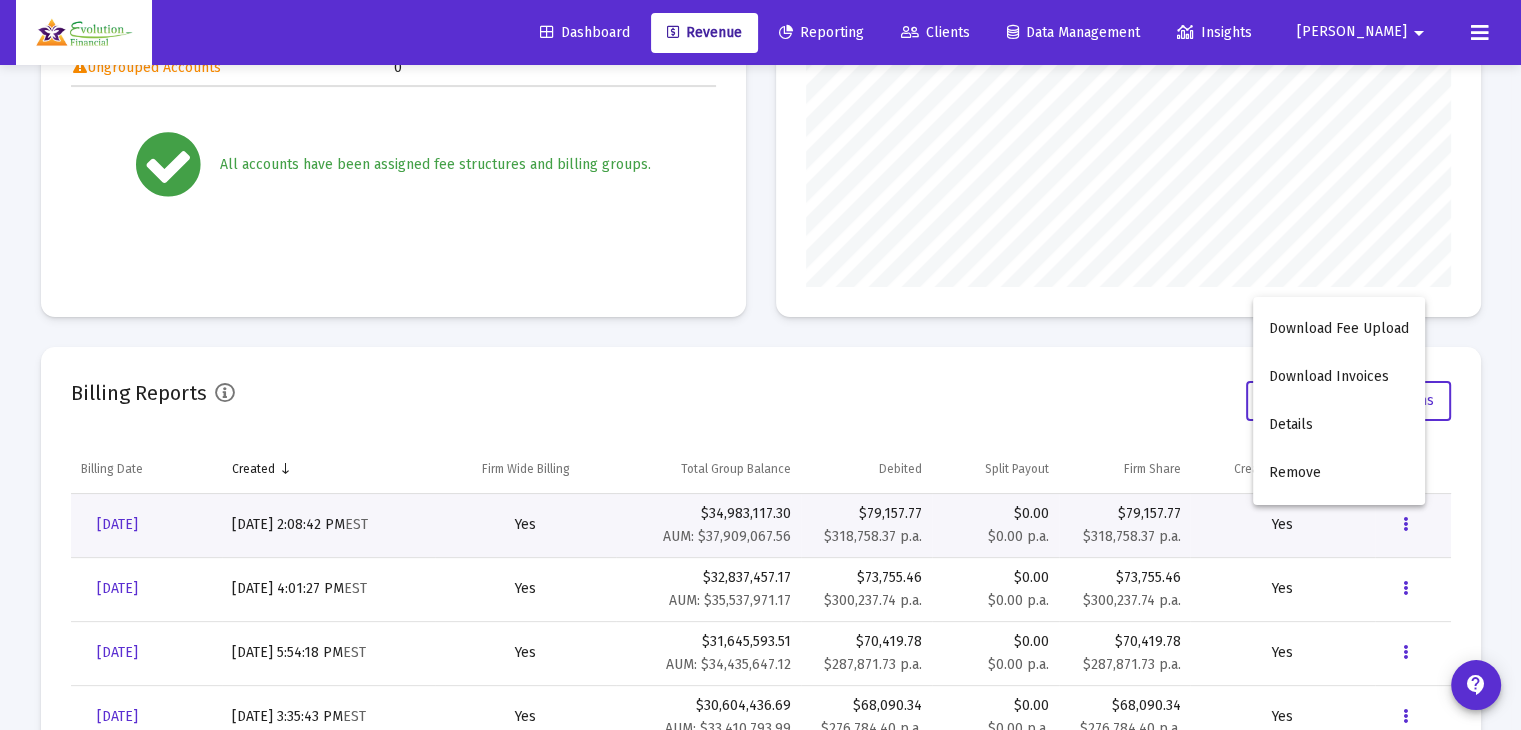 click at bounding box center [760, 365] 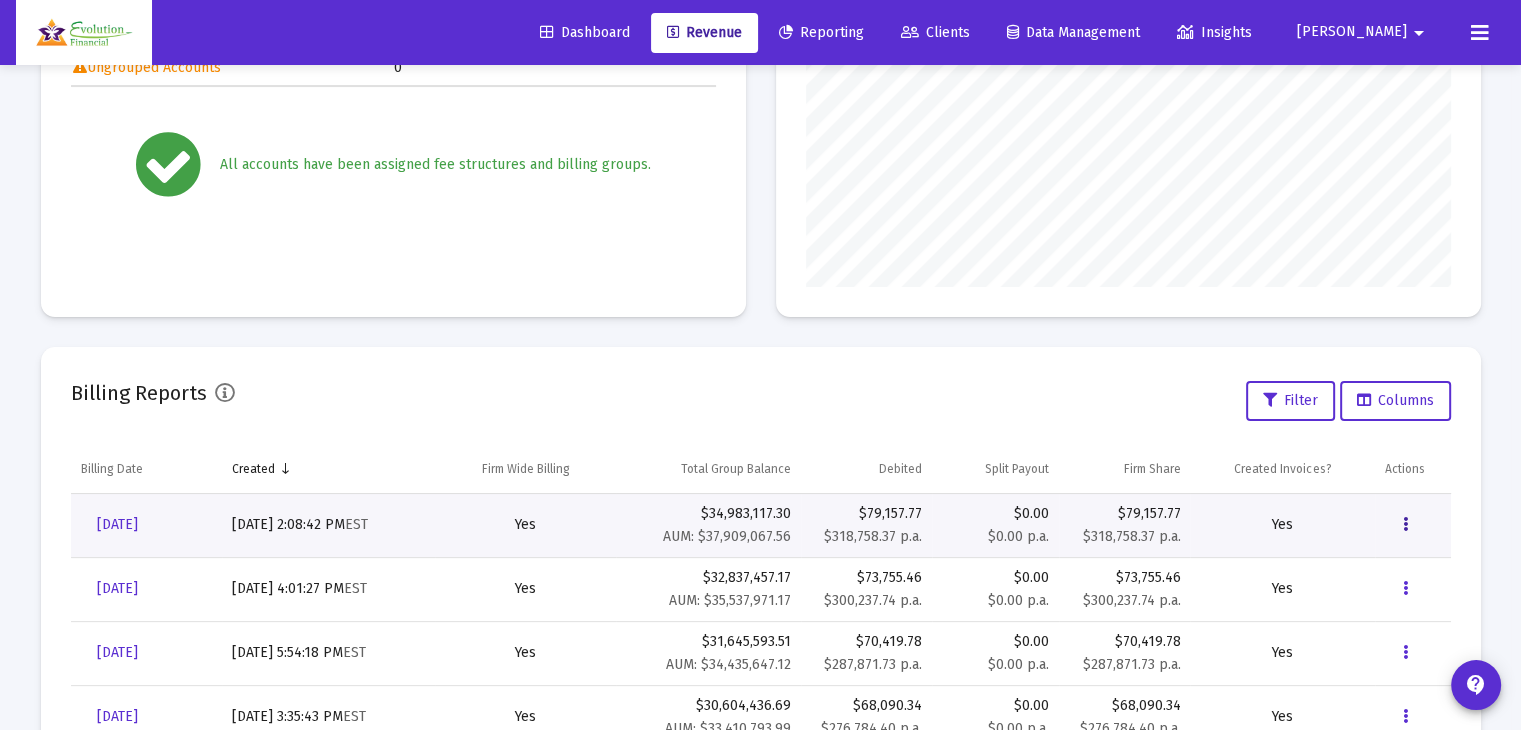 click at bounding box center (1405, 525) 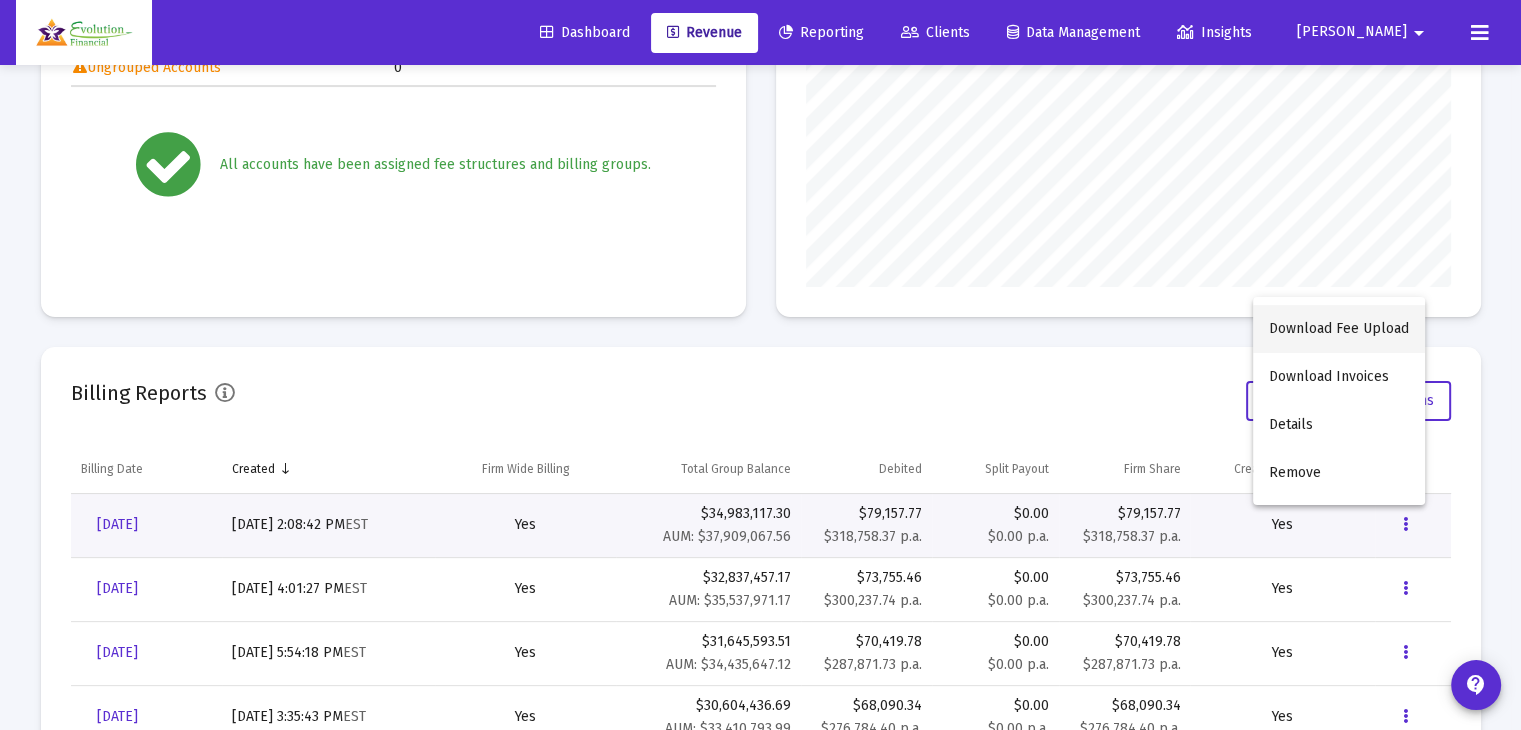 click on "Download Fee Upload" at bounding box center [1339, 329] 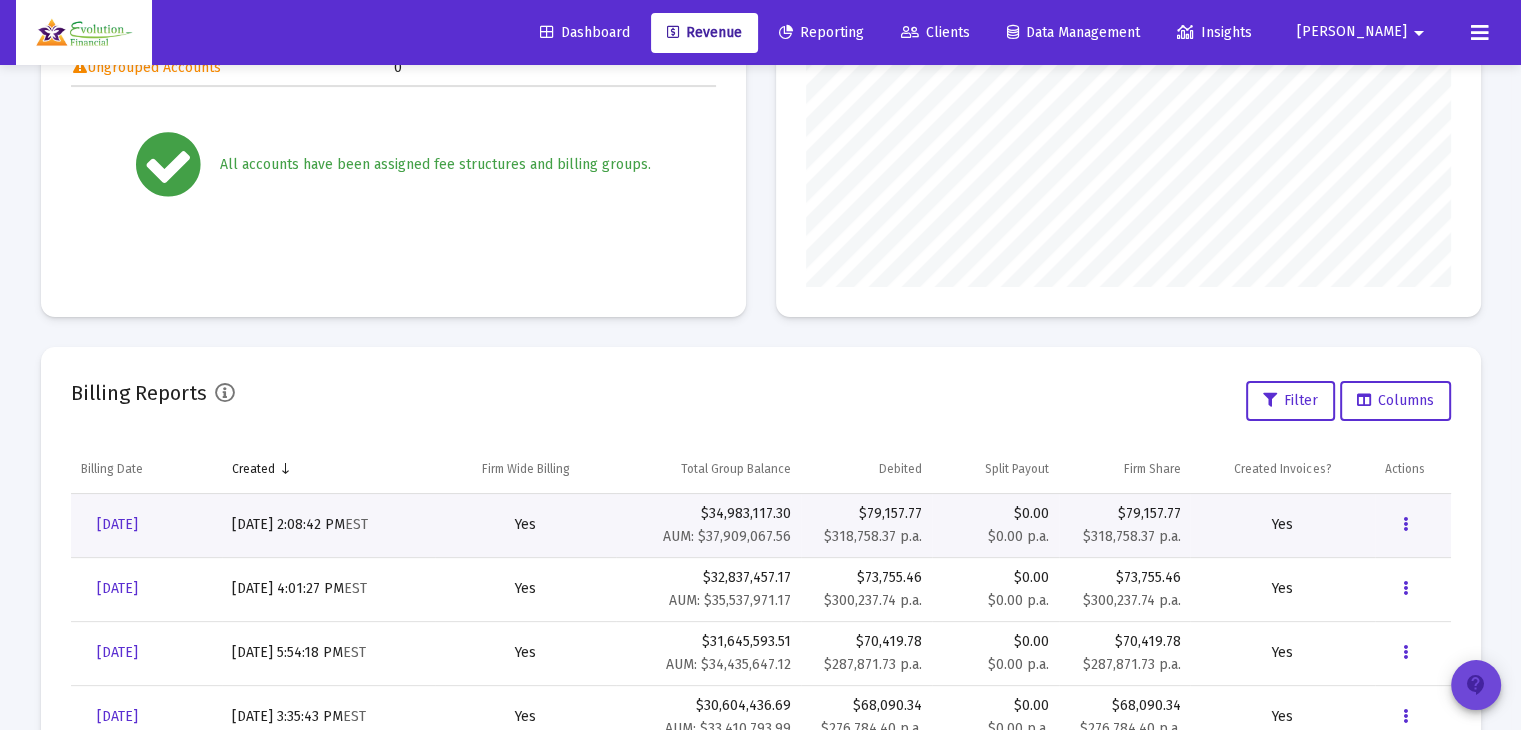 click on "contact_support" 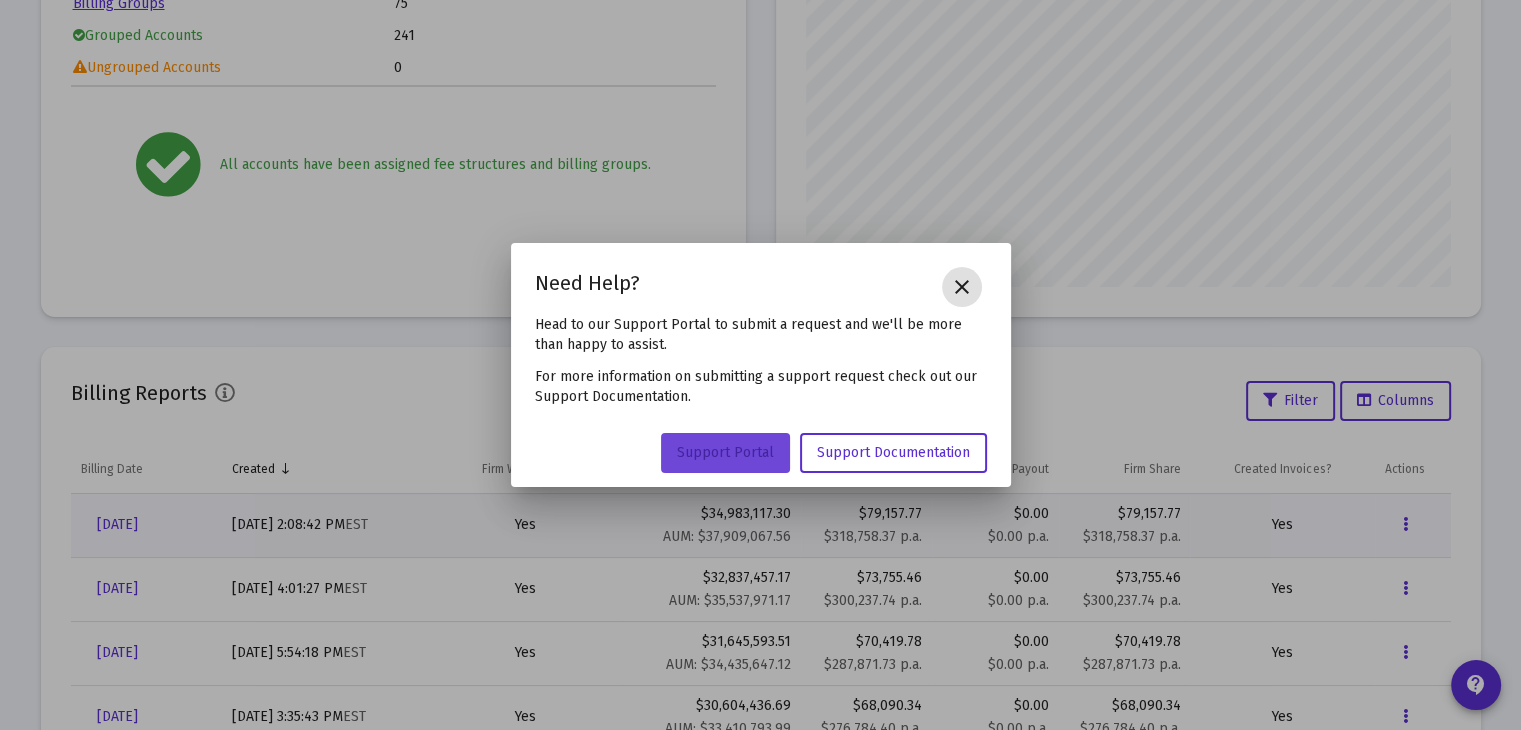 click on "Support Portal" at bounding box center (725, 452) 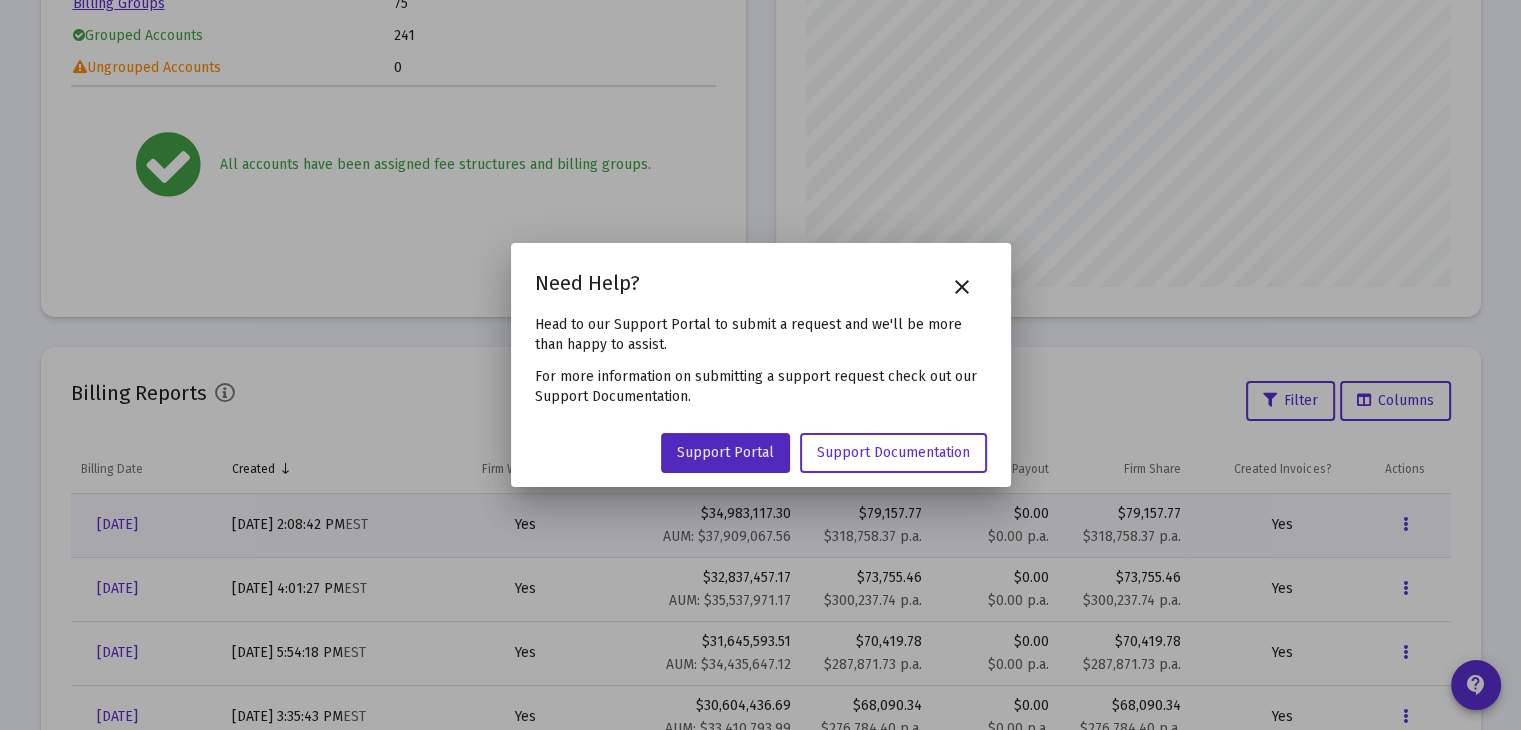 click on "close" at bounding box center [962, 287] 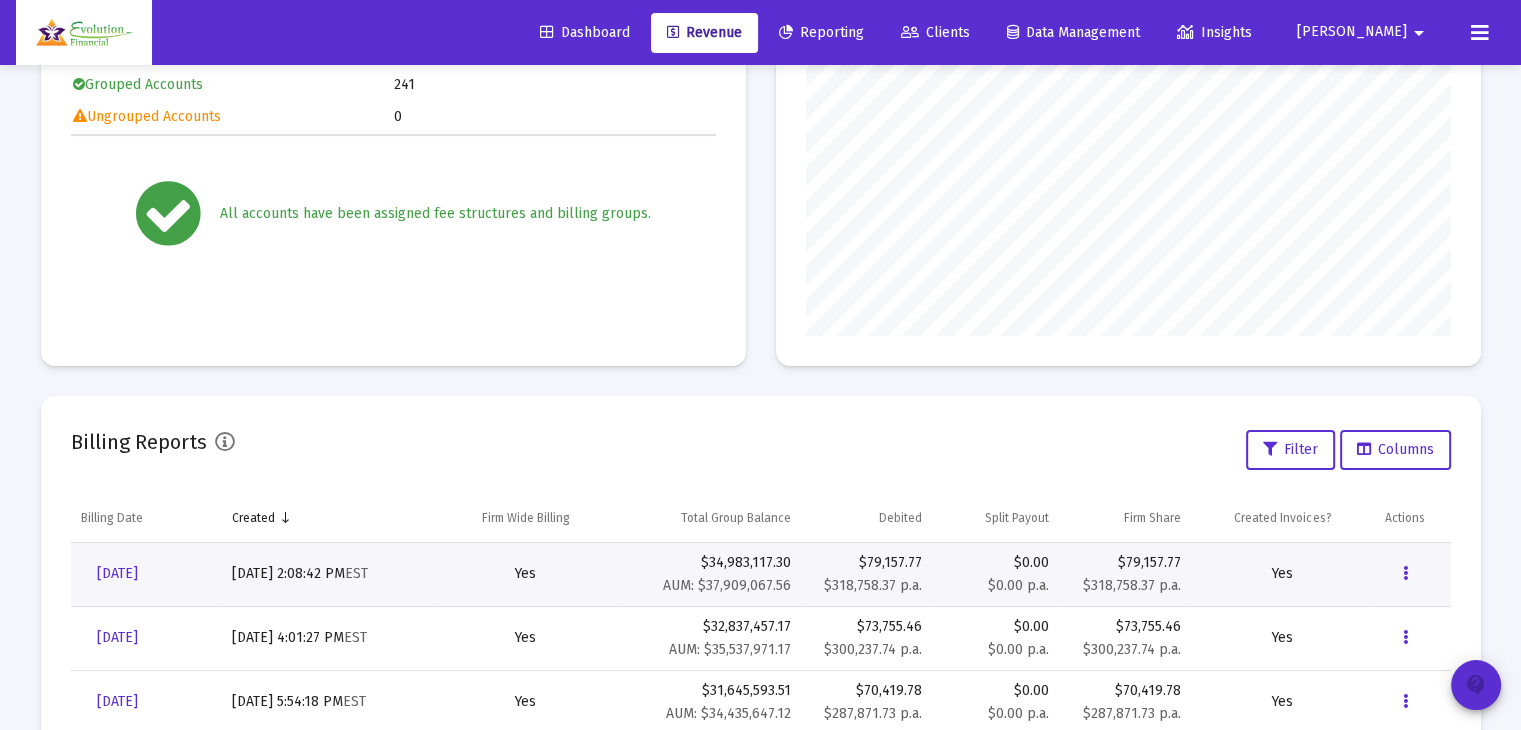 scroll, scrollTop: 0, scrollLeft: 0, axis: both 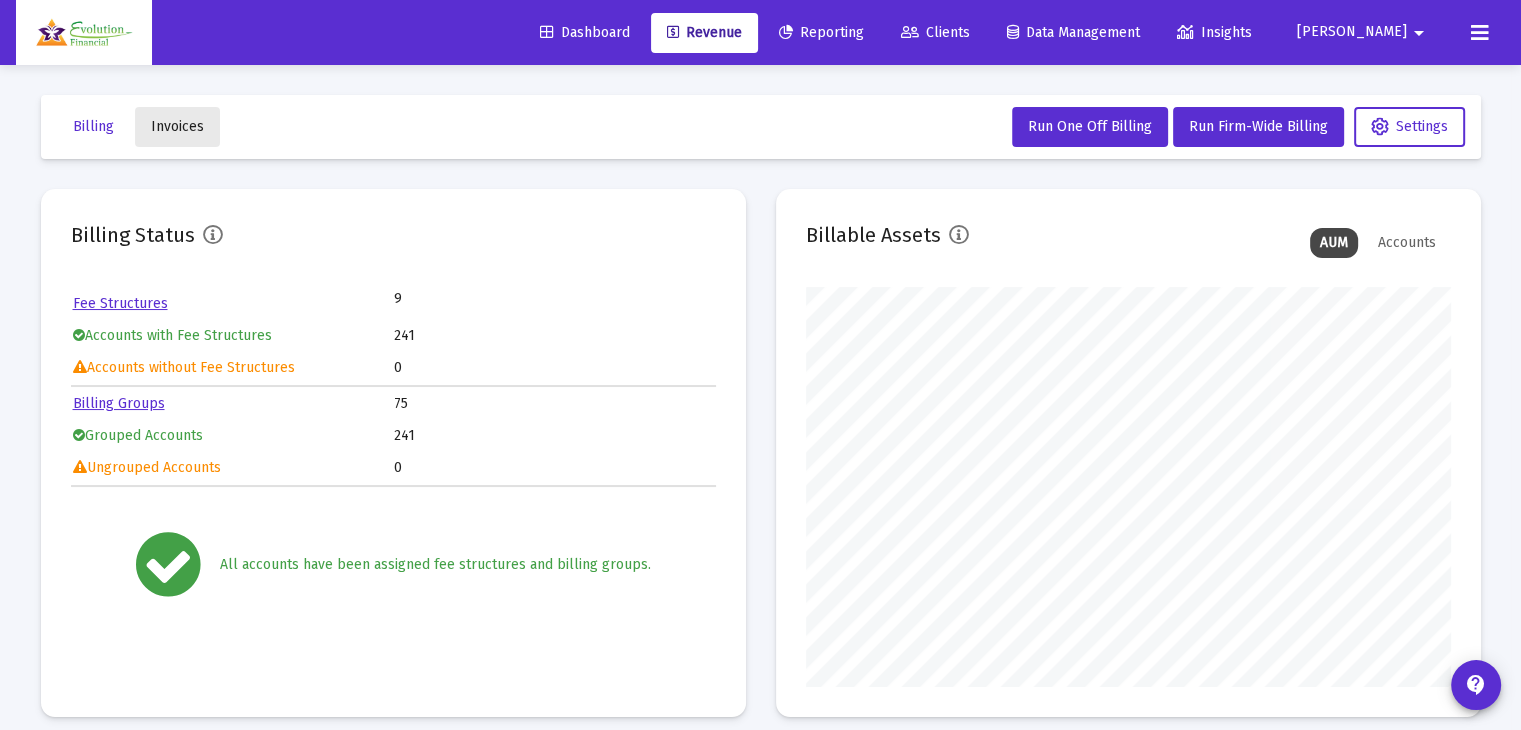 click on "Invoices" 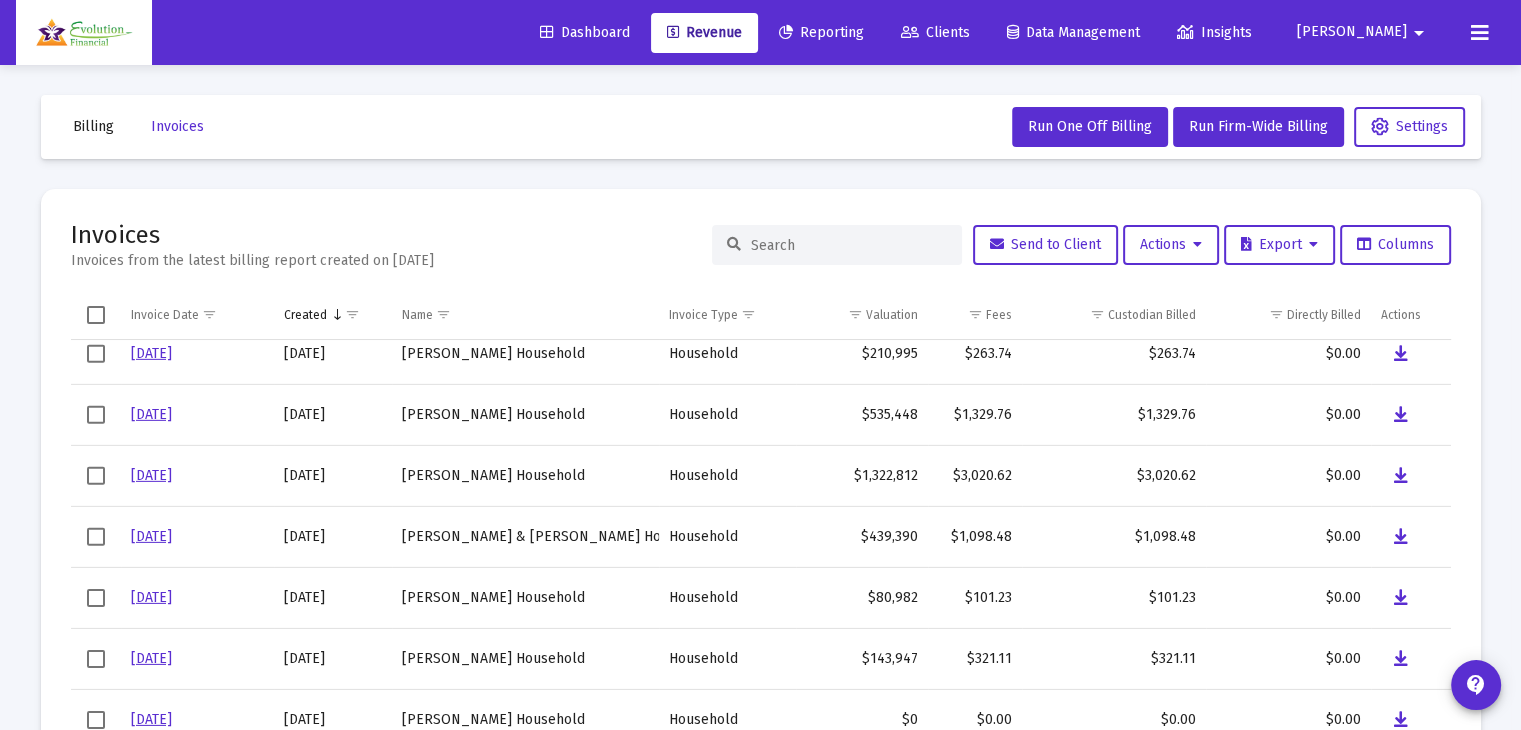 scroll, scrollTop: 3924, scrollLeft: 0, axis: vertical 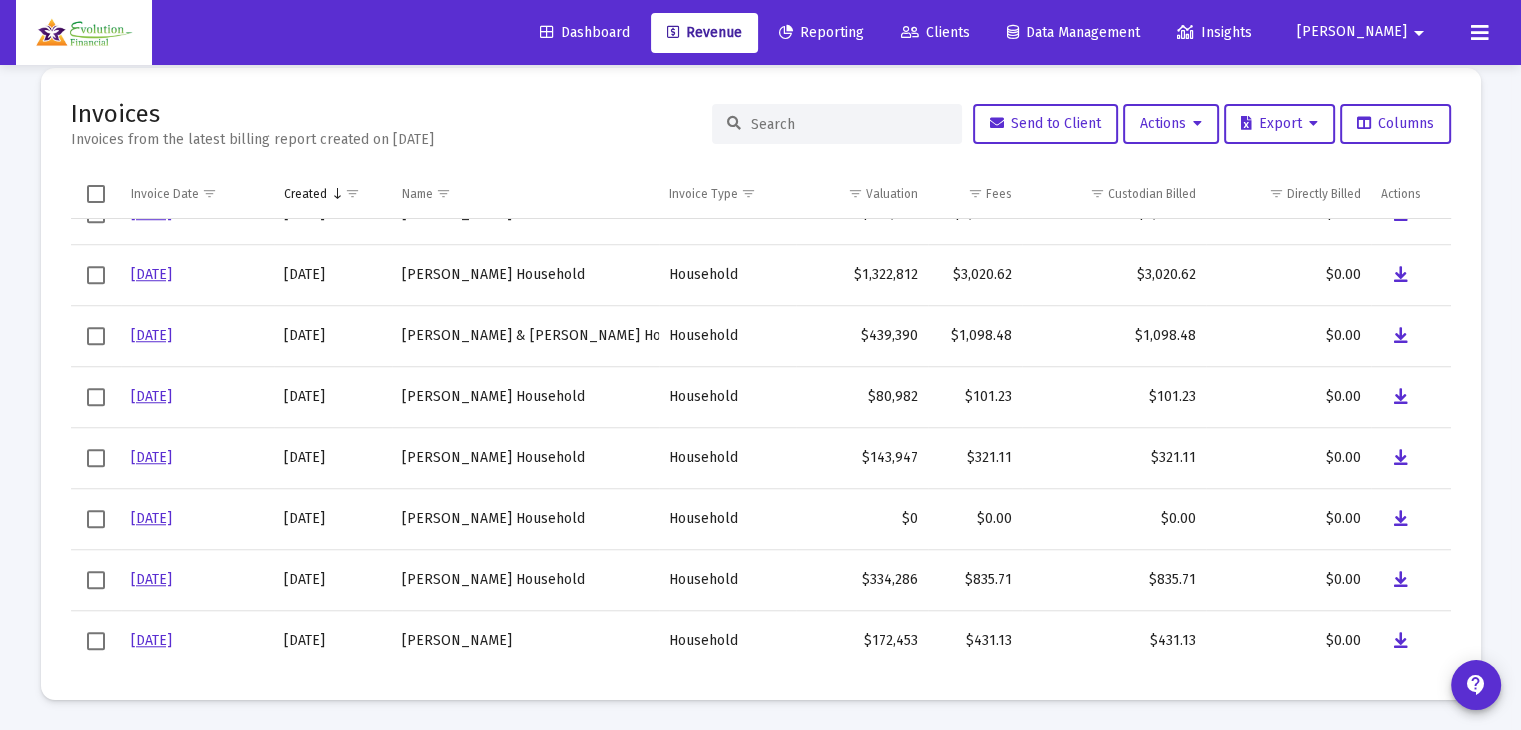 click at bounding box center (96, 194) 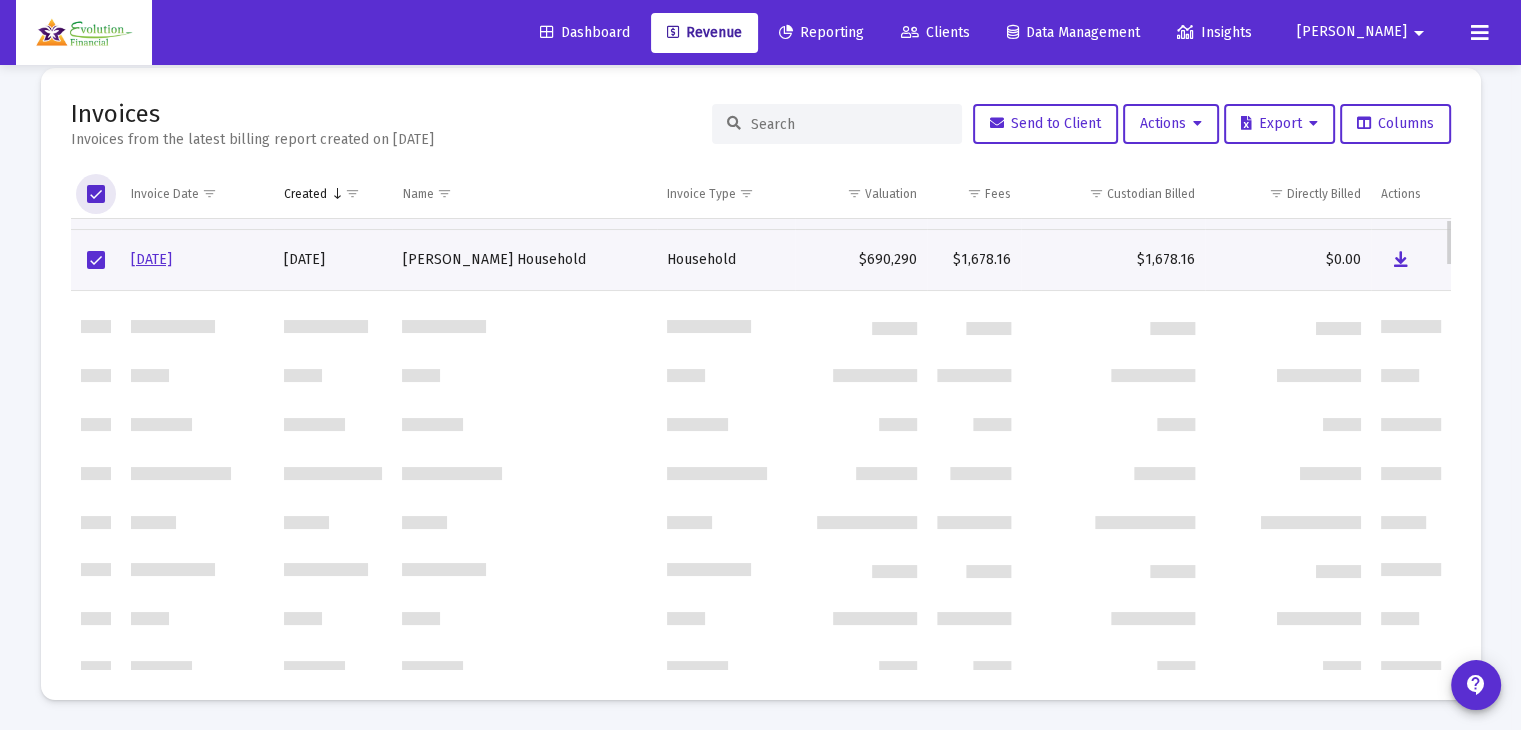 scroll, scrollTop: 0, scrollLeft: 0, axis: both 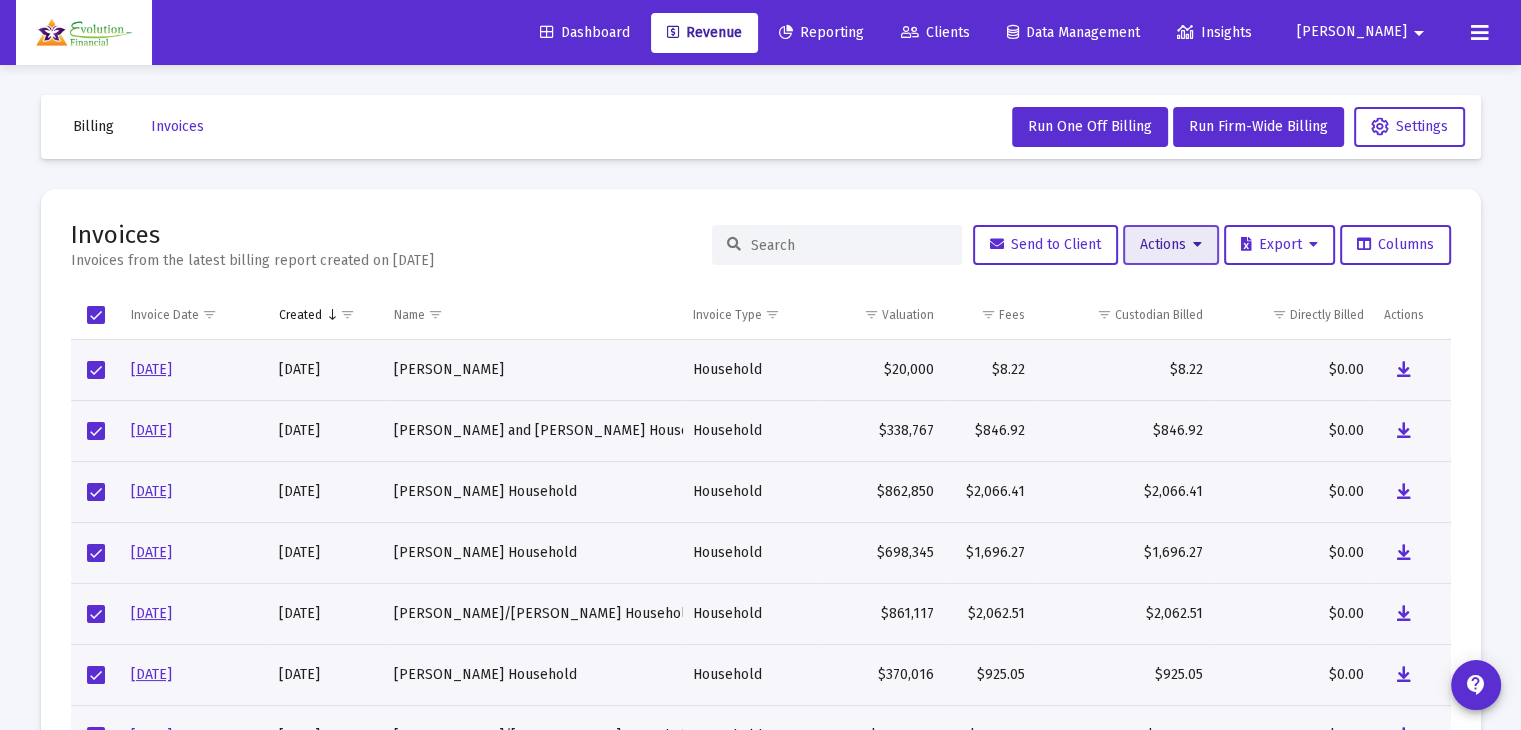 click on "Actions" 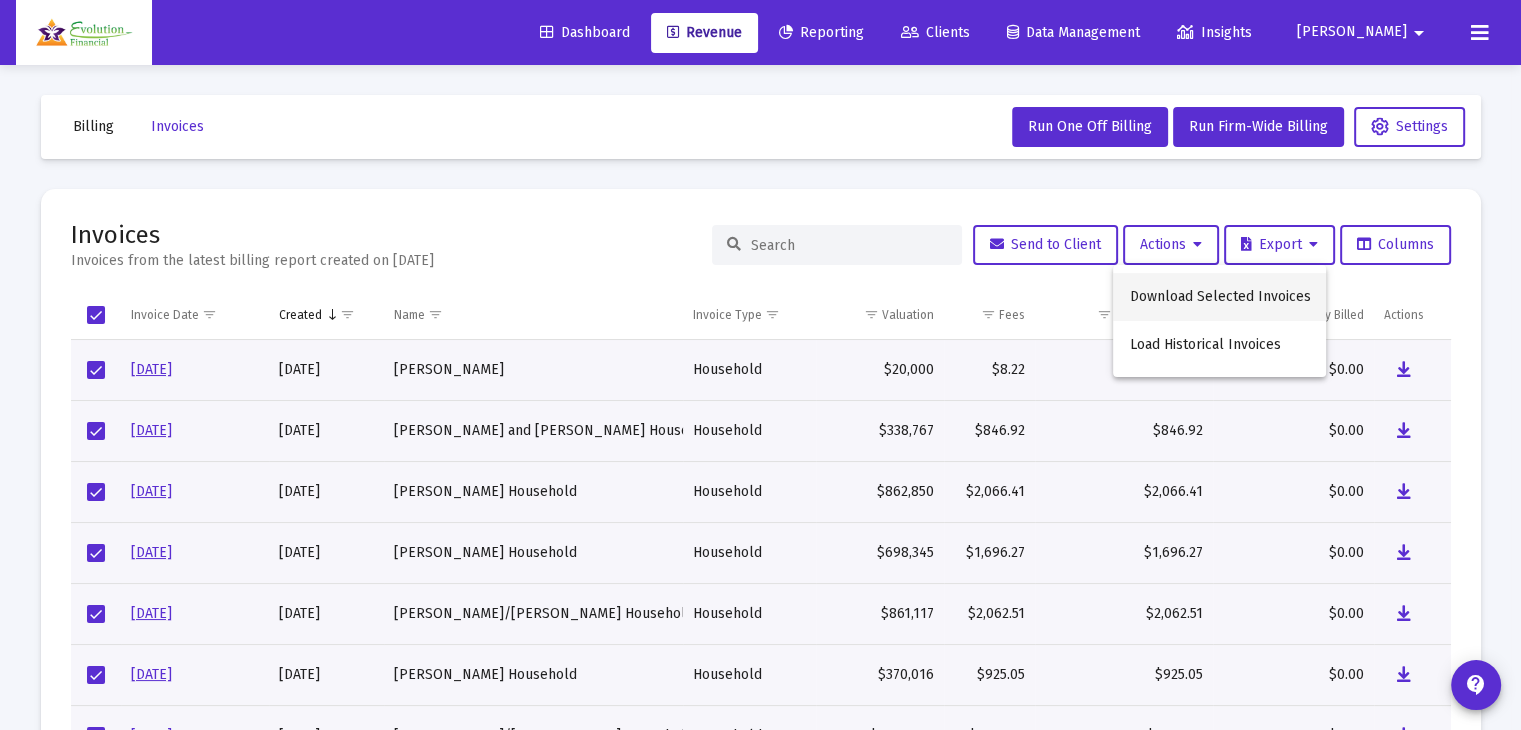 click on "Download Selected Invoices" at bounding box center (1219, 297) 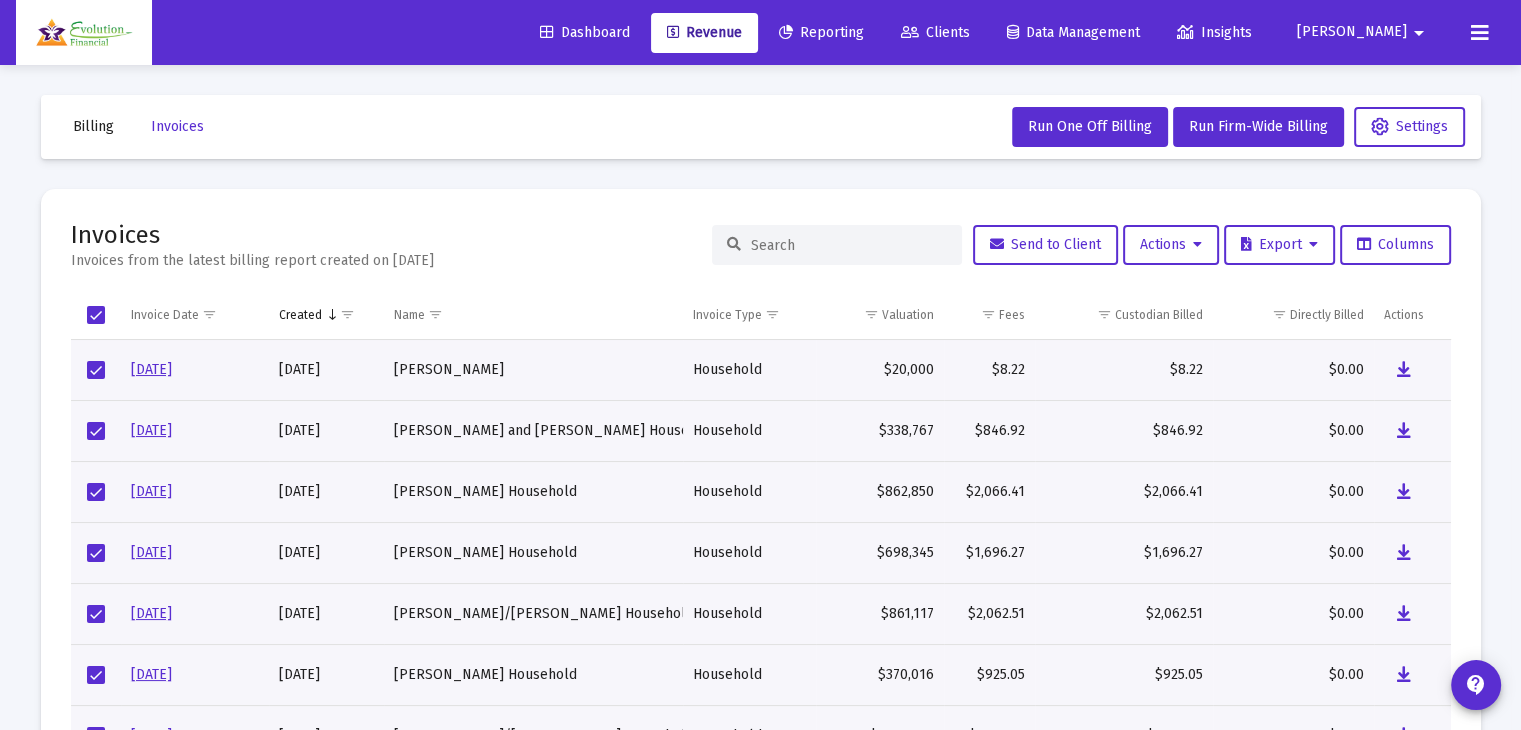 click on "Billing Invoices  Run One Off Billing   Run Firm-Wide Billing   Settings  Invoices Invoices from the latest billing report created on [DATE]  Send to Client   Actions   Export   Columns  Invoice Date Created Name Invoice Type Valuation Fees Custodian Billed Directly Billed Actions  [DATE]  [DATE] [PERSON_NAME] Household $20,000  $8.22   $8.22  $0.00  [DATE]  [DATE] [PERSON_NAME] and [PERSON_NAME] Household Household $338,767  $846.92   $846.92  $0.00  [DATE]  [DATE] [PERSON_NAME] Household Household $862,850  $2,066.41   $2,066.41  $0.00  [DATE]  [DATE] [PERSON_NAME][GEOGRAPHIC_DATA] $698,345  $1,696.27   $1,696.27  $0.00  [DATE]  [DATE] [PERSON_NAME]/[PERSON_NAME][GEOGRAPHIC_DATA] Household $861,117  $2,062.51   $2,062.51  $0.00  [DATE]  [DATE] [PERSON_NAME][GEOGRAPHIC_DATA] $370,016  $925.05   $925.05  $0.00  [DATE]  [DATE] [GEOGRAPHIC_DATA]/[PERSON_NAME][GEOGRAPHIC_DATA] $1,137,462  $2,792.11   $2,792.11  $0.00  [DATE]  [DATE] [PERSON_NAME][GEOGRAPHIC_DATA] Household $690,290  $1,678.16   $1,678.16  $0.00" 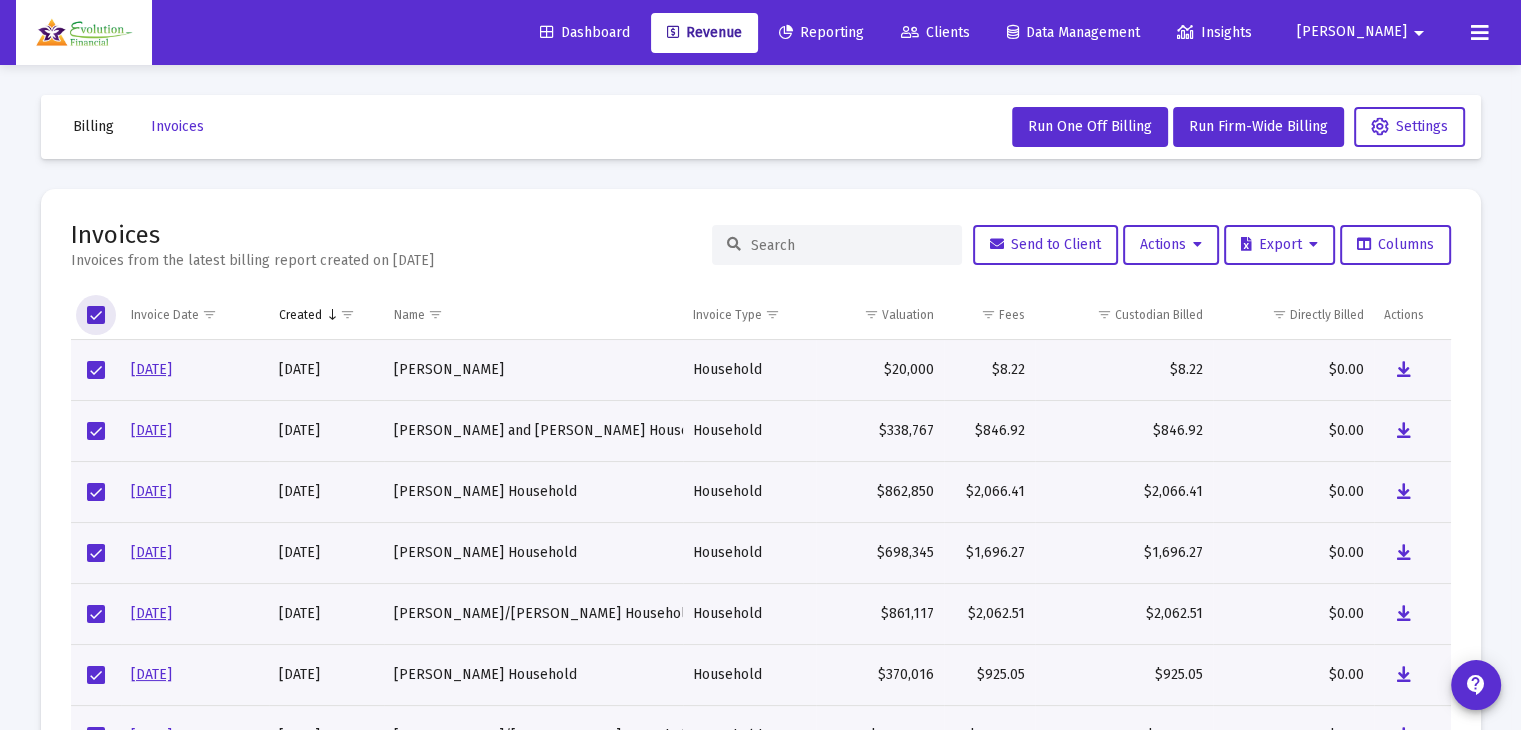 click at bounding box center [96, 315] 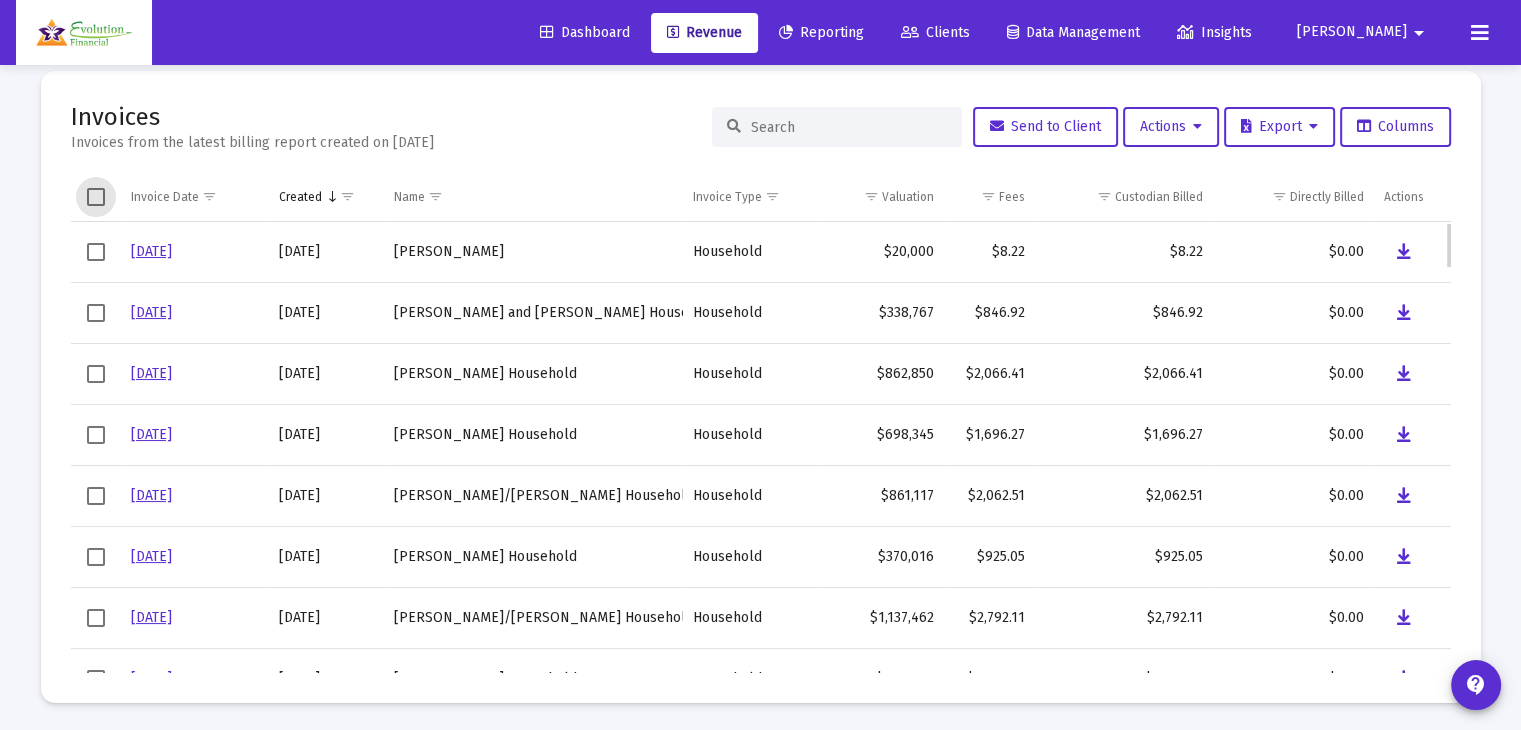scroll, scrollTop: 121, scrollLeft: 0, axis: vertical 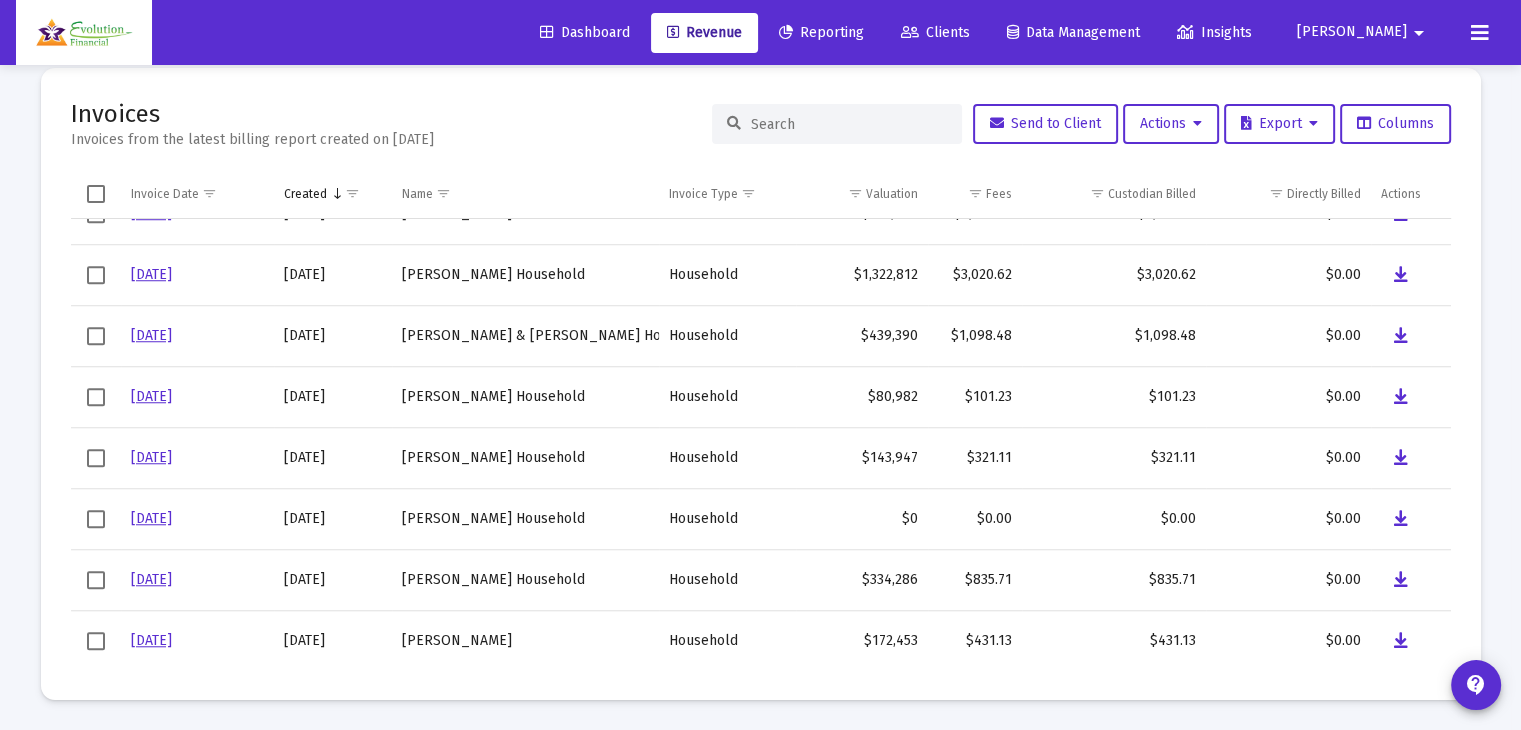click on "Invoices Invoices from the latest billing report created on [DATE]  Send to Client   Actions   Export   Columns  Invoice Date Created Name Invoice Type Valuation Fees Custodian Billed Directly Billed Actions  [DATE]  [DATE] [PERSON_NAME] Household Household $535,448  $1,329.76   $1,329.76  $0.00  [DATE]  [DATE] [PERSON_NAME] Household Household $1,322,812  $3,020.62   $3,020.62  $0.00  [DATE]  [DATE] [PERSON_NAME] & [PERSON_NAME] Household Household $439,390  $1,098.48   $1,098.48  $0.00  [DATE]  [DATE] [PERSON_NAME] Household Household $80,982  $101.23   $101.23  $0.00  [DATE]  [DATE] [PERSON_NAME][GEOGRAPHIC_DATA] Household $143,947  $321.11   $321.11  $0.00  [DATE]  [DATE] [PERSON_NAME][GEOGRAPHIC_DATA] Household $0  $0.00   $0.00  $0.00  [DATE]  [DATE][GEOGRAPHIC_DATA][PERSON_NAME] $334,286  $835.71   $835.71  $0.00  [DATE]  [DATE] [PERSON_NAME] Household Household $172,453  $431.13   $431.13  $0.00 Loading..." 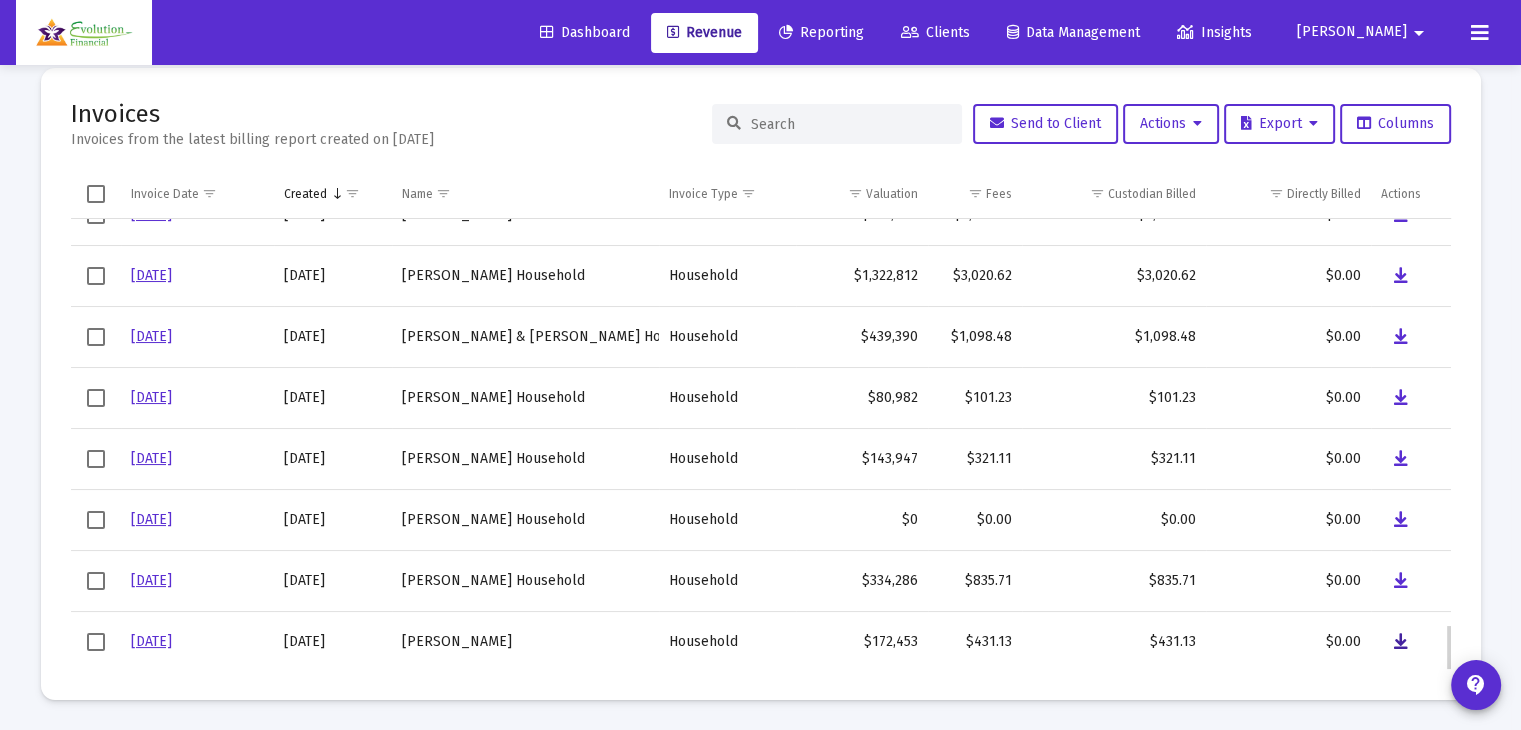 click at bounding box center [1401, 642] 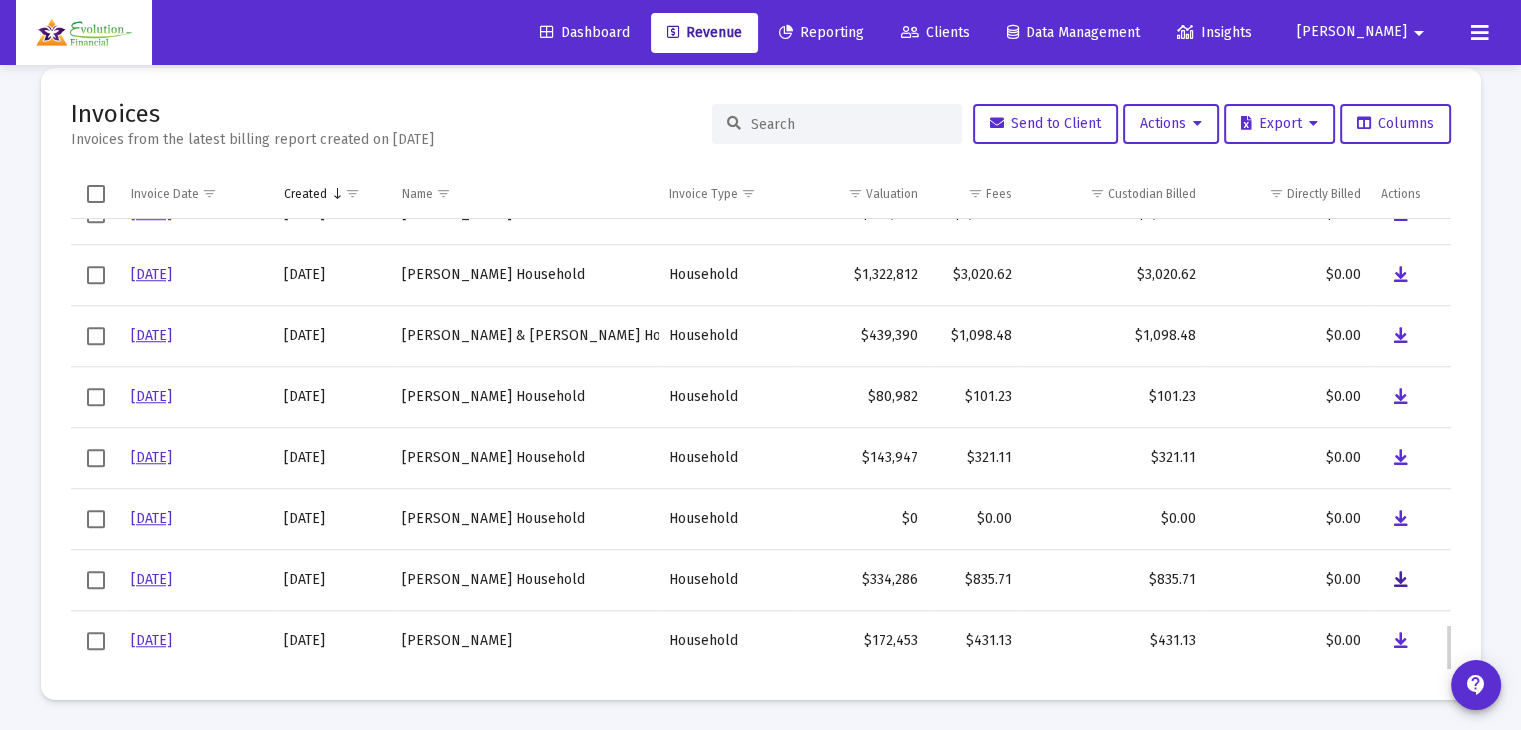 click at bounding box center (1401, 581) 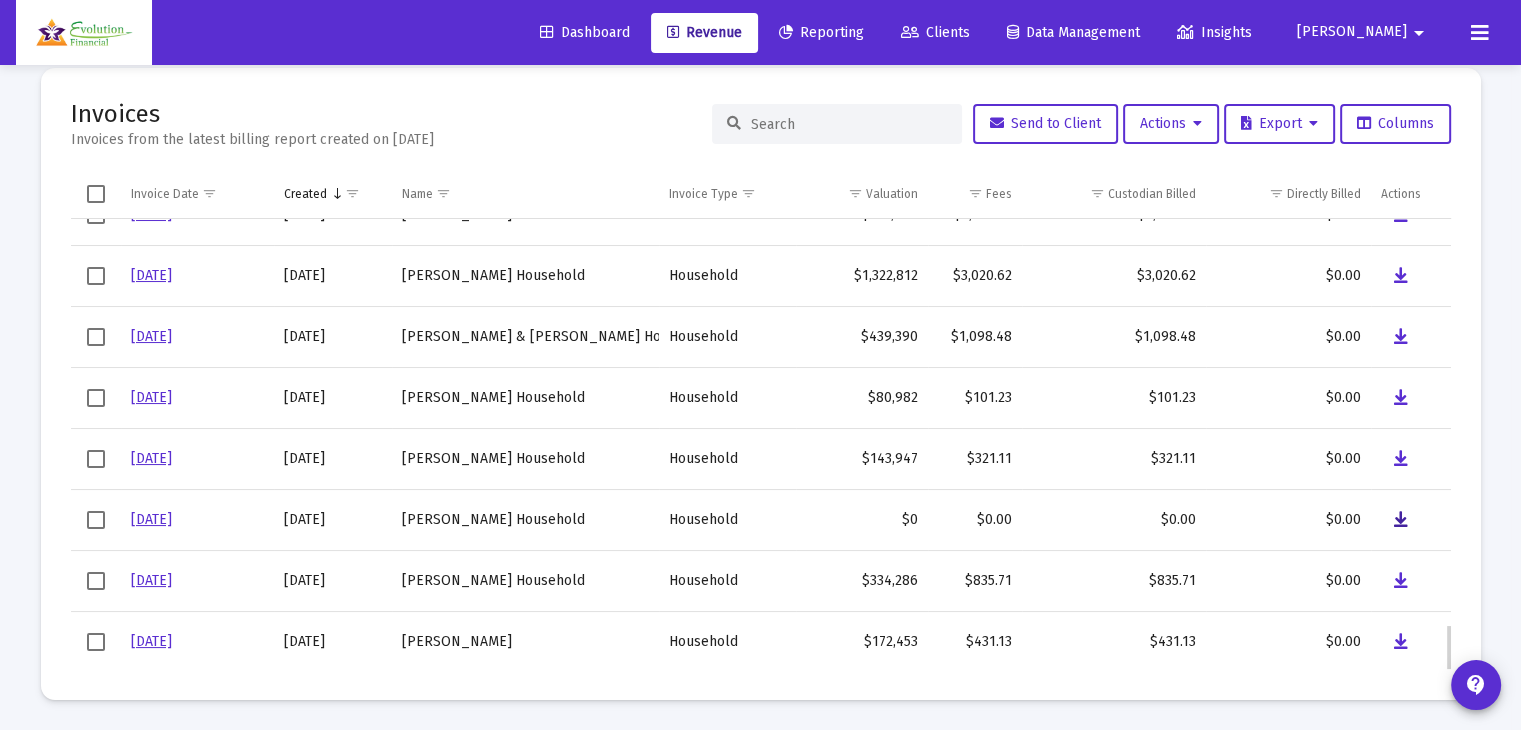 click at bounding box center (1401, 520) 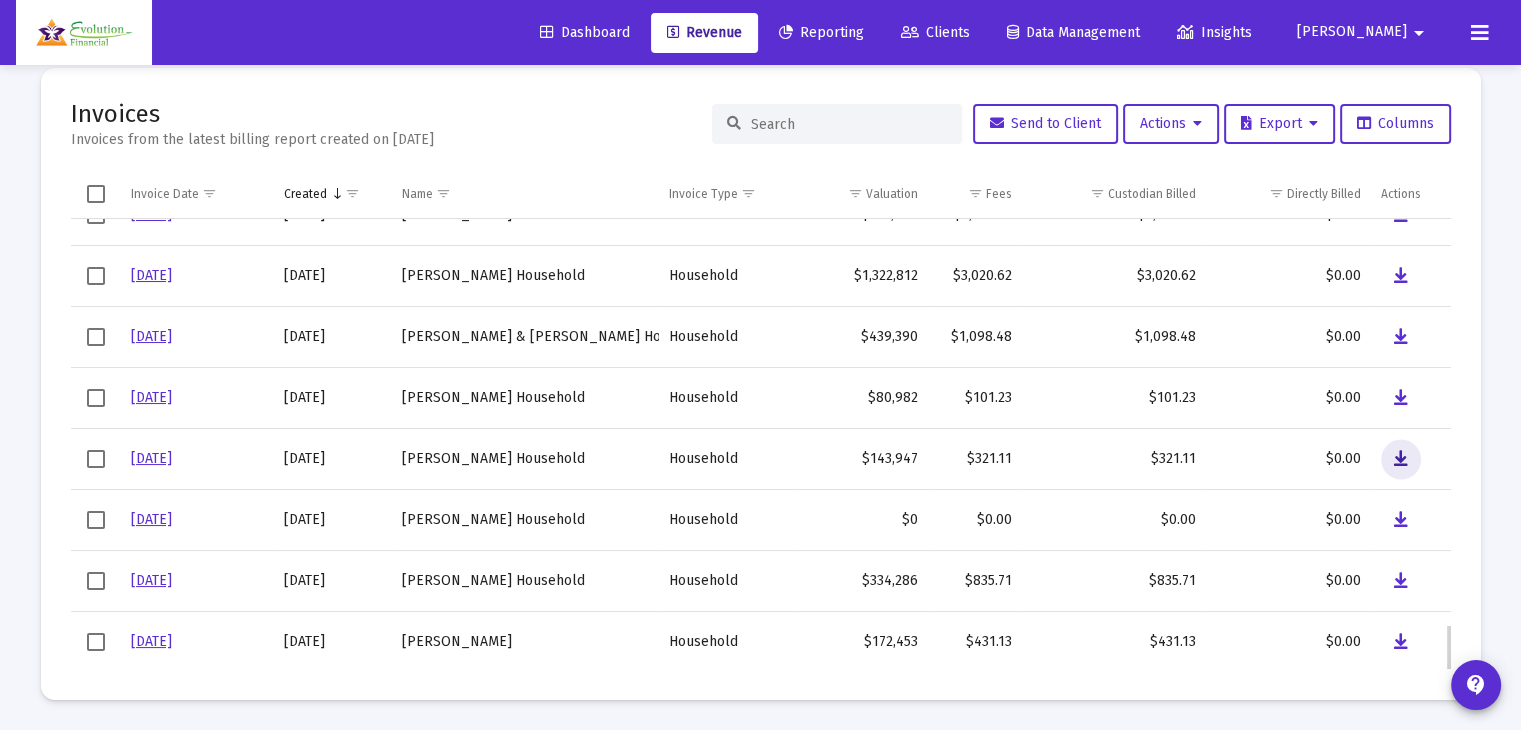click at bounding box center [1401, 459] 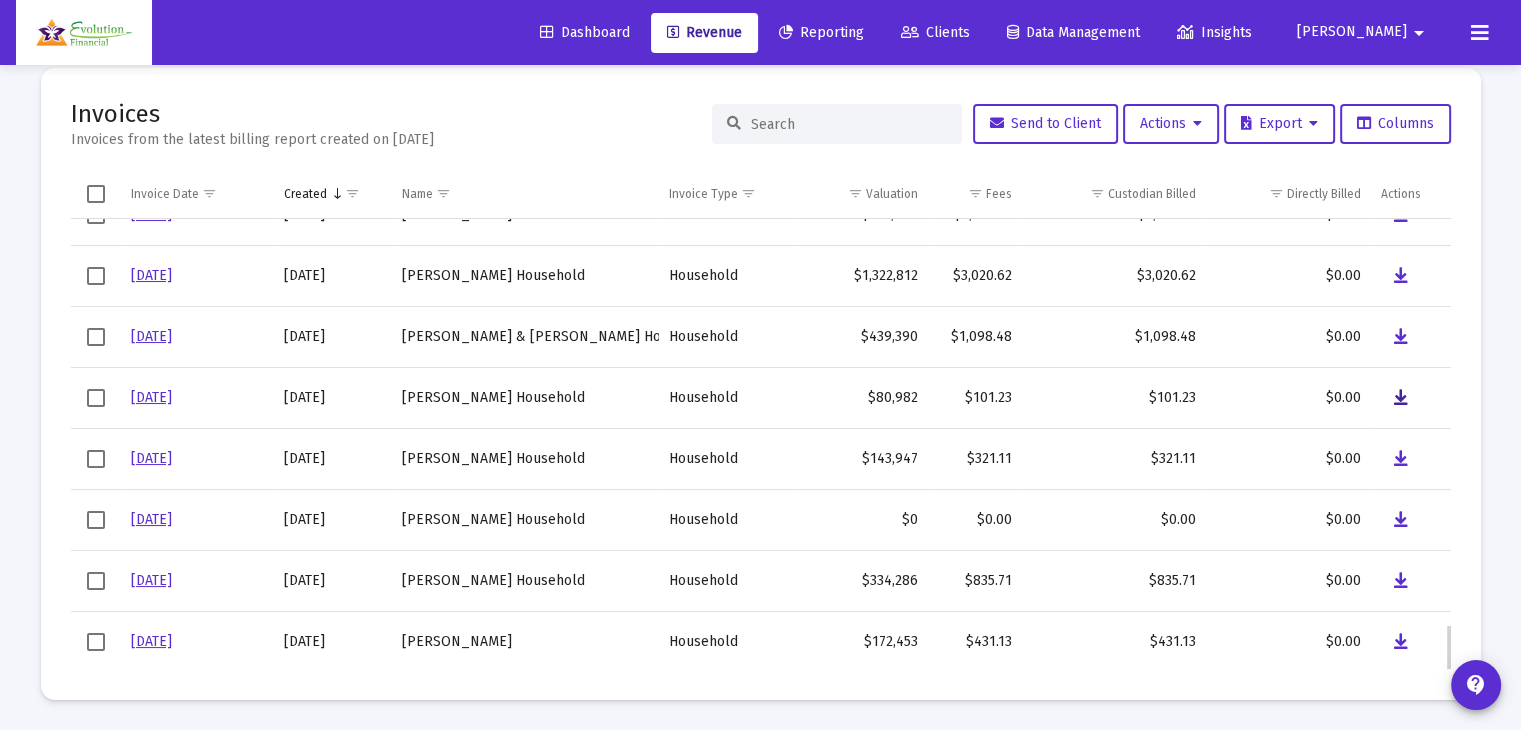 click at bounding box center [1401, 398] 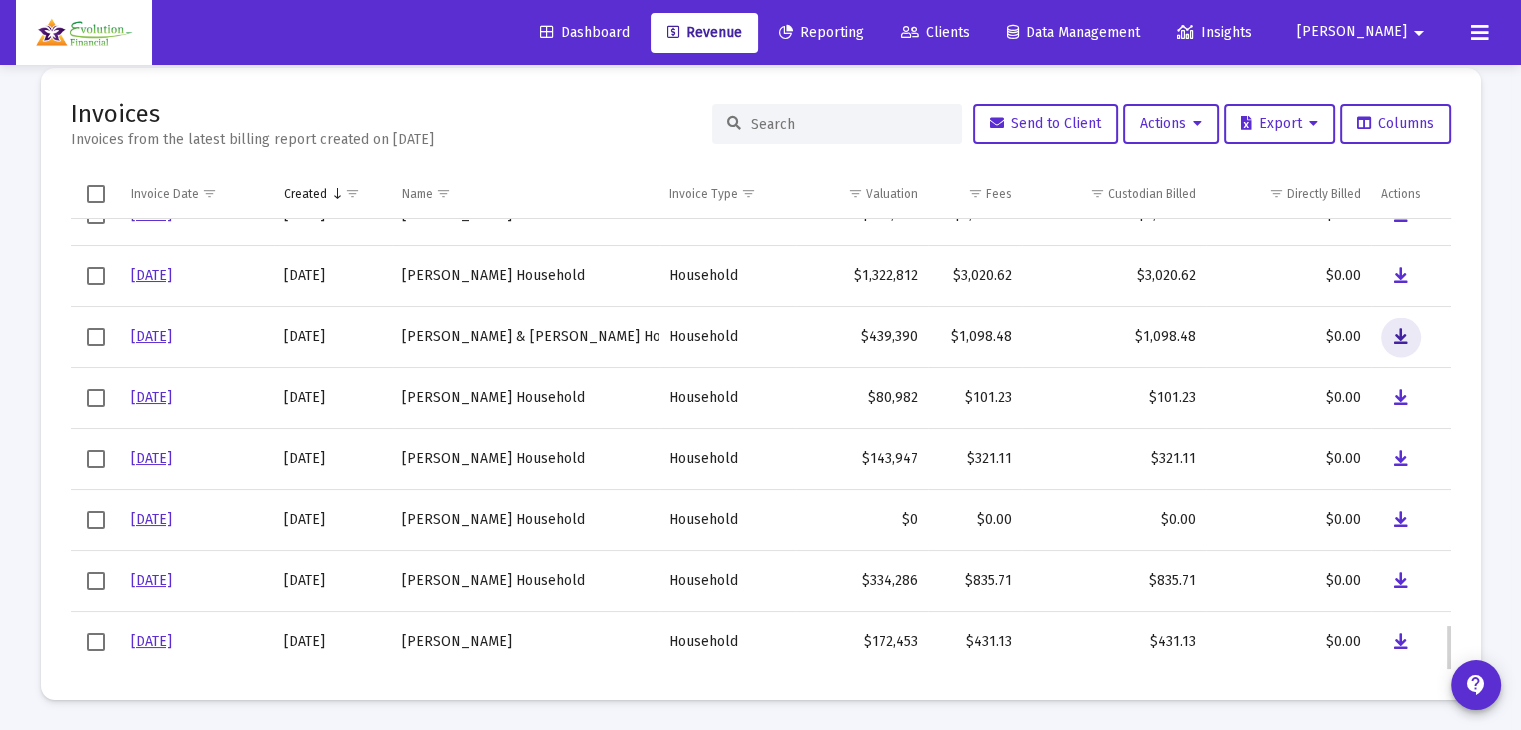 click at bounding box center (1401, 337) 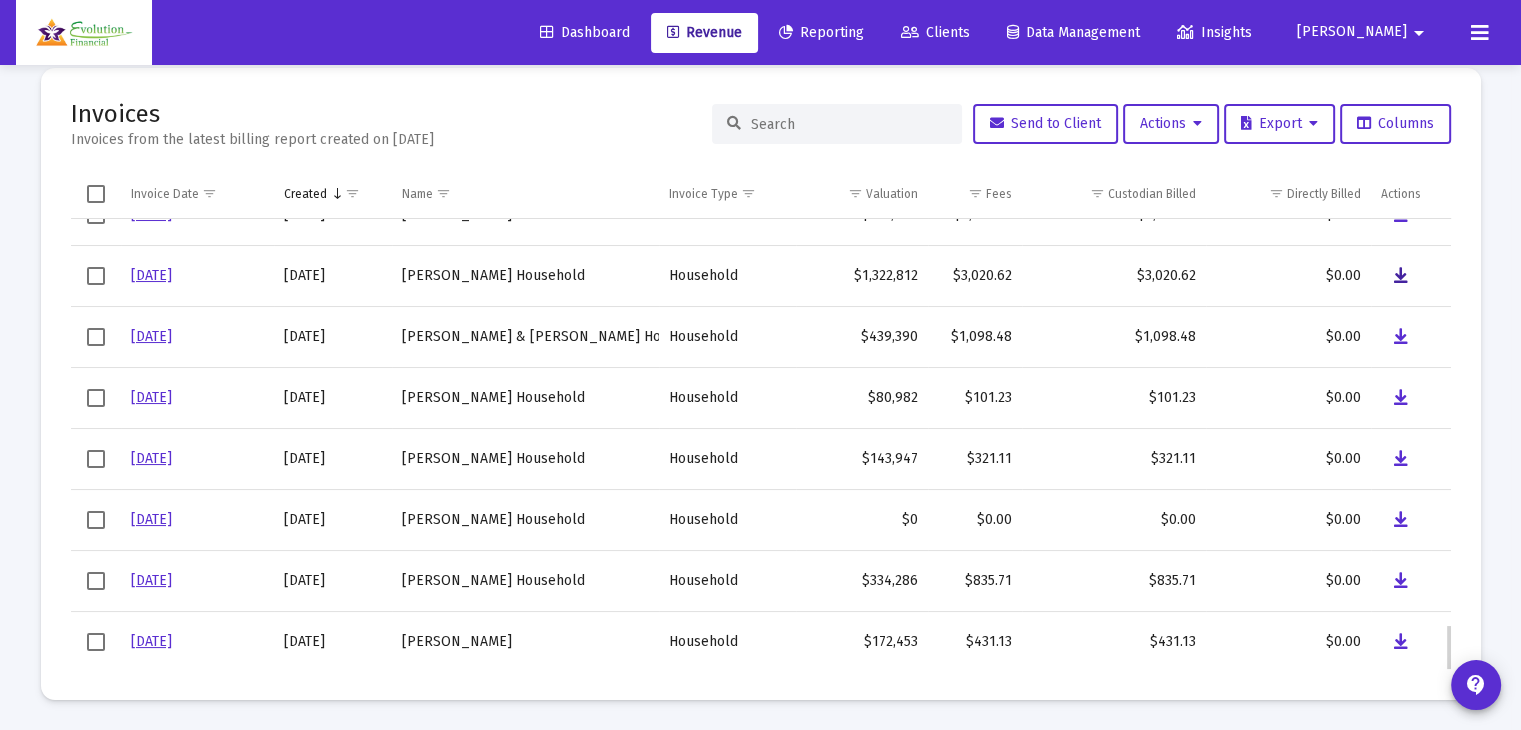 click at bounding box center [1401, 276] 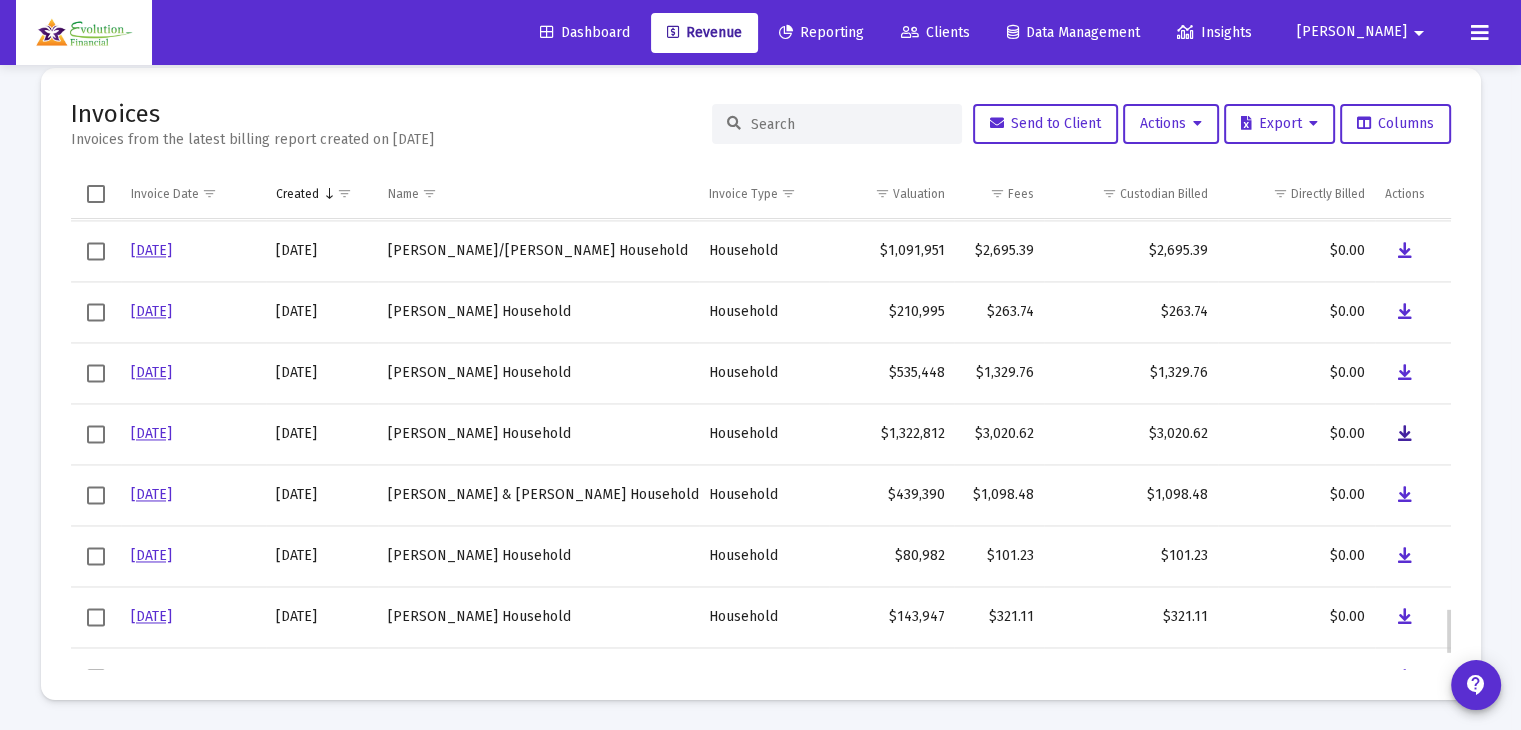 scroll, scrollTop: 3687, scrollLeft: 0, axis: vertical 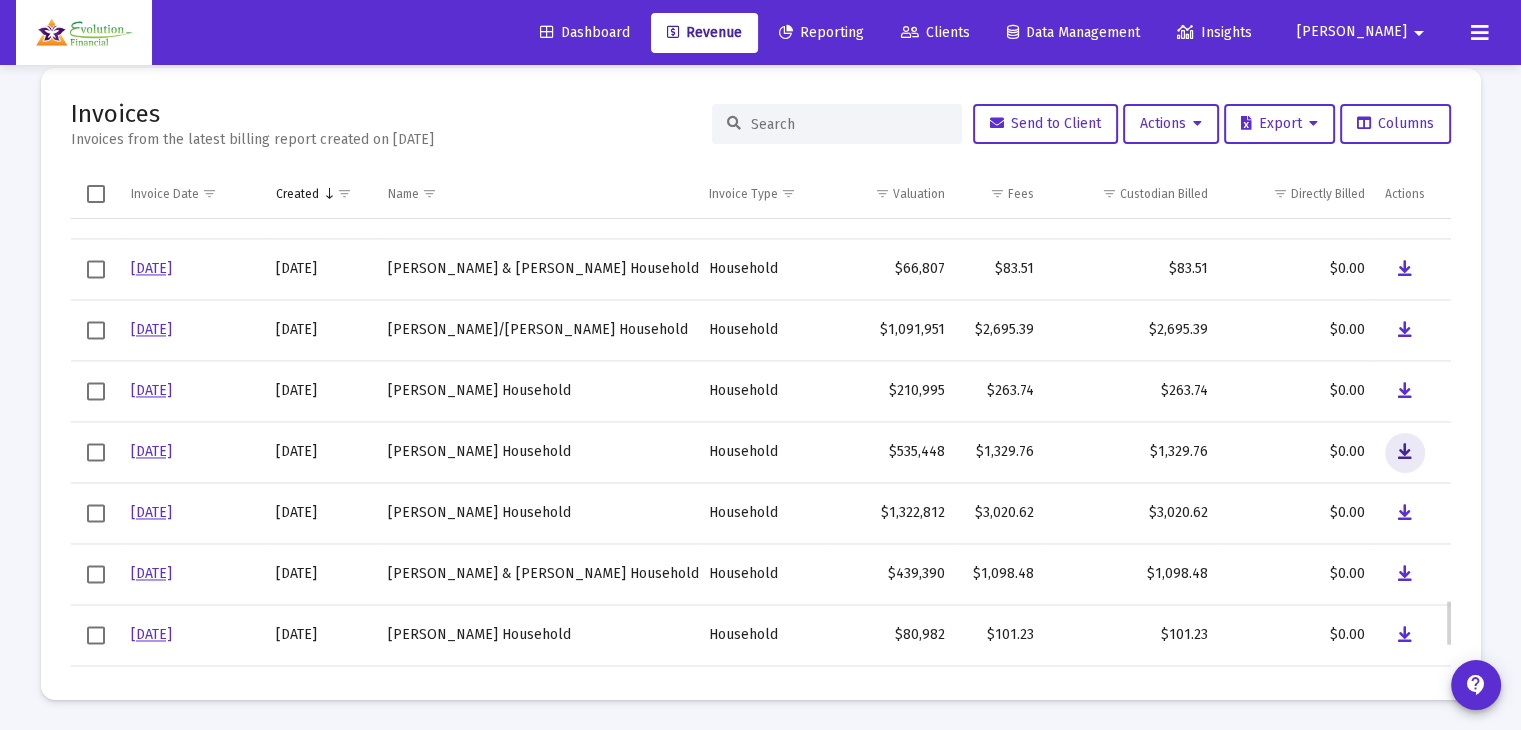 click at bounding box center (1405, 453) 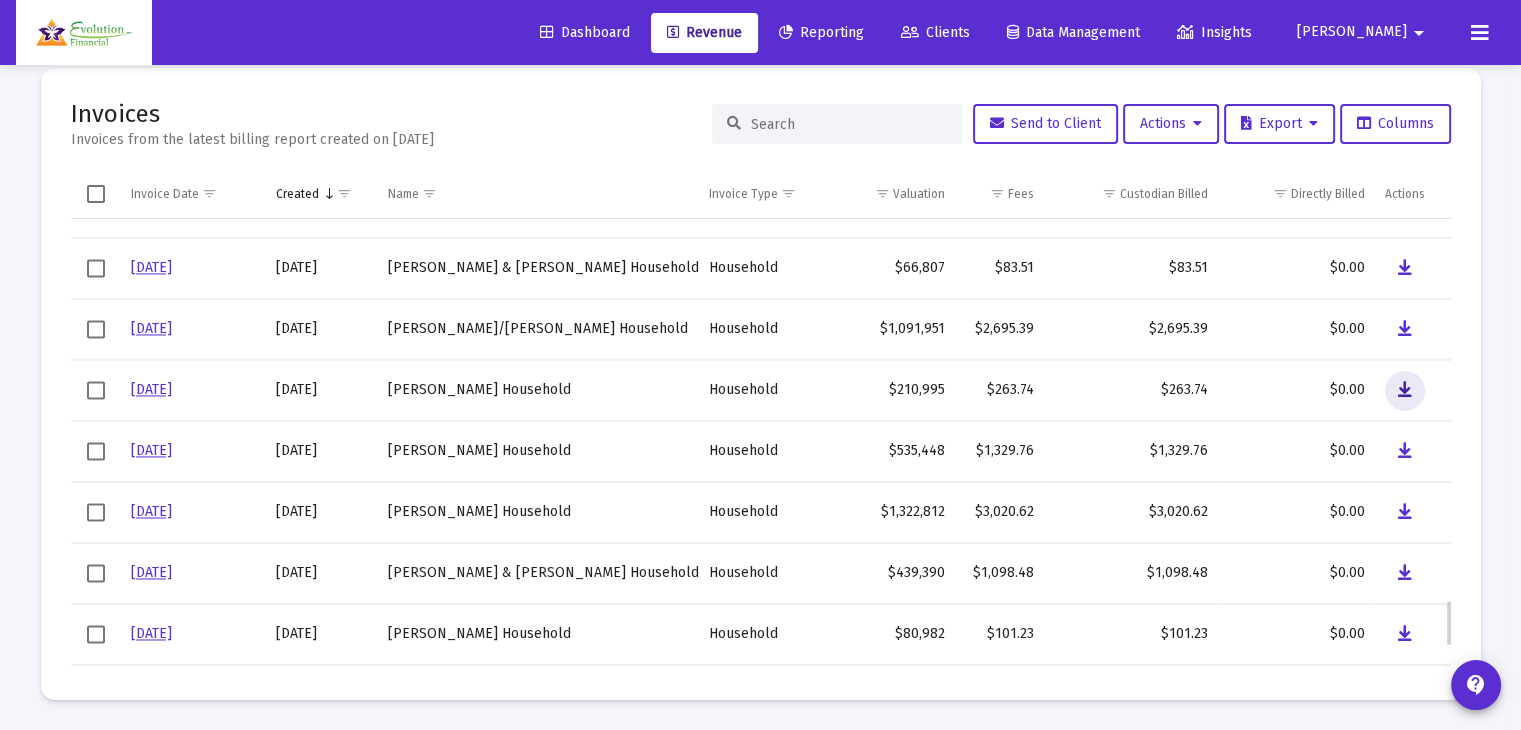 click at bounding box center [1405, 391] 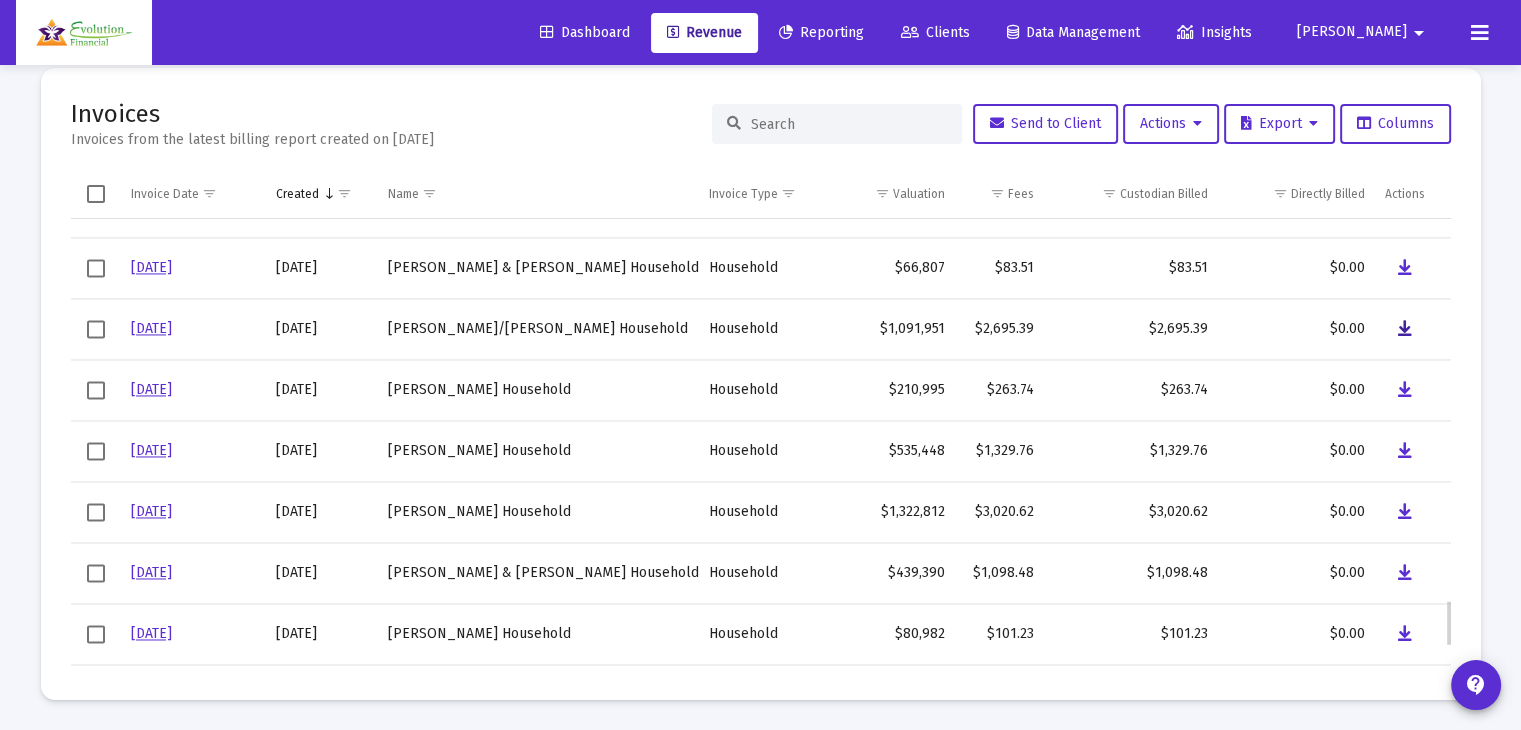 click at bounding box center [1405, 330] 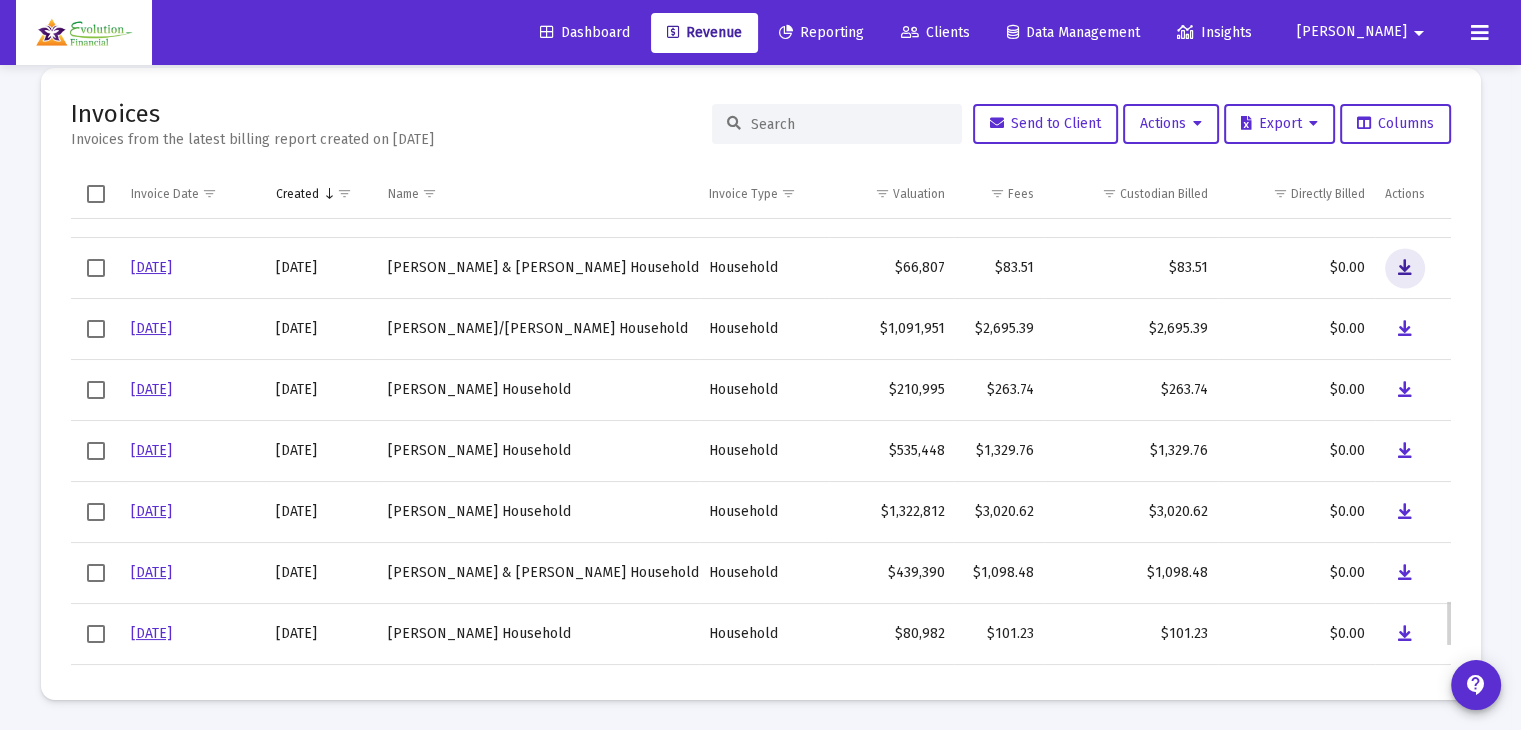 click at bounding box center [1405, 268] 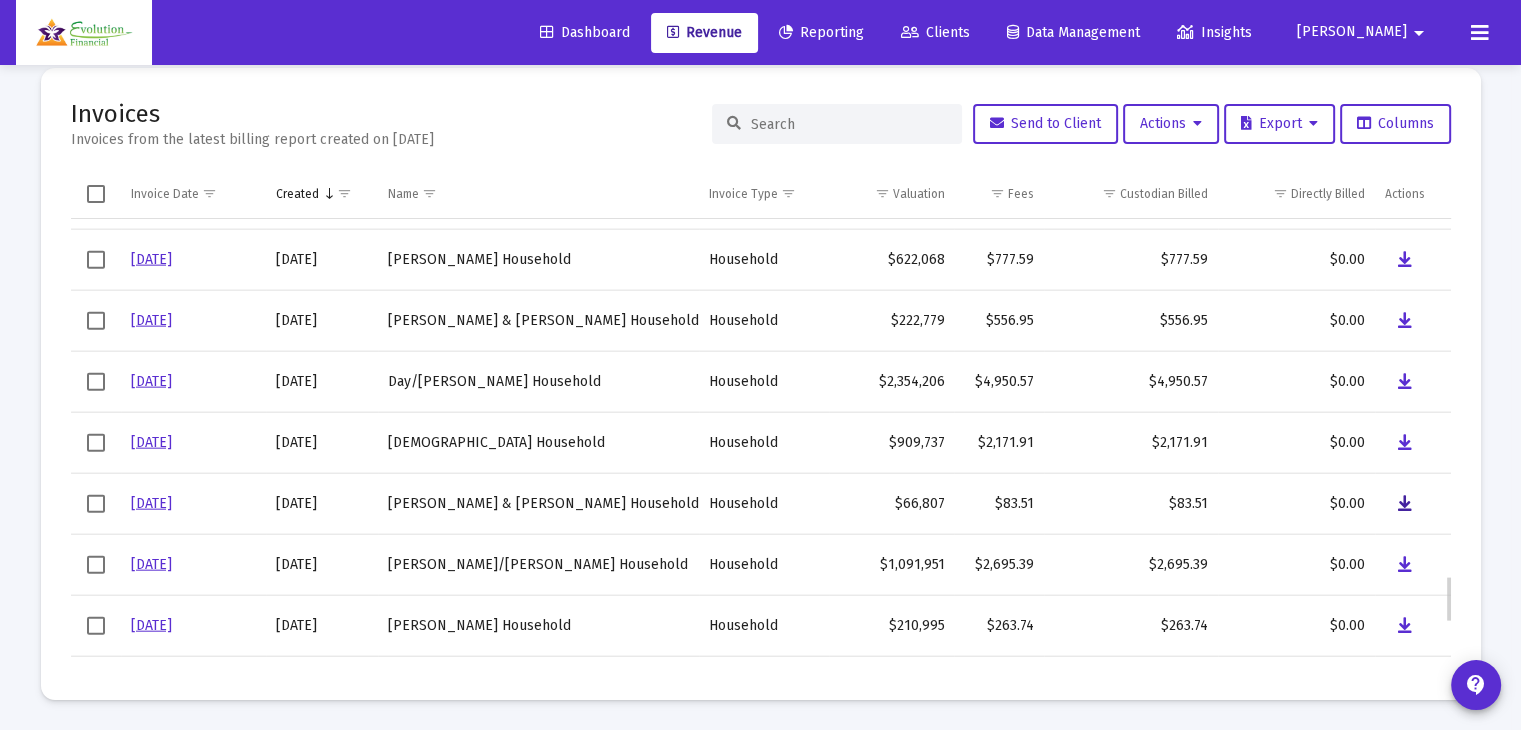 scroll, scrollTop: 3455, scrollLeft: 0, axis: vertical 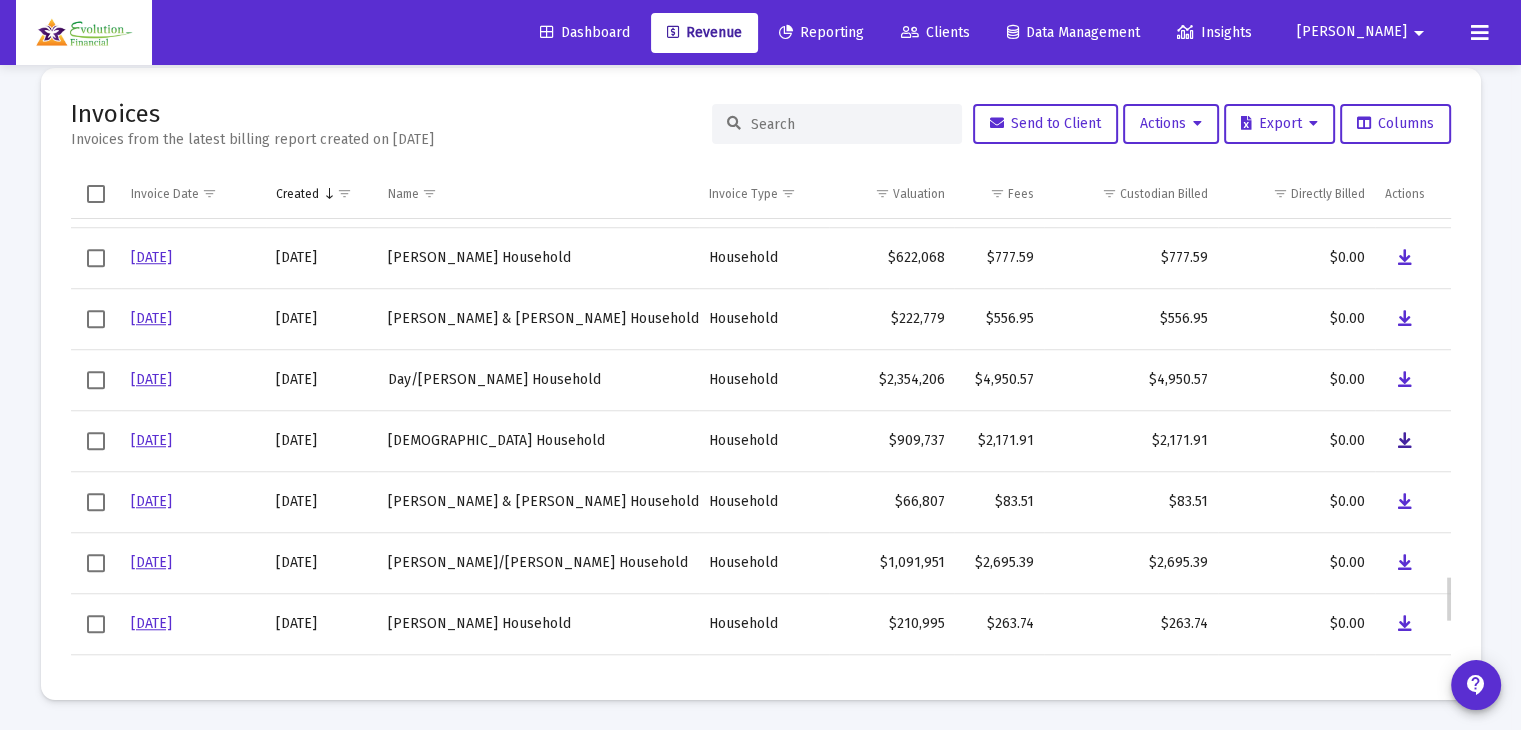 click at bounding box center [1405, 442] 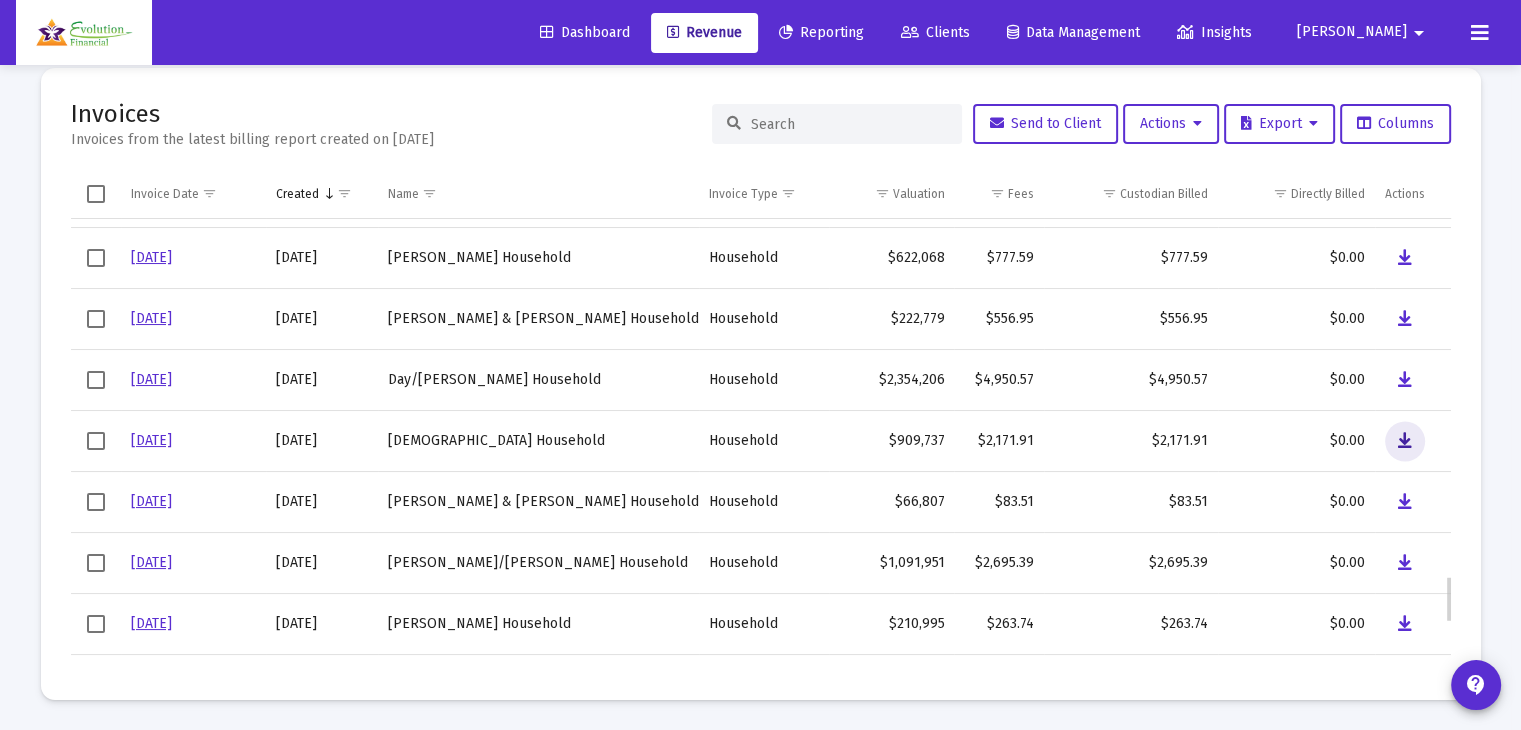 scroll, scrollTop: 3456, scrollLeft: 0, axis: vertical 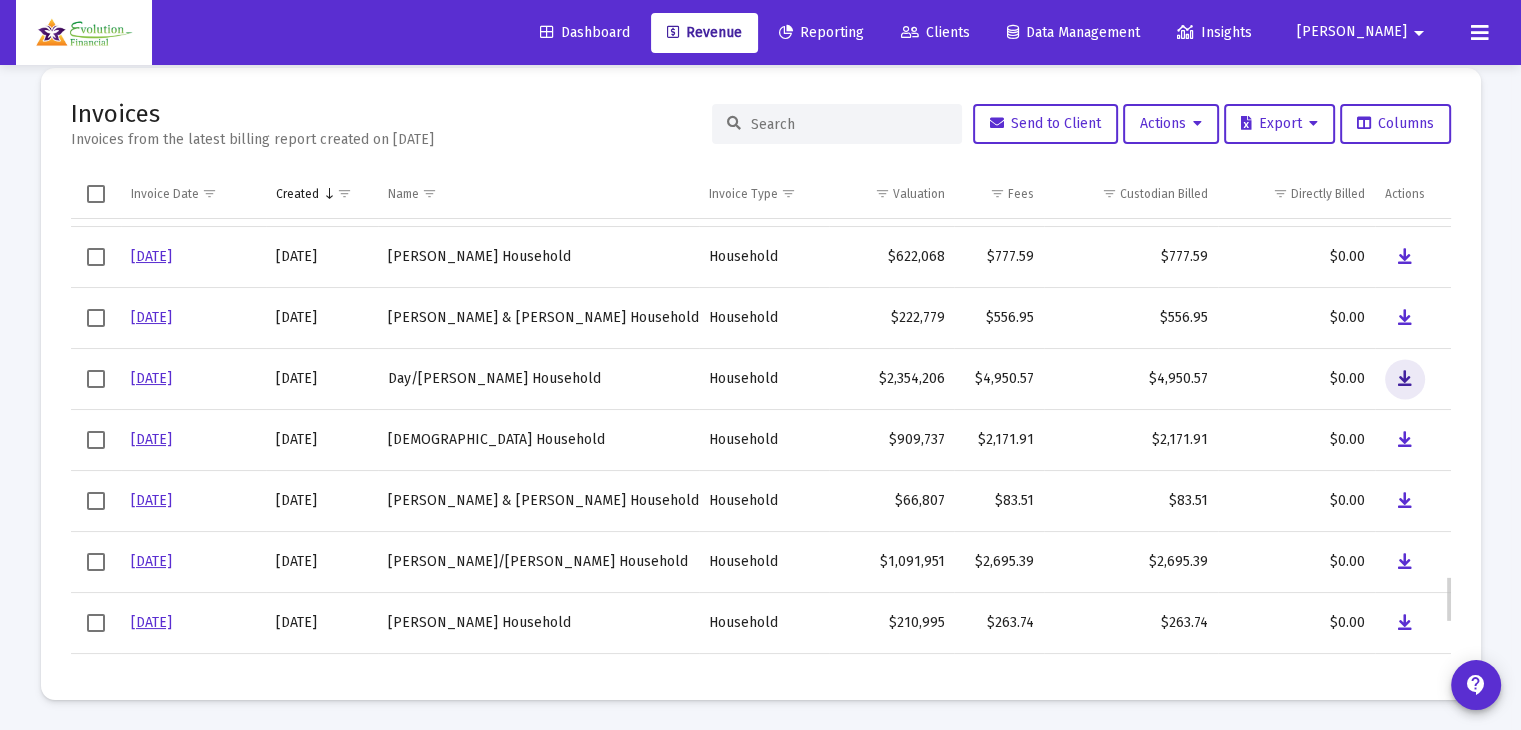 click at bounding box center (1405, 379) 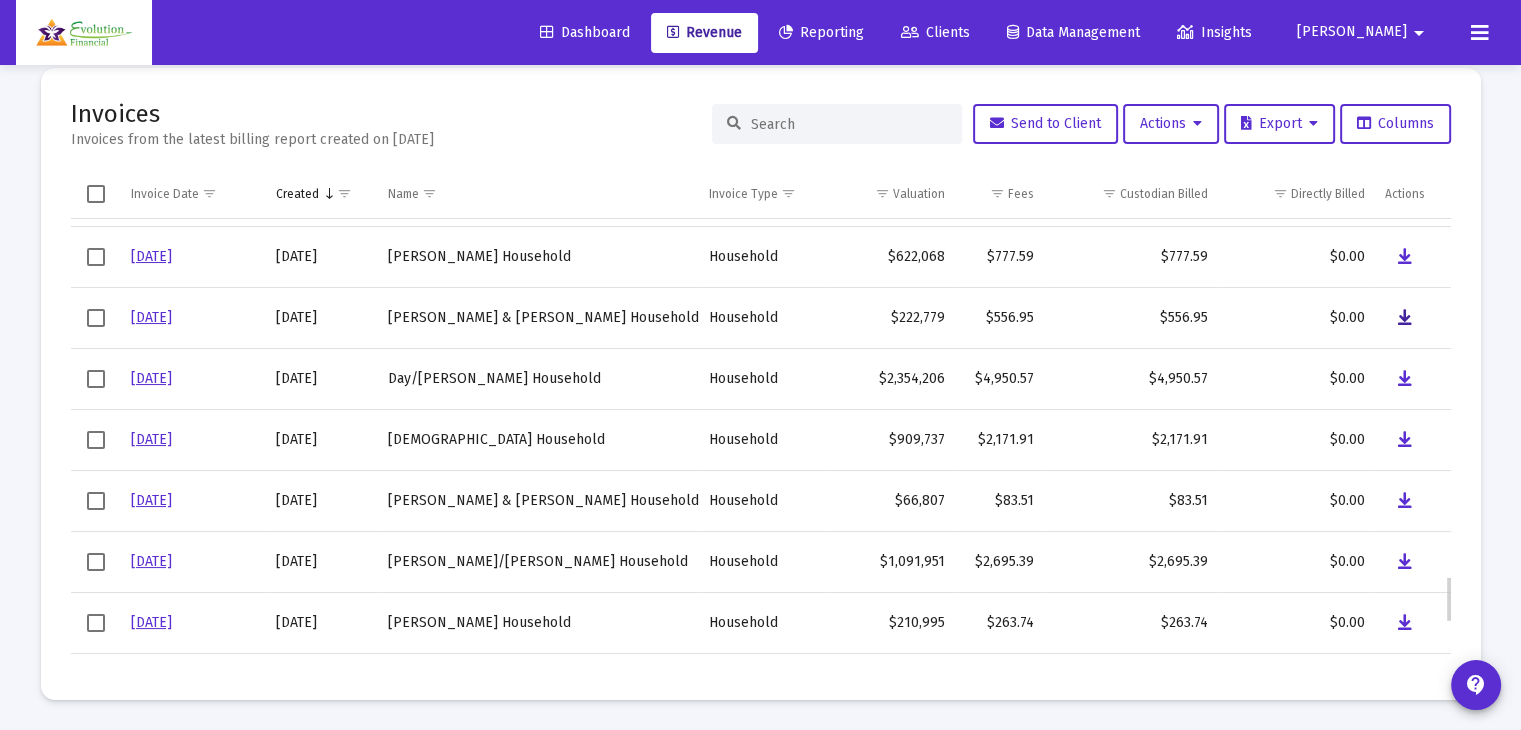 click at bounding box center [1405, 318] 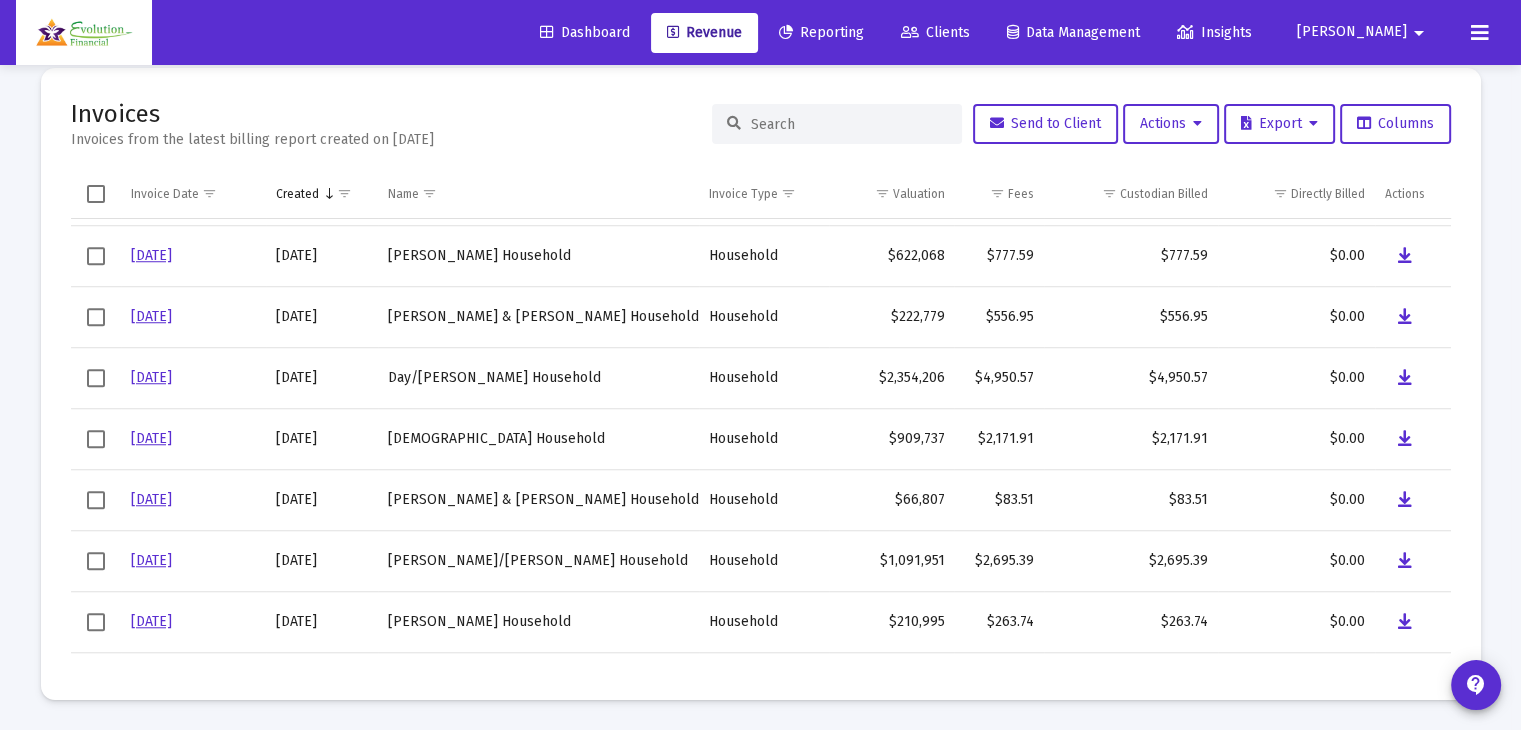 click on "Invoices Invoices from the latest billing report created on [DATE]  Send to Client   Actions   Export   Columns  Invoice Date Created Name Invoice Type Valuation Fees Custodian Billed Directly Billed Actions  [DATE]  [DATE] [PERSON_NAME] Household Household $103,388  $258.47   $258.47  $0.00  [DATE]  [DATE] [PERSON_NAME][GEOGRAPHIC_DATA] Household $622,068  $777.59   $777.59  $0.00  [DATE]  [DATE] [PERSON_NAME] & [PERSON_NAME] Household Household $222,779  $556.95   $556.95  $0.00  [DATE]  [DATE] Day/[PERSON_NAME] Household Household $2,354,206  $4,950.57   $4,950.57  $0.00  [DATE]  [DATE] Temple Household Household $909,737  $2,171.91   $2,171.91  $0.00  [DATE]  [DATE] [PERSON_NAME] & [PERSON_NAME] Household Household $66,807  $83.51   $83.51  $0.00  [DATE]  [DATE] [PERSON_NAME]/[PERSON_NAME][GEOGRAPHIC_DATA] $1,091,951  $2,695.39   $2,695.39  $0.00  [DATE]  [DATE] [PERSON_NAME][GEOGRAPHIC_DATA] Household $210,995  $263.74   $263.74  $0.00  [DATE]  [DATE] [PERSON_NAME][GEOGRAPHIC_DATA] $535,448" 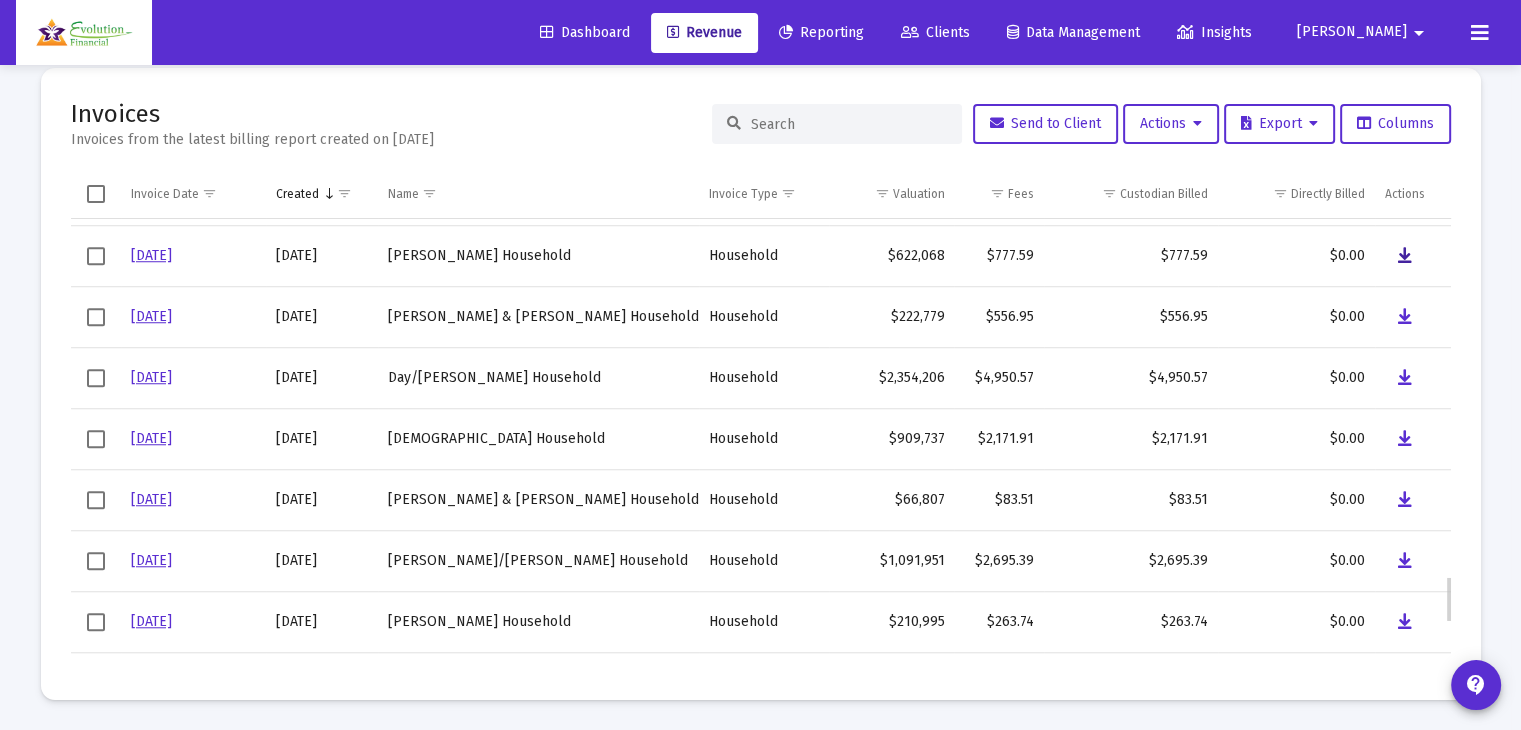 click at bounding box center (1405, 257) 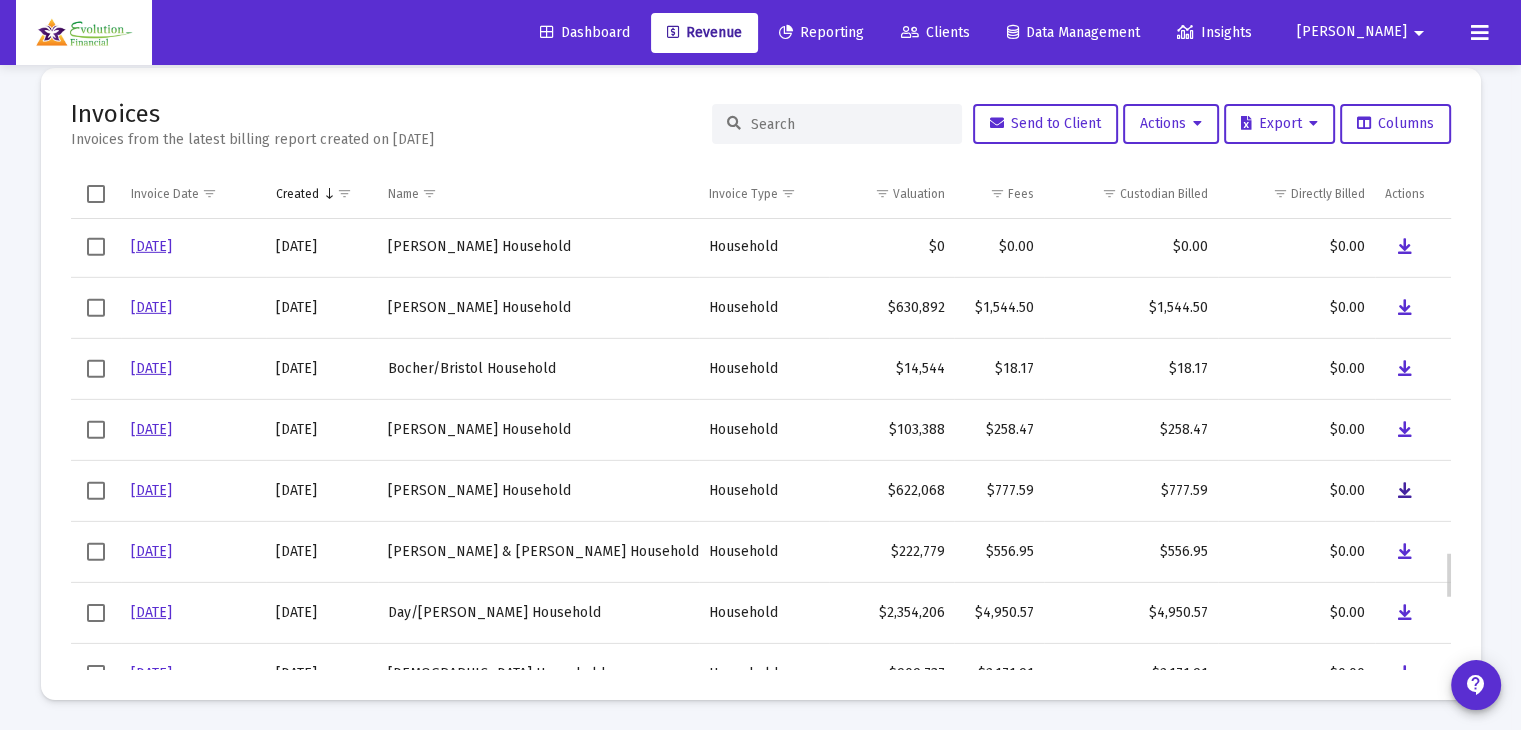 scroll, scrollTop: 3143, scrollLeft: 0, axis: vertical 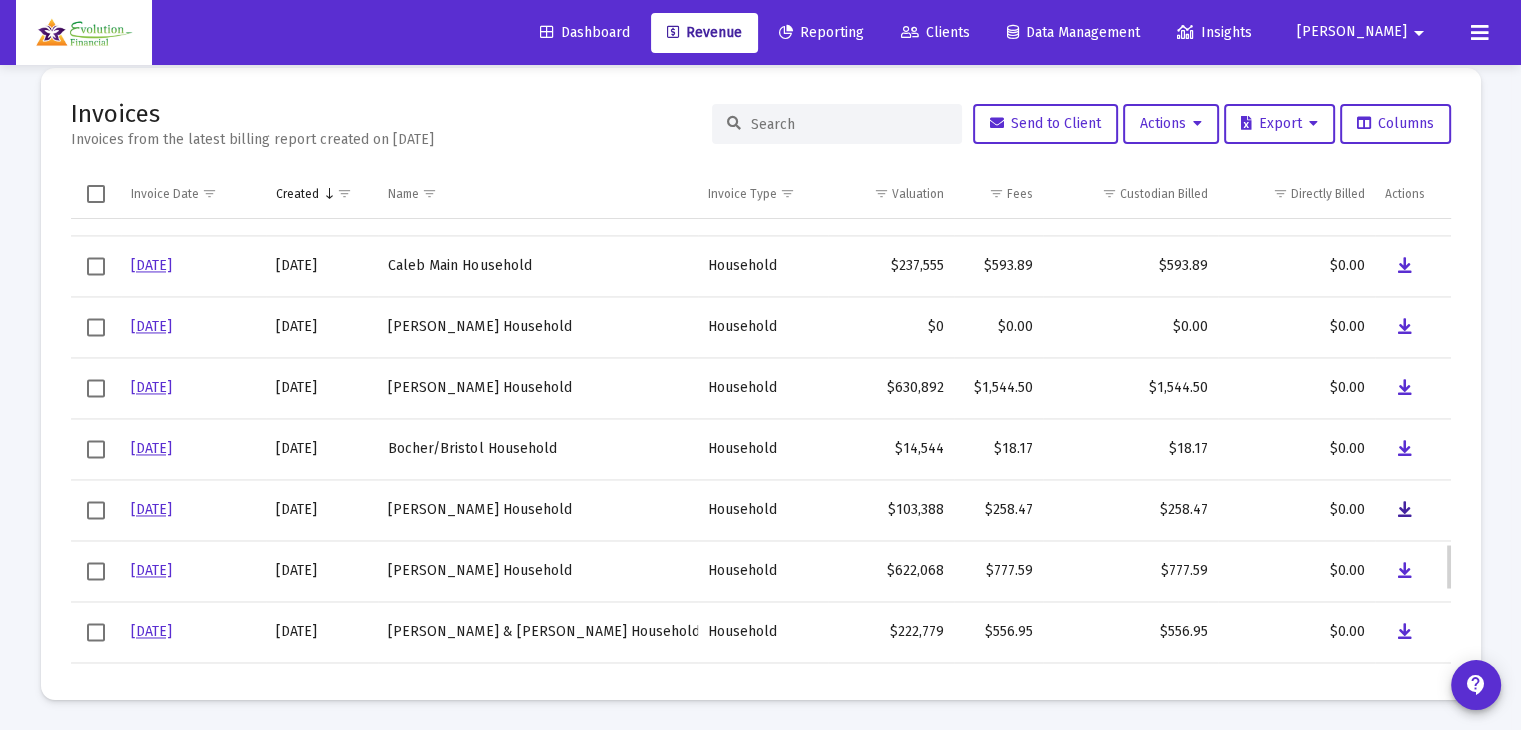 click at bounding box center (1405, 511) 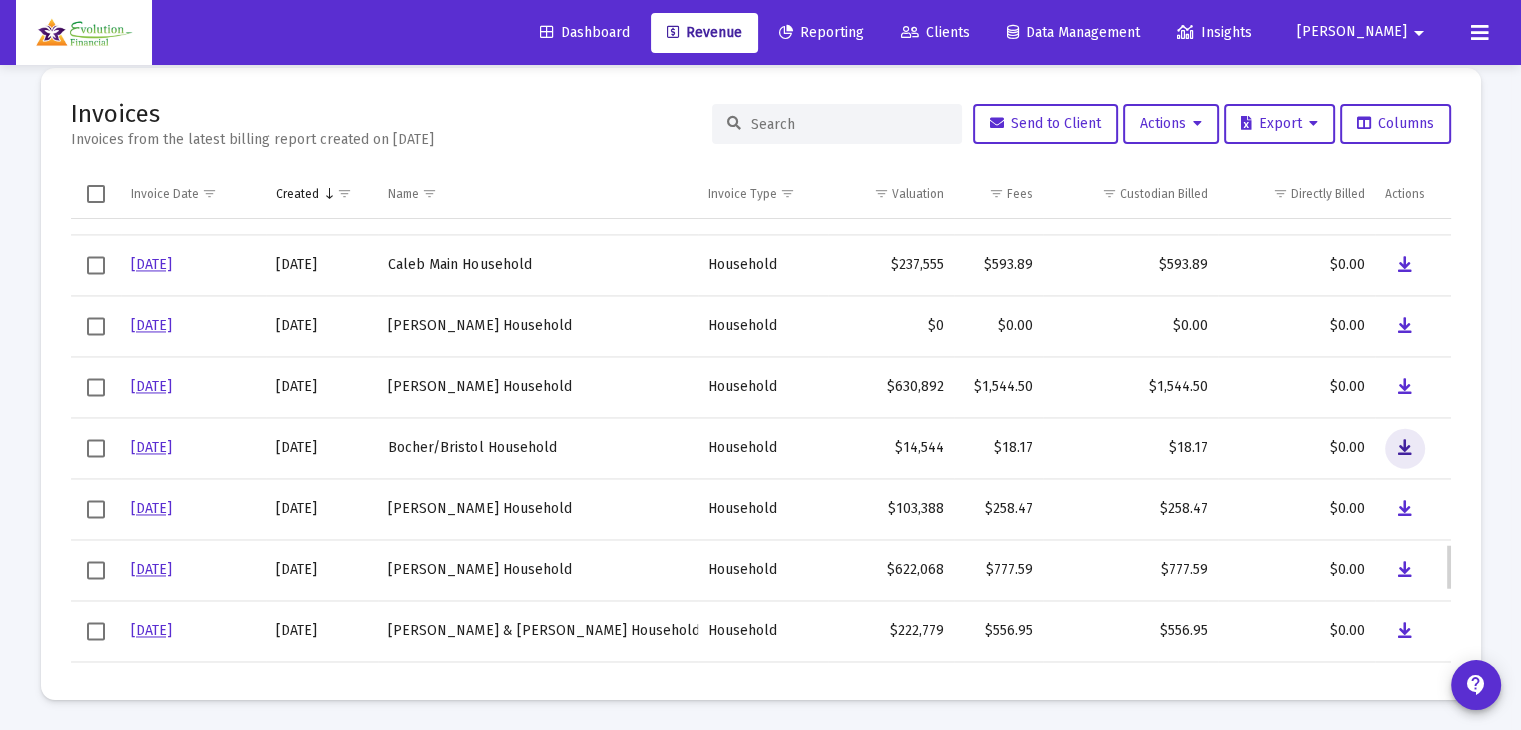 click at bounding box center (1405, 449) 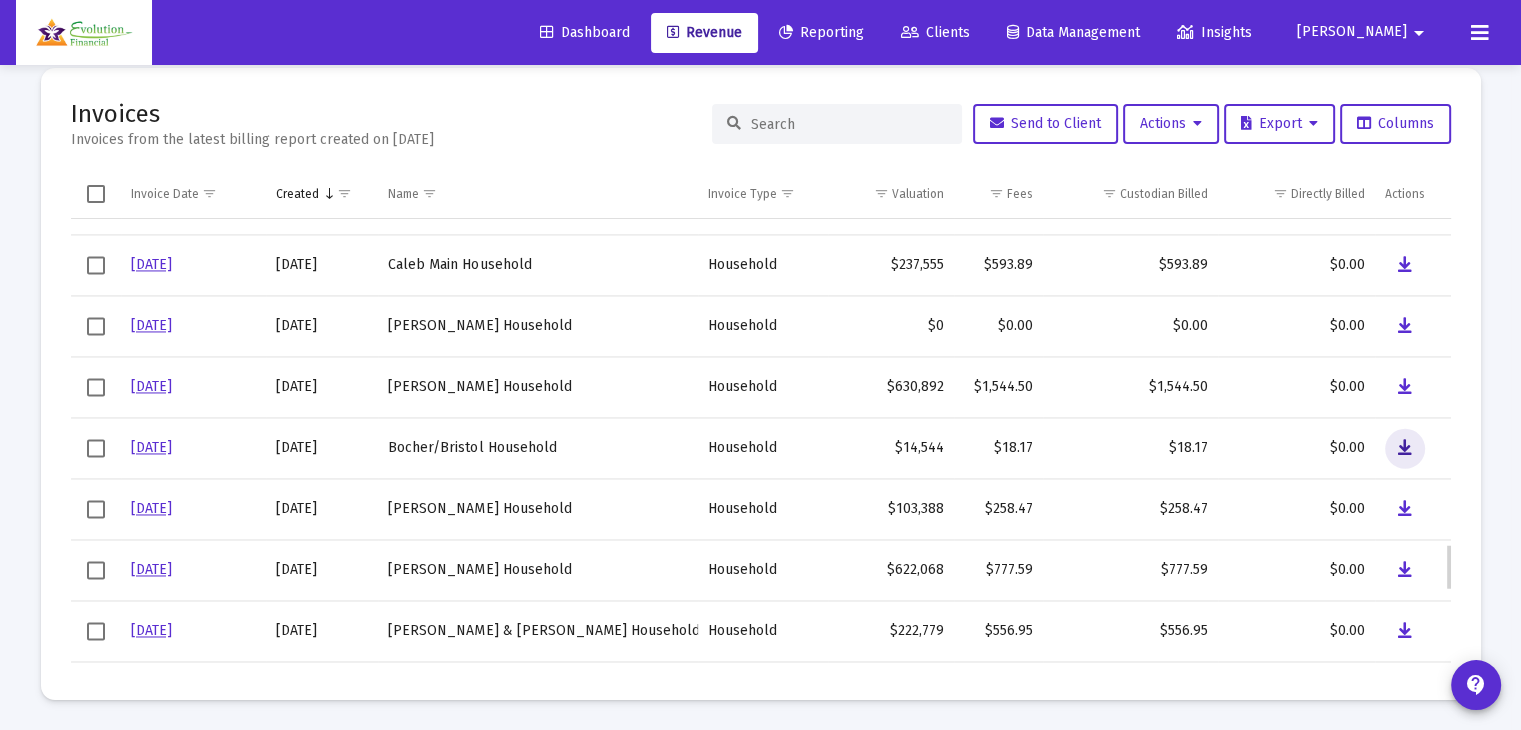 scroll, scrollTop: 3145, scrollLeft: 0, axis: vertical 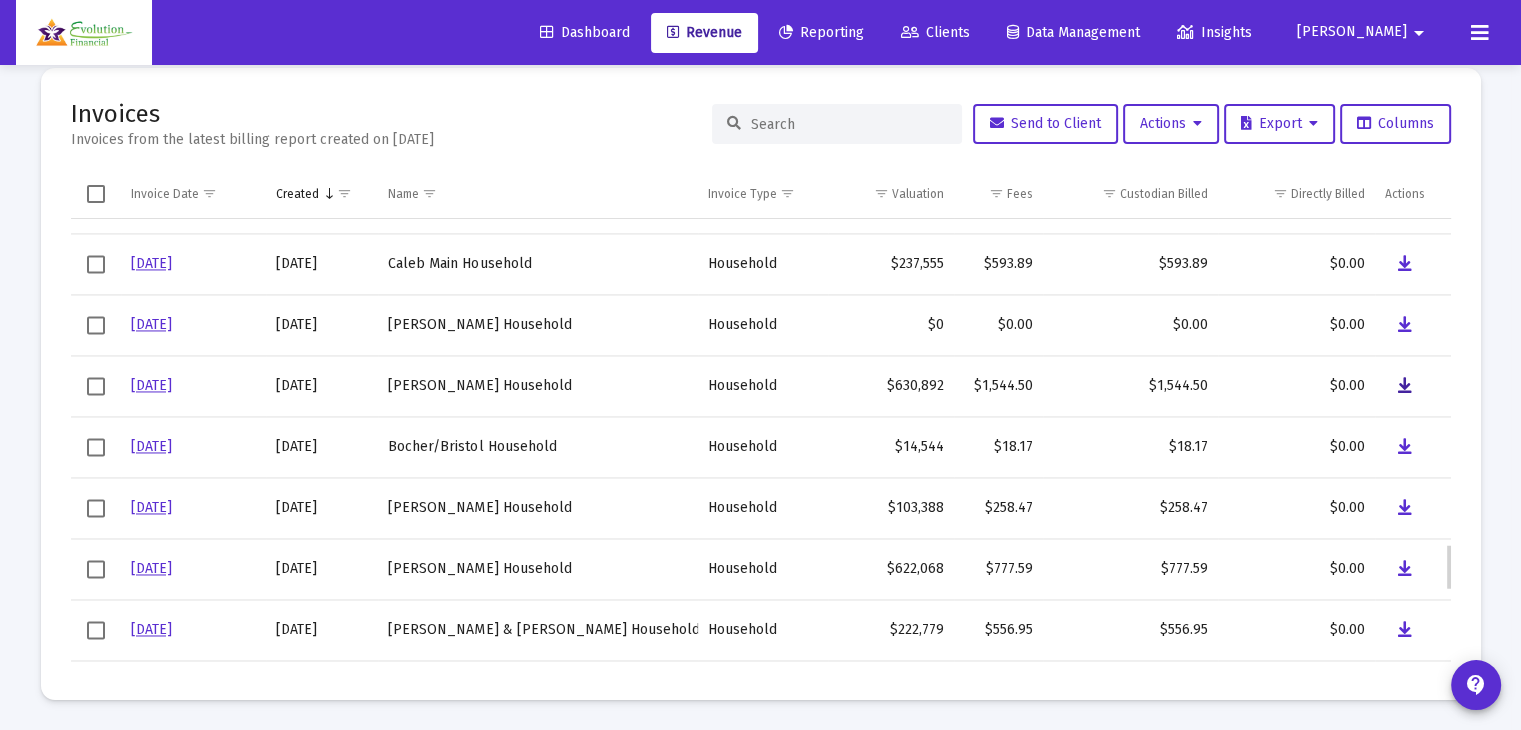 click at bounding box center [1405, 387] 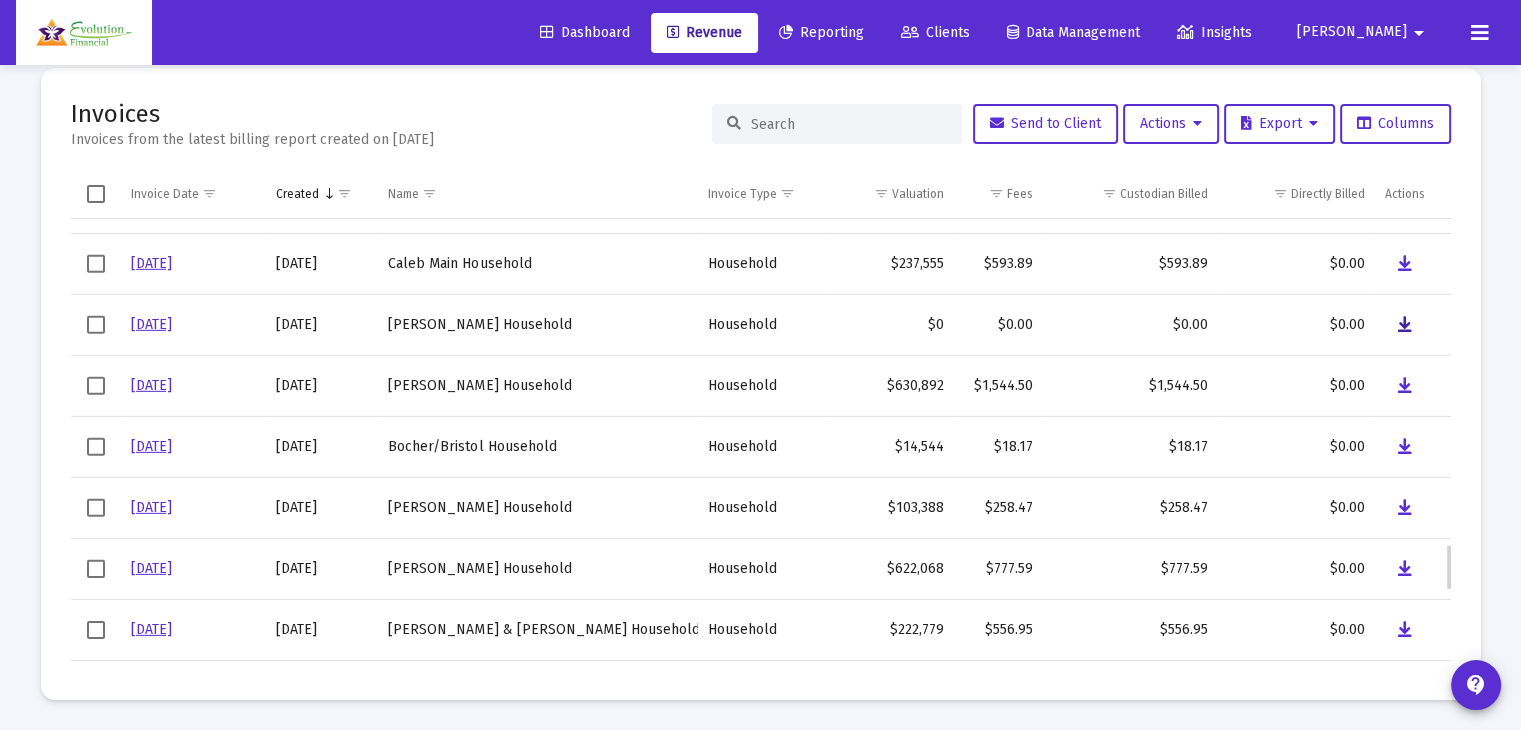 click at bounding box center (1405, 325) 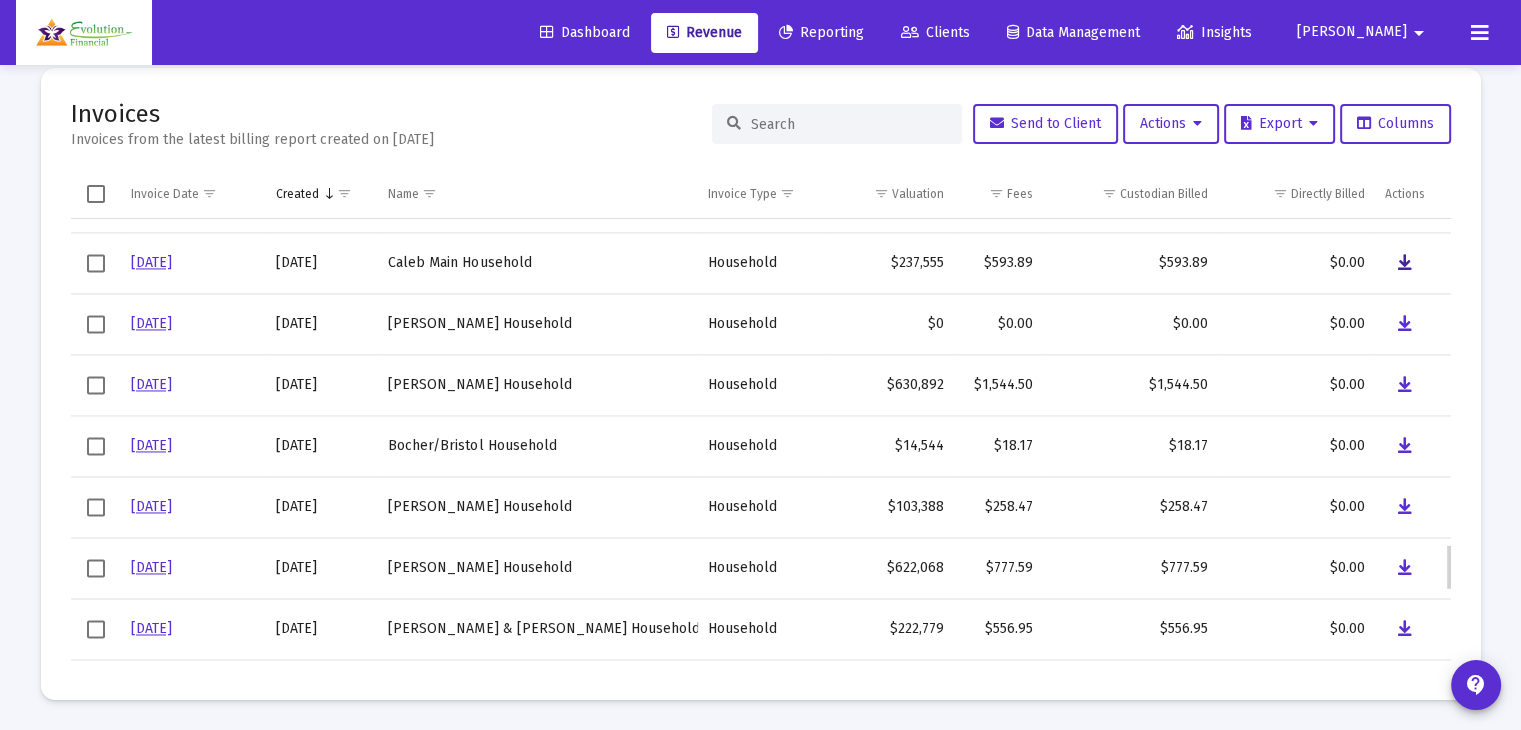 click at bounding box center (1405, 264) 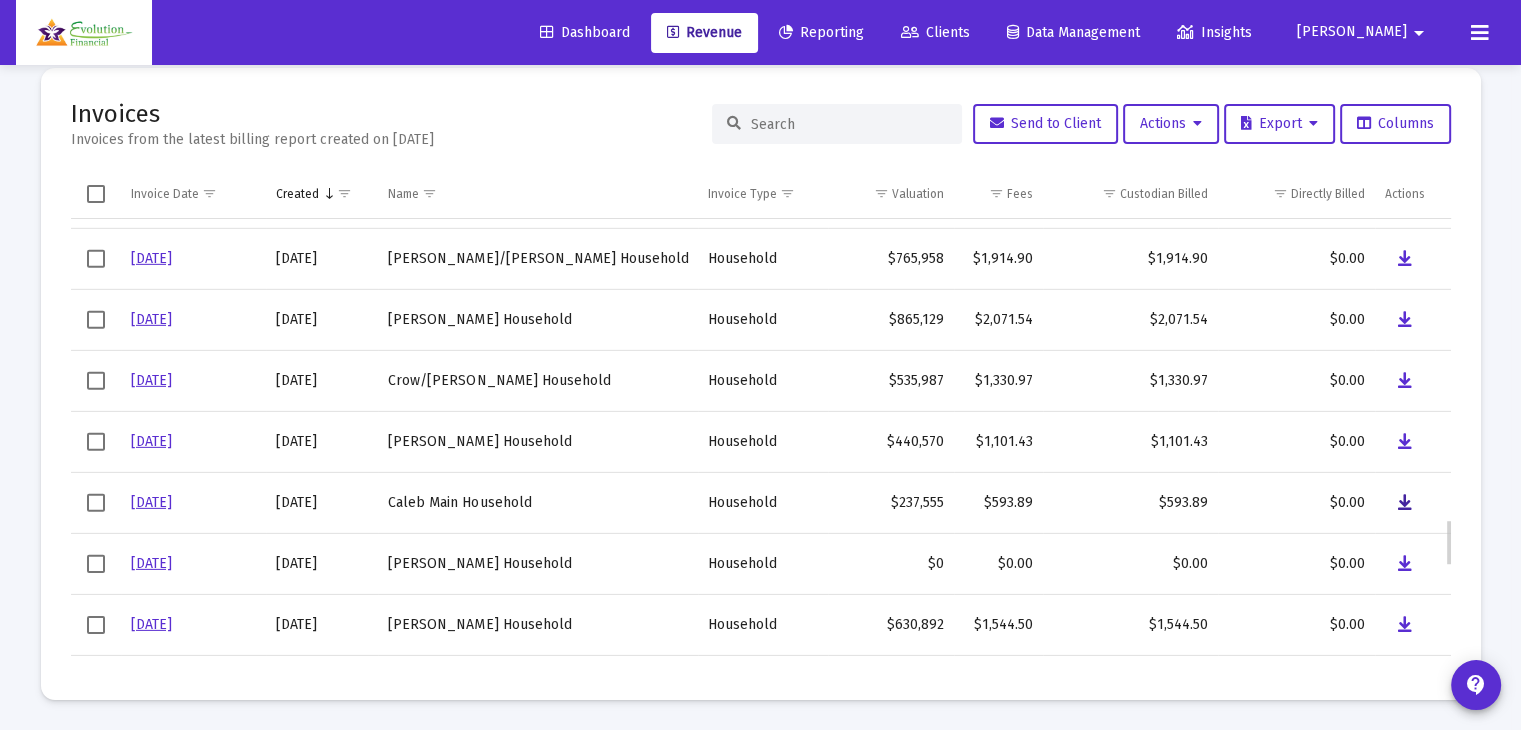 scroll, scrollTop: 2828, scrollLeft: 0, axis: vertical 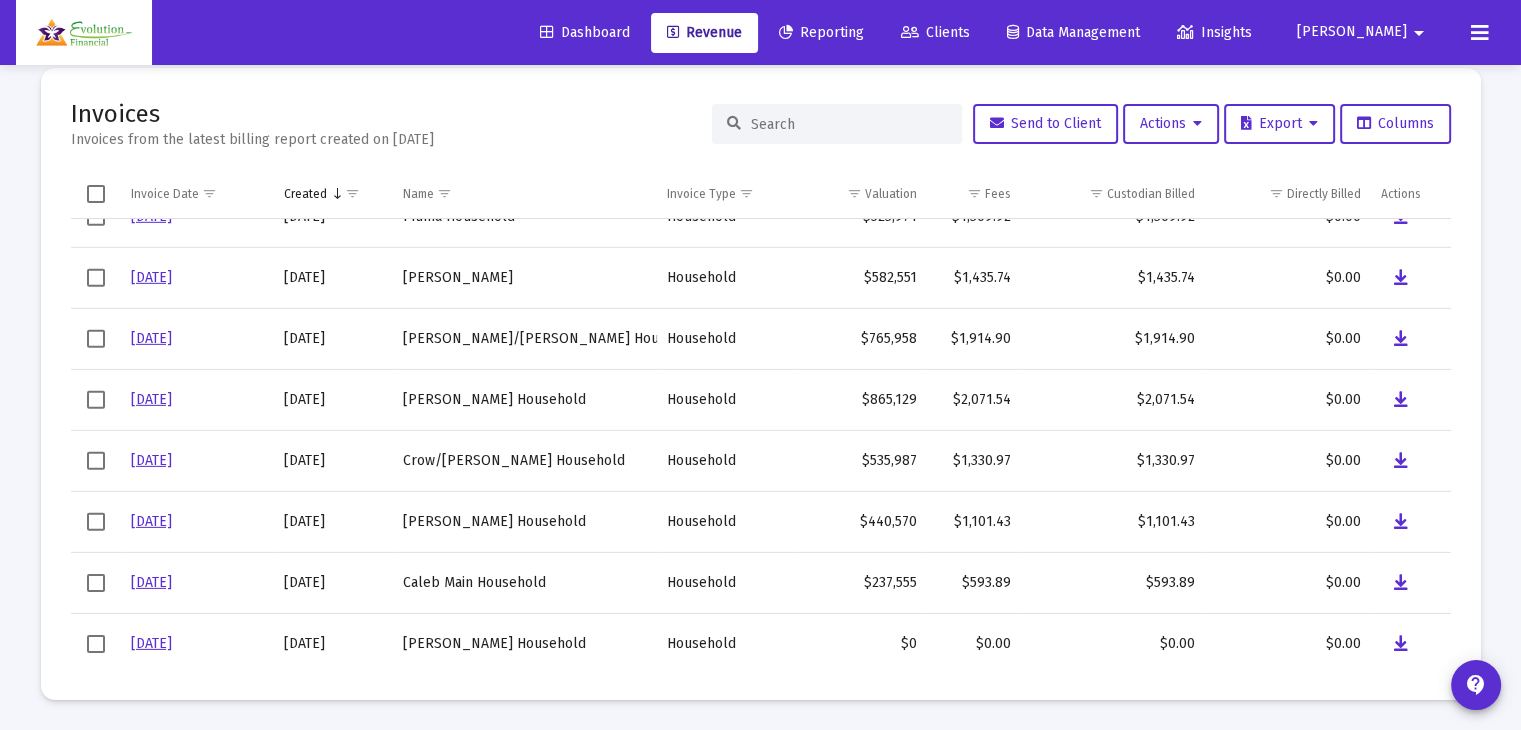 click on "Billing Invoices  Run One Off Billing   Run Firm-Wide Billing   Settings  Invoices Invoices from the latest billing report created on [DATE]  Send to Client   Actions   Export   Columns  Invoice Date Created Name Invoice Type Valuation Fees Custodian Billed Directly Billed Actions  [DATE]  [DATE] Fujikawa Household Household $264,827  $662.07   $662.07  $0.00  [DATE]  [DATE] Piuma Household Household $523,971  $1,309.92   $1,309.92  $0.00  [DATE]  [DATE] [PERSON_NAME][GEOGRAPHIC_DATA] $582,551  $1,435.74   $1,435.74  $0.00  [DATE]  [DATE] [GEOGRAPHIC_DATA]/[PERSON_NAME][GEOGRAPHIC_DATA] $765,958  $1,914.90   $1,914.90  $0.00  [DATE]  [DATE] [PERSON_NAME] Household Household $865,129  $2,071.54   $2,071.54  $0.00  [DATE]  [DATE] Crow/[PERSON_NAME][GEOGRAPHIC_DATA] $535,987  $1,330.97   $1,330.97  $0.00  [DATE]  [DATE] [PERSON_NAME][GEOGRAPHIC_DATA] $440,570  $1,101.43   $1,101.43  $0.00  [DATE]  [DATE] [GEOGRAPHIC_DATA] $237,555  $593.89   $593.89  $0.00  [DATE]" 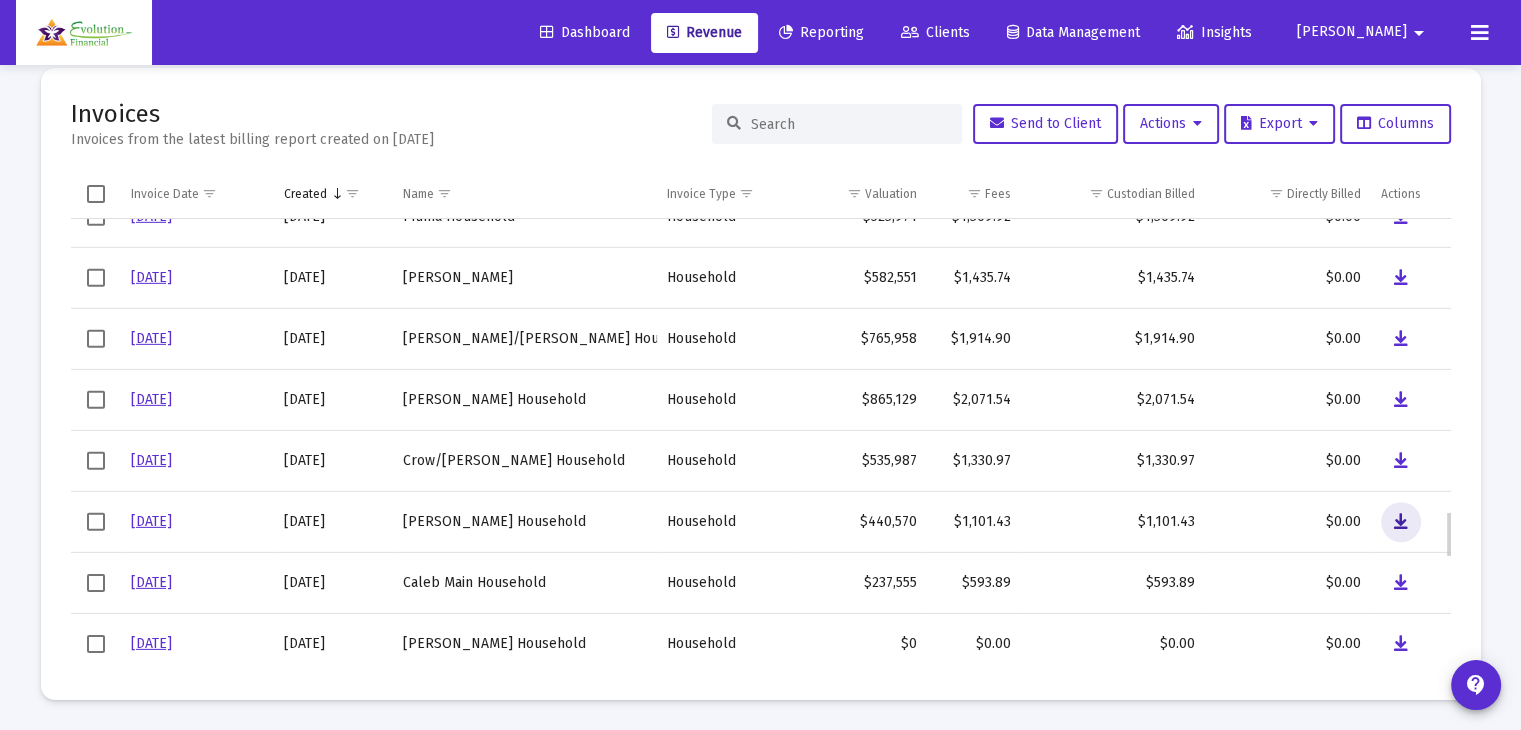 click at bounding box center (1401, 522) 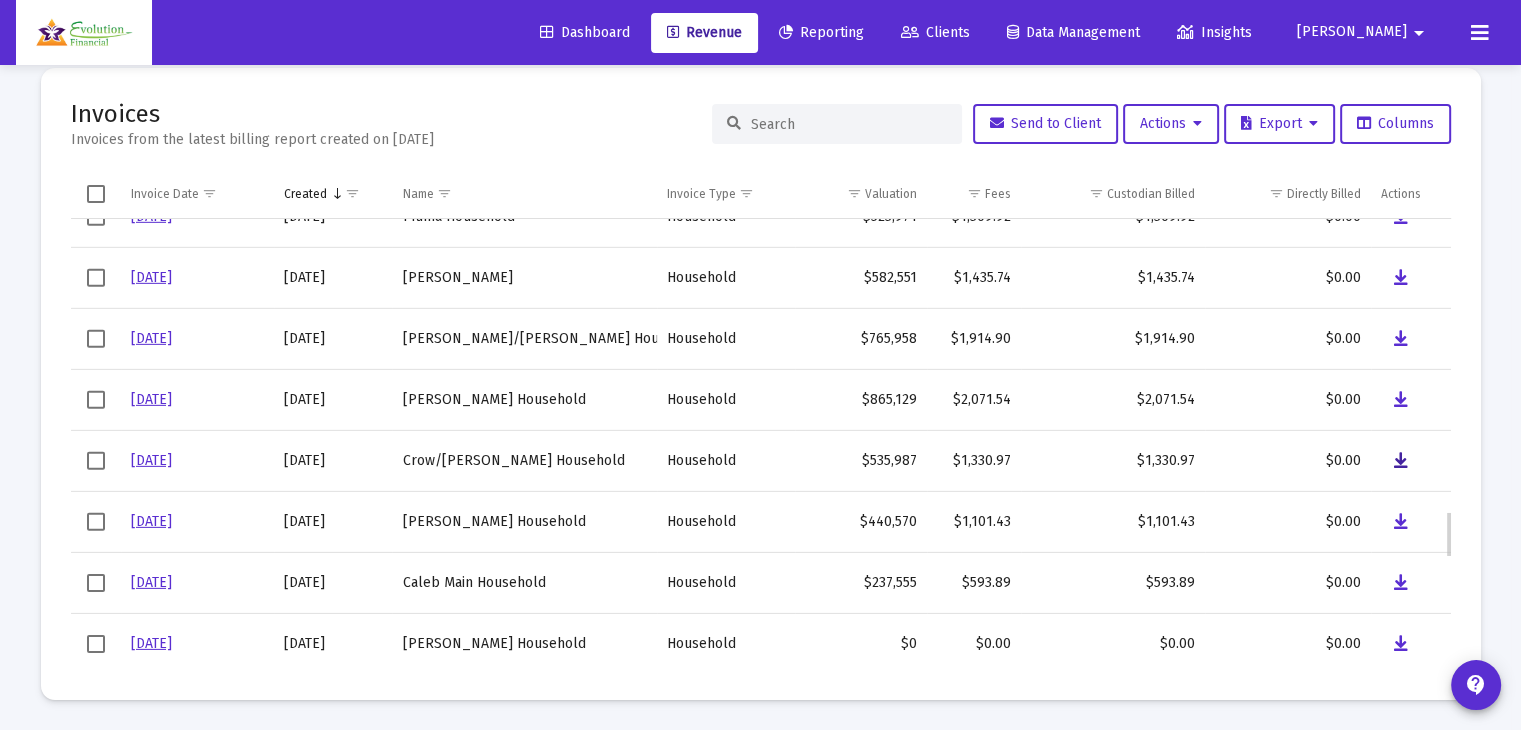 click at bounding box center [1401, 461] 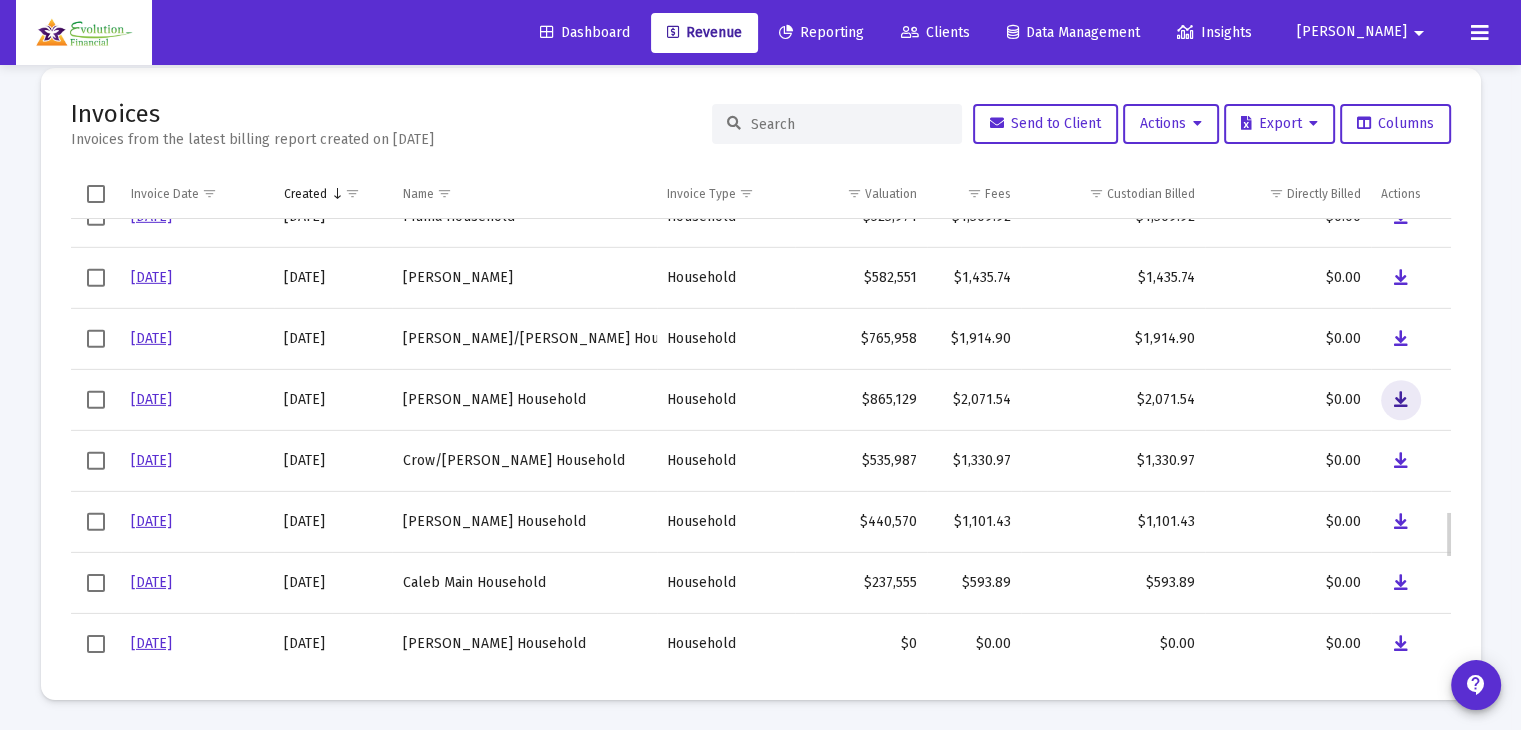 click at bounding box center (1401, 400) 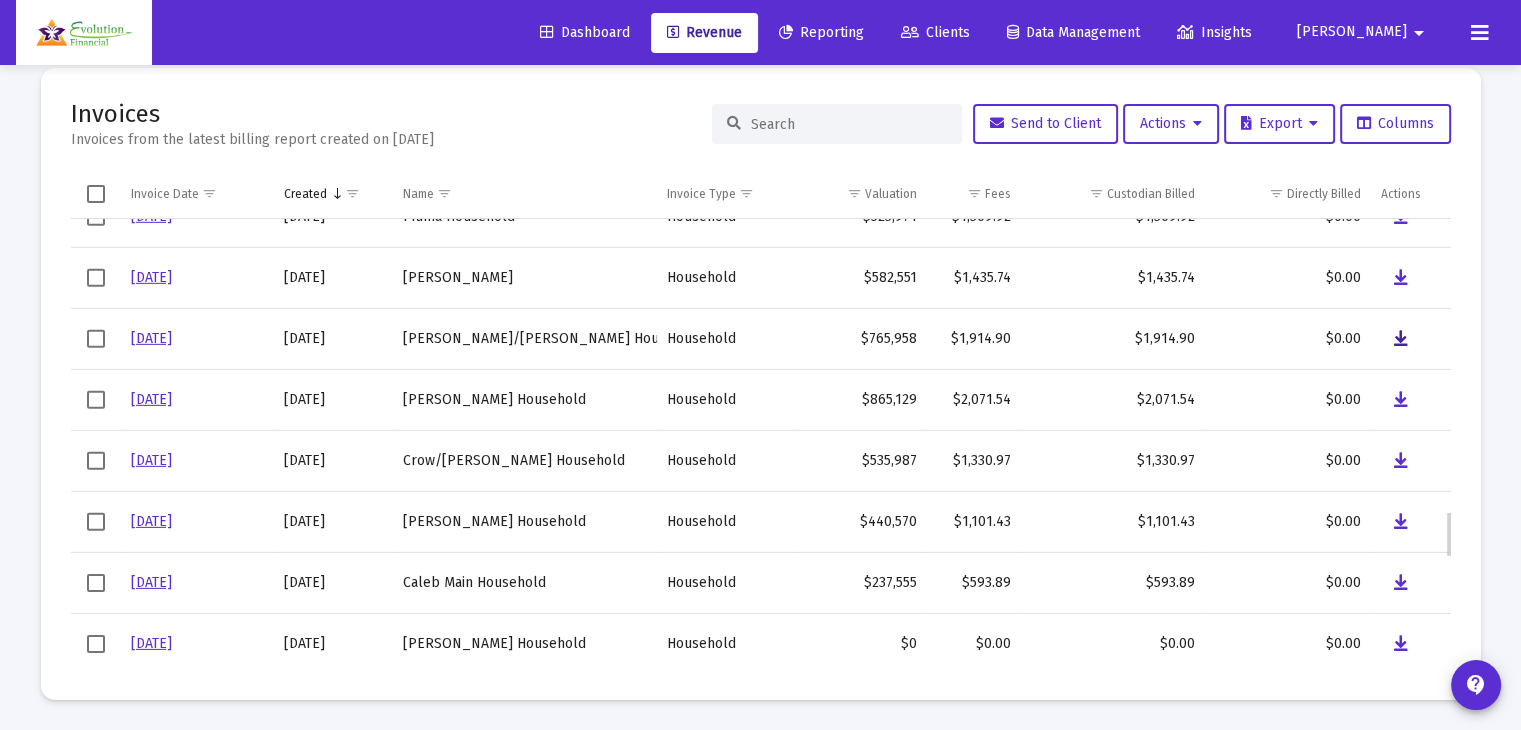 click at bounding box center (1401, 339) 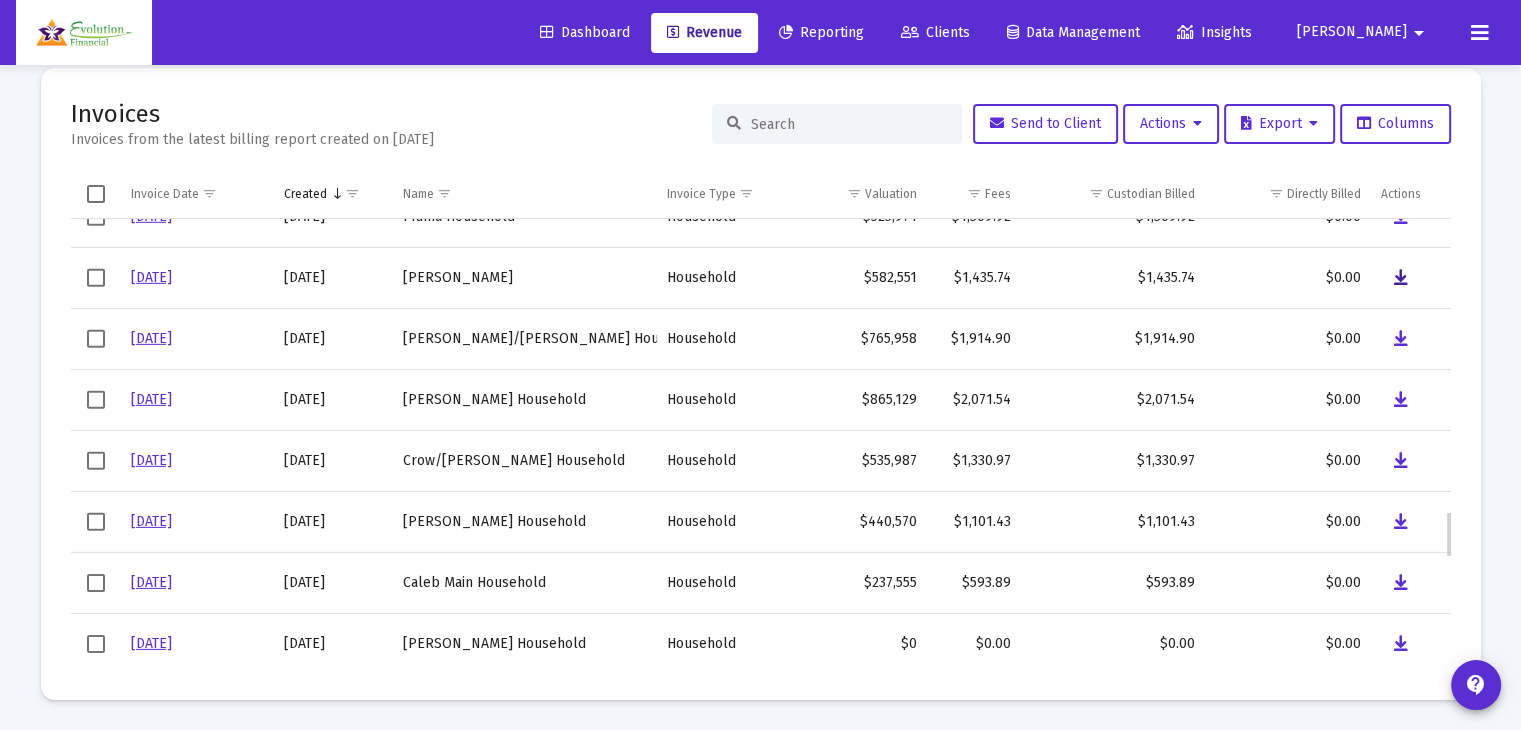 click at bounding box center (1401, 278) 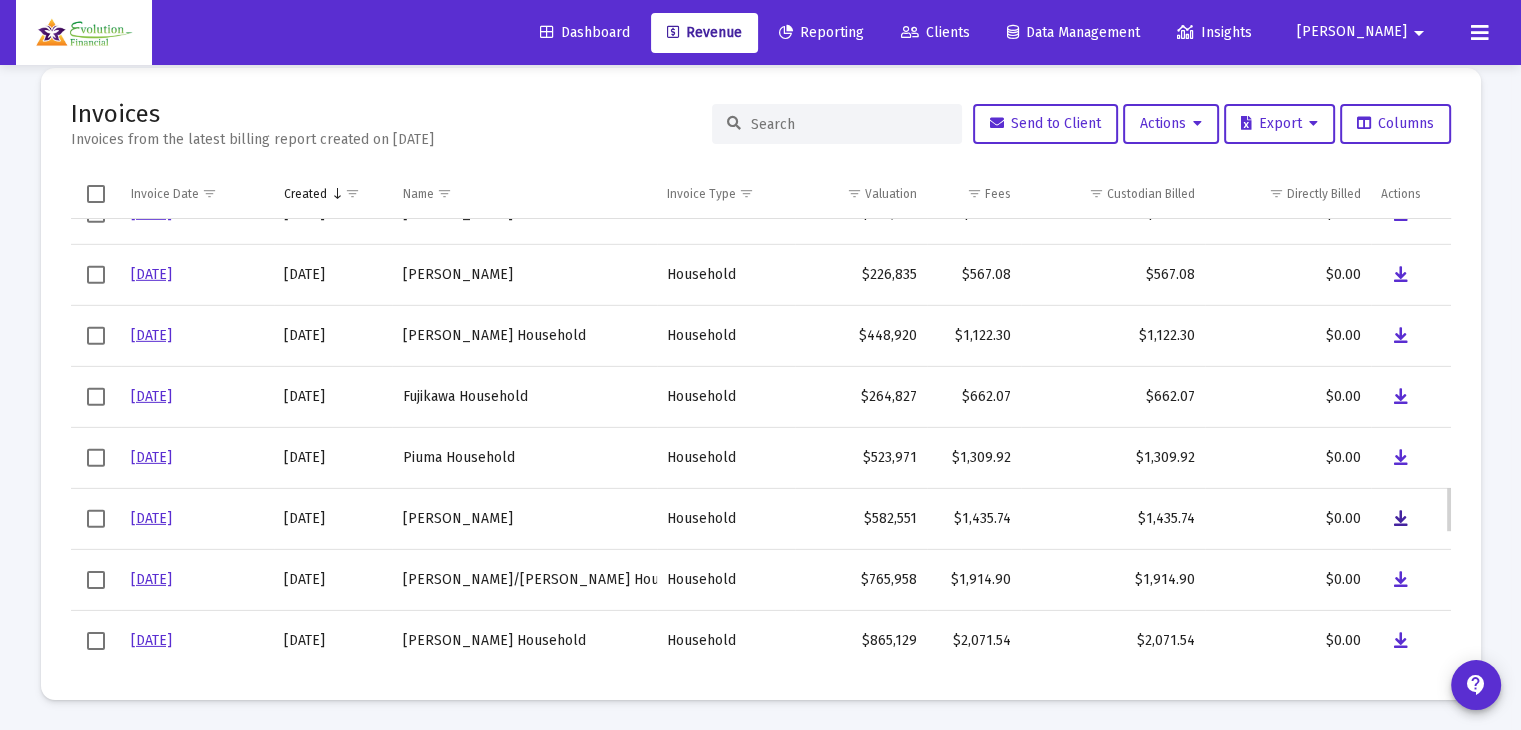 scroll, scrollTop: 2508, scrollLeft: 0, axis: vertical 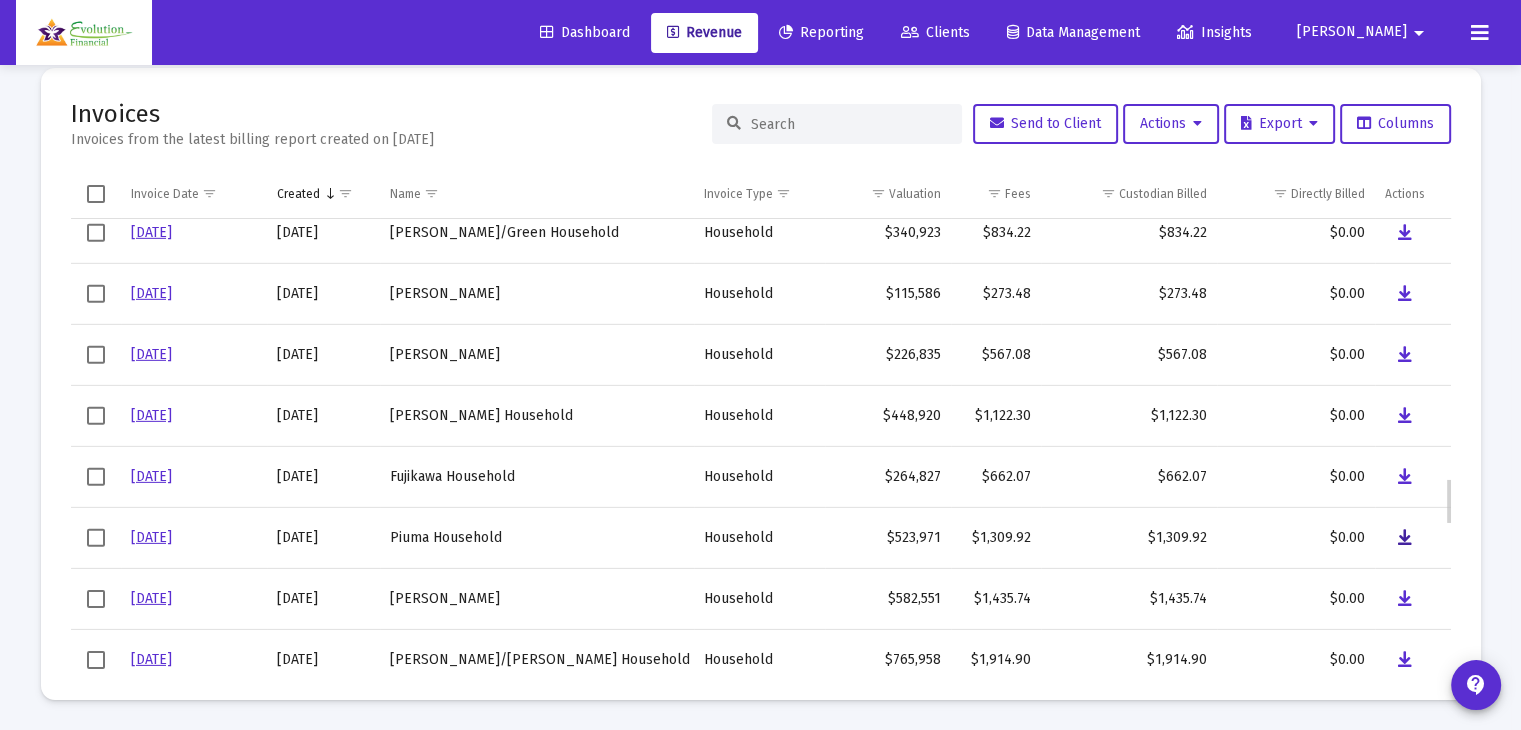 click at bounding box center (1405, 538) 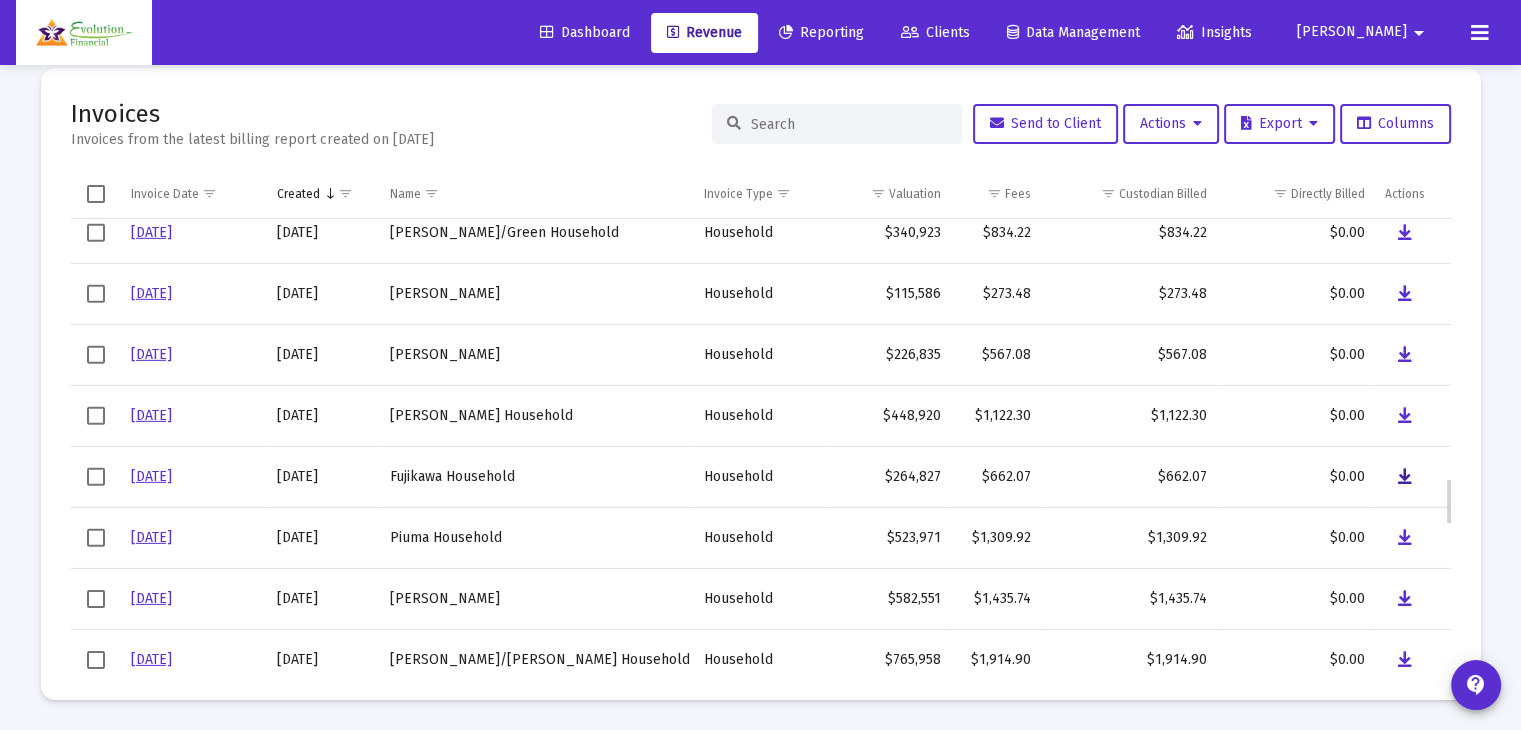 click at bounding box center (1405, 477) 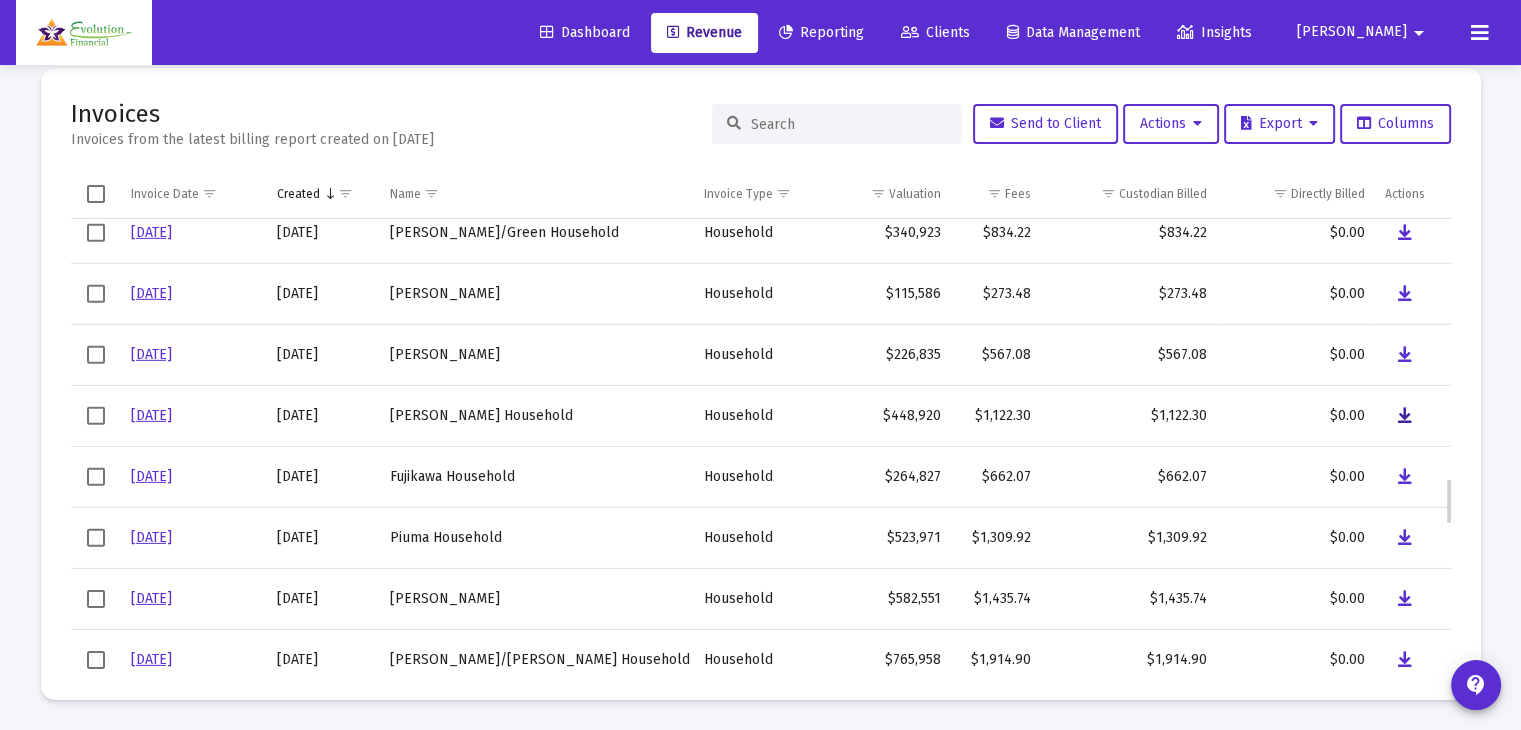 click at bounding box center [1405, 416] 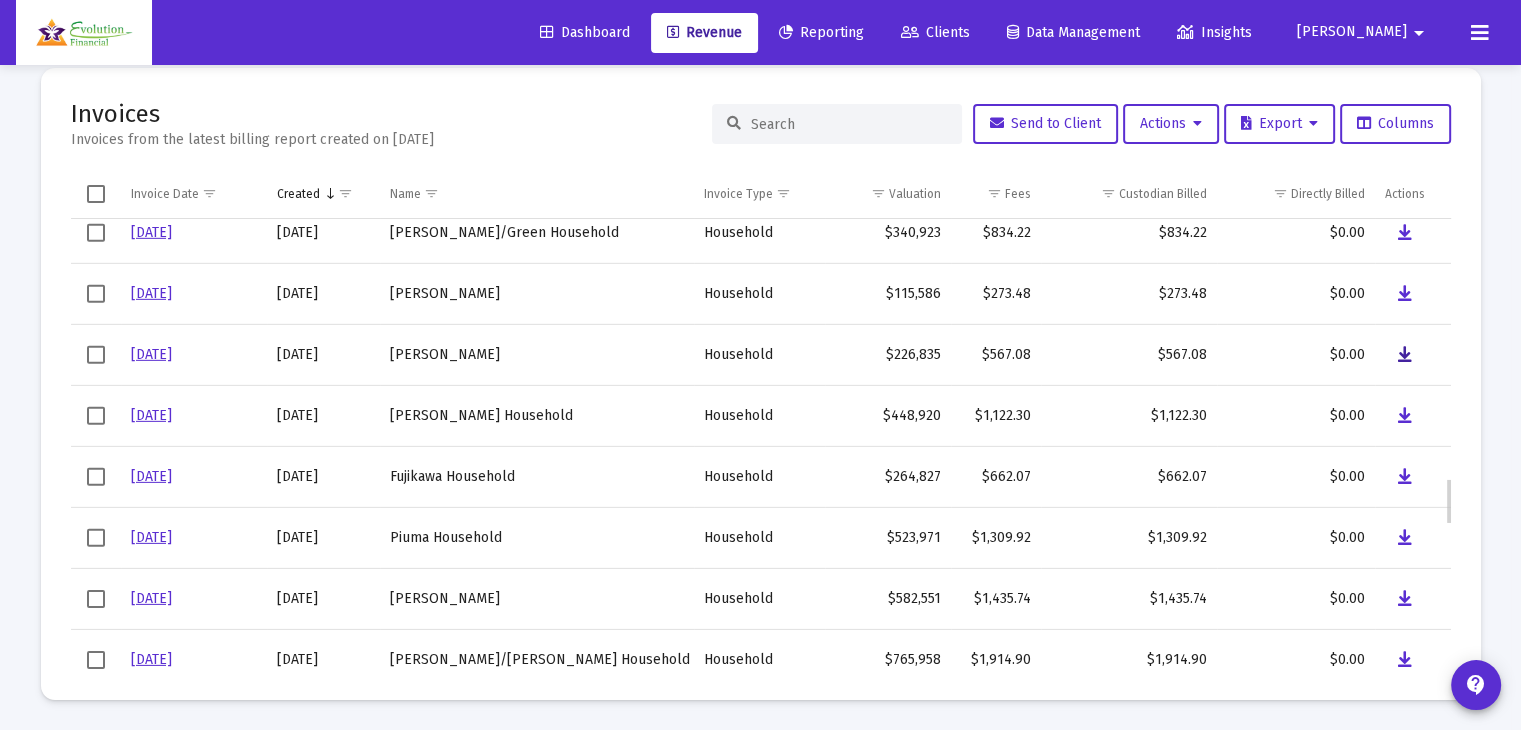 click at bounding box center [1405, 355] 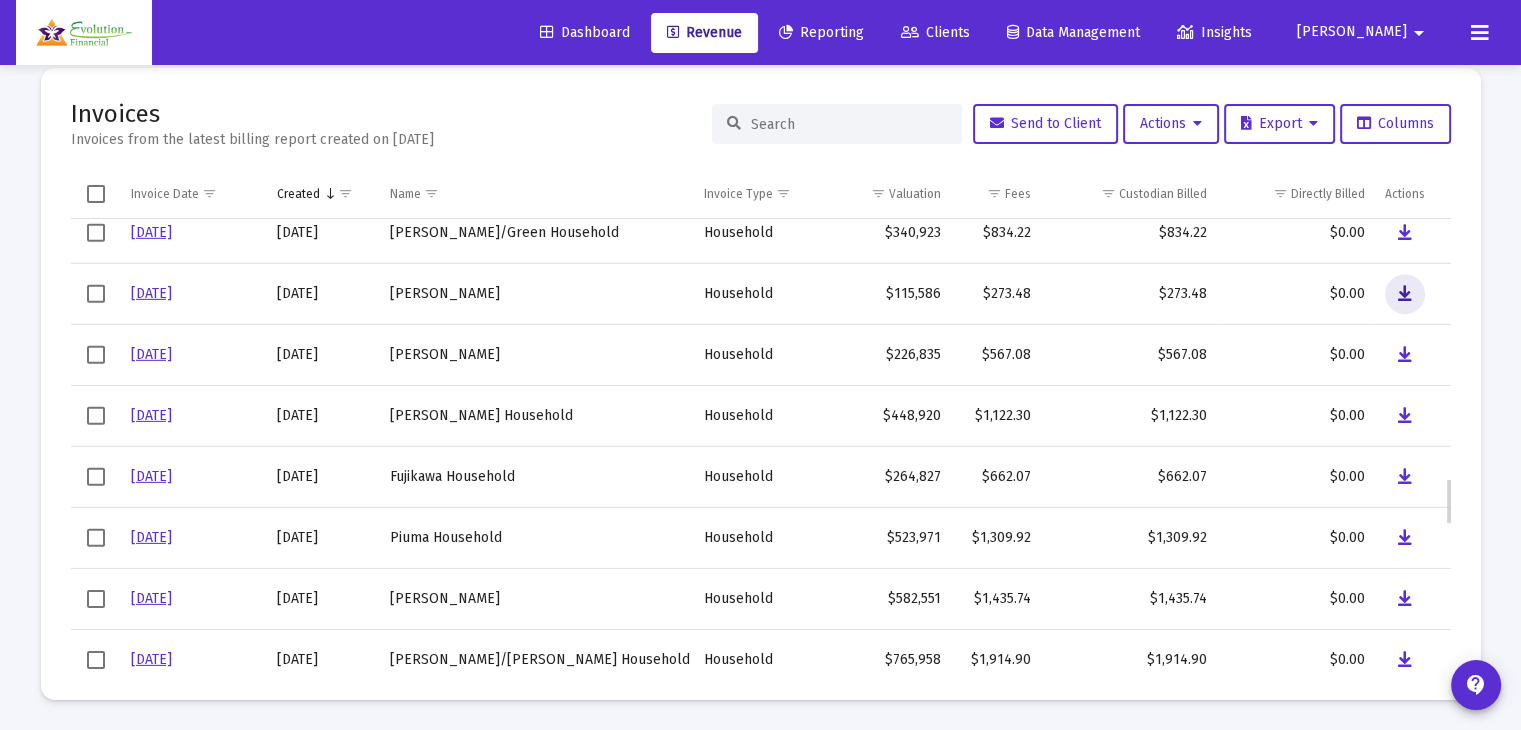 click at bounding box center [1405, 294] 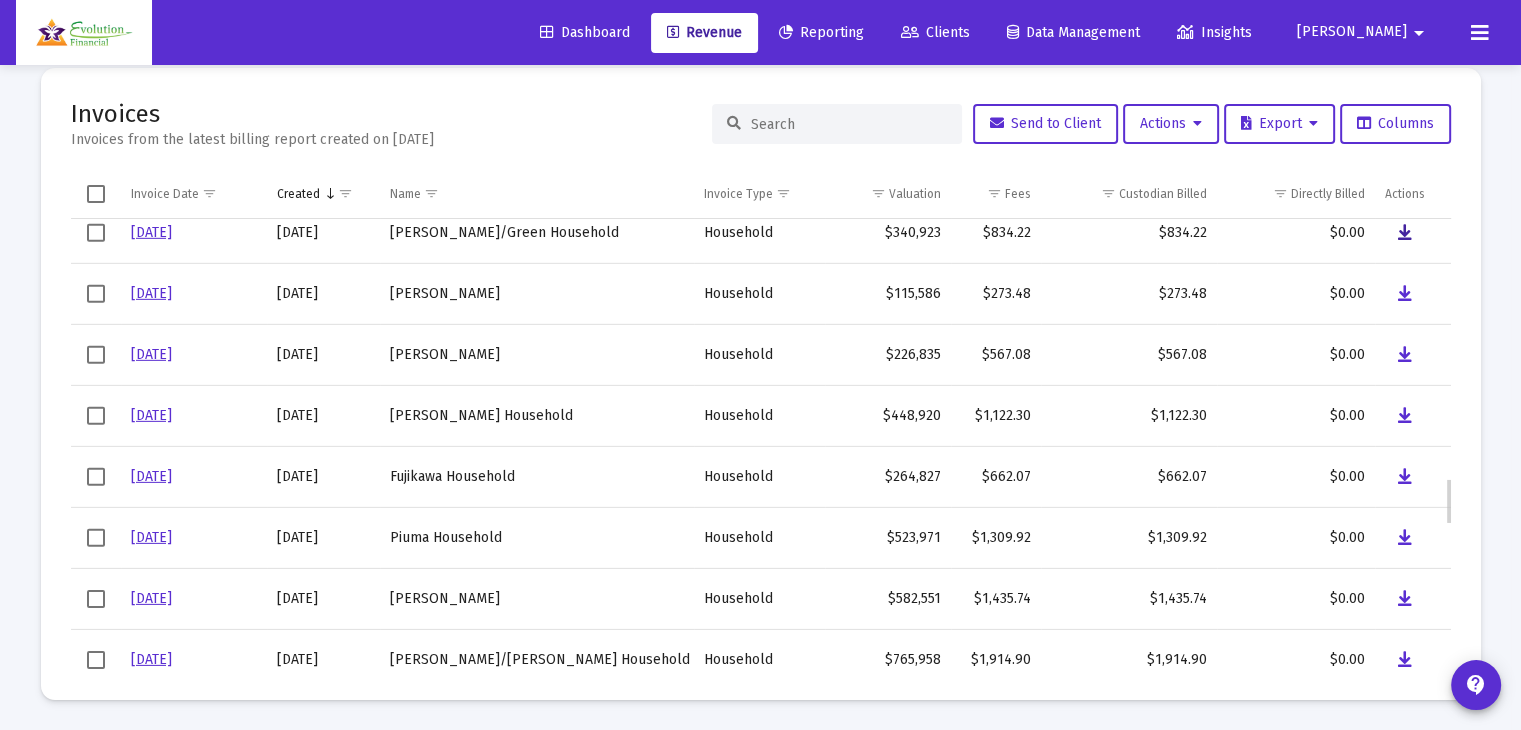 click at bounding box center (1405, 233) 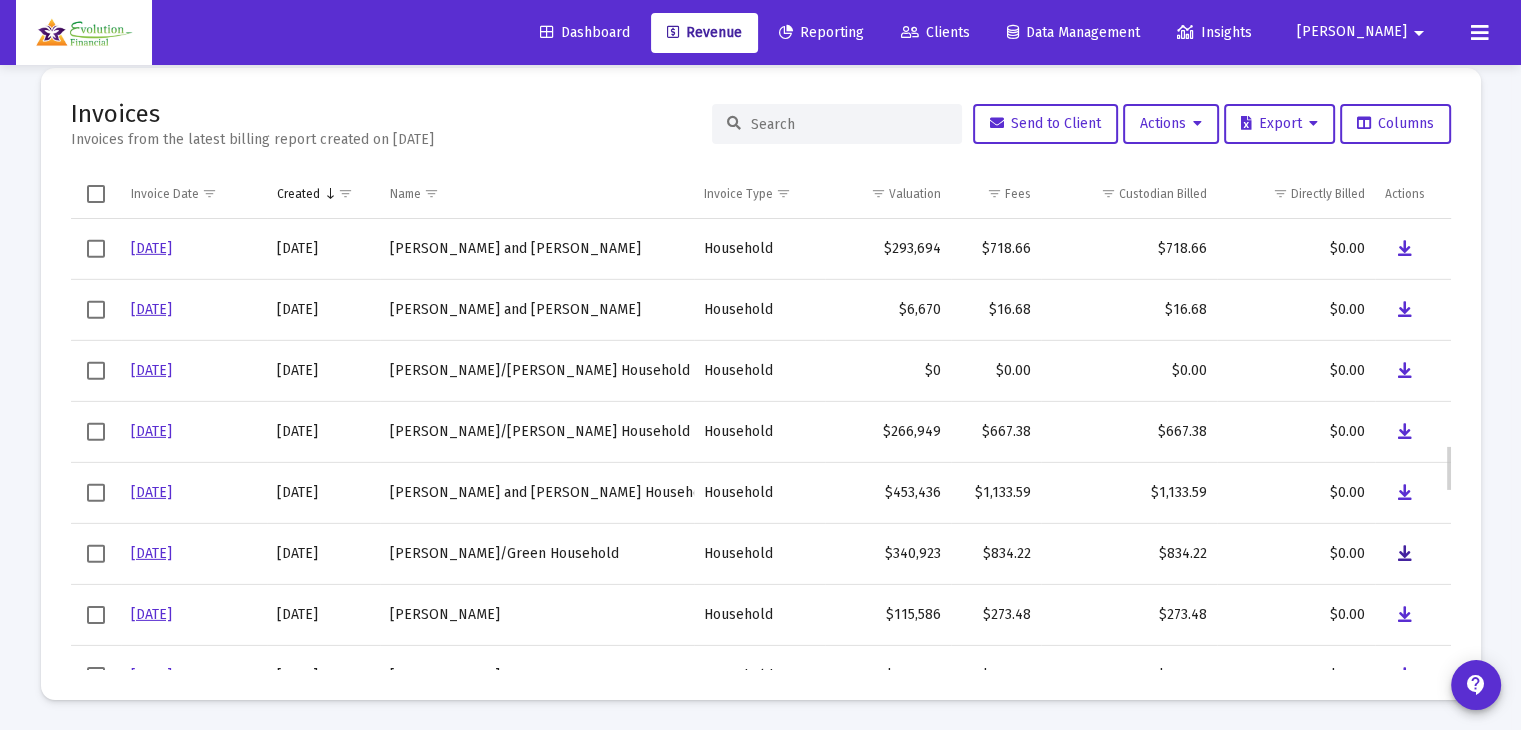 scroll, scrollTop: 2108, scrollLeft: 0, axis: vertical 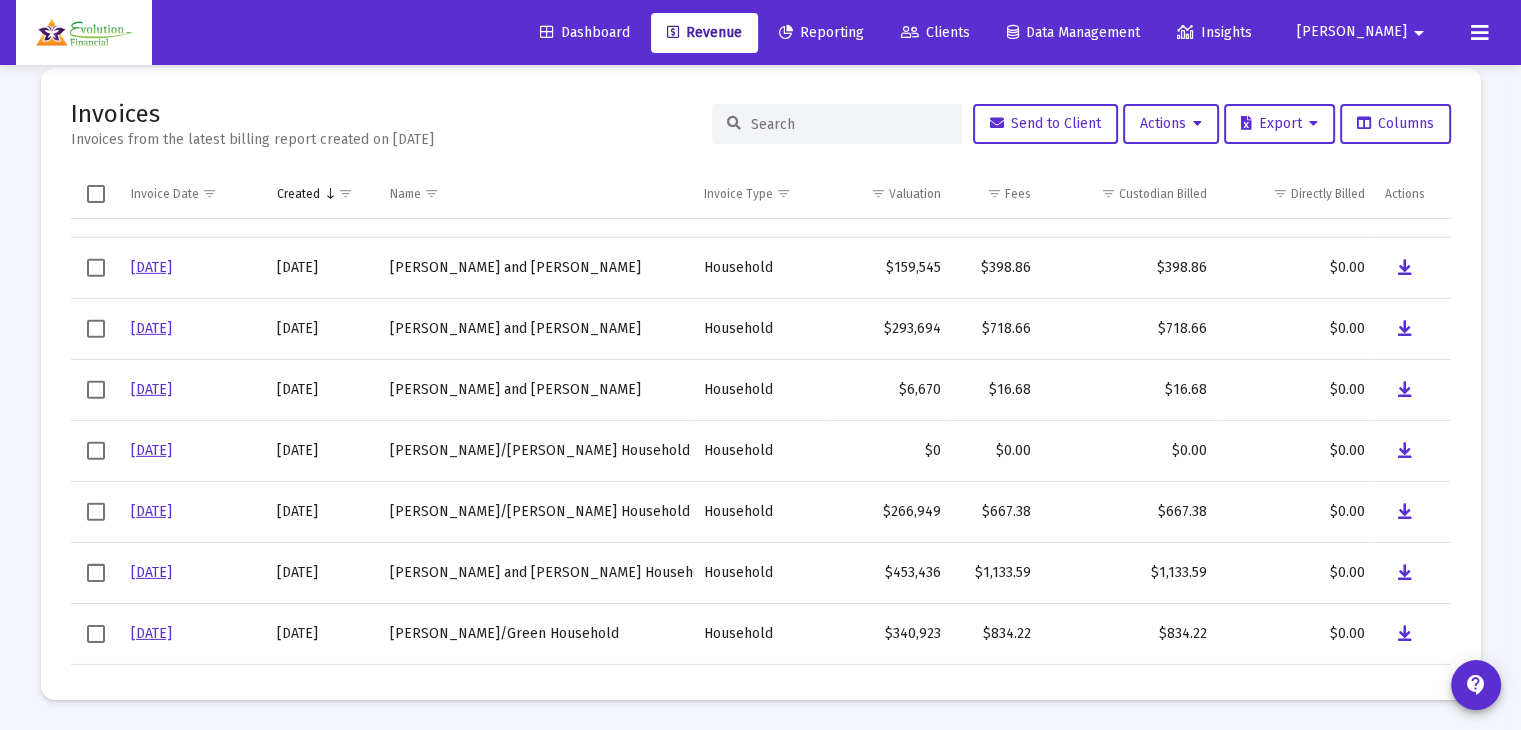 click on "Billing Invoices  Run One Off Billing   Run Firm-Wide Billing   Settings  Invoices Invoices from the latest billing report created on [DATE]  Send to Client   Actions   Export   Columns  Invoice Date Created Name Invoice Type Valuation Fees Custodian Billed Directly Billed Actions  [DATE]  [DATE] [PERSON_NAME] Household Household $301,586  $753.91   $753.91  $0.00  [DATE]  [DATE] [PERSON_NAME]/[PERSON_NAME] Household Household $642,606  $1,570.86   $1,570.86  $0.00  [DATE]  [DATE] [PERSON_NAME] and [PERSON_NAME] Household $159,545  $398.86   $398.86  $0.00  [DATE]  [DATE] [PERSON_NAME] and [PERSON_NAME] Household $293,694  $718.66   $718.66  $0.00  [DATE]  [DATE] [PERSON_NAME] and [PERSON_NAME] Household $6,670  $16.68   $16.68  $0.00  [DATE]  [DATE] [PERSON_NAME]/[PERSON_NAME][GEOGRAPHIC_DATA] $0  $0.00   $0.00  $0.00  [DATE]  [DATE] [PERSON_NAME]/[PERSON_NAME] Household Household $266,949  $667.38   $667.38  $0.00  [DATE]  [DATE] [PERSON_NAME] and [PERSON_NAME] Household Household $453,436  $1,133.59   $1,133.59" 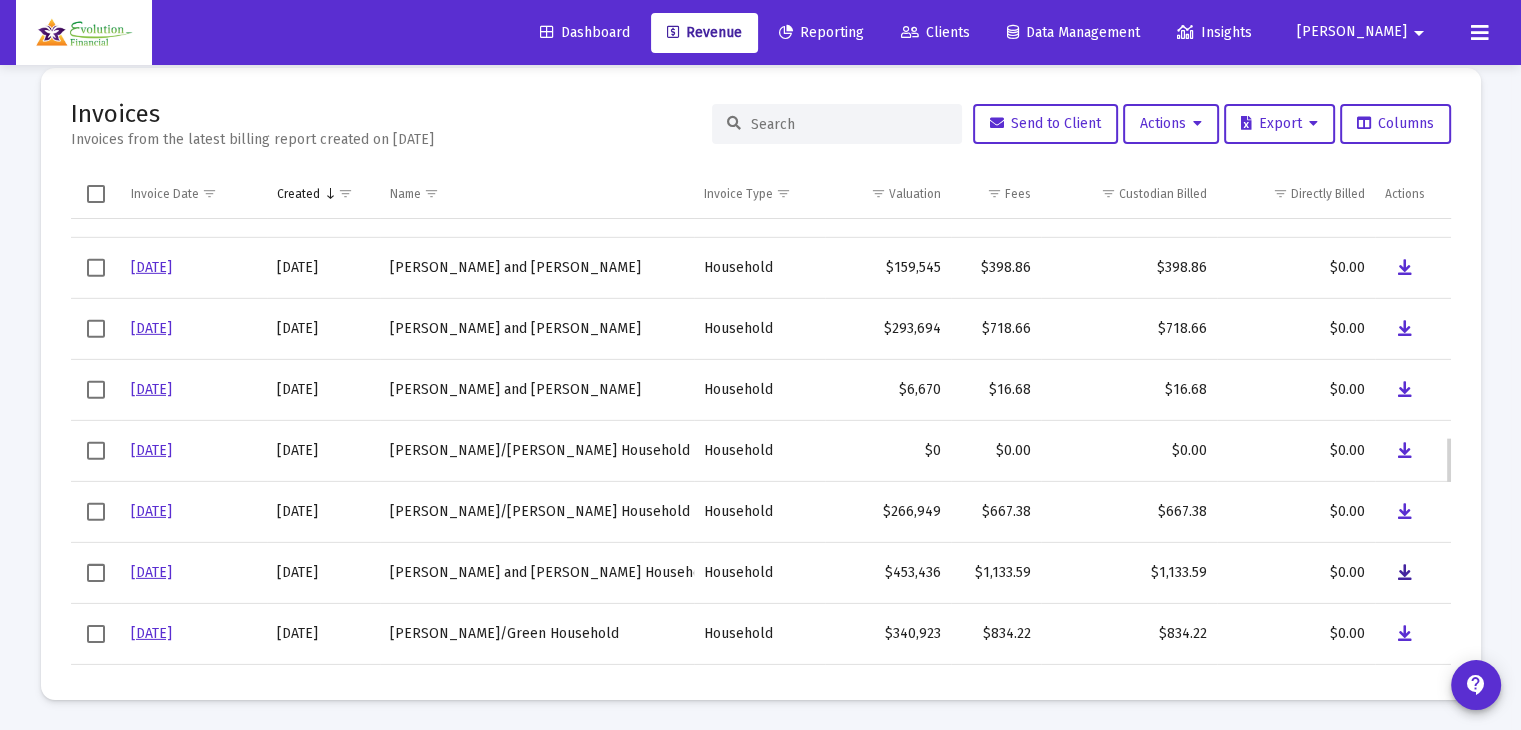 click at bounding box center [1405, 573] 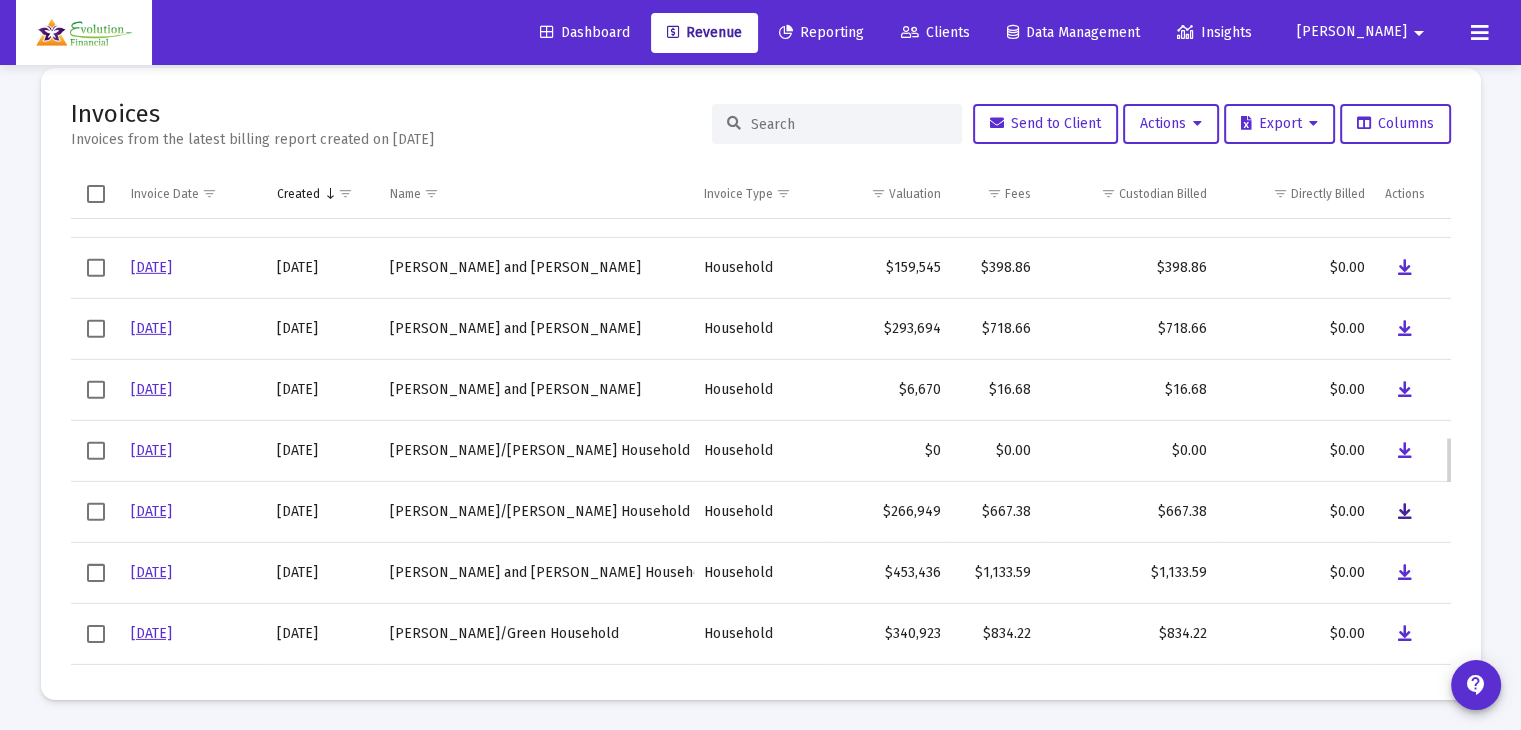 click at bounding box center [1405, 512] 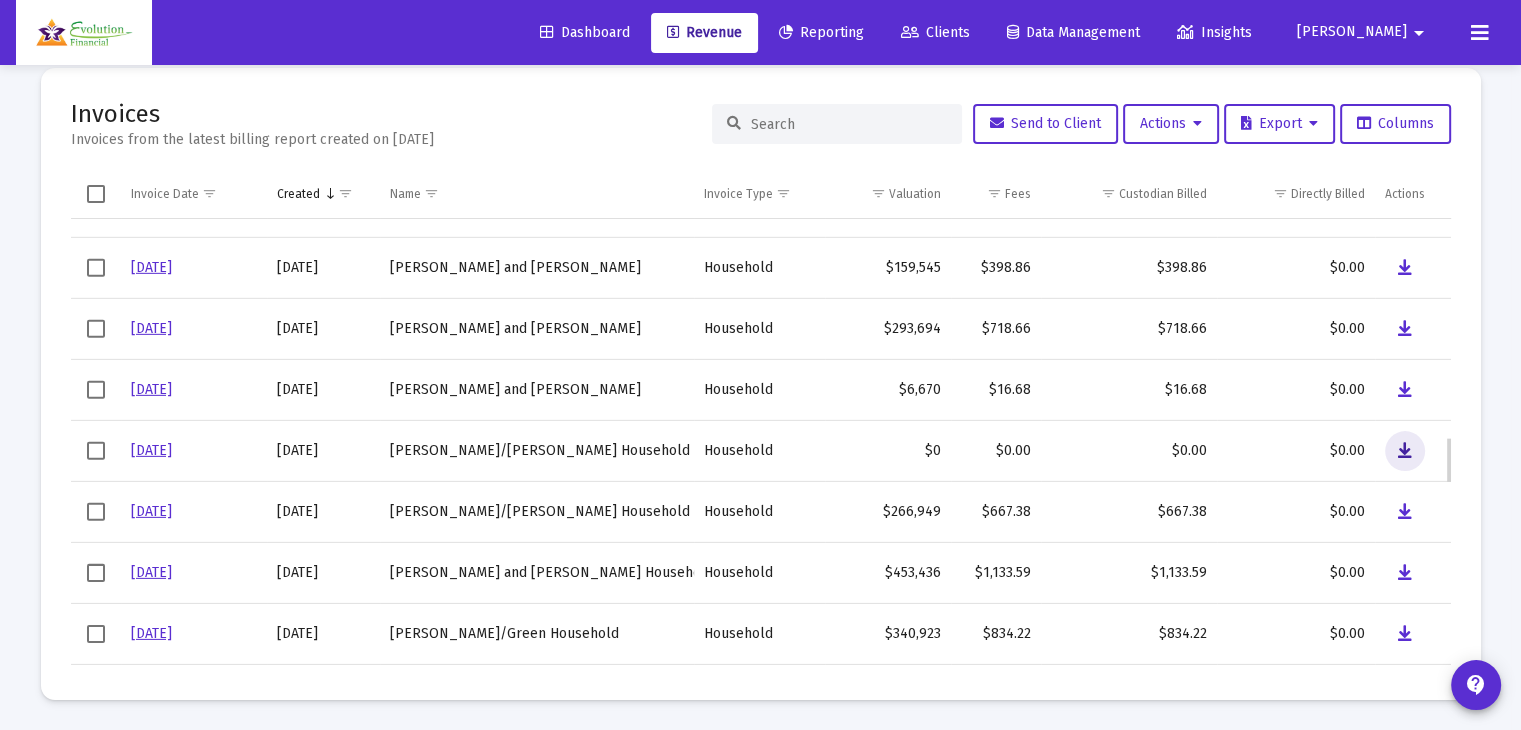 click at bounding box center (1405, 451) 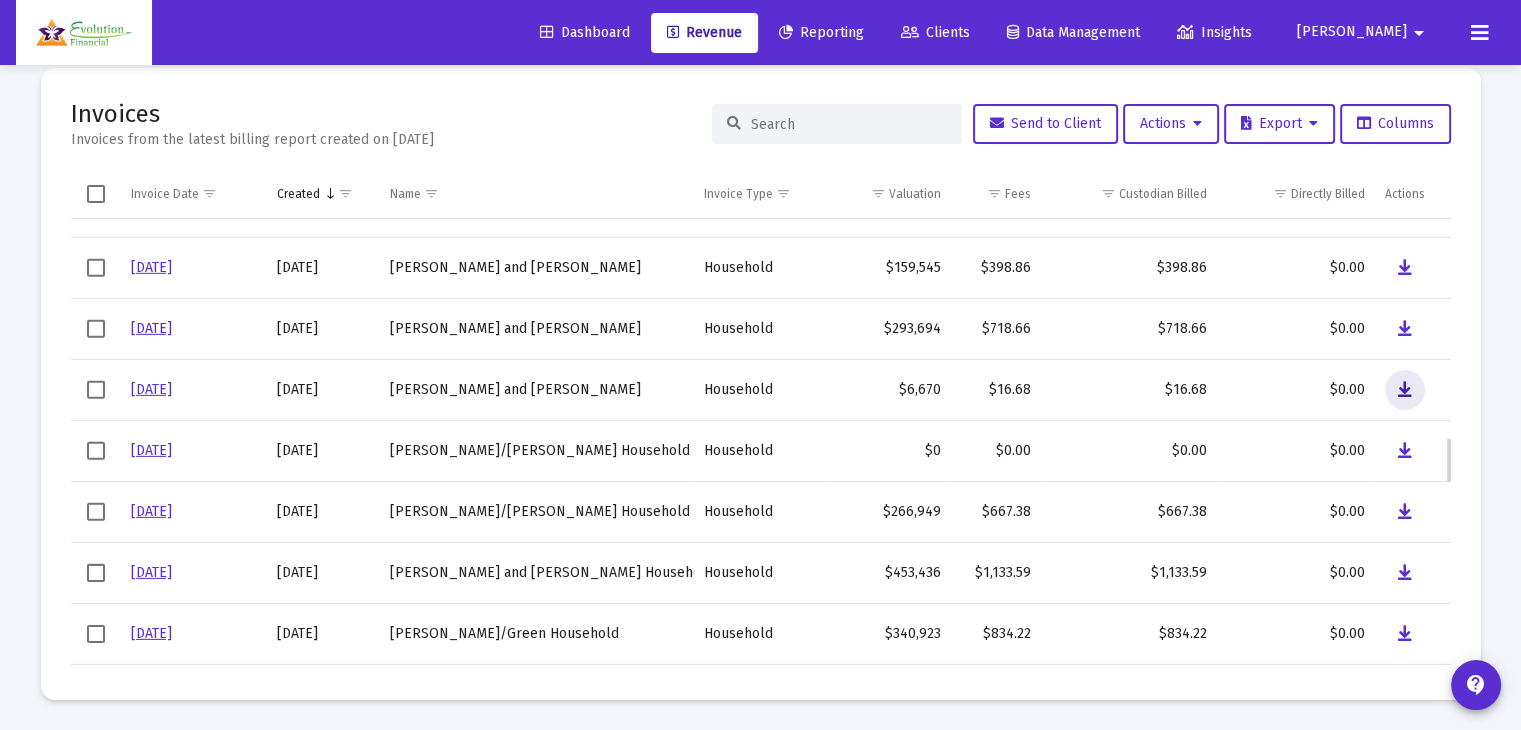 click at bounding box center [1405, 390] 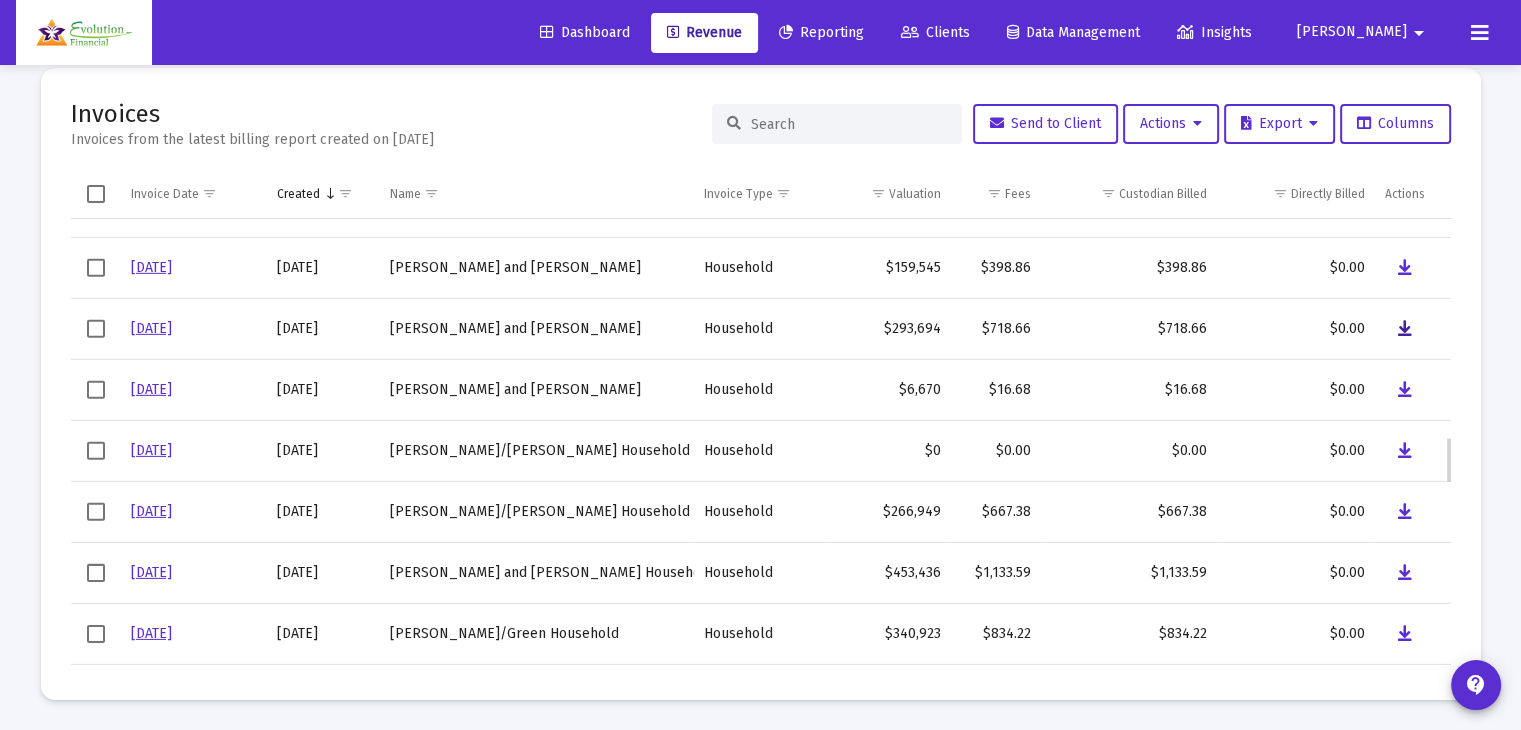 click at bounding box center [1405, 329] 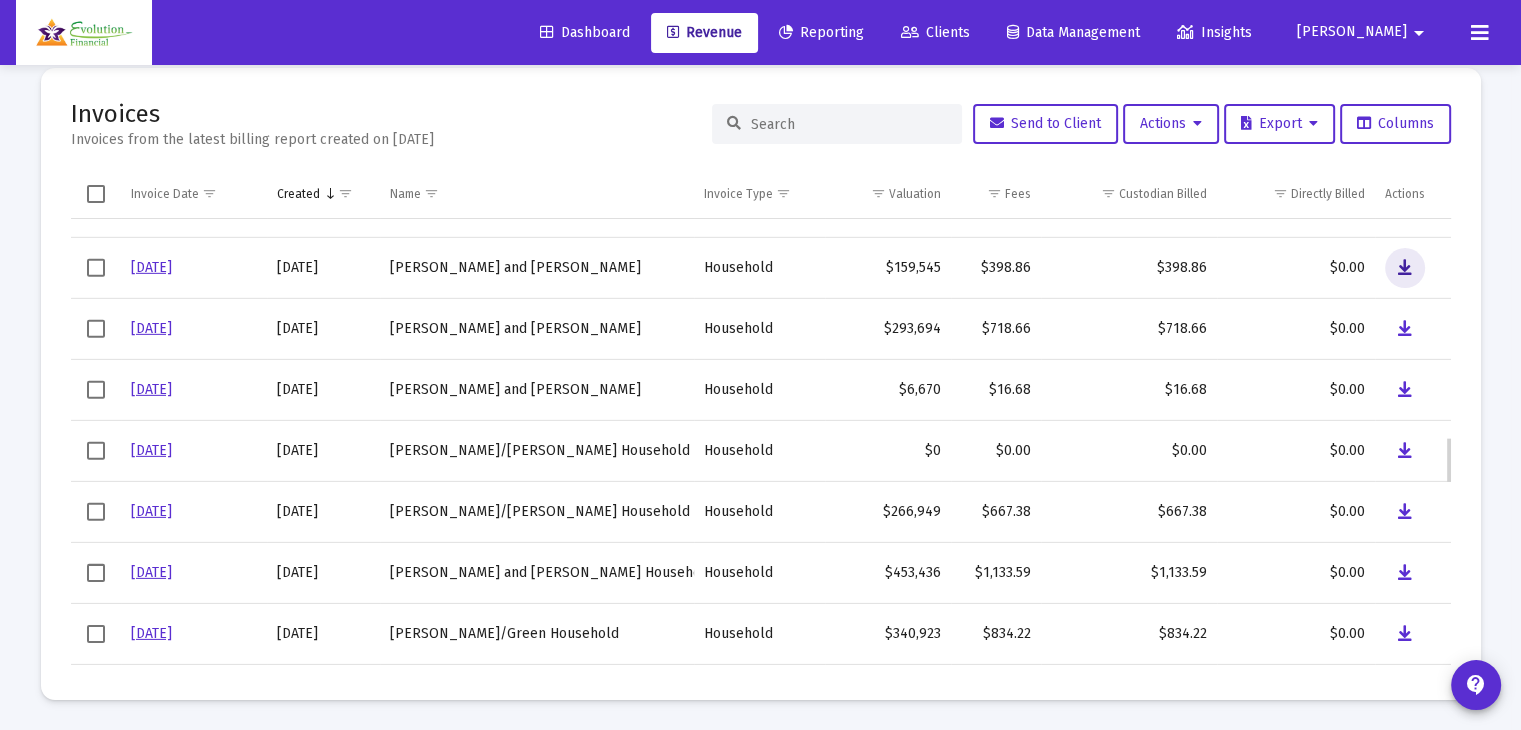 click at bounding box center [1405, 268] 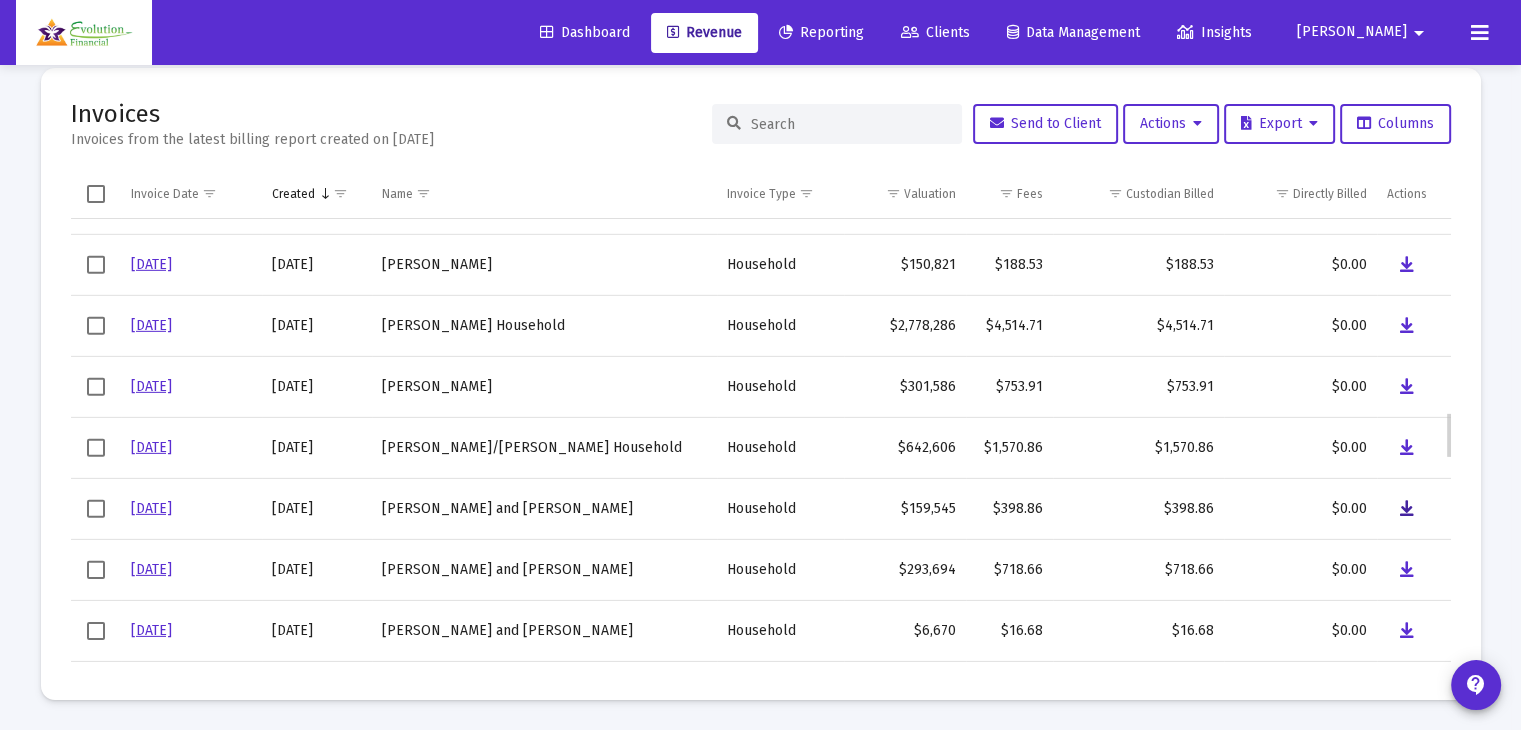 scroll, scrollTop: 1788, scrollLeft: 0, axis: vertical 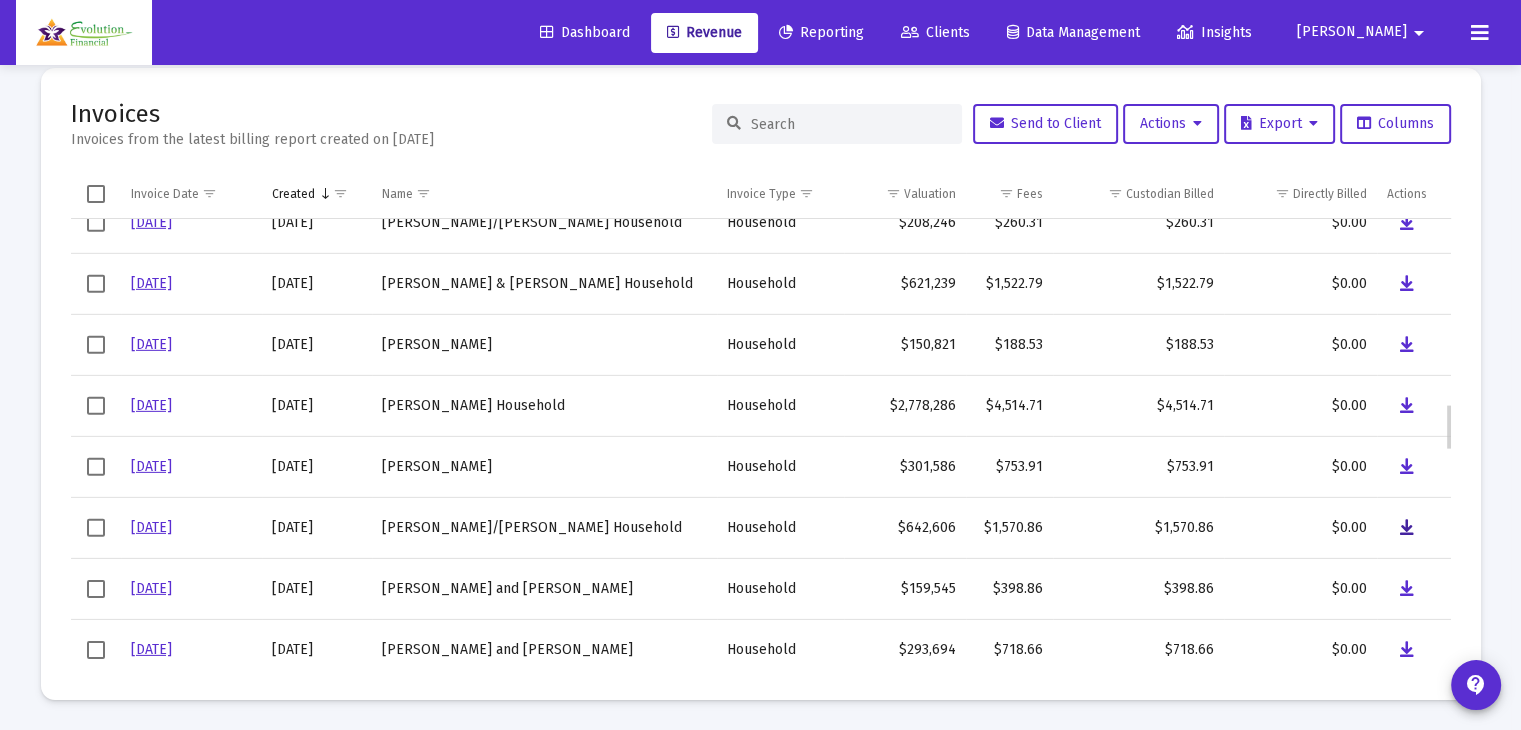 click at bounding box center (1407, 528) 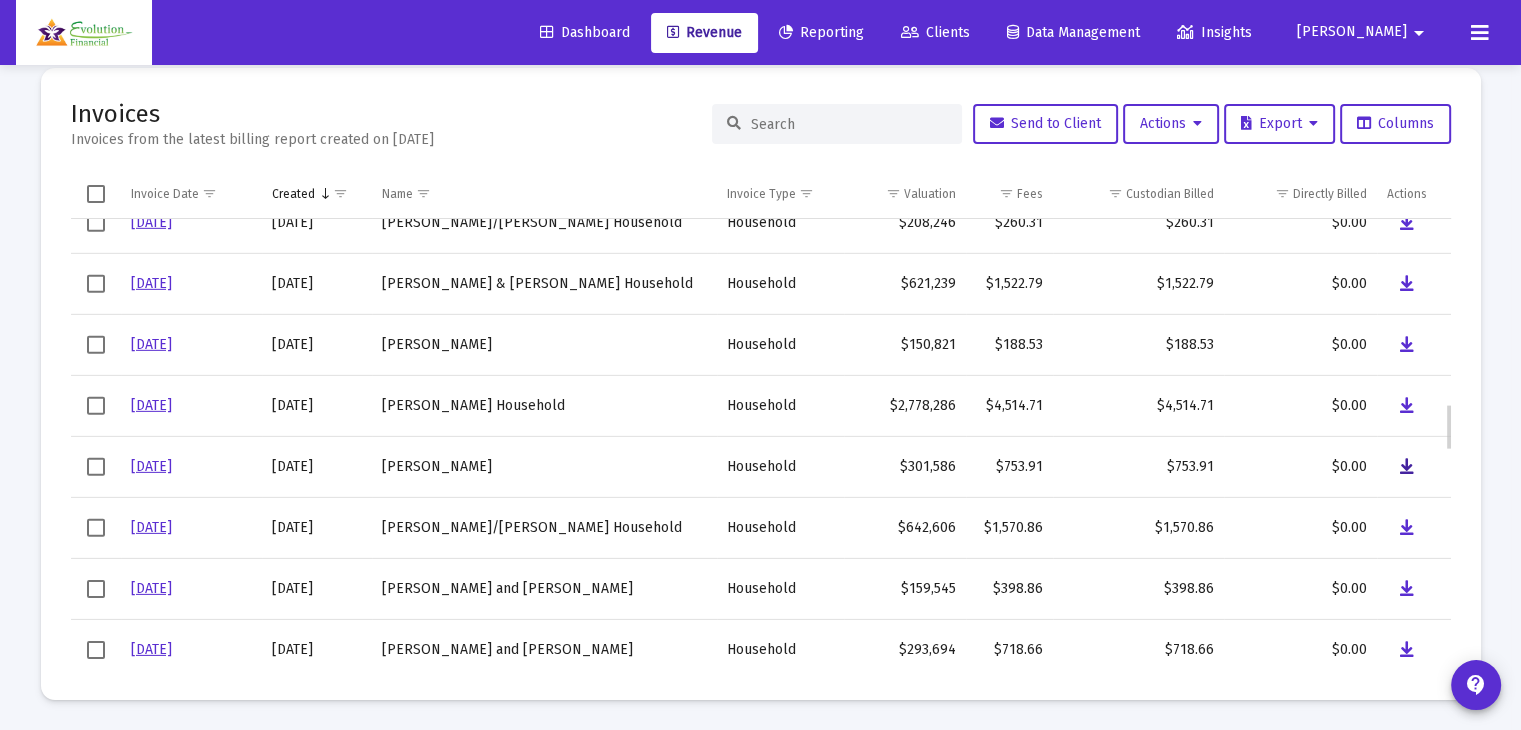 click at bounding box center [1407, 467] 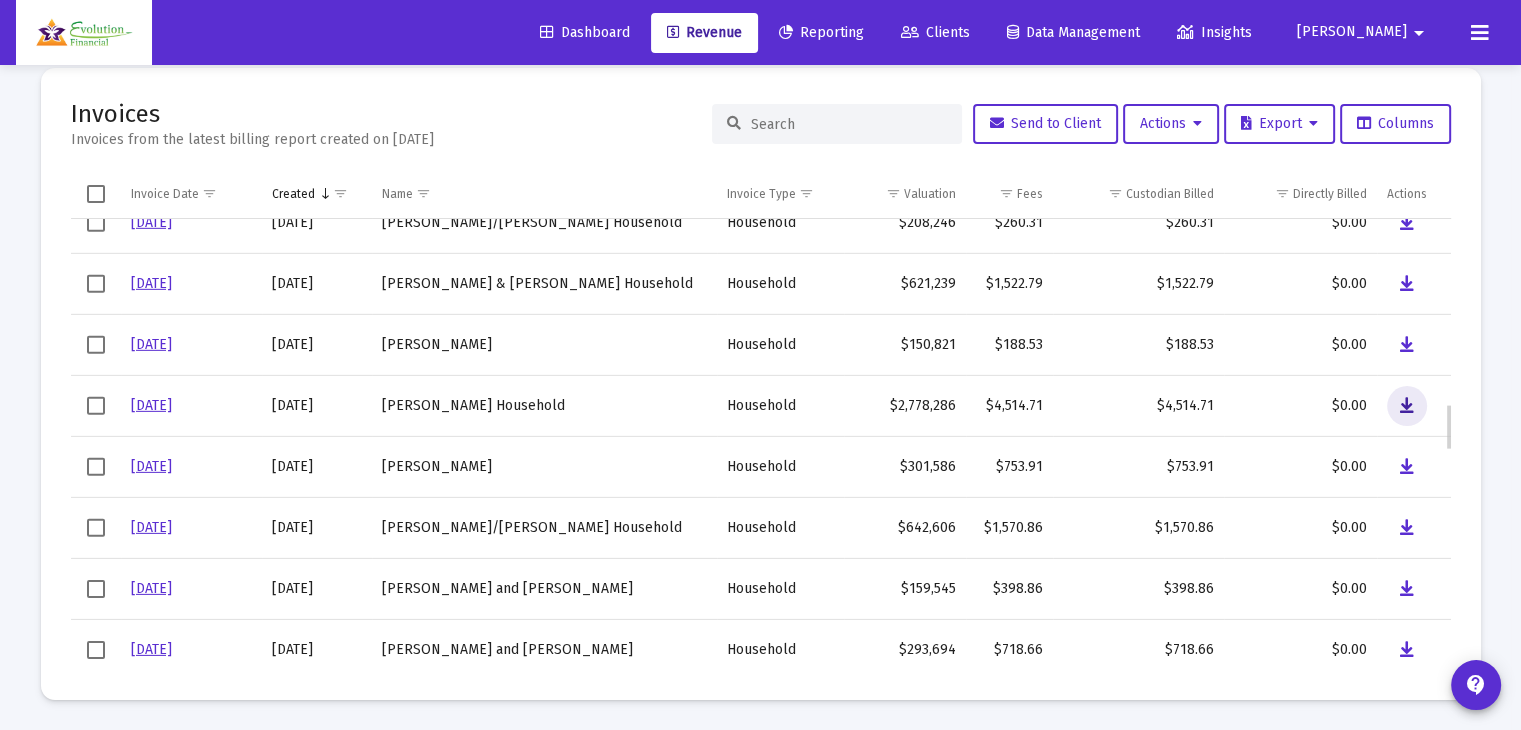 click at bounding box center (1407, 406) 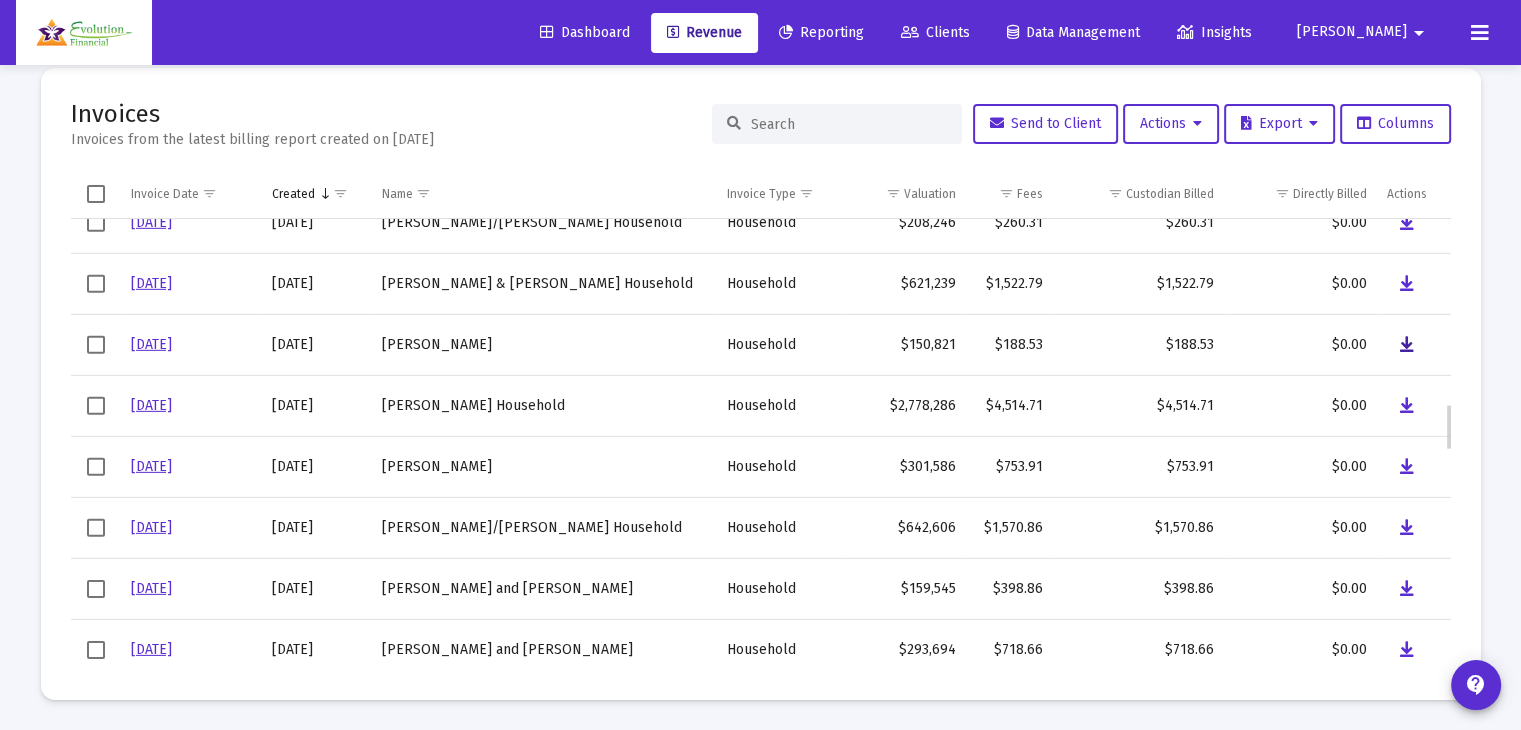 click at bounding box center [1407, 345] 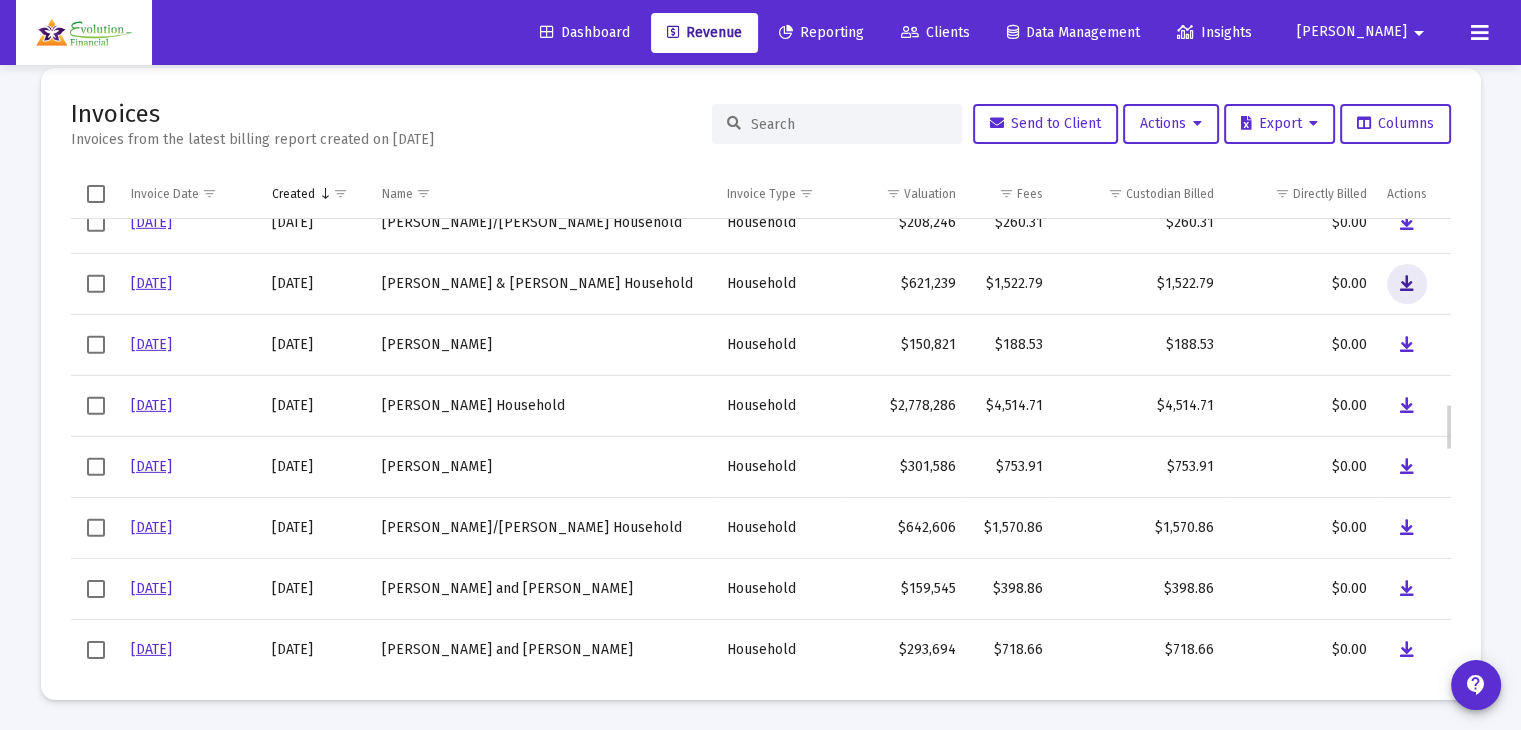 click at bounding box center [1407, 284] 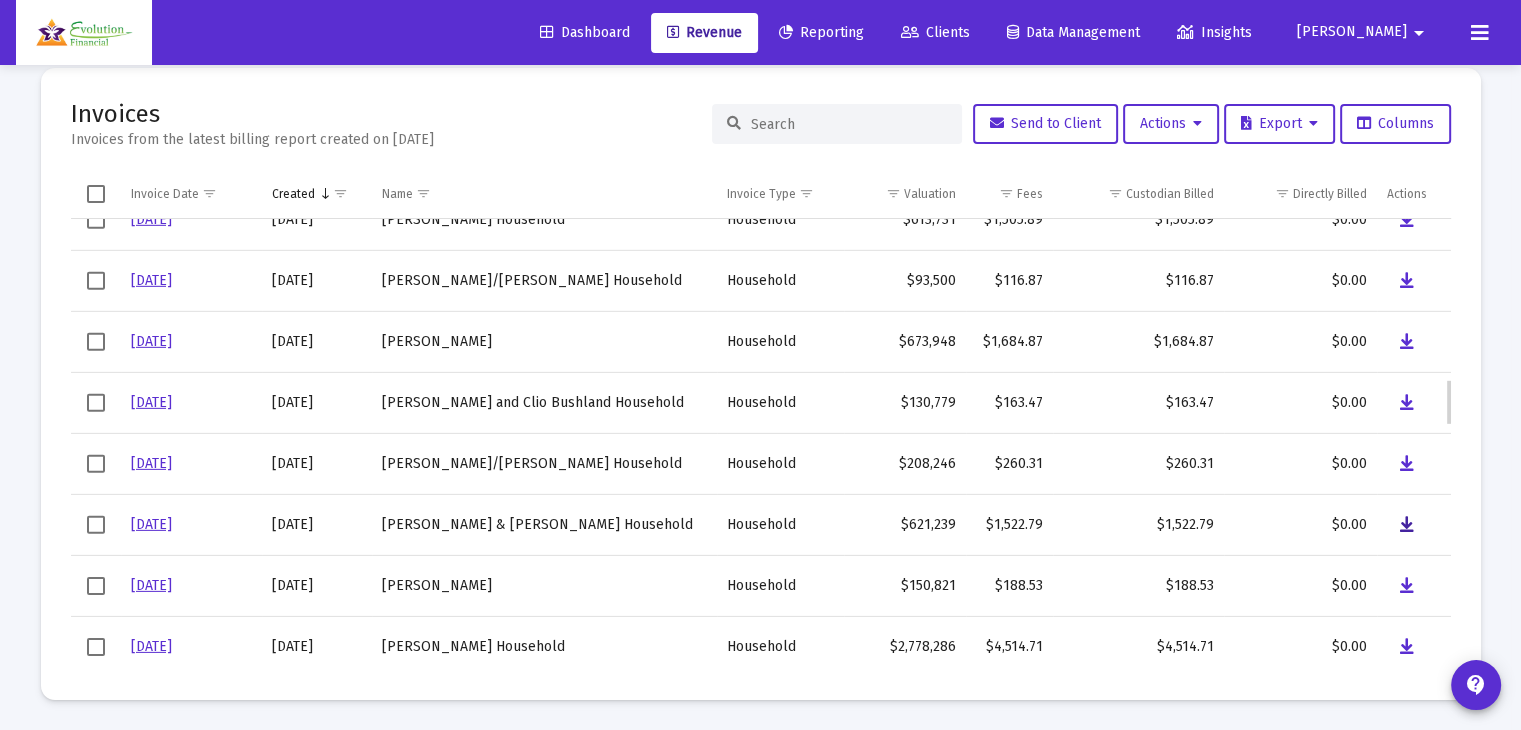 scroll, scrollTop: 1468, scrollLeft: 0, axis: vertical 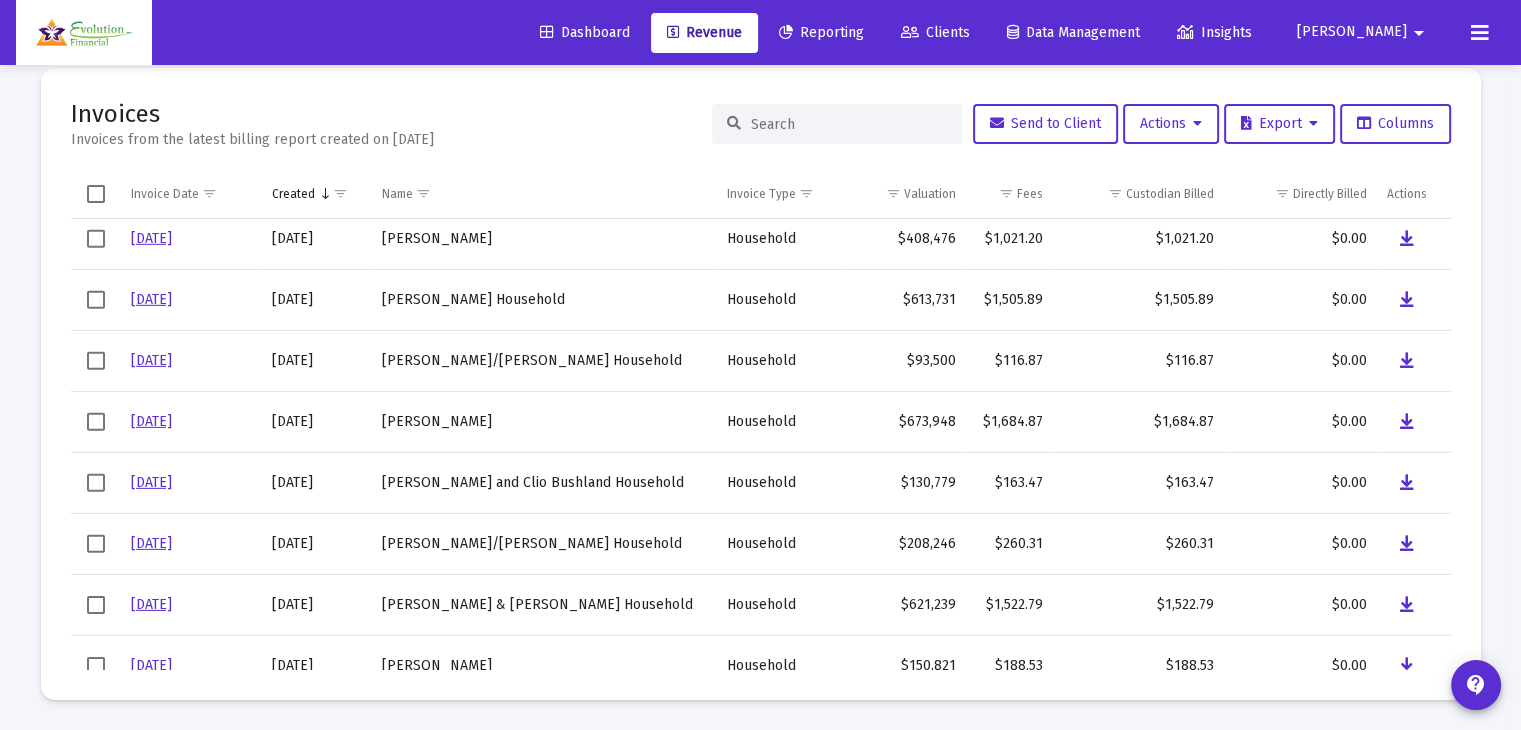click on "Billing Invoices  Run One Off Billing   Run Firm-Wide Billing   Settings  Invoices Invoices from the latest billing report created on [DATE]  Send to Client   Actions   Export   Columns  Invoice Date Created Name Invoice Type Valuation Fees Custodian Billed Directly Billed Actions  [DATE]  [DATE] [GEOGRAPHIC_DATA][PERSON_NAME] Household Household $519,094  $1,292.96   $1,292.96  $0.00  [DATE]  [DATE] [PERSON_NAME] Household Household $408,476  $1,021.20   $1,021.20  $0.00  [DATE]  [DATE] [PERSON_NAME][GEOGRAPHIC_DATA] $613,731  $1,505.89   $1,505.89  $0.00  [DATE]  [DATE] [PERSON_NAME]/[PERSON_NAME] Household Household $93,500  $116.87   $116.87  $0.00  [DATE]  [DATE] [GEOGRAPHIC_DATA][PERSON_NAME] Household Household $673,948  $1,684.87   $1,684.87  $0.00  [DATE]  [DATE] [PERSON_NAME] and [GEOGRAPHIC_DATA] $130,779  $163.47   $163.47  $0.00  [DATE]  [DATE] [PERSON_NAME]/[PERSON_NAME][GEOGRAPHIC_DATA] Household $208,246  $260.31   $260.31  $0.00  [DATE]  [DATE] [PERSON_NAME] & [PERSON_NAME] Household Household $621,239" 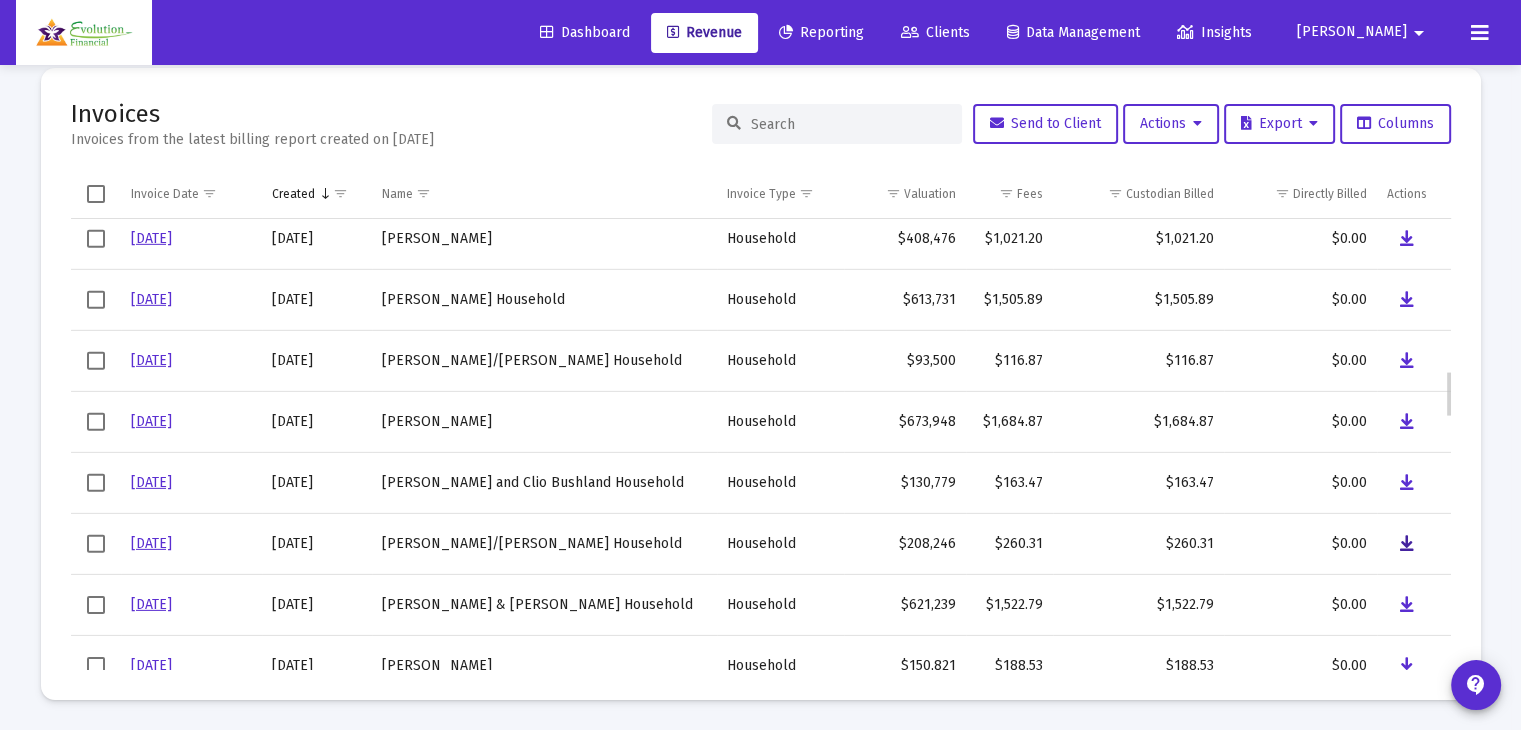 click at bounding box center [1407, 544] 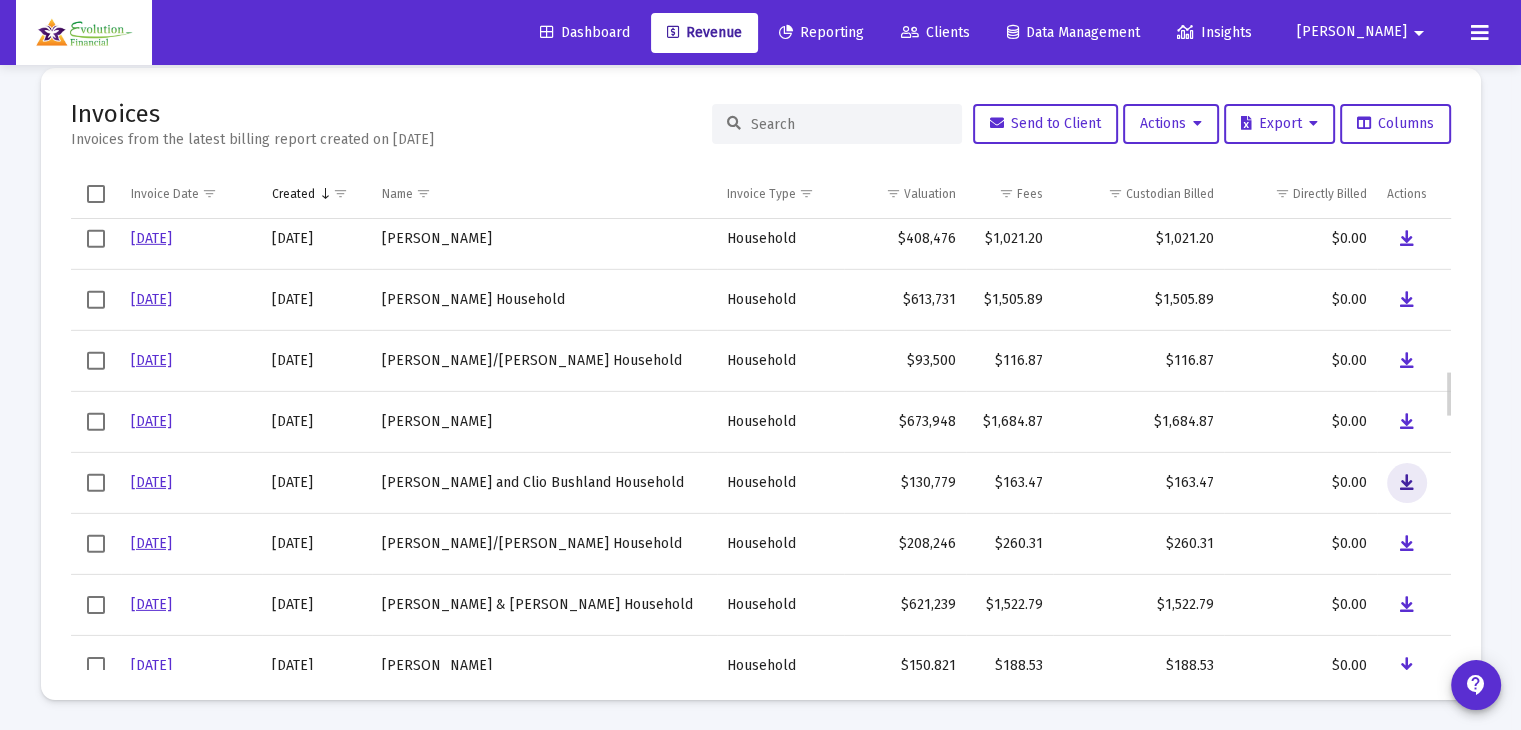 click at bounding box center (1407, 483) 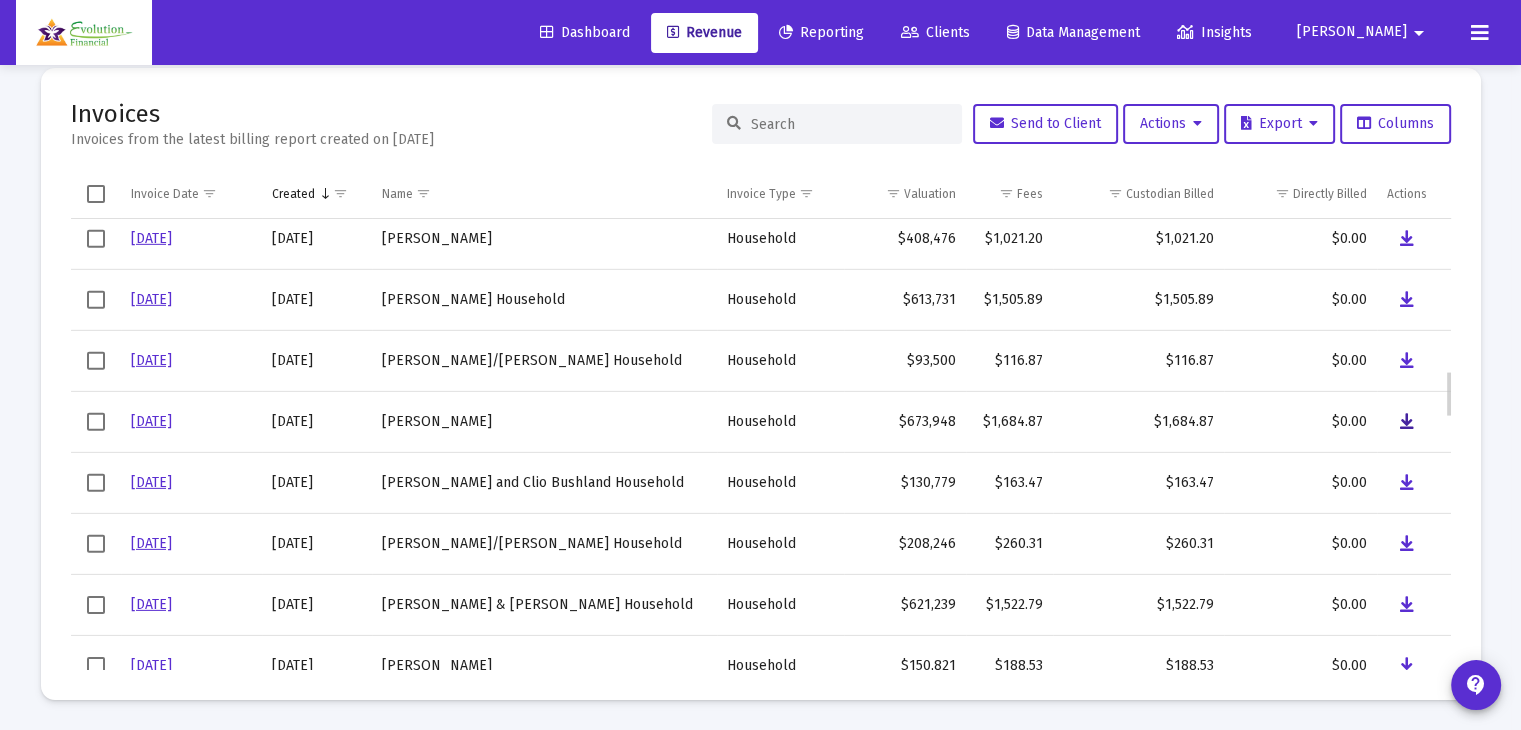 click at bounding box center [1407, 422] 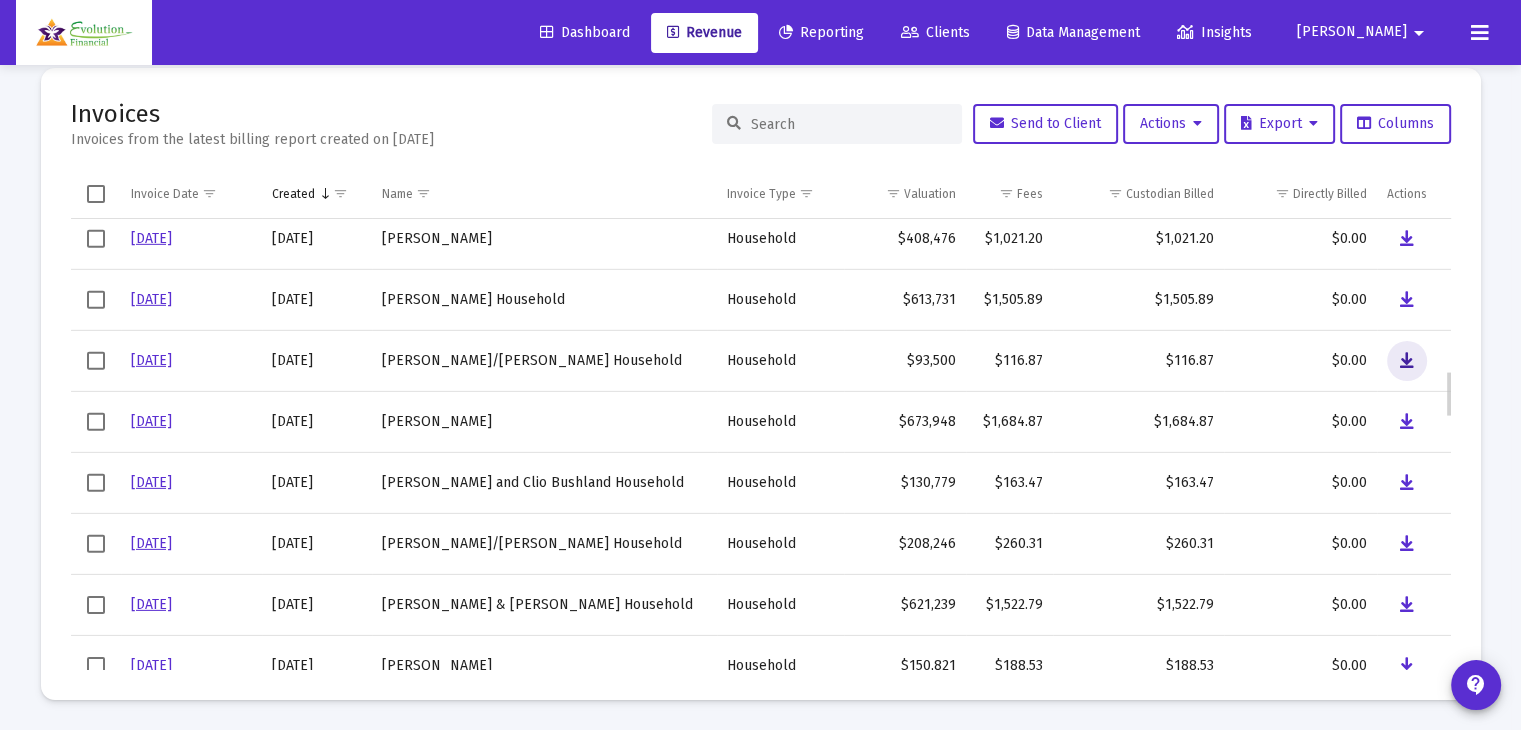 click at bounding box center [1407, 361] 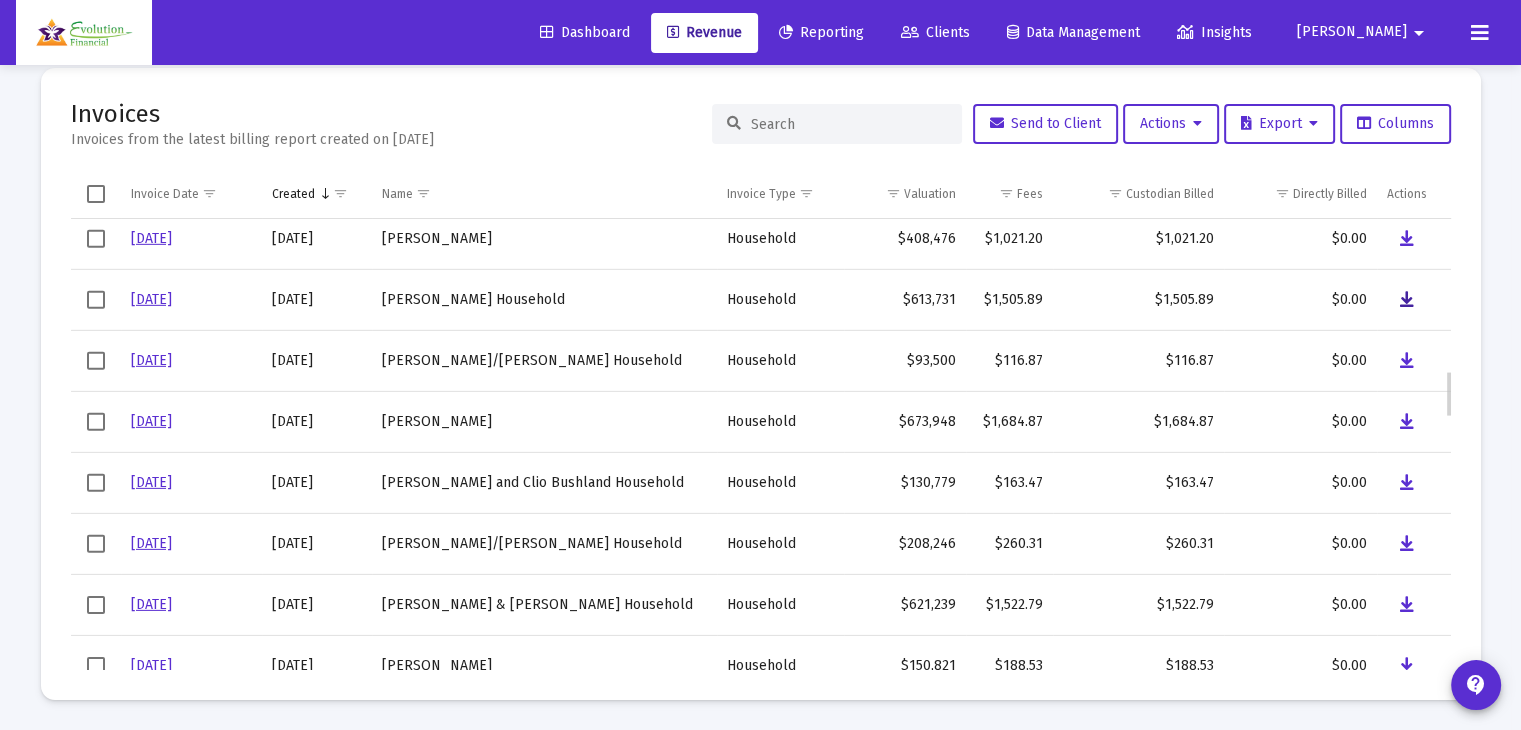 click at bounding box center (1407, 300) 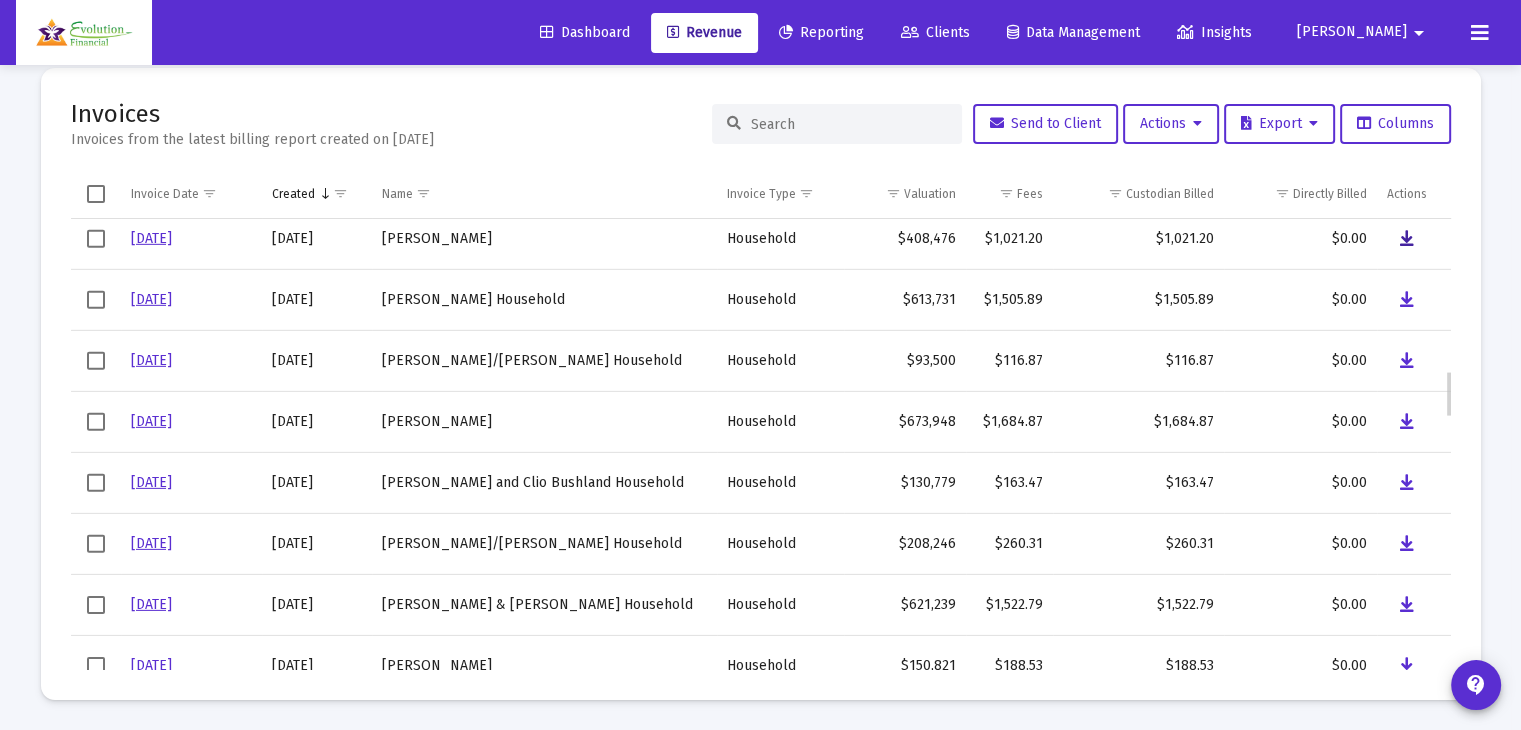 click at bounding box center (1407, 239) 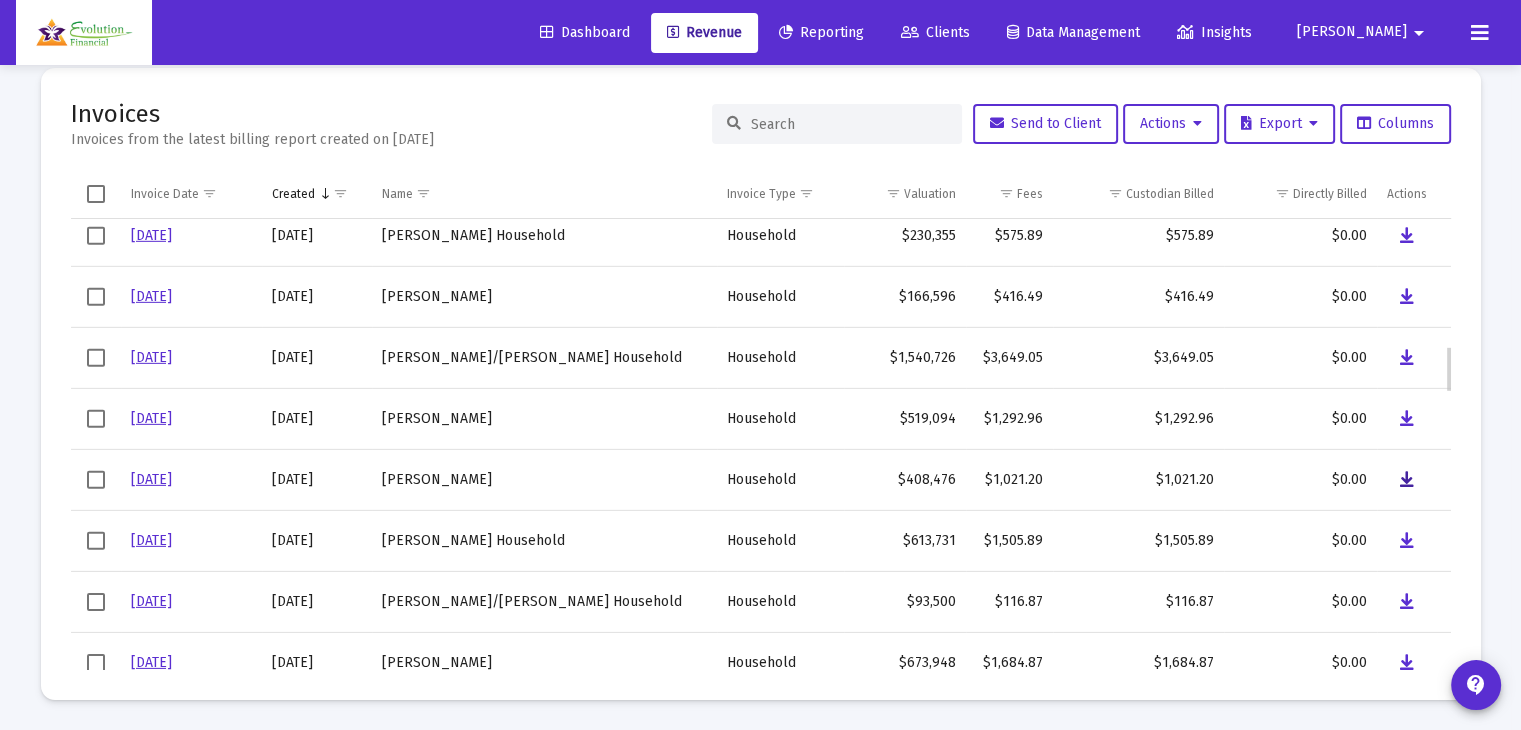 scroll, scrollTop: 1148, scrollLeft: 0, axis: vertical 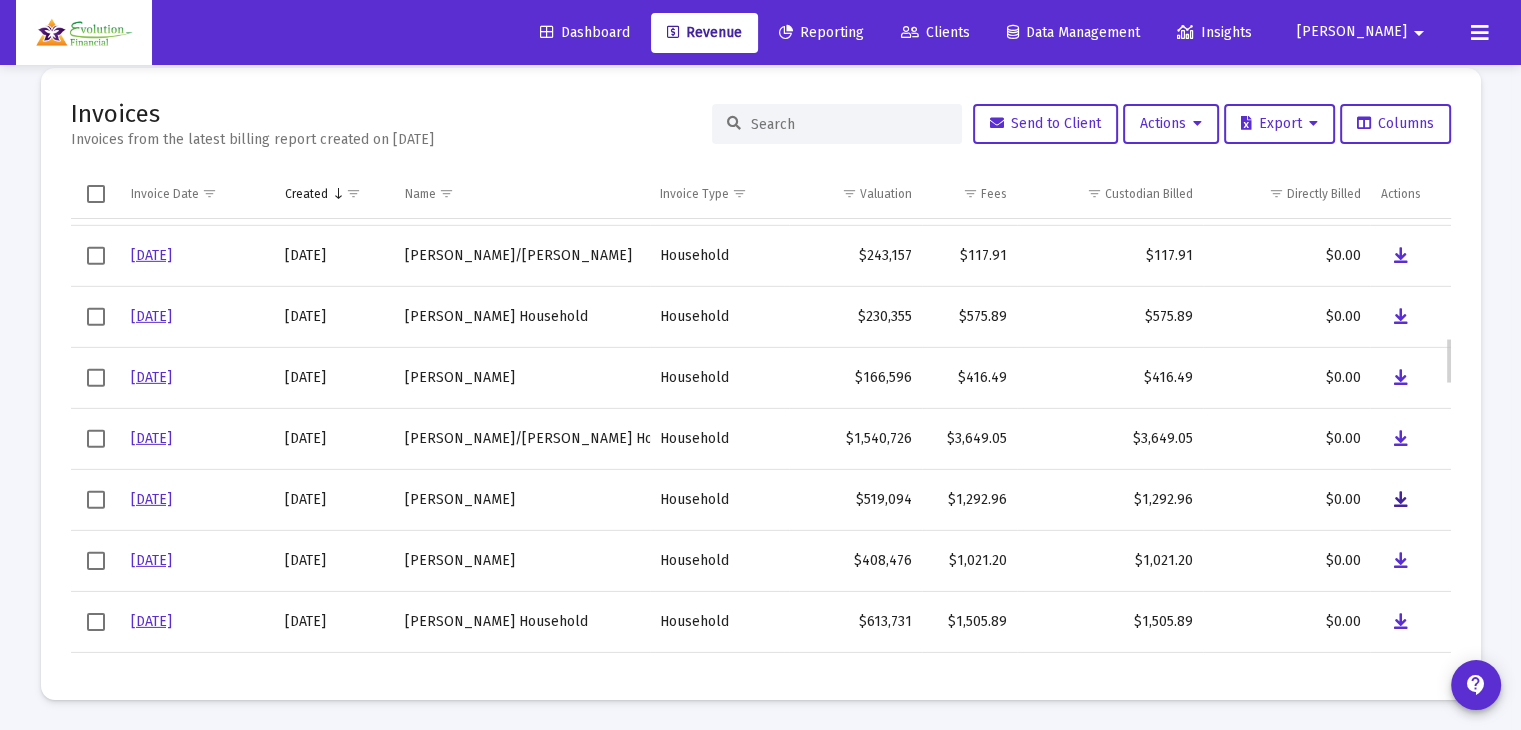 click at bounding box center (1400, 500) 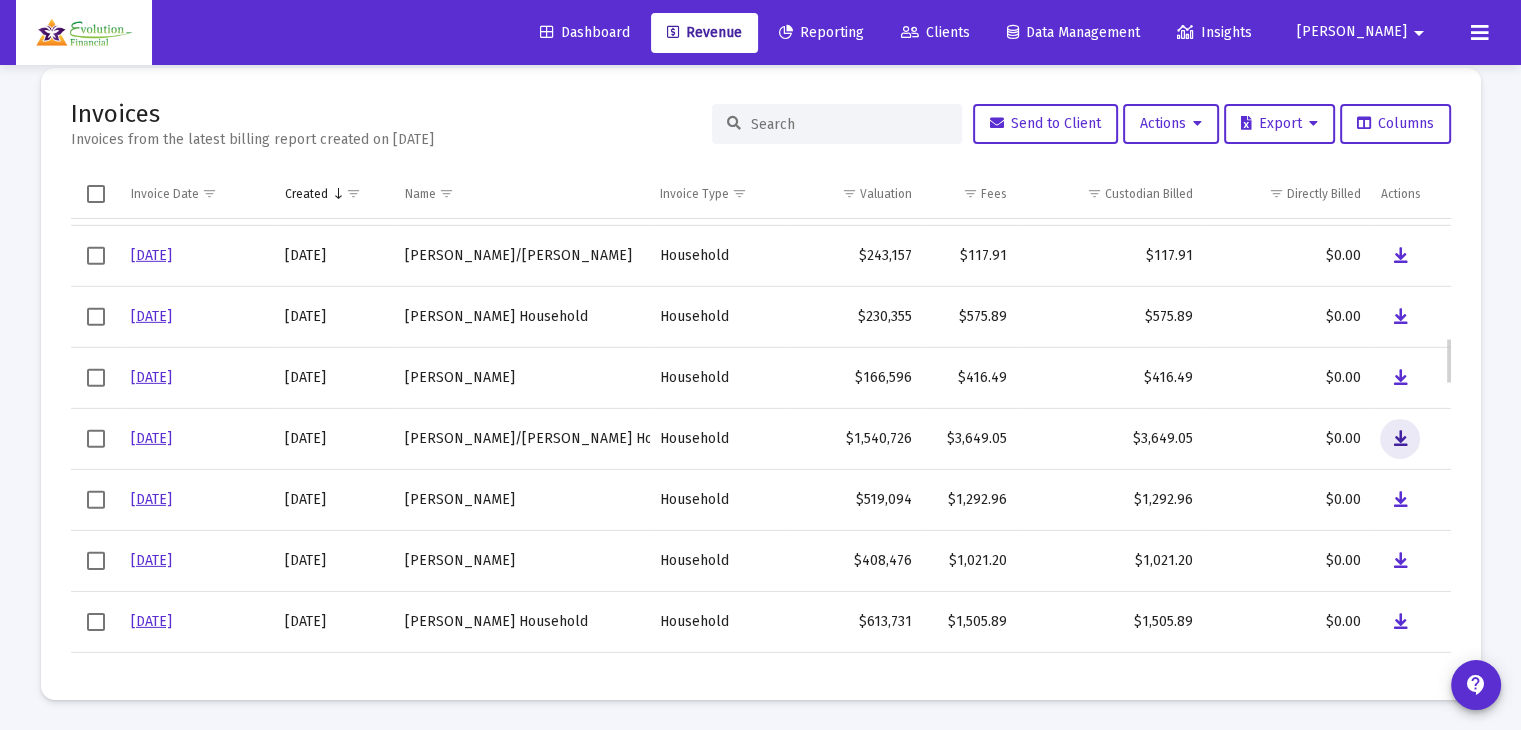 click at bounding box center (1400, 439) 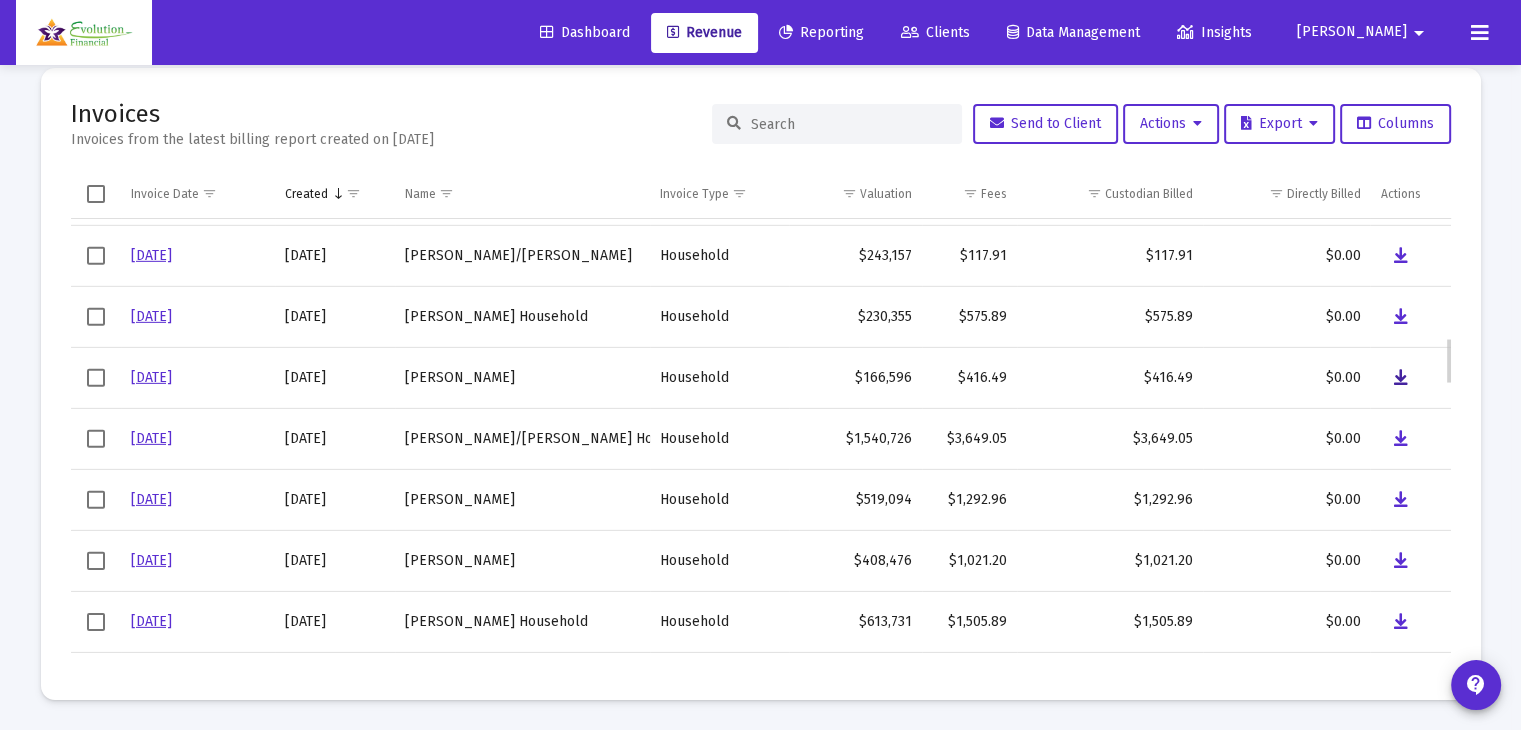 click at bounding box center [1400, 378] 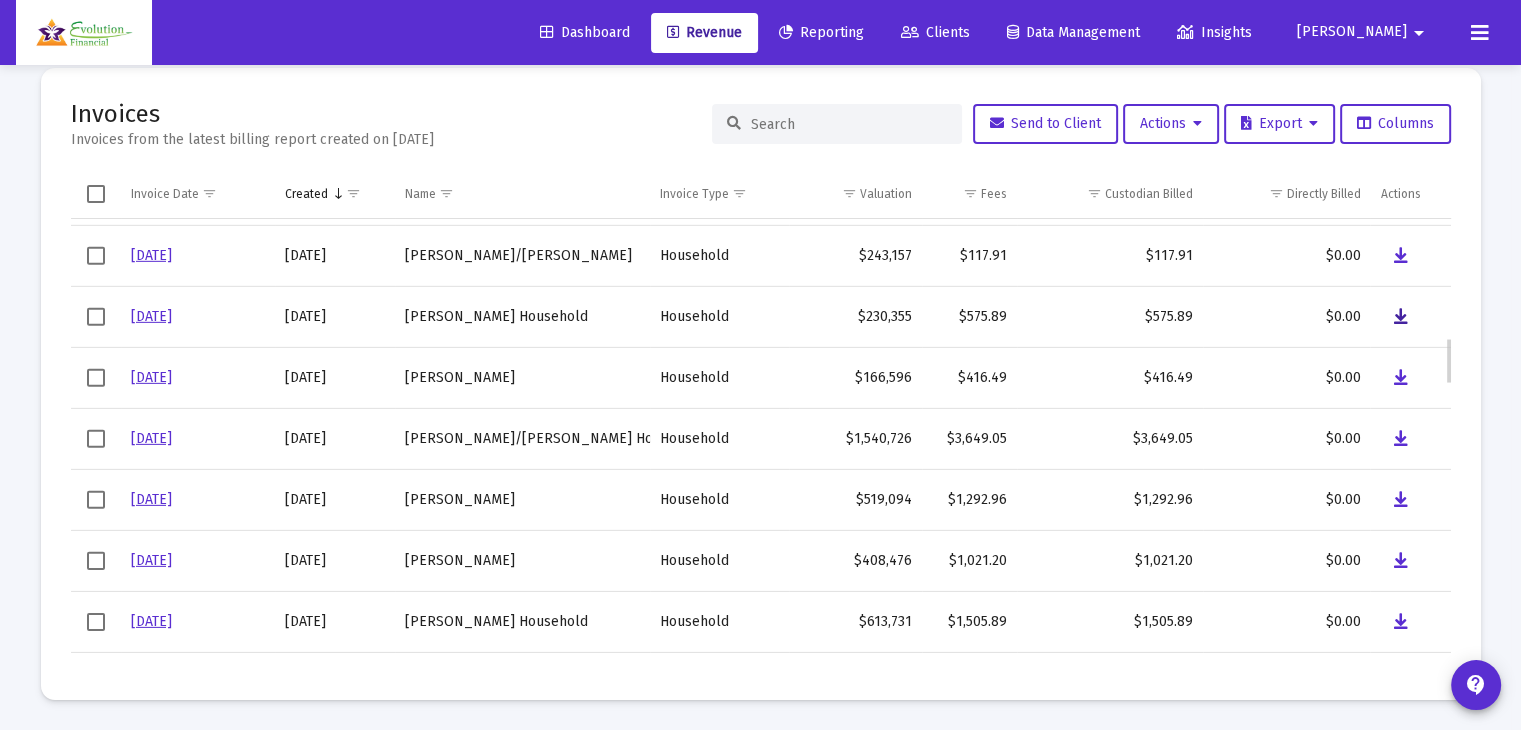 click at bounding box center [1400, 317] 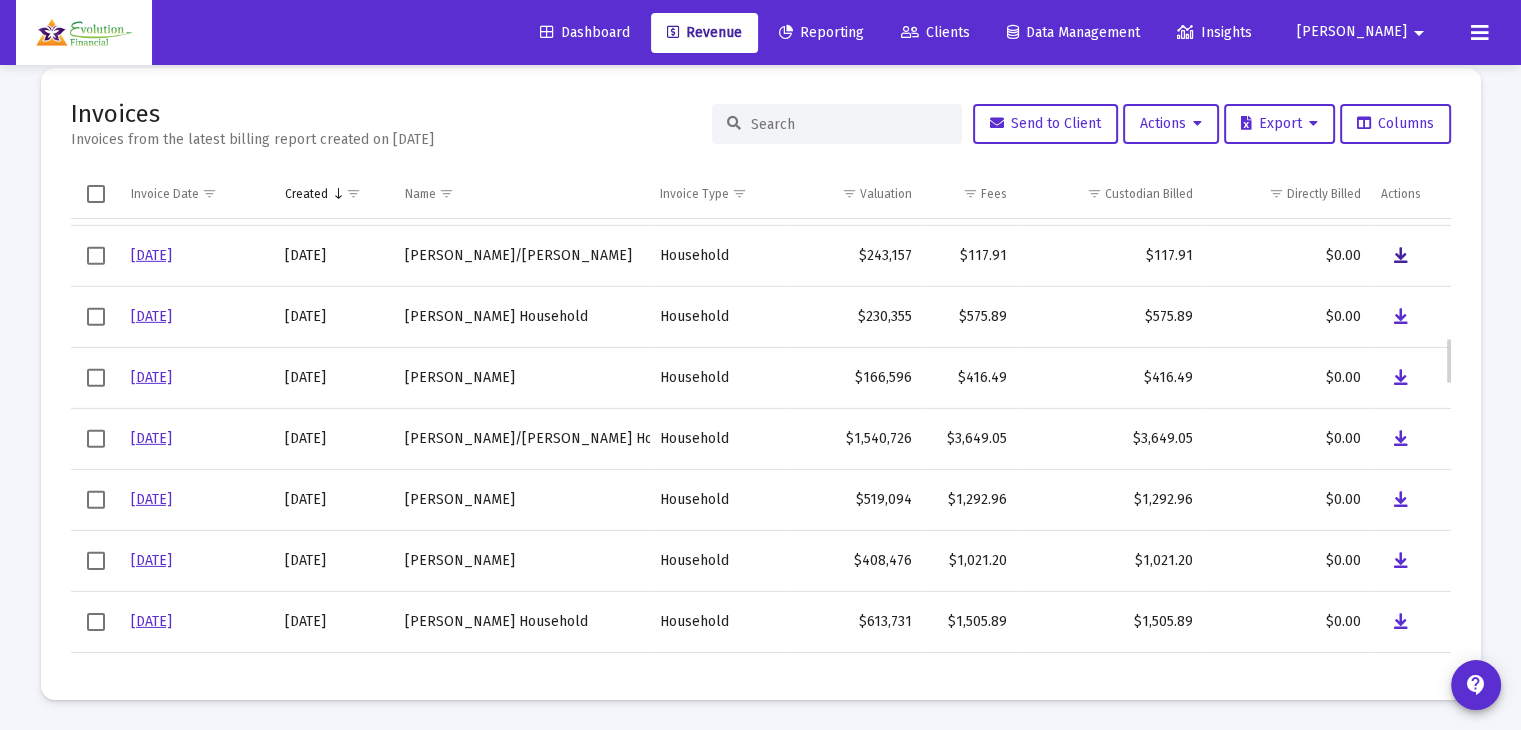 click at bounding box center [1400, 256] 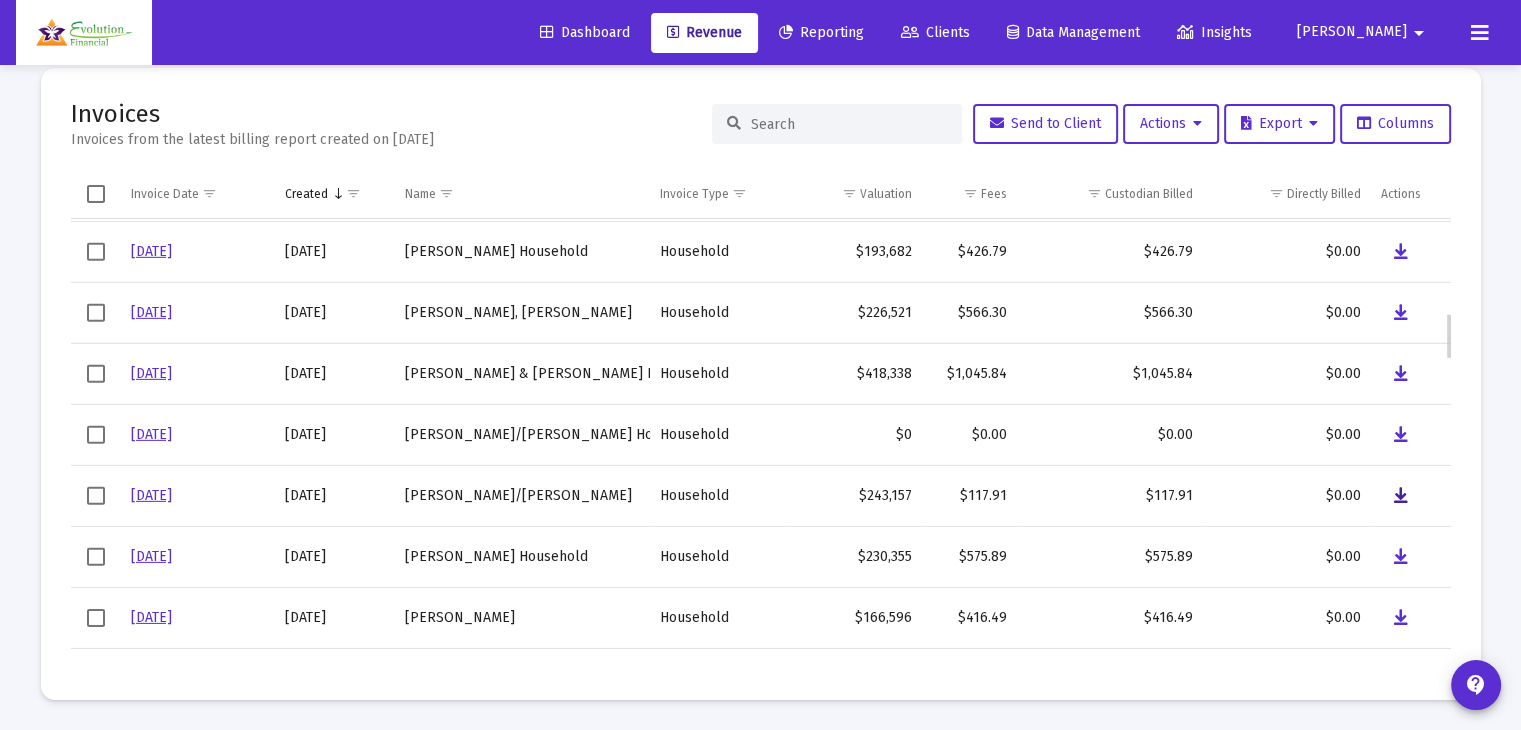scroll, scrollTop: 828, scrollLeft: 0, axis: vertical 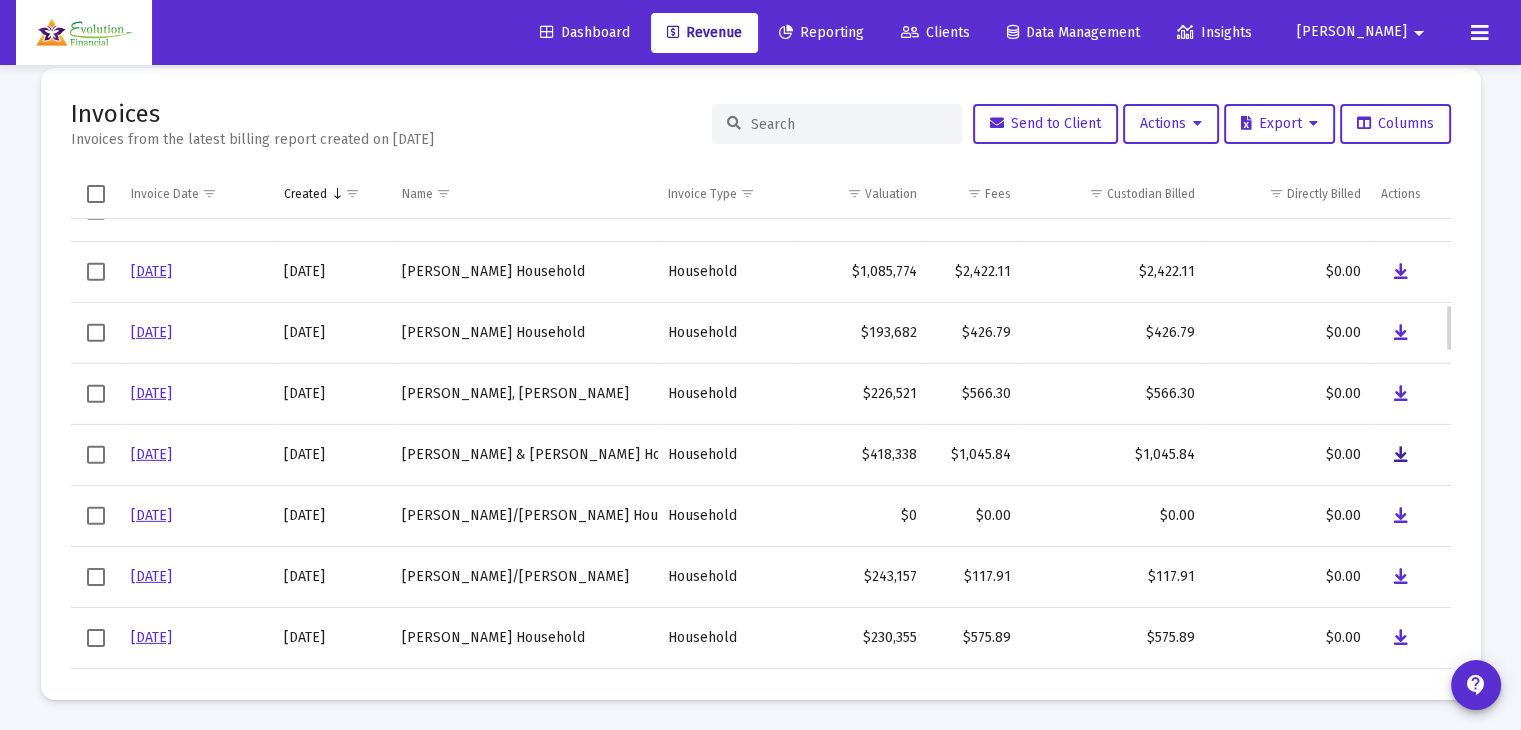 click at bounding box center (1401, 455) 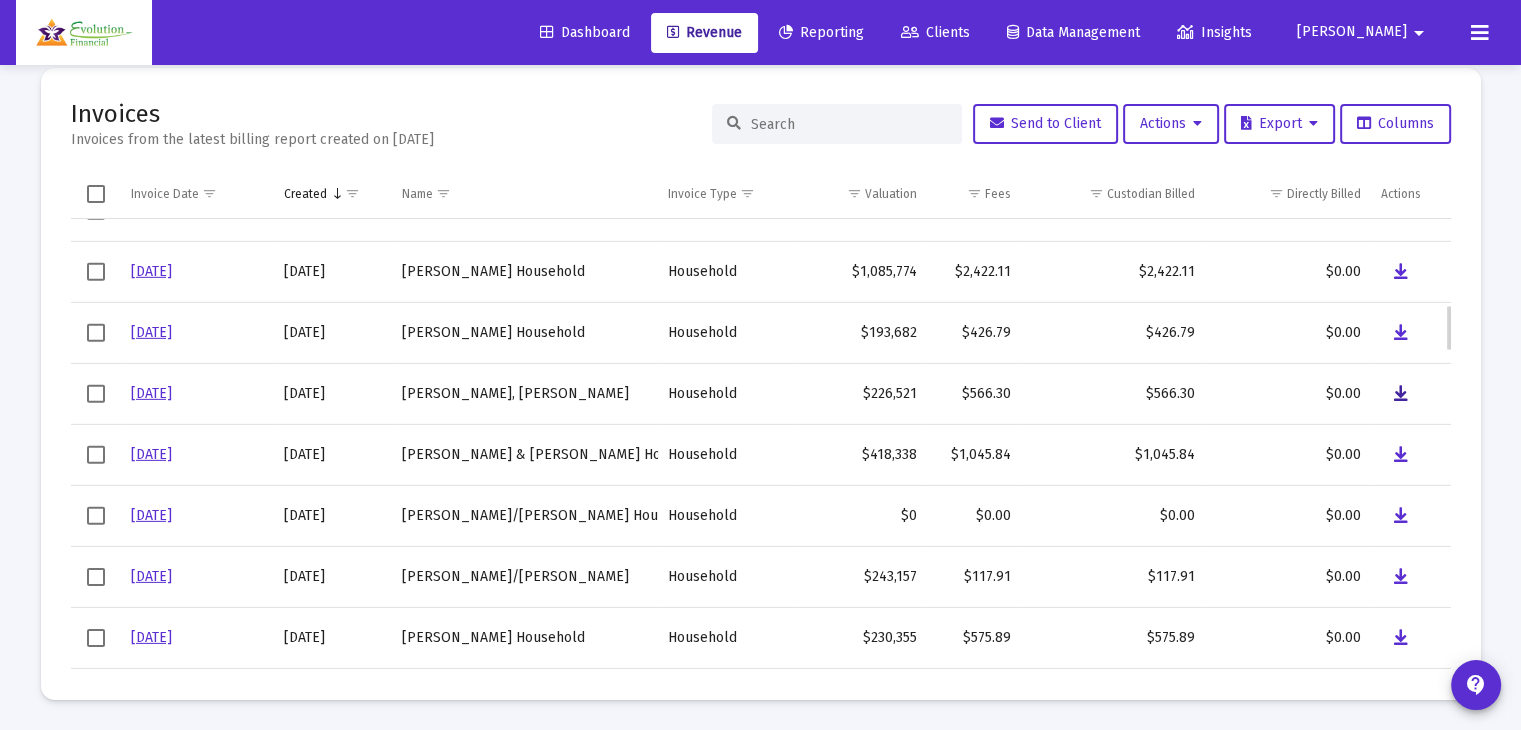 click at bounding box center (1401, 394) 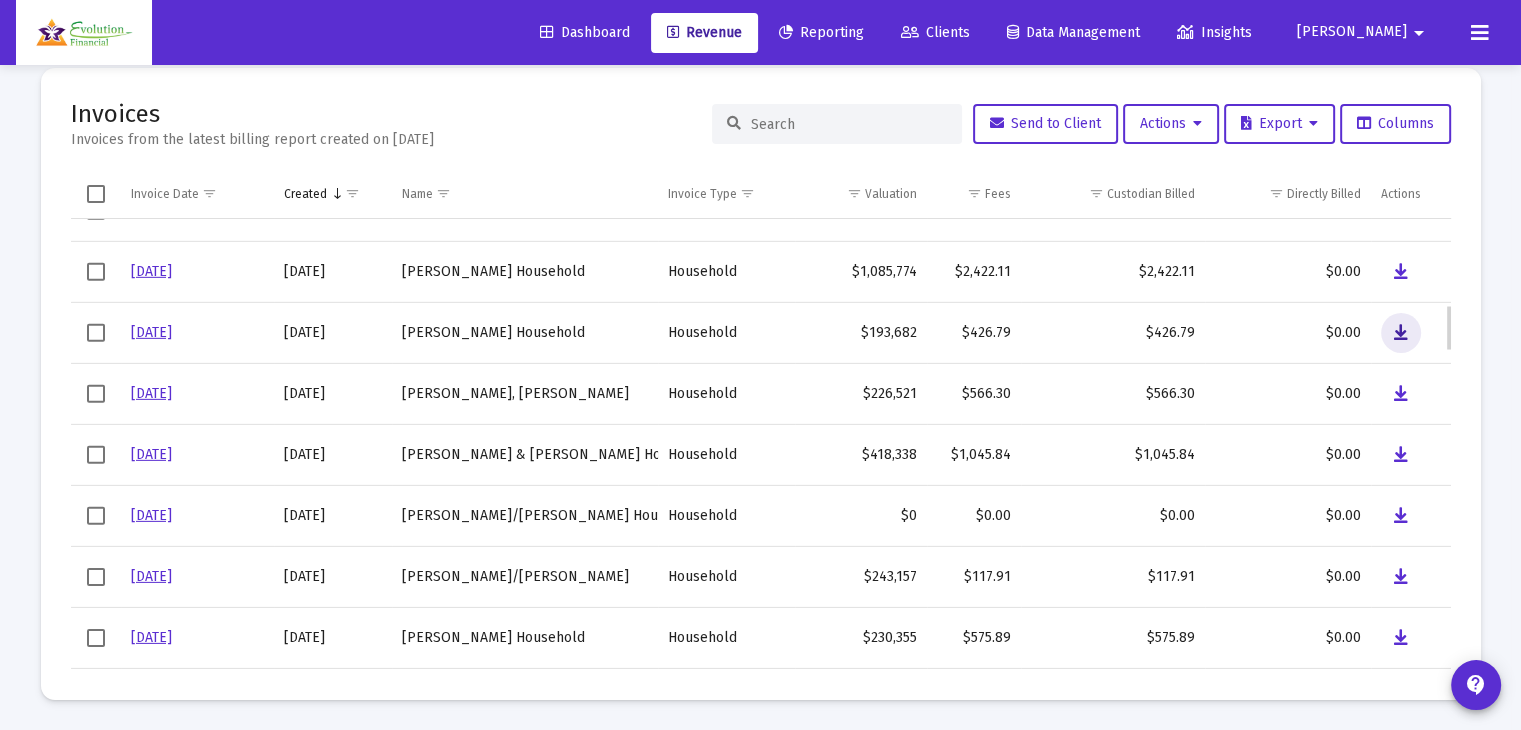 click at bounding box center [1401, 333] 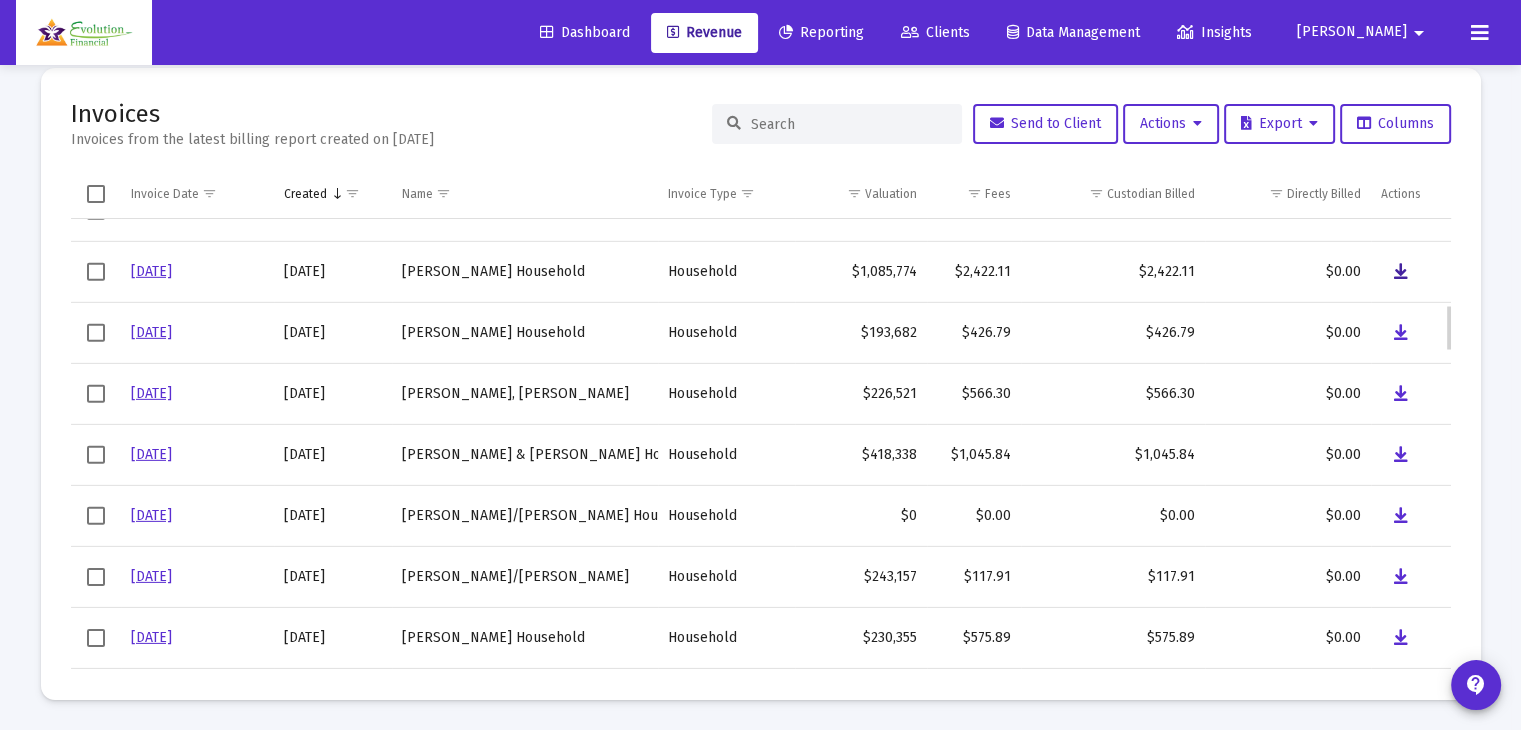 click at bounding box center [1401, 272] 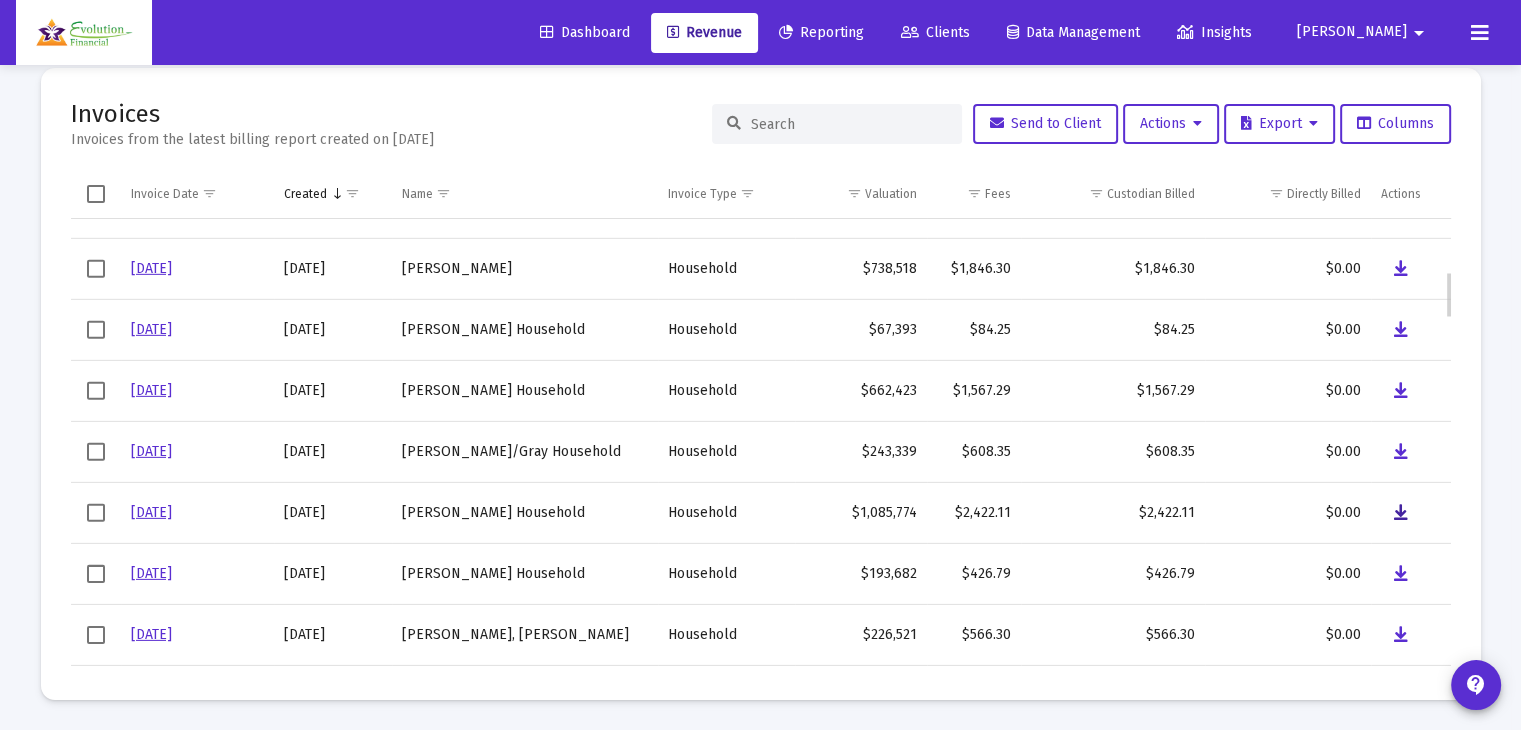 scroll, scrollTop: 508, scrollLeft: 0, axis: vertical 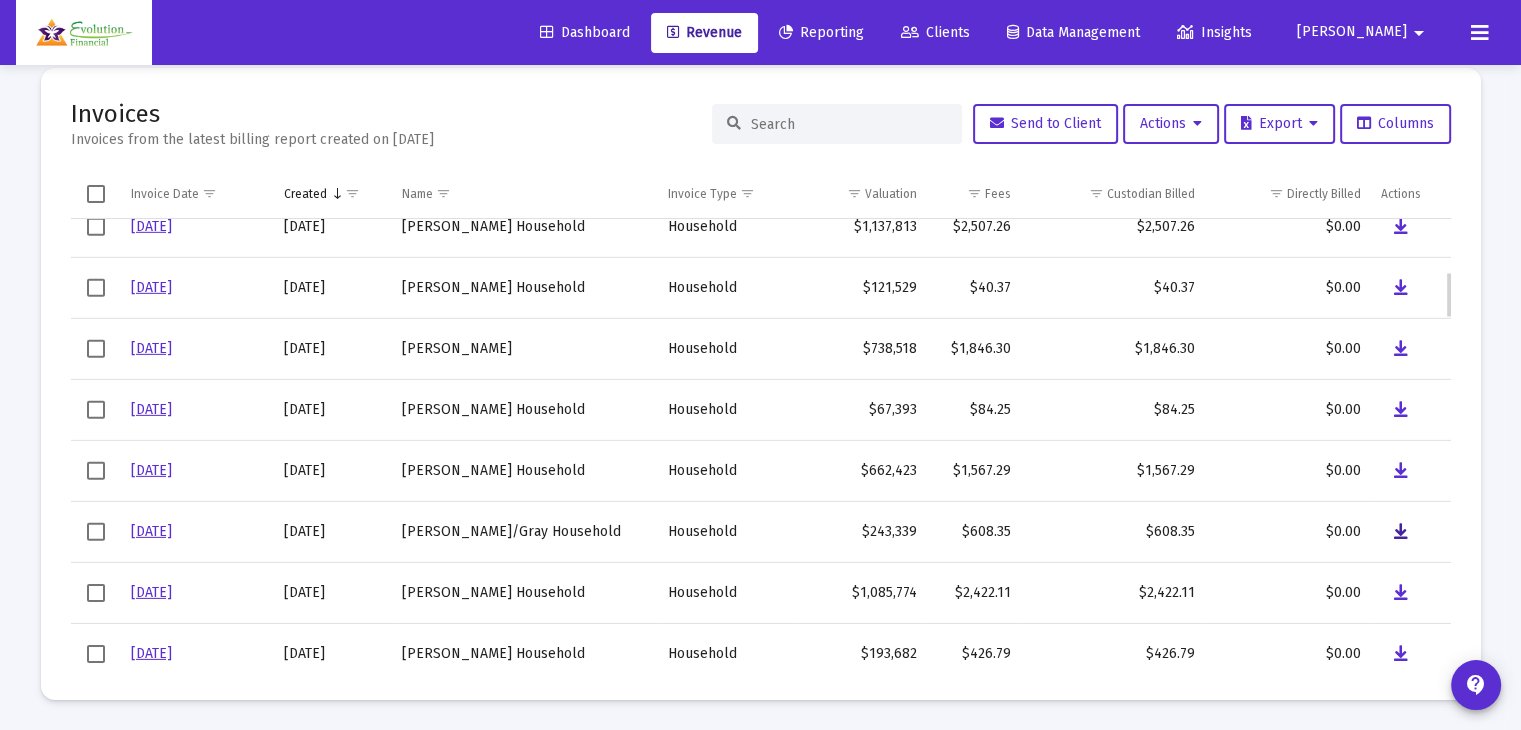 click at bounding box center [1401, 532] 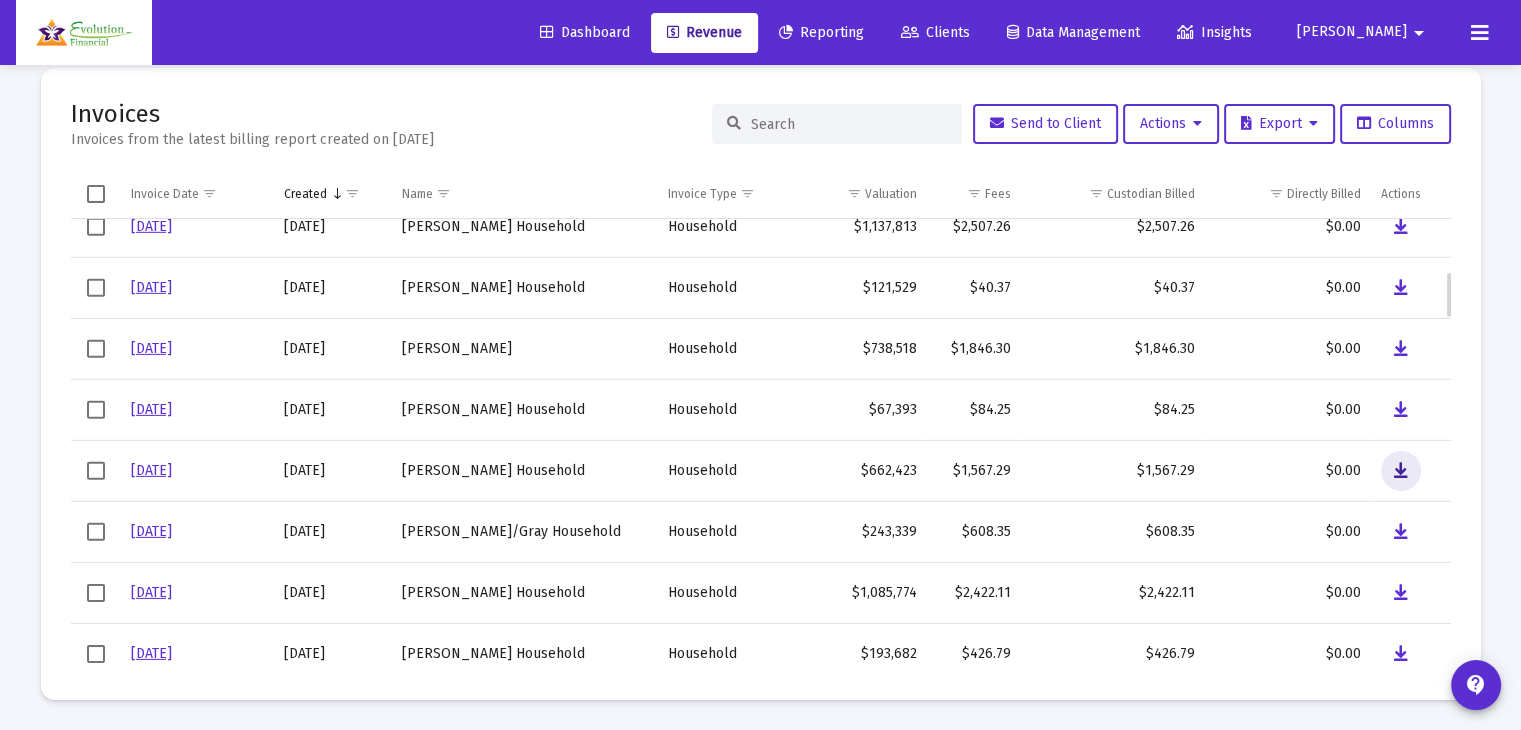 click at bounding box center [1401, 471] 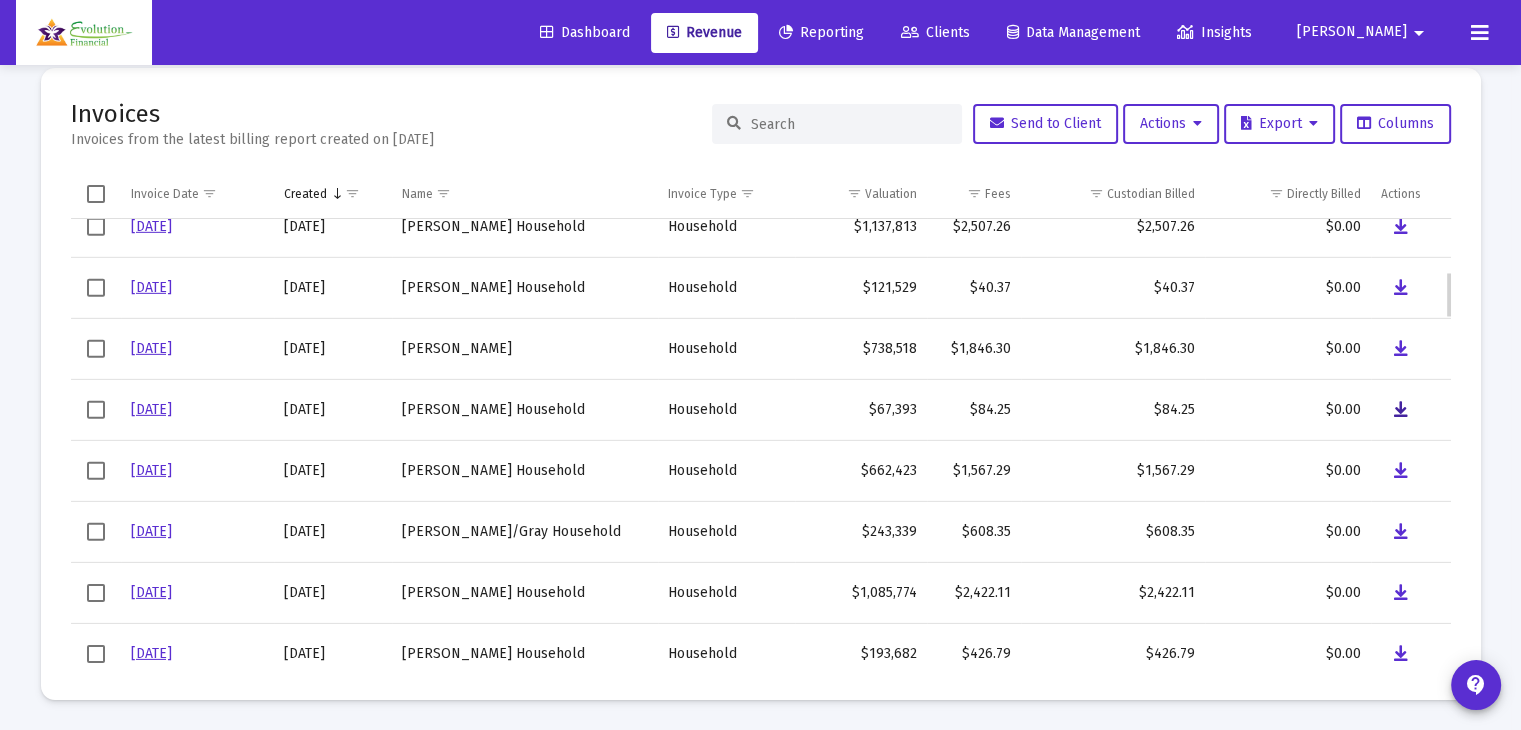 click at bounding box center [1401, 410] 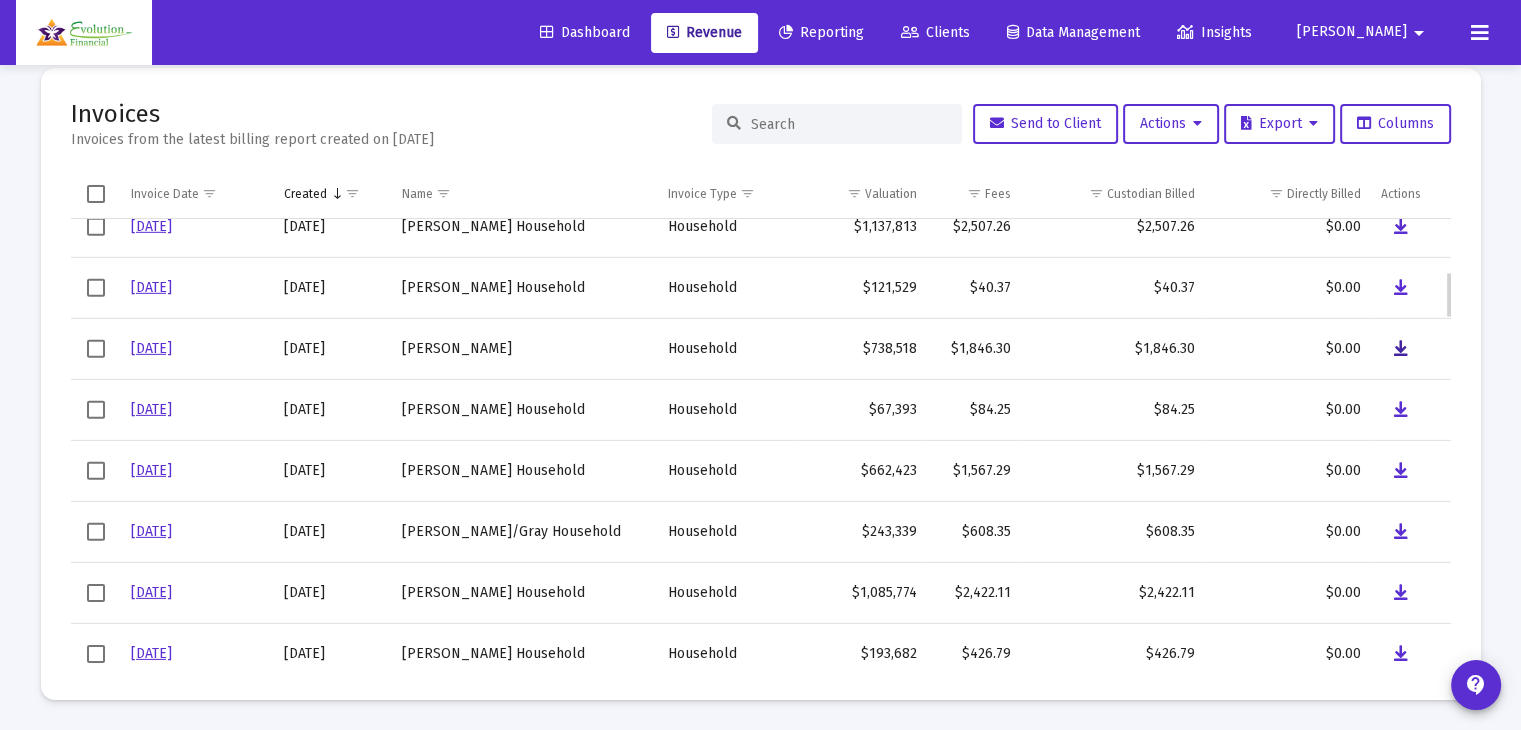 click at bounding box center [1401, 349] 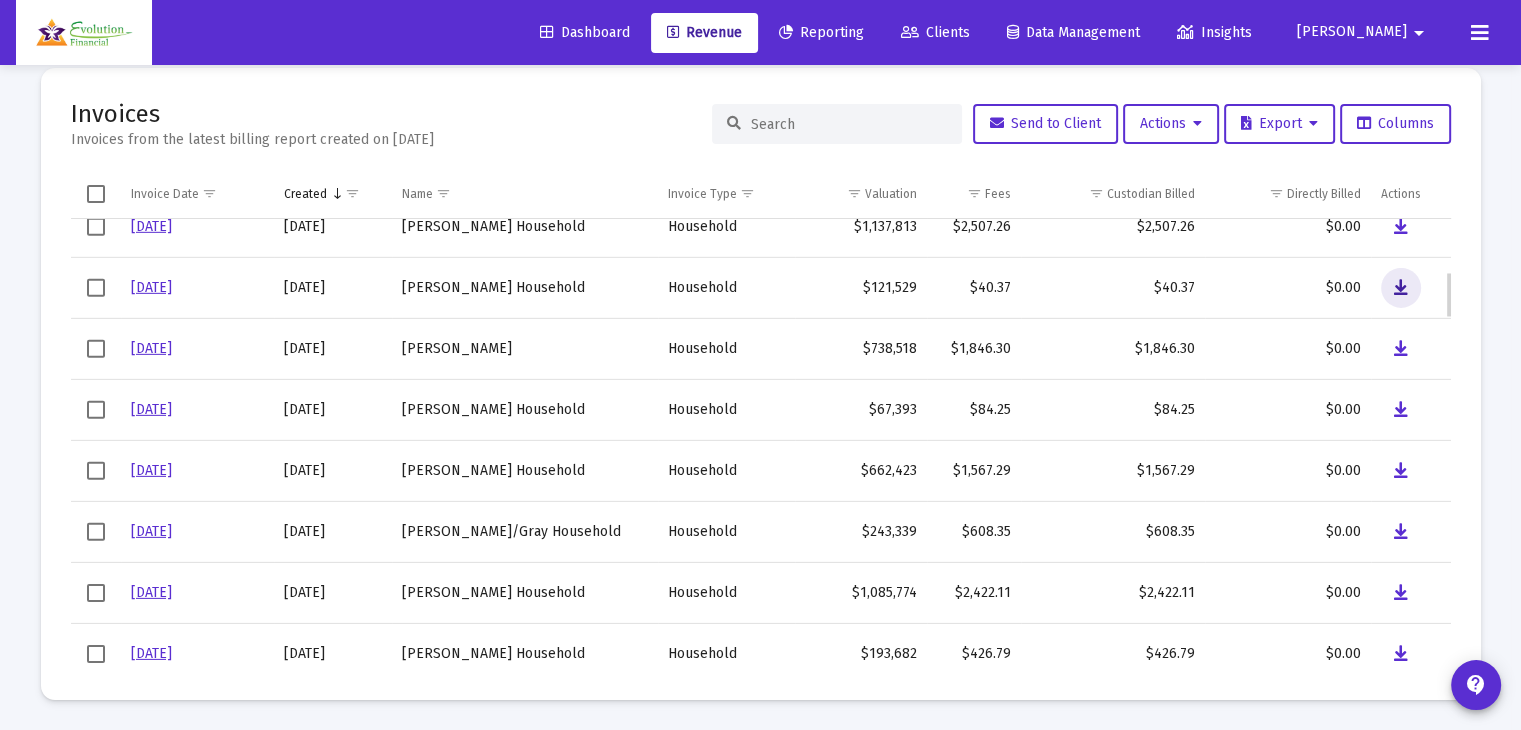 click at bounding box center (1401, 288) 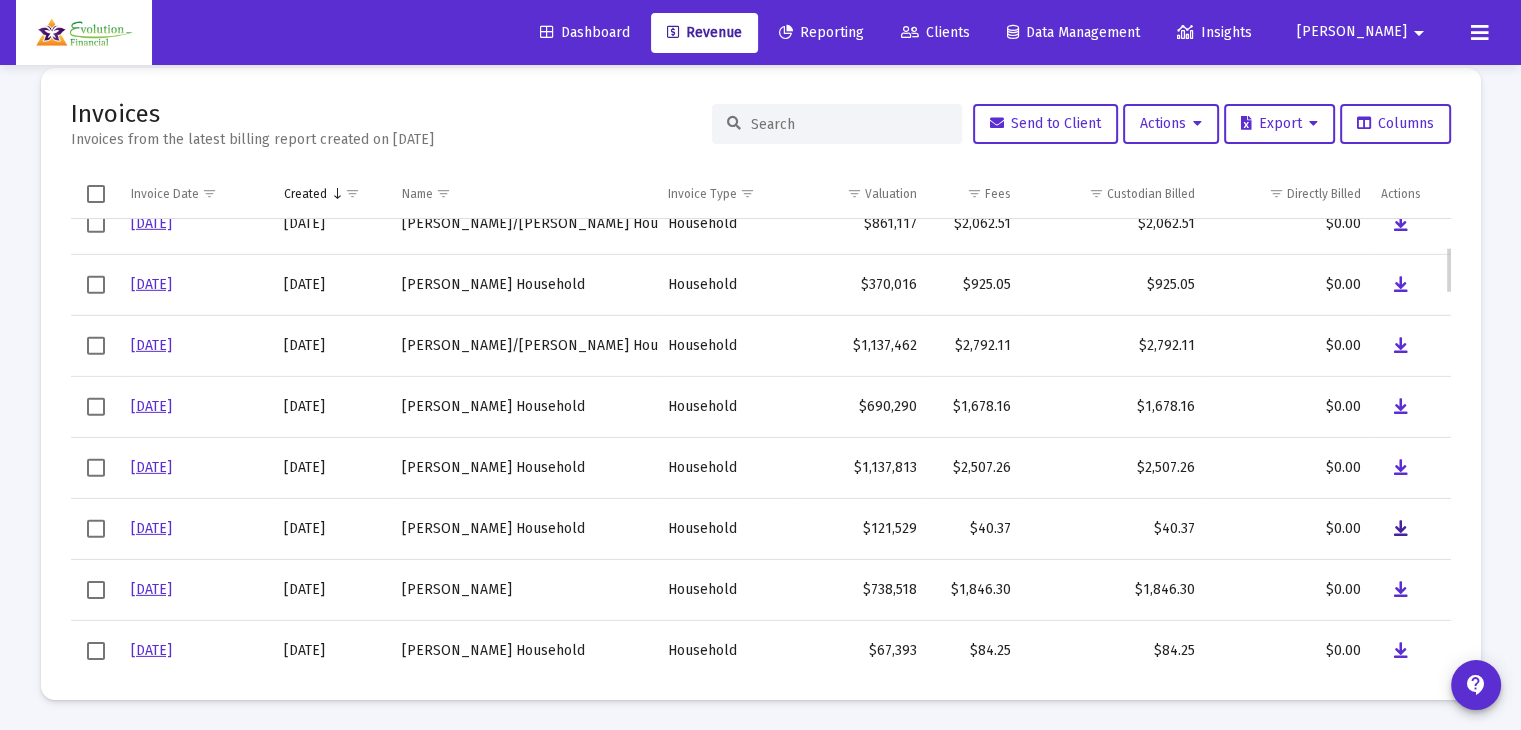 scroll, scrollTop: 188, scrollLeft: 0, axis: vertical 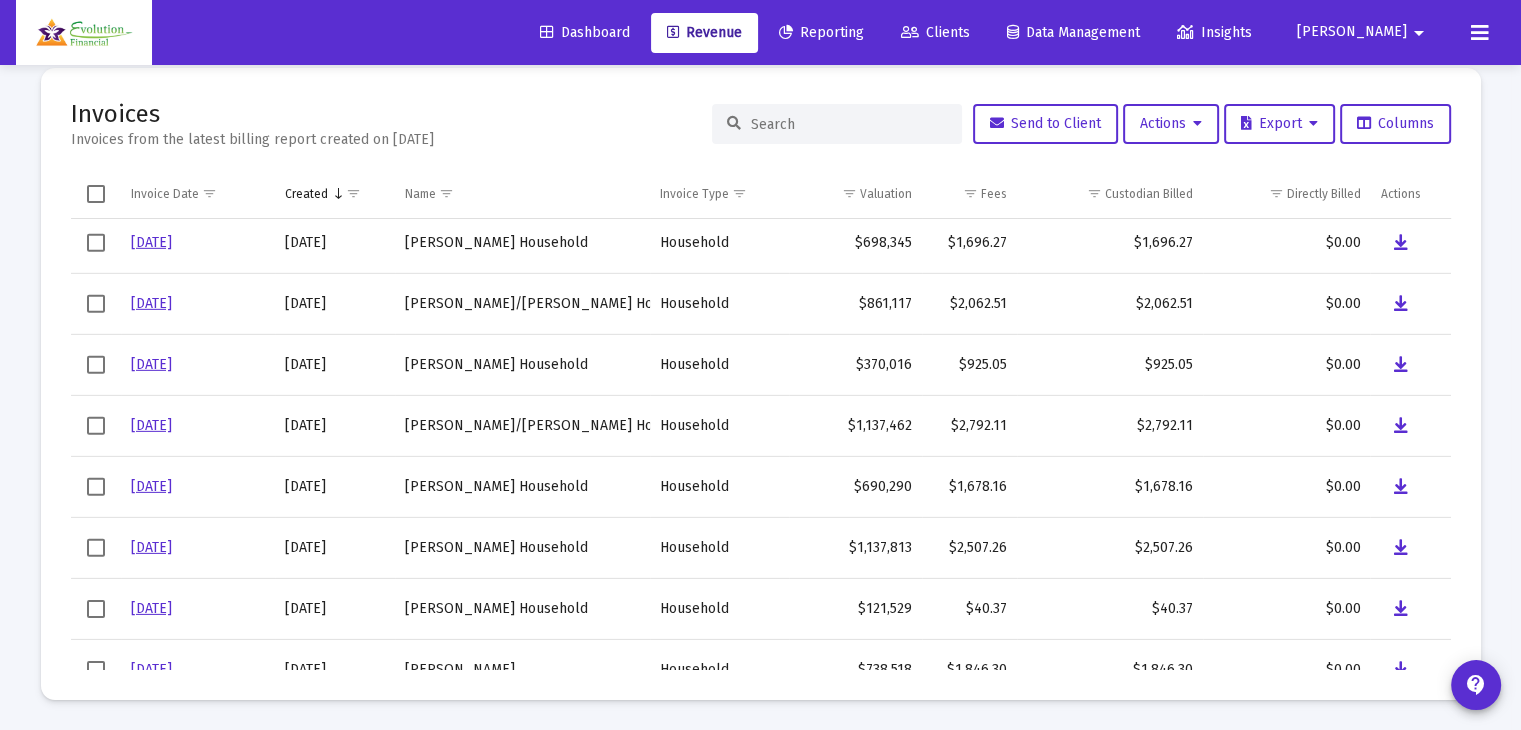 click on "Invoices Invoices from the latest billing report created on [DATE]  Send to Client   Actions   Export   Columns  Invoice Date Created Name Invoice Type Valuation Fees Custodian Billed Directly Billed Actions  [DATE]  [DATE] [PERSON_NAME] Household Household $862,850  $2,066.41   $2,066.41  $0.00  [DATE]  [DATE] [PERSON_NAME] Household Household $698,345  $1,696.27   $1,696.27  $0.00  [DATE]  [DATE] [PERSON_NAME]/[PERSON_NAME][GEOGRAPHIC_DATA] $861,117  $2,062.51   $2,062.51  $0.00  [DATE]  [DATE] [PERSON_NAME] Household Household $370,016  $925.05   $925.05  $0.00  [DATE]  [DATE] [GEOGRAPHIC_DATA]/[PERSON_NAME][GEOGRAPHIC_DATA] Household $1,137,462  $2,792.11   $2,792.11  $0.00  [DATE]  [DATE] [PERSON_NAME][GEOGRAPHIC_DATA] Household $690,290  $1,678.16   $1,678.16  $0.00  [DATE]  [DATE] [PERSON_NAME][GEOGRAPHIC_DATA] $1,137,813  $2,507.26   $2,507.26  $0.00  [DATE]  [DATE] [PERSON_NAME] Household Household $121,529  $40.37   $40.37  $0.00  [DATE]  [DATE] [PERSON_NAME][GEOGRAPHIC_DATA] $738,518  $1,846.30" 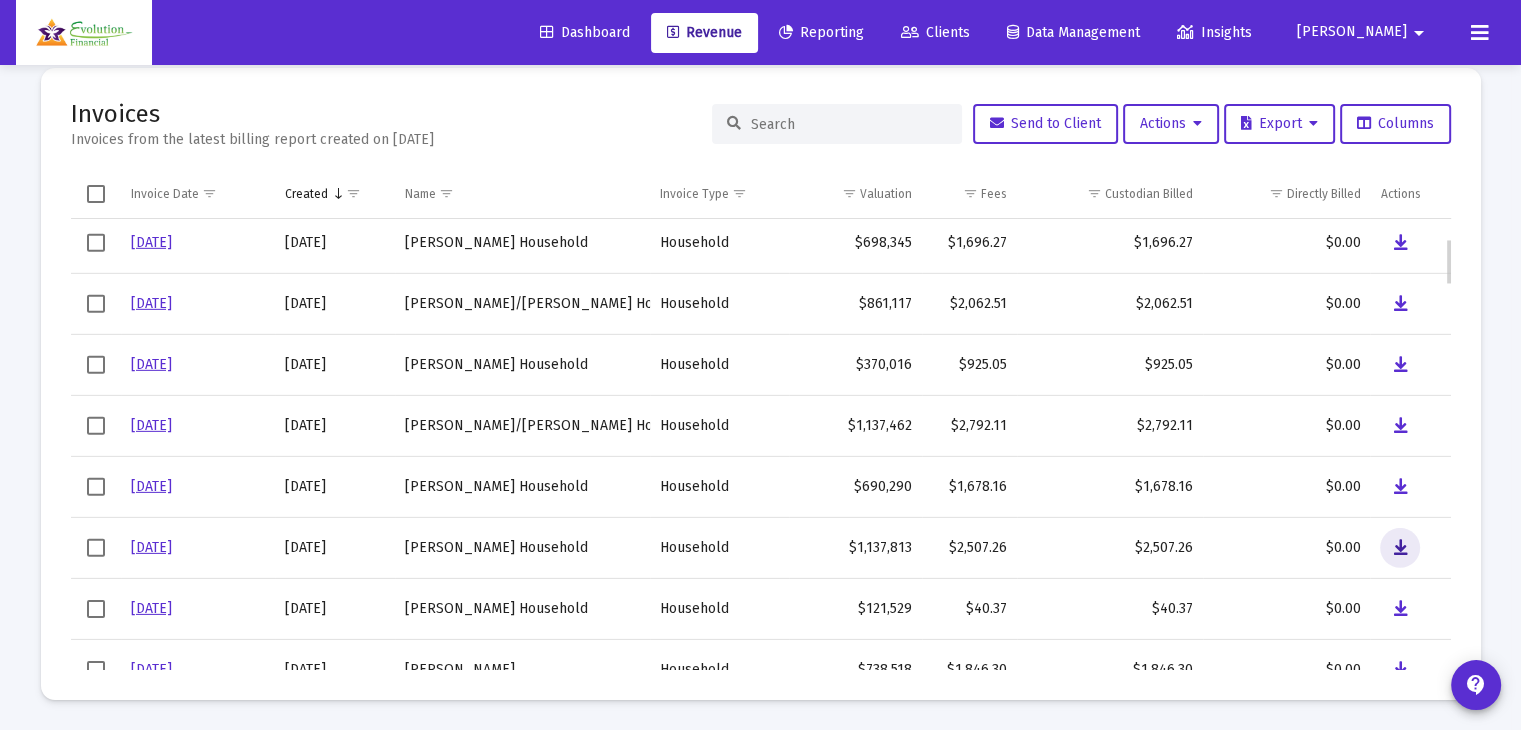 click at bounding box center (1400, 548) 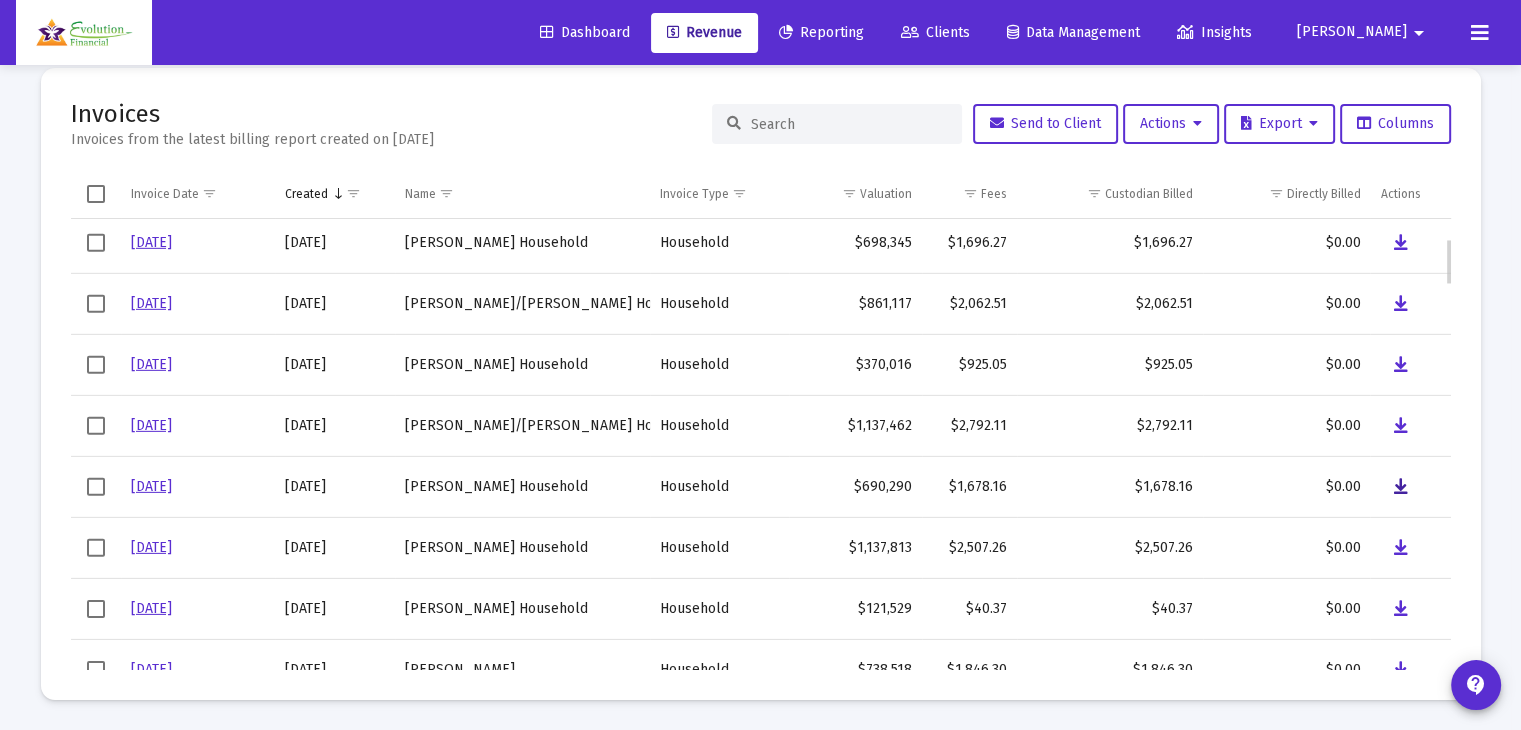 click at bounding box center [1400, 487] 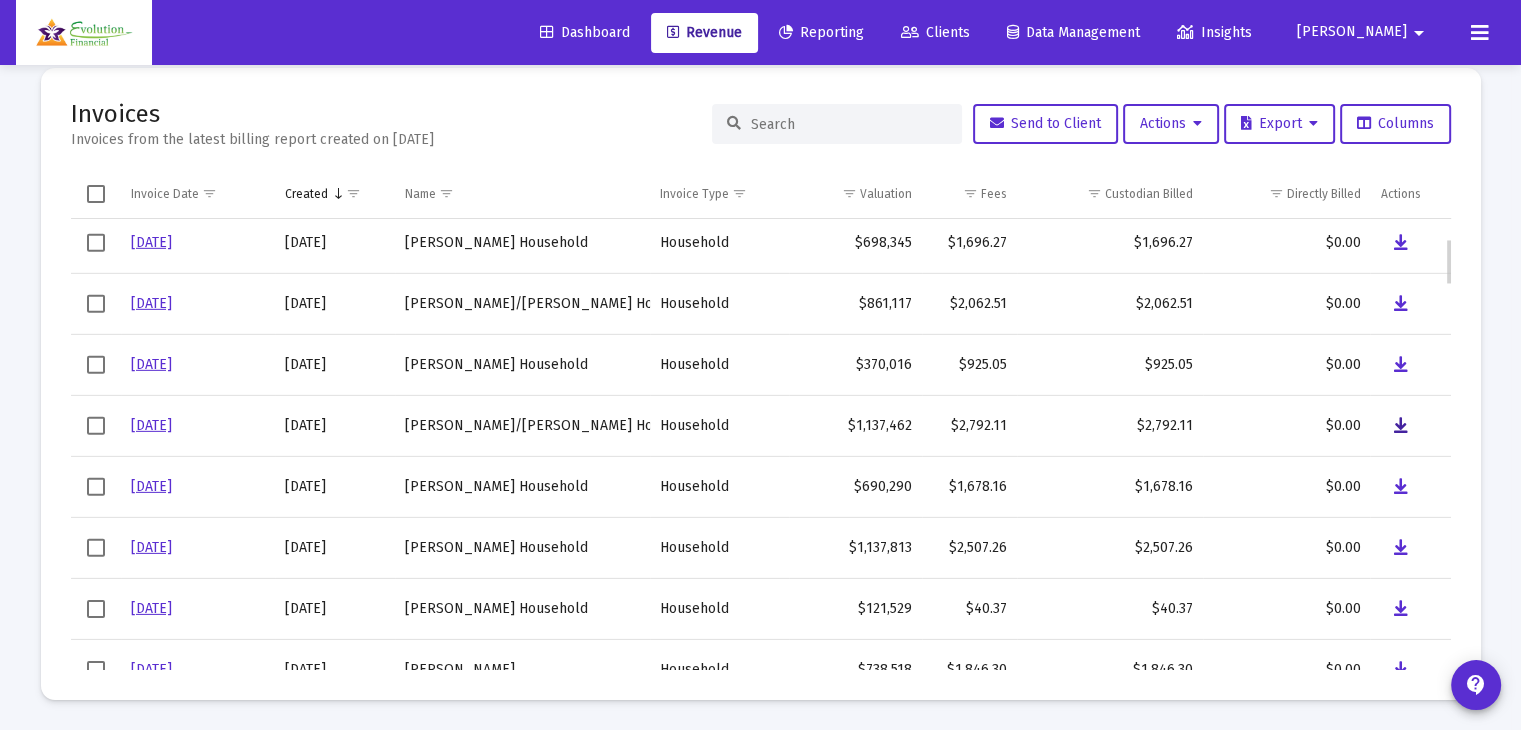 click at bounding box center [1400, 426] 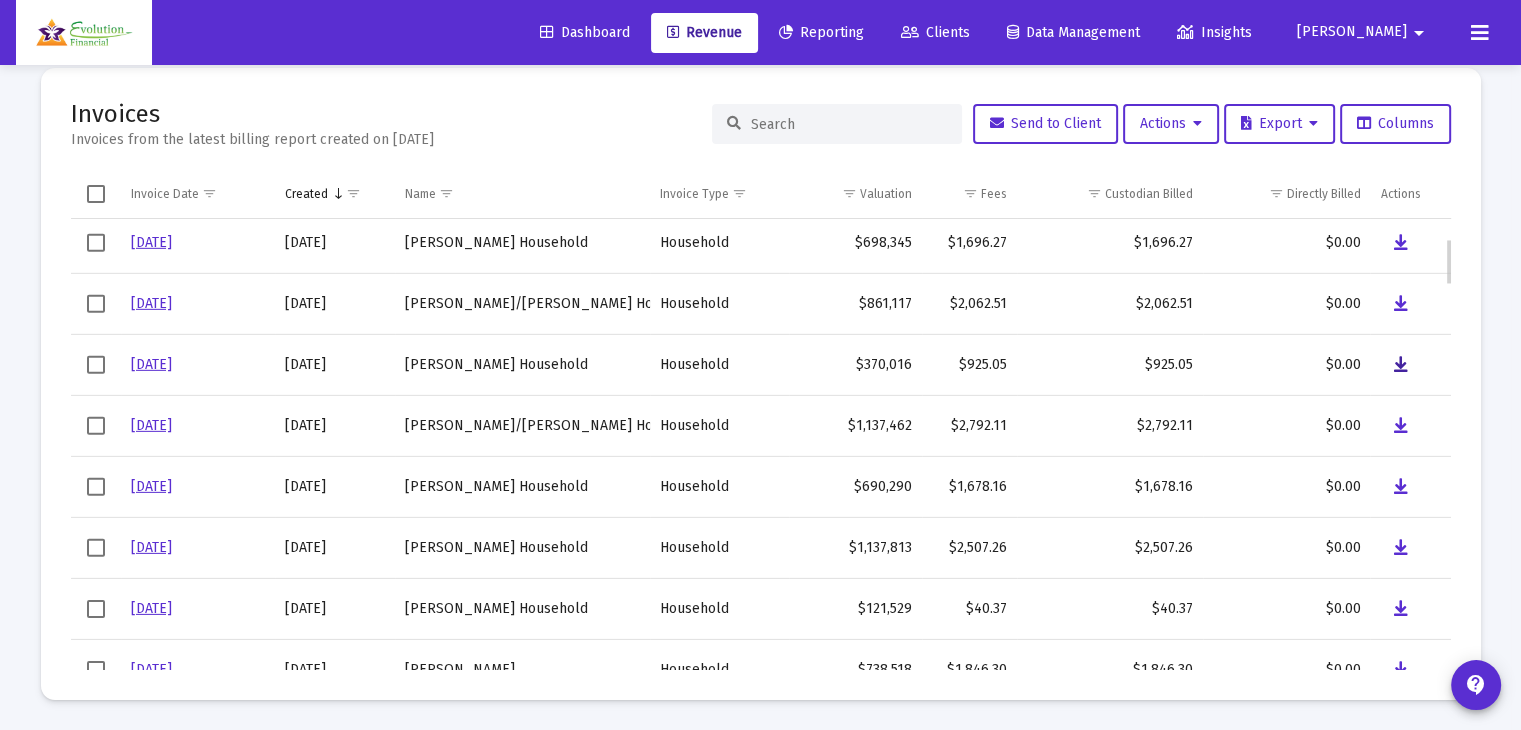 click at bounding box center [1400, 365] 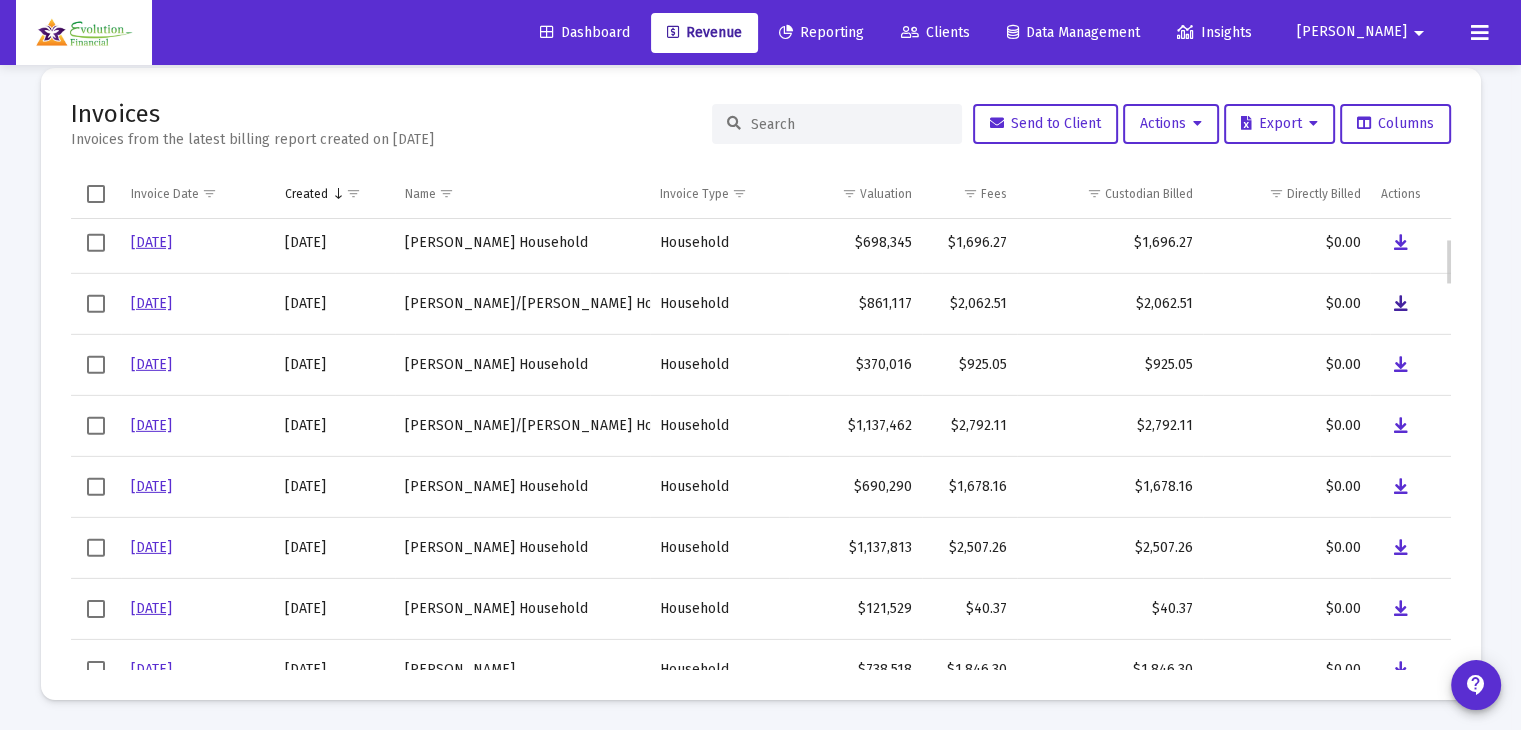 click at bounding box center [1400, 304] 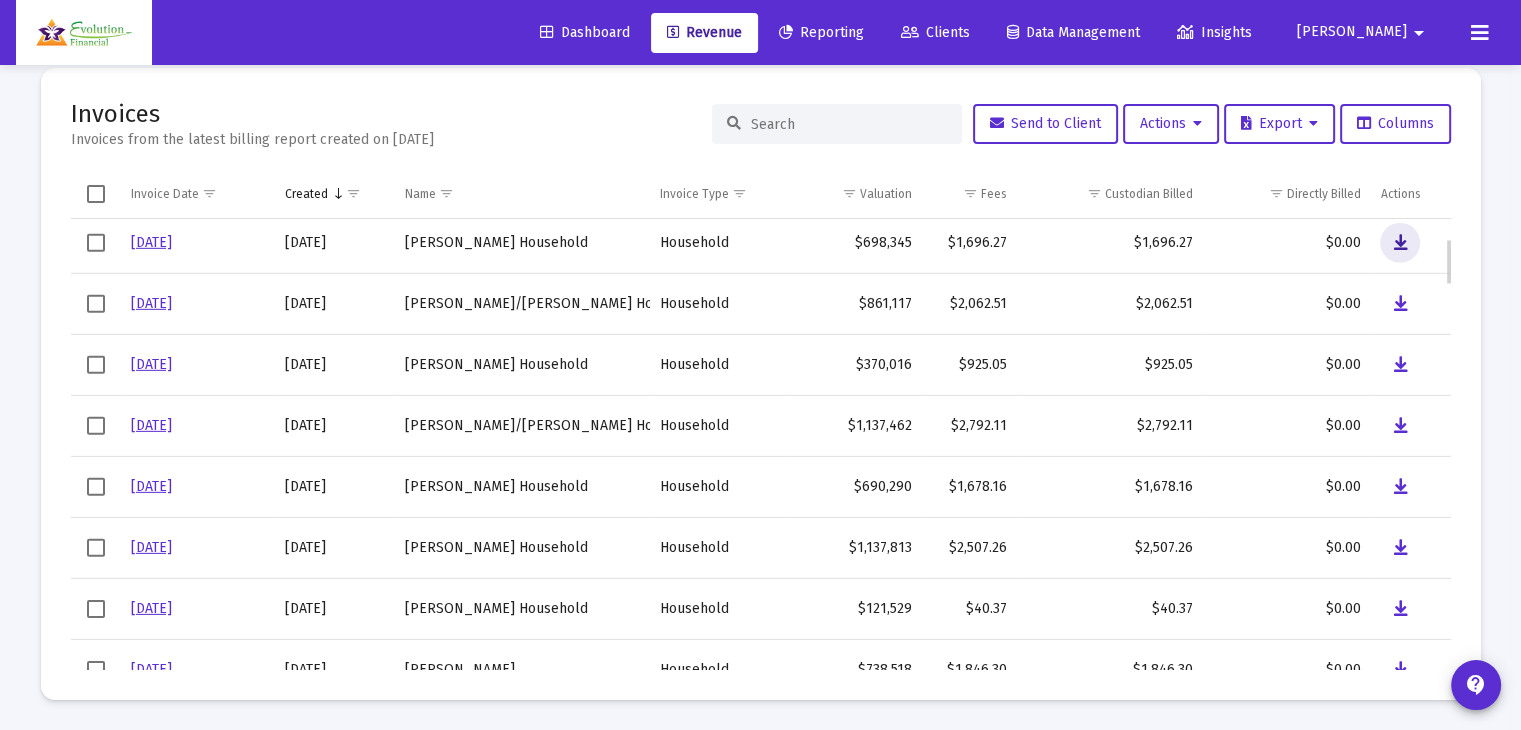 click at bounding box center [1400, 243] 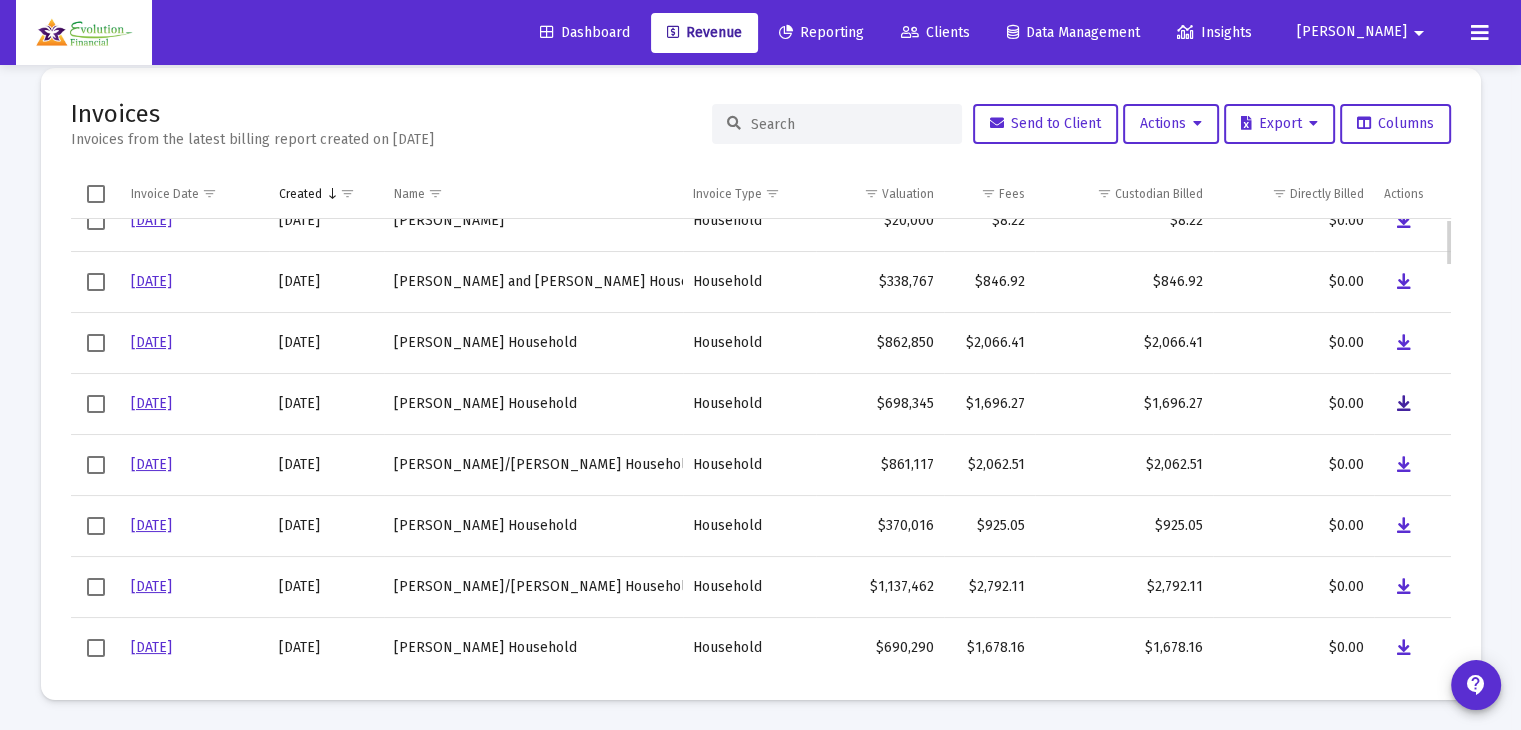 scroll, scrollTop: 0, scrollLeft: 0, axis: both 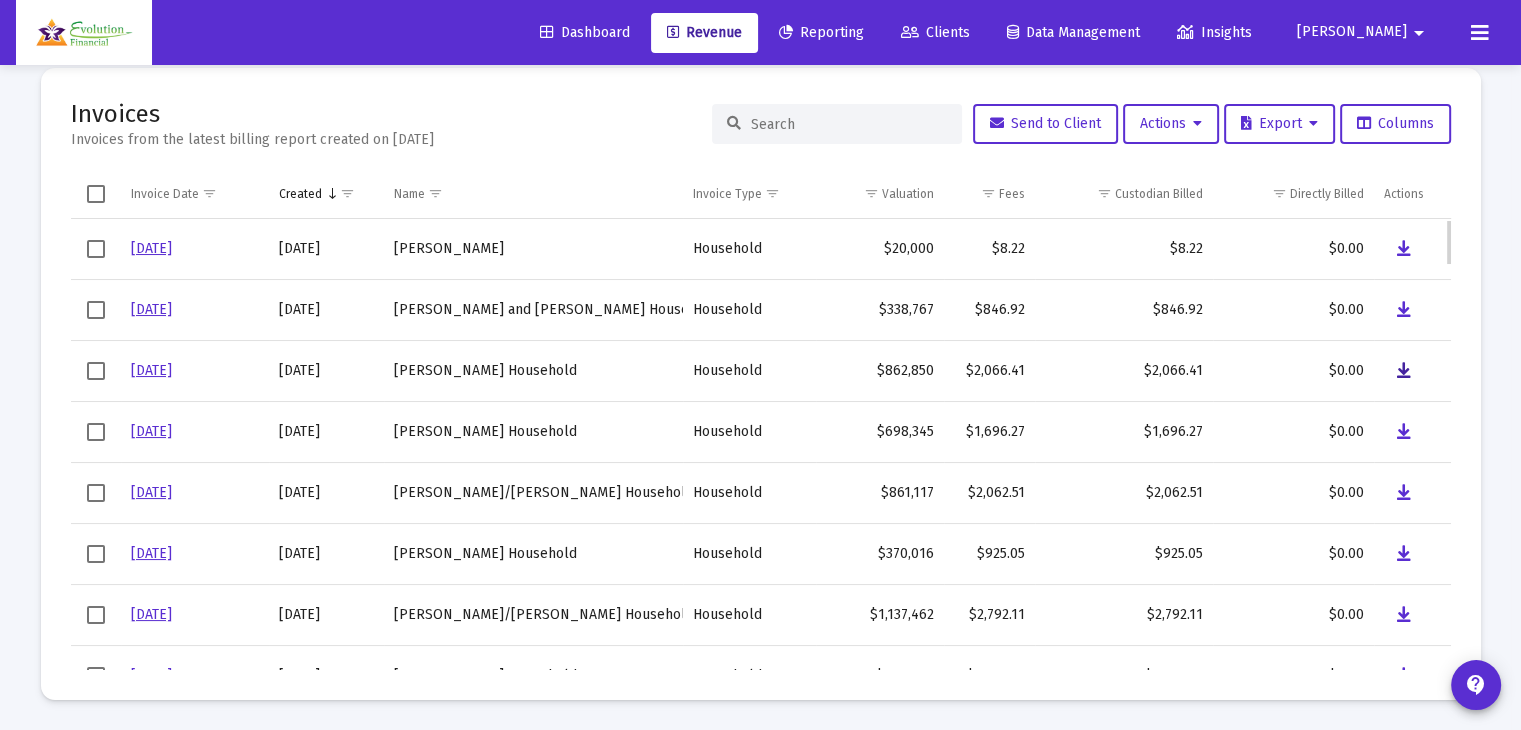 click at bounding box center (1404, 371) 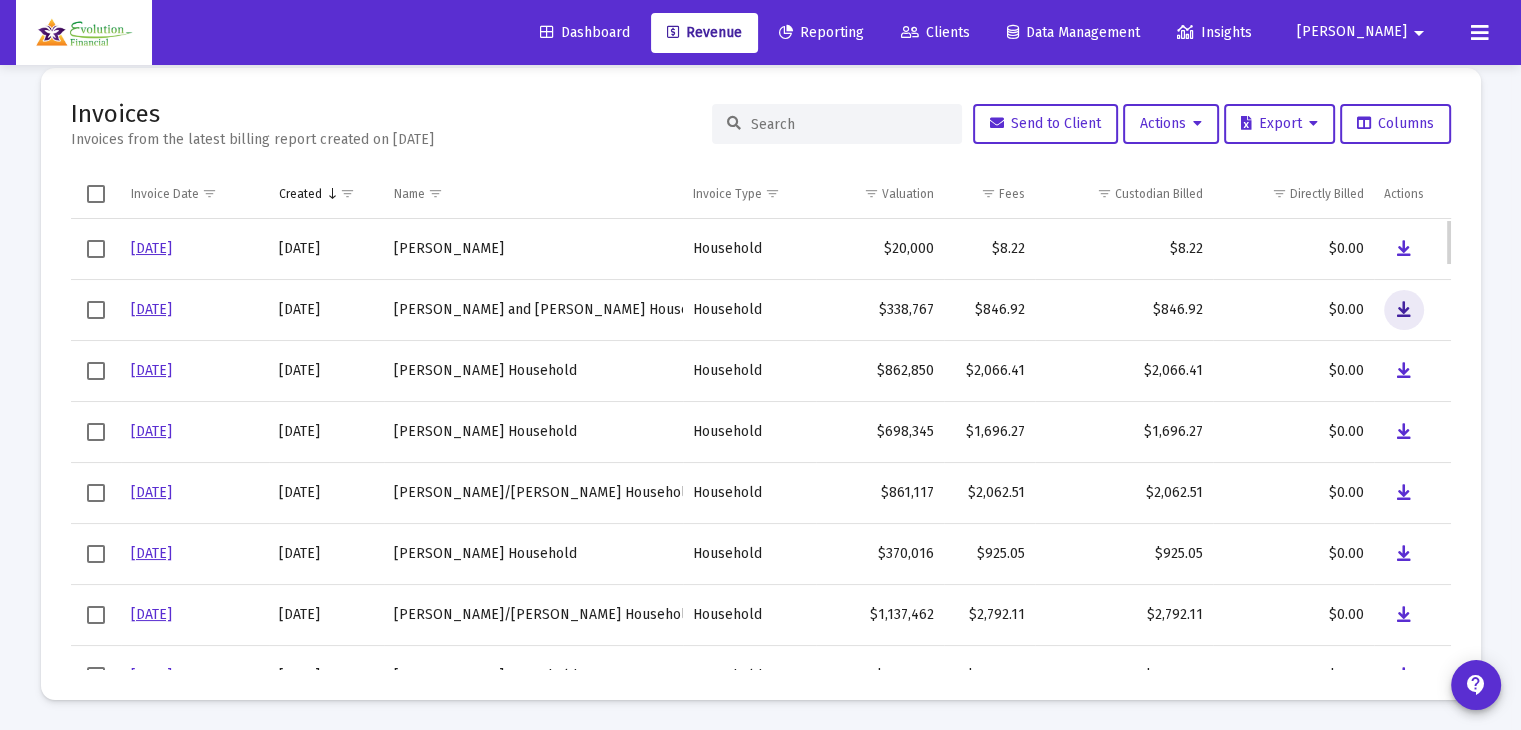 click at bounding box center (1404, 310) 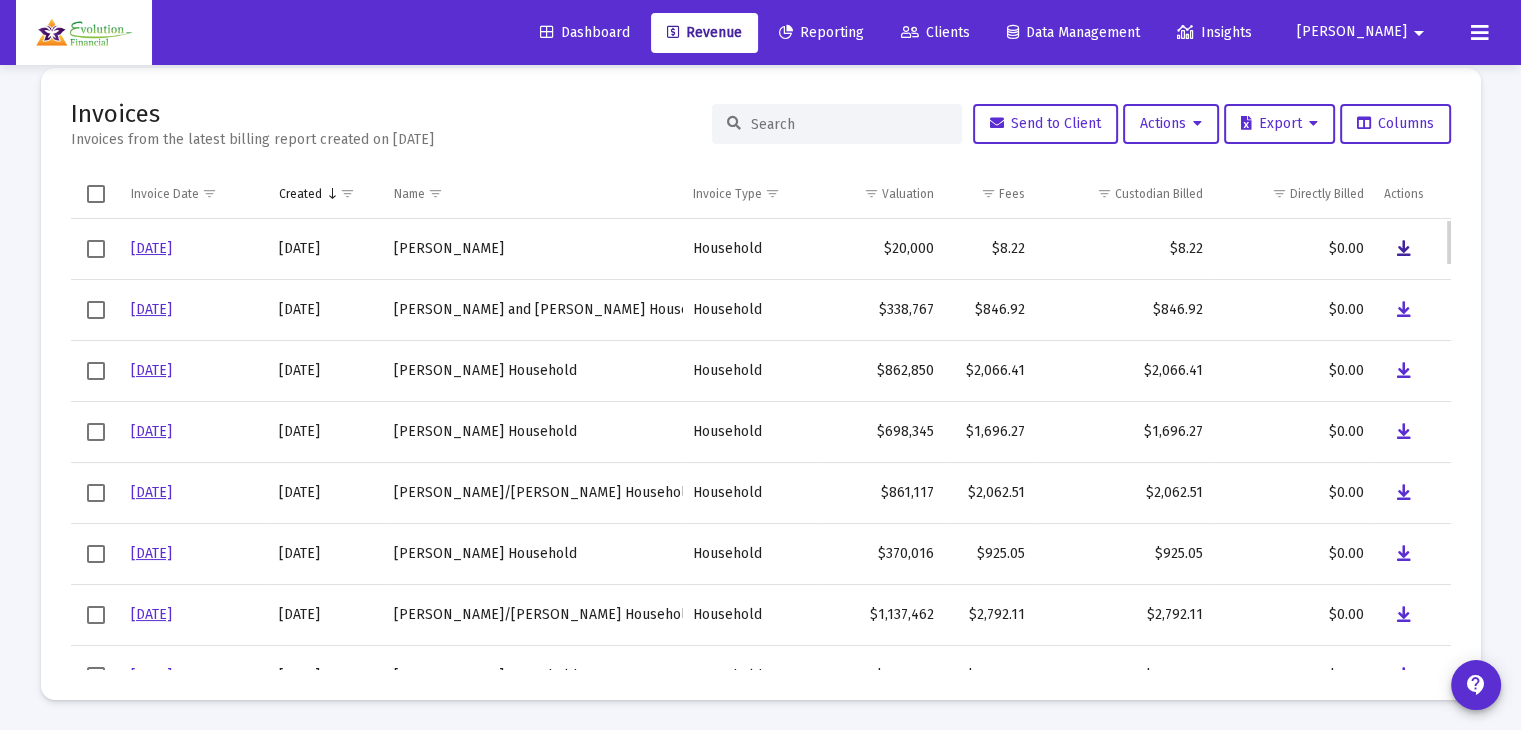 click at bounding box center [1404, 249] 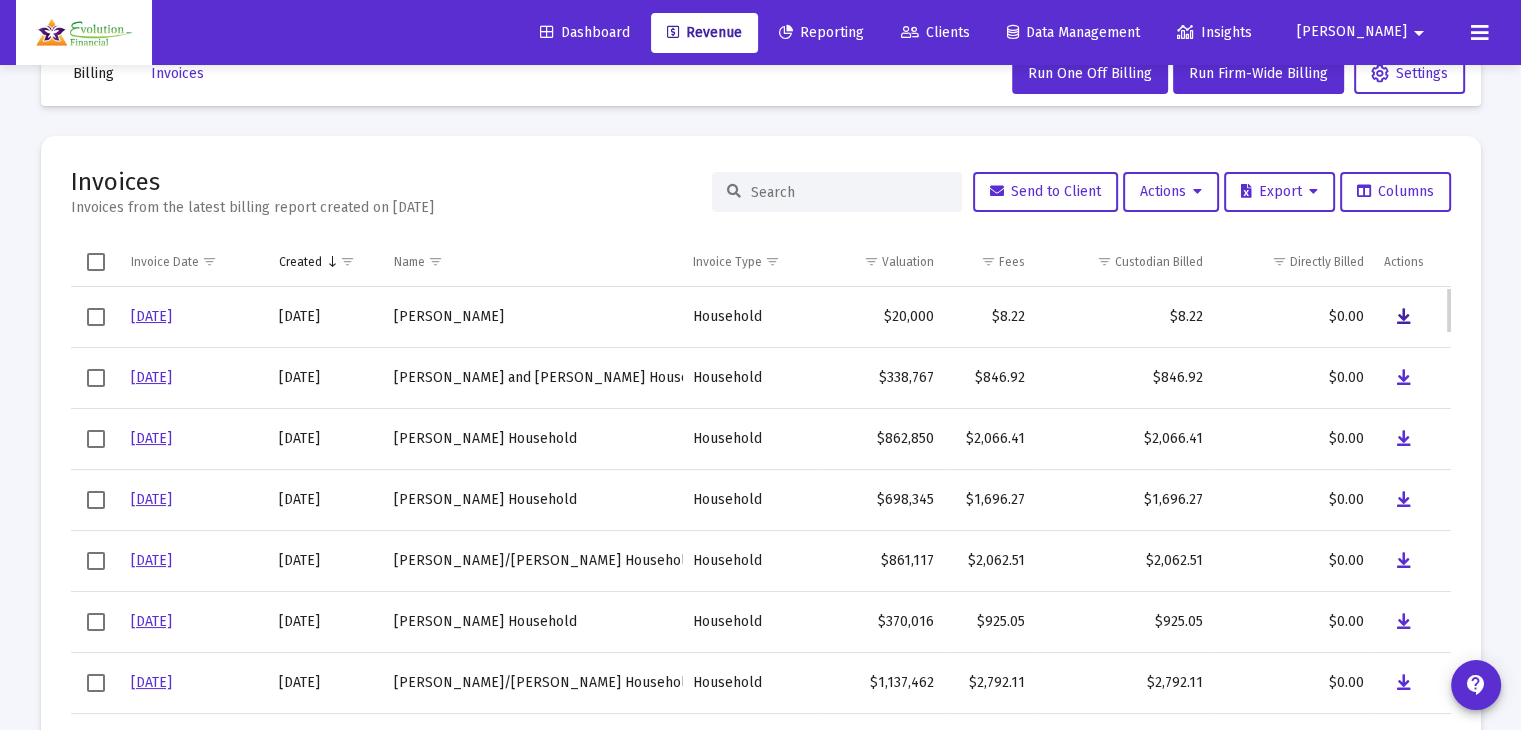 scroll, scrollTop: 0, scrollLeft: 0, axis: both 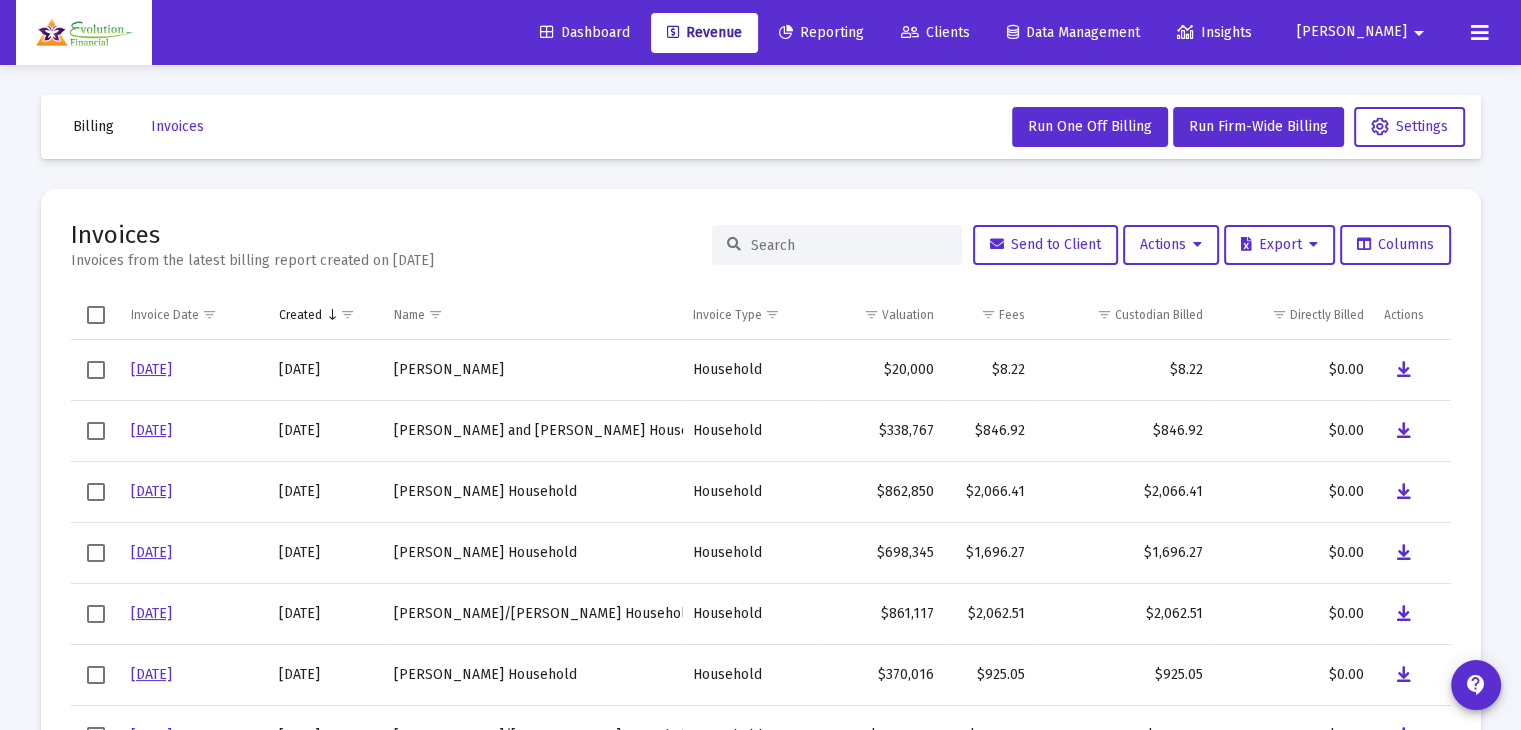 click on "Billing Invoices  Run One Off Billing   Run Firm-Wide Billing   Settings  Invoices Invoices from the latest billing report created on [DATE]  Send to Client   Actions   Export   Columns  Invoice Date Created Name Invoice Type Valuation Fees Custodian Billed Directly Billed Actions  [DATE]  [DATE] [PERSON_NAME] Household $20,000  $8.22   $8.22  $0.00  [DATE]  [DATE] [PERSON_NAME] and [PERSON_NAME] Household Household $338,767  $846.92   $846.92  $0.00  [DATE]  [DATE] [PERSON_NAME] Household Household $862,850  $2,066.41   $2,066.41  $0.00  [DATE]  [DATE] [PERSON_NAME][GEOGRAPHIC_DATA] $698,345  $1,696.27   $1,696.27  $0.00  [DATE]  [DATE] [PERSON_NAME]/[PERSON_NAME][GEOGRAPHIC_DATA] Household $861,117  $2,062.51   $2,062.51  $0.00  [DATE]  [DATE] [PERSON_NAME][GEOGRAPHIC_DATA] $370,016  $925.05   $925.05  $0.00  [DATE]  [DATE] [GEOGRAPHIC_DATA]/[PERSON_NAME][GEOGRAPHIC_DATA] $1,137,462  $2,792.11   $2,792.11  $0.00  [DATE]  [DATE] [PERSON_NAME][GEOGRAPHIC_DATA] Household $690,290  $1,678.16   $1,678.16  $0.00" 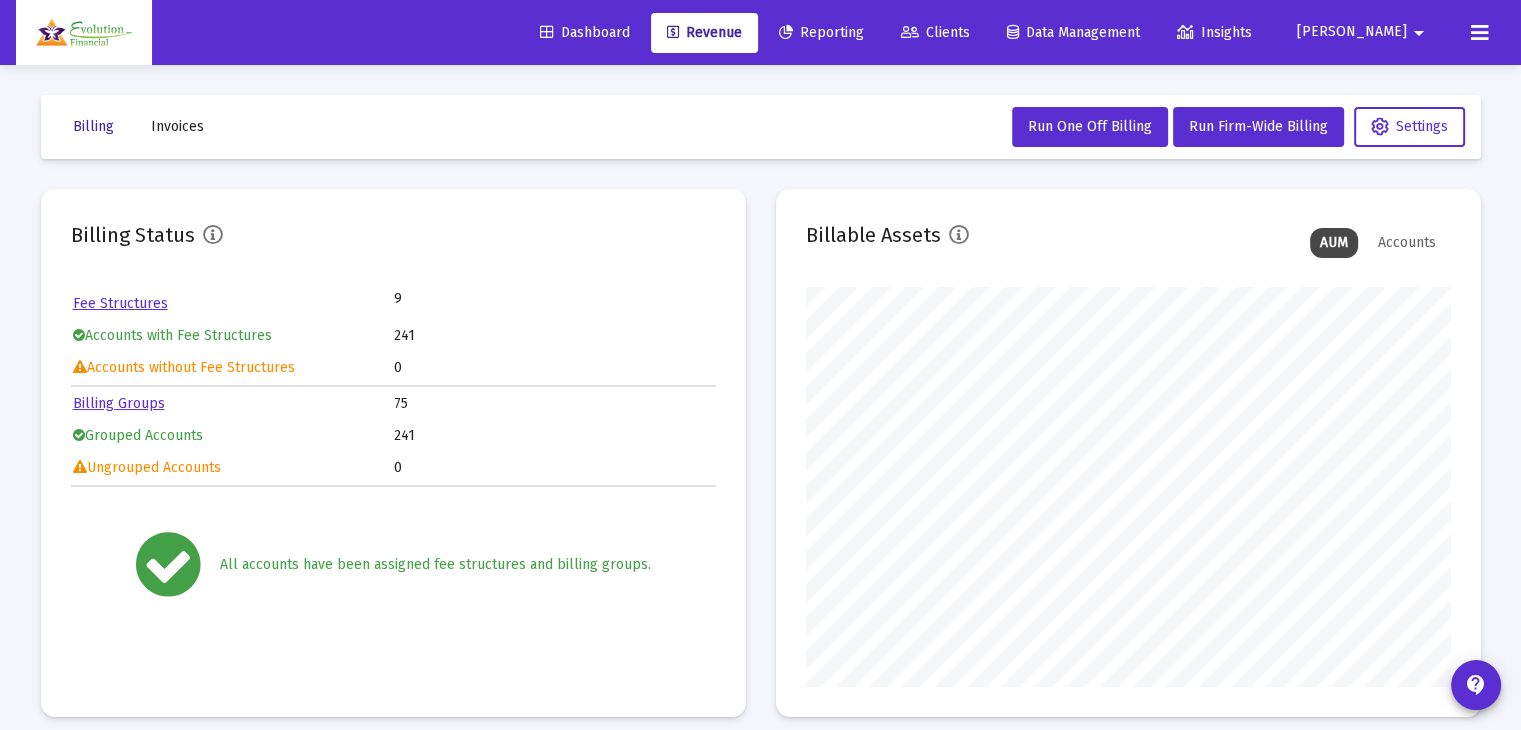 scroll, scrollTop: 999600, scrollLeft: 999355, axis: both 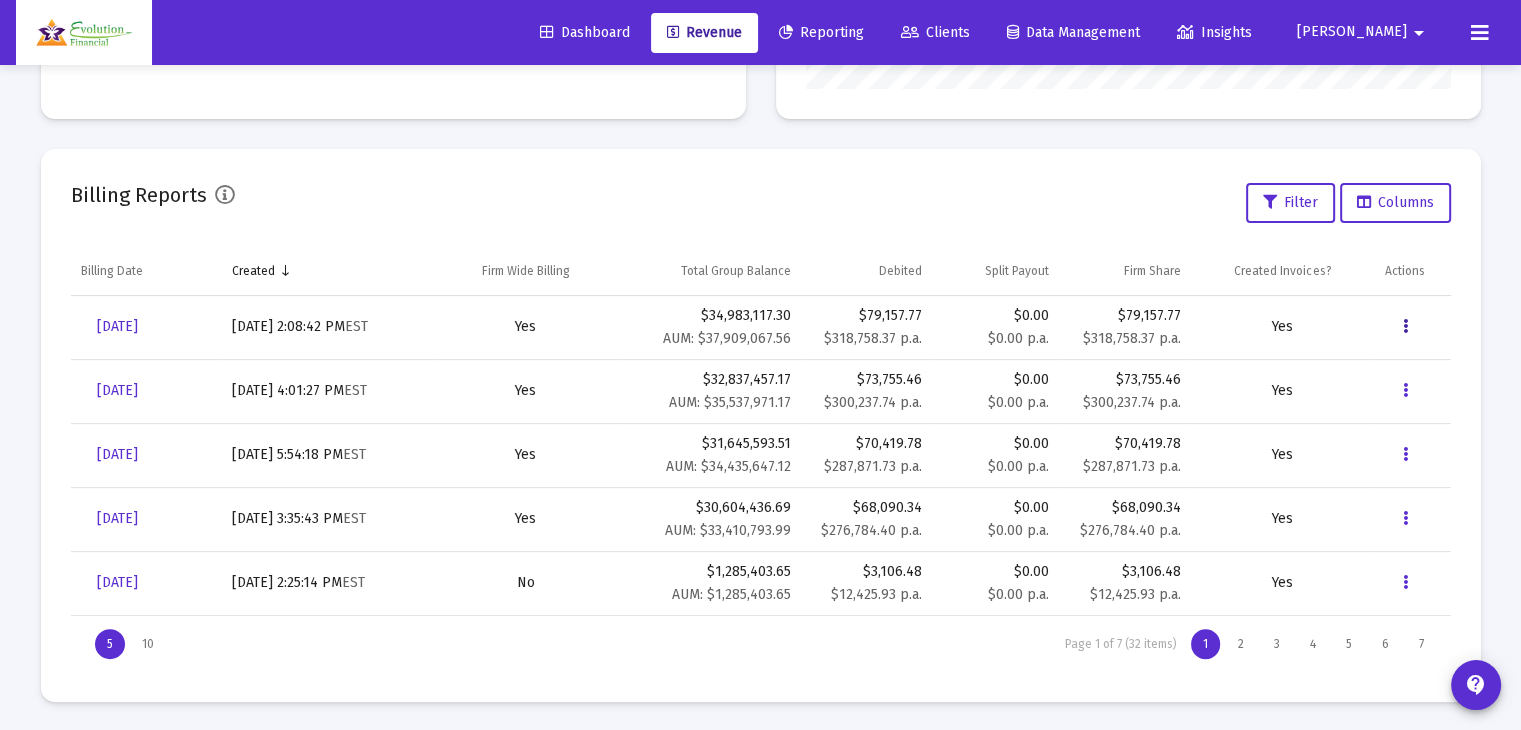 click at bounding box center (1405, 327) 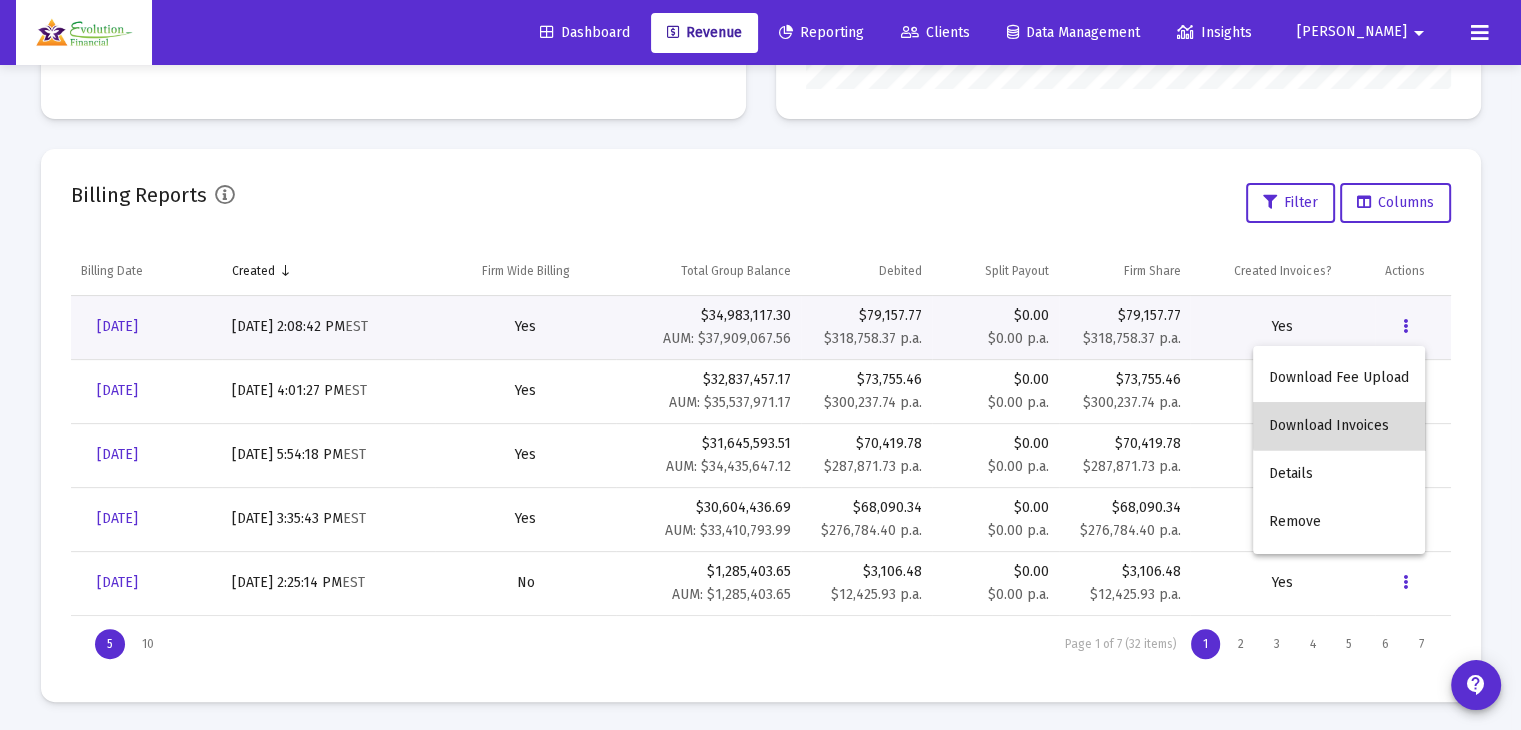 click on "Download Invoices" at bounding box center [1339, 426] 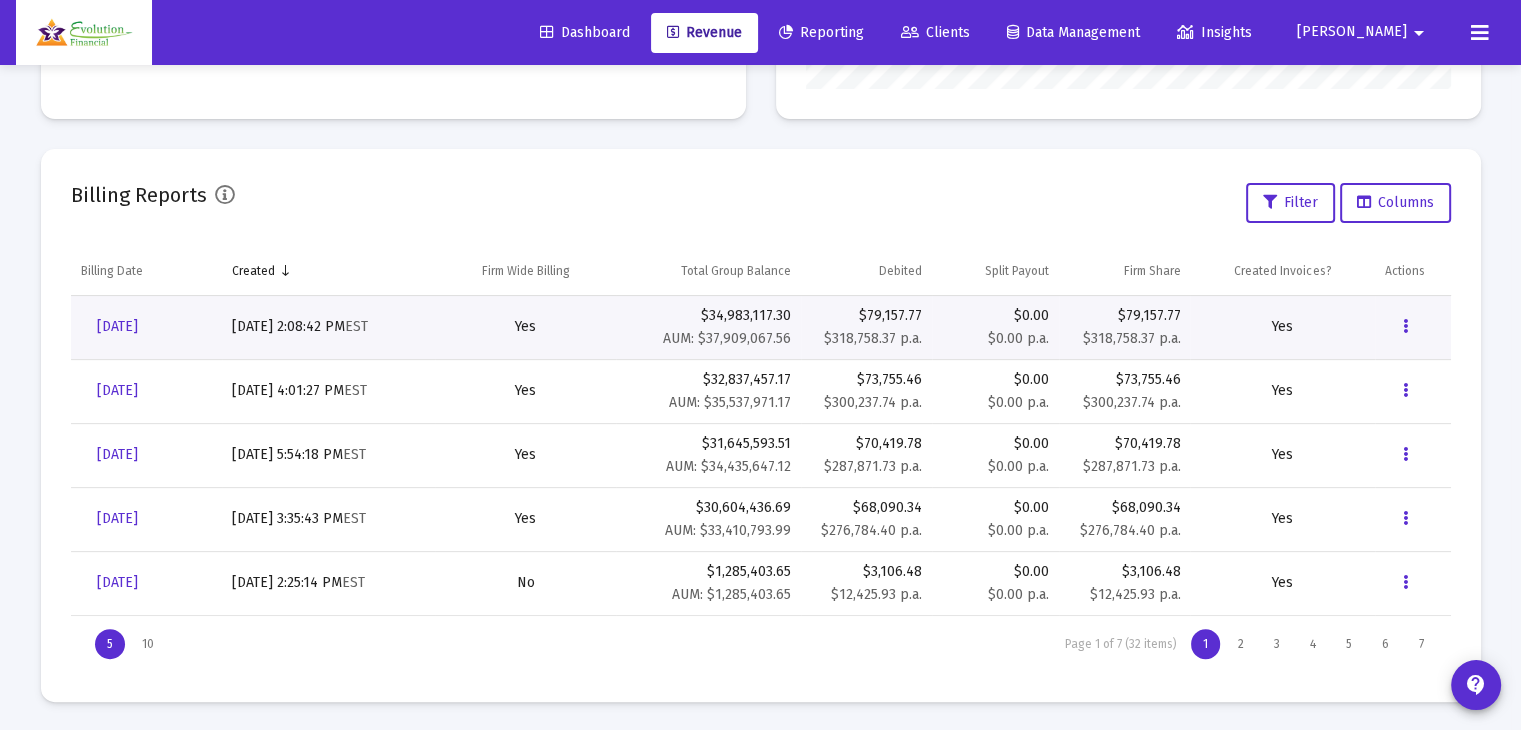 click on "Billing Invoices  Run One Off Billing   Run Firm-Wide Billing   Settings  Billing Status  Fee Structures   9     Accounts with Fee Structures   241     Accounts without Fee Structures   0   Billing Groups   75     Grouped Accounts   241     Ungrouped Accounts   0  All accounts have been assigned fee structures and billing groups. Billable Assets AUM Accounts Billing Reports  Filter   Columns  Billing Date Created Firm Wide Billing Total Group Balance Debited Split Payout Firm Share Created Invoices? Actions  [DATE]   [DATE] 2:08:42 PM   EST   Yes   $34,983,117.30   AUM: $37,909,067.56   $79,157.77   $318,758.37 p.a.   $0.00   $0.00 p.a.   $79,157.77   $318,758.37 p.a.   Yes   [DATE]   [DATE] 4:01:27 PM   EST   Yes   $32,837,457.17   AUM: $35,537,971.17   $73,755.46   $300,237.74 p.a.   $0.00   $0.00 p.a.   $73,755.46   $300,237.74 p.a.   Yes   [DATE]   [DATE] 5:54:18 PM   EST   Yes   $31,645,593.51   AUM: $34,435,647.12   $70,419.78   $287,871.73 p.a.   $0.00   Yes  5" 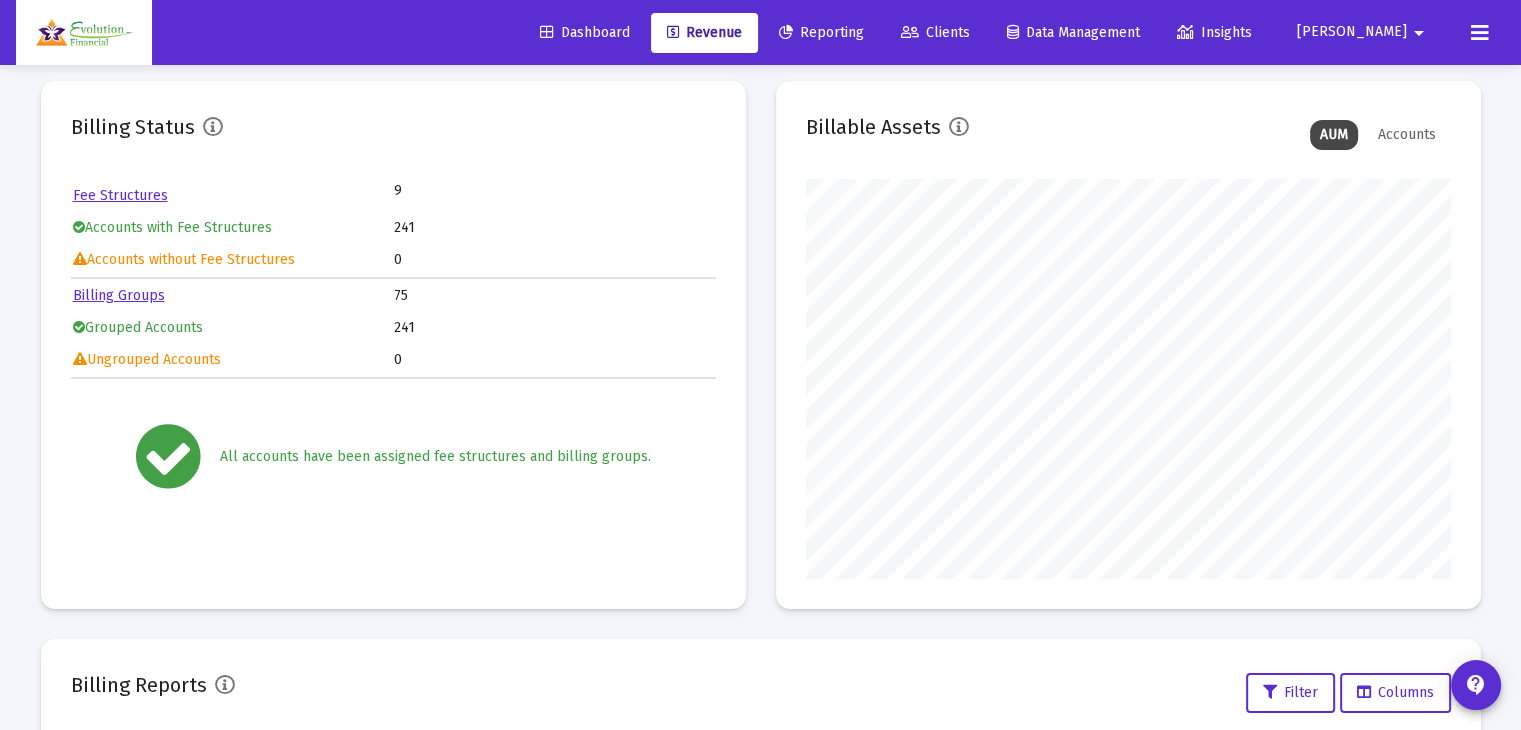 scroll, scrollTop: 0, scrollLeft: 0, axis: both 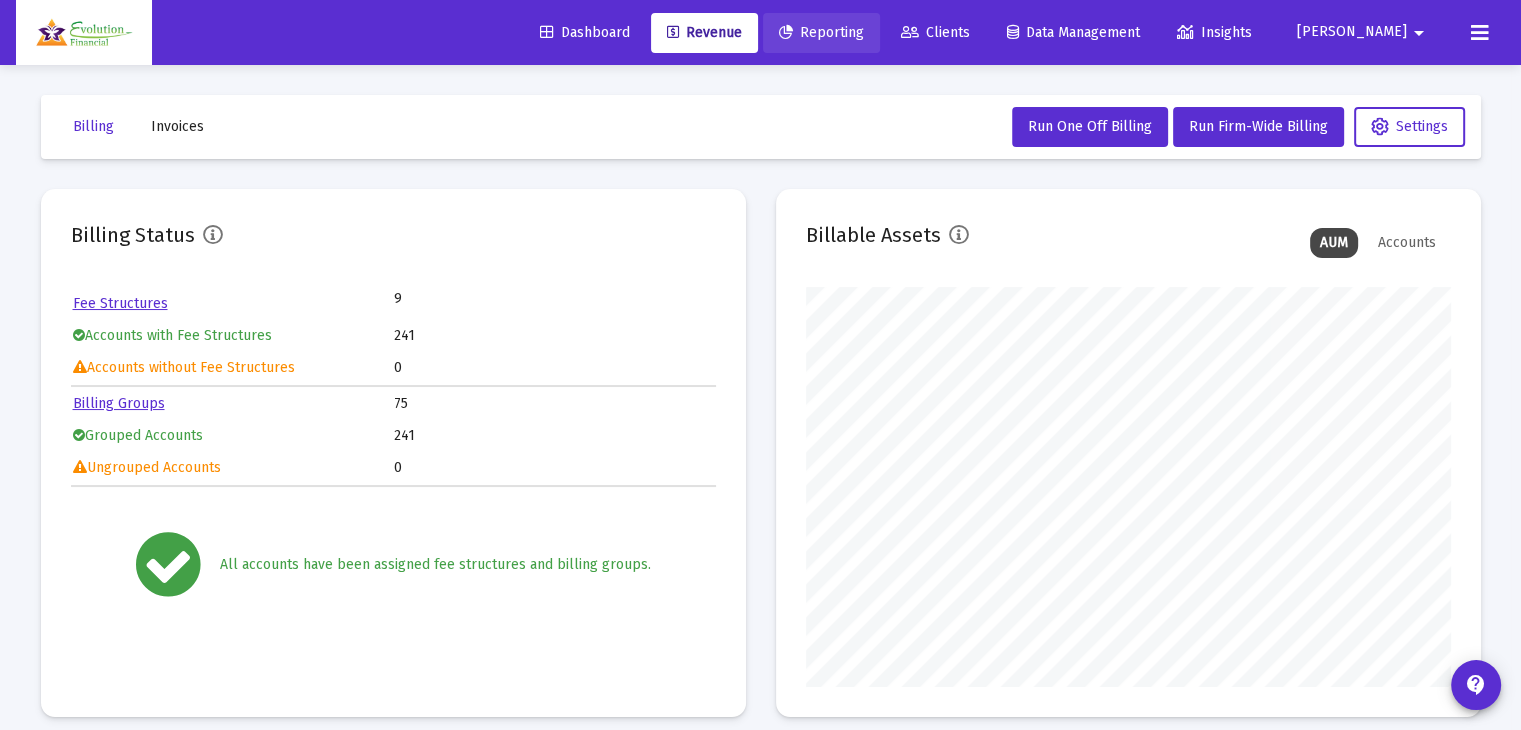 click on "Reporting" 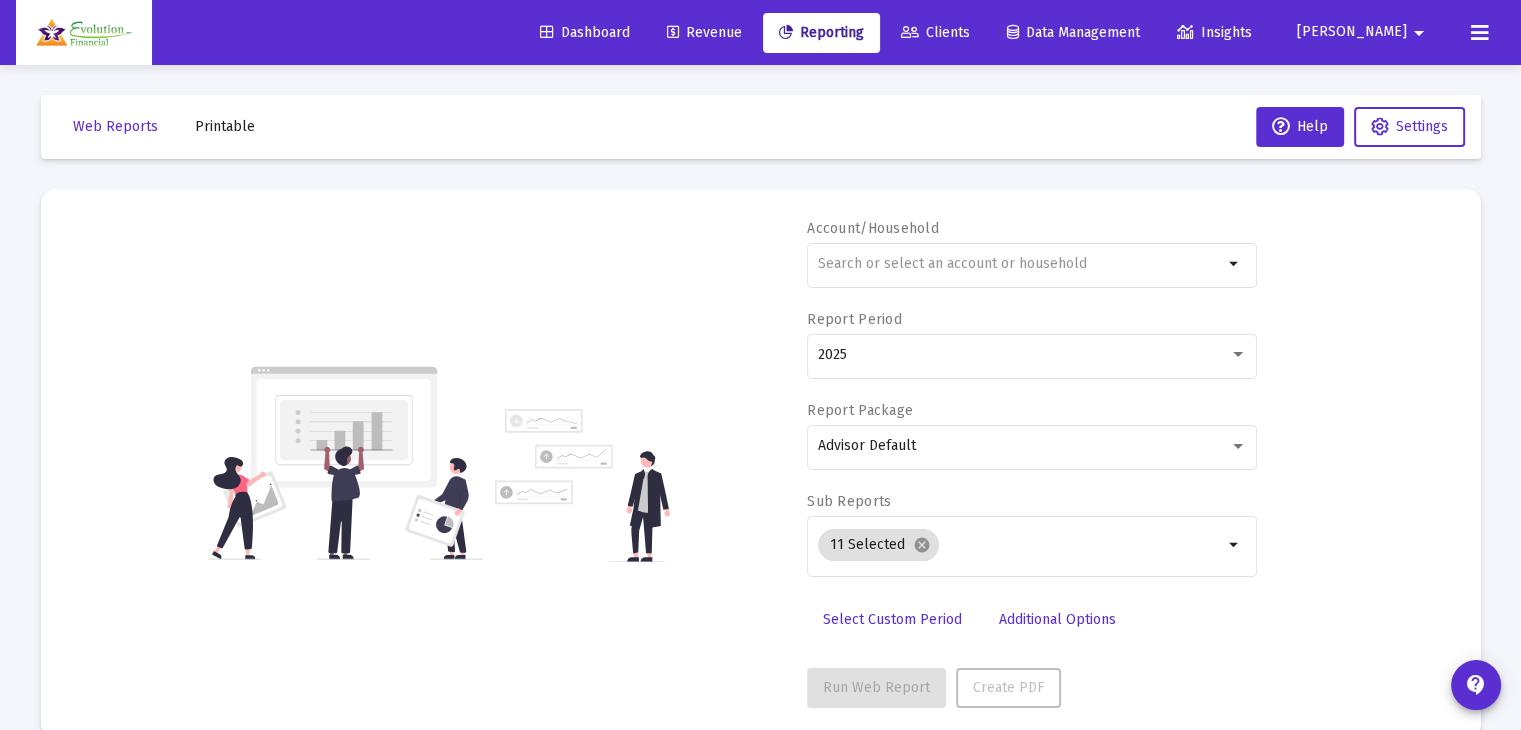 click on "Printable" 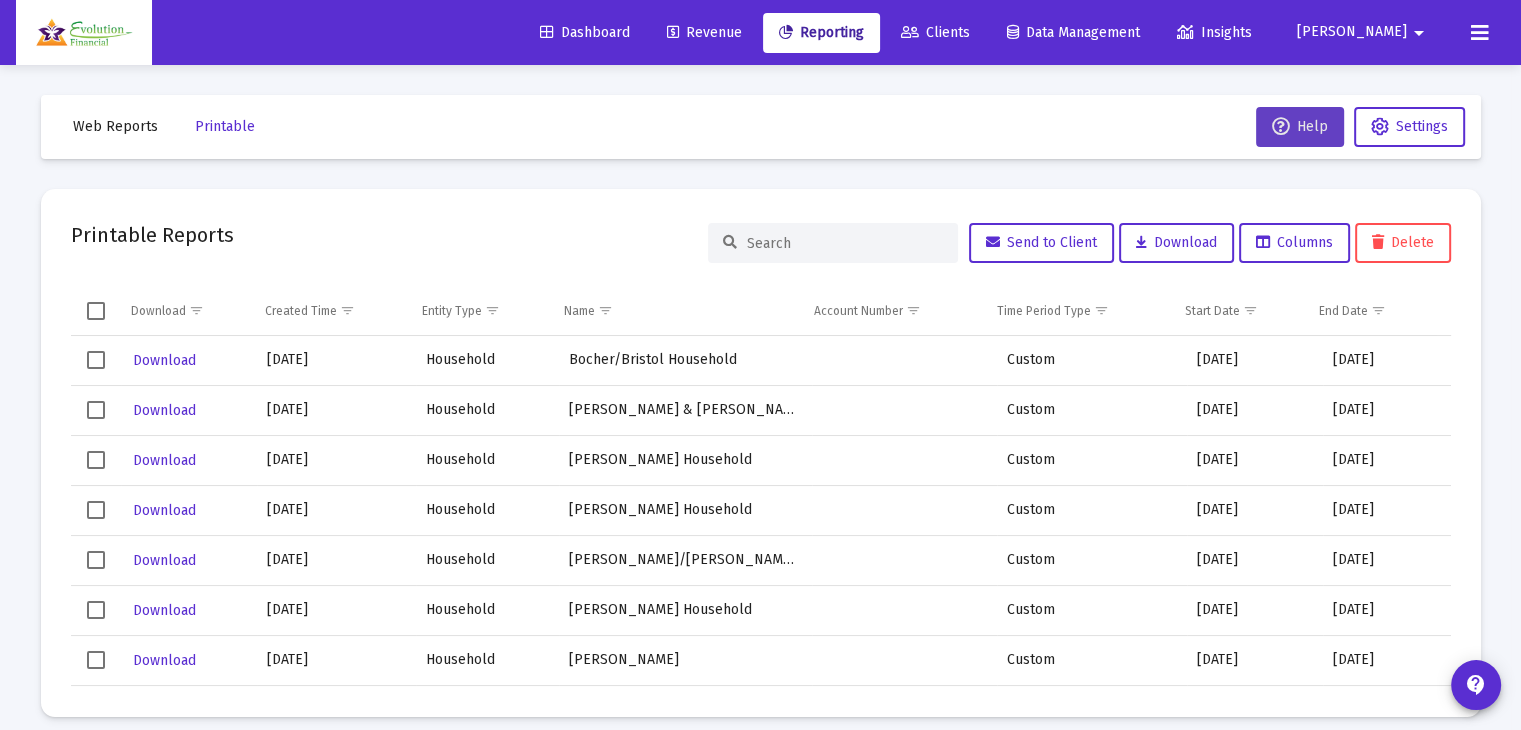 click on "Help" 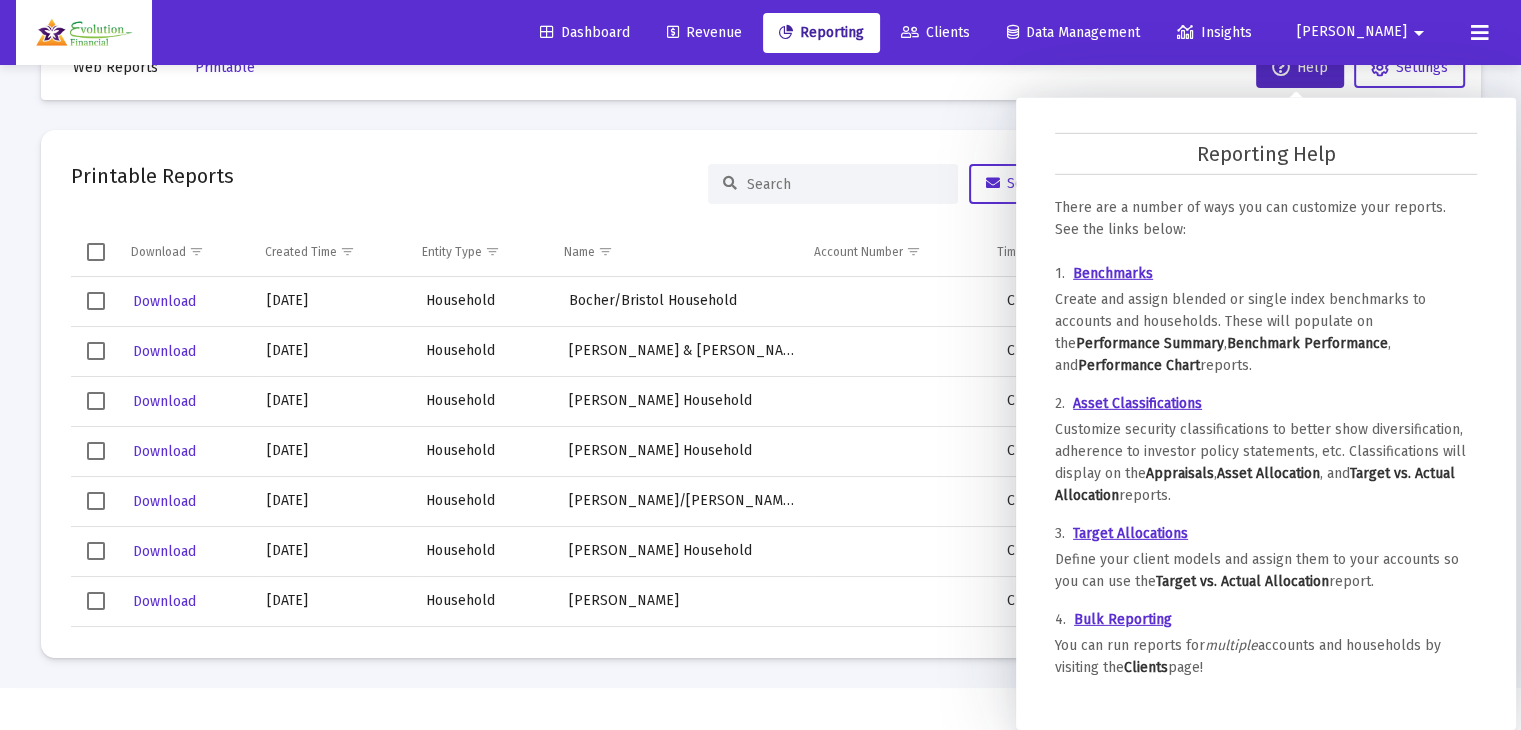 scroll, scrollTop: 17, scrollLeft: 0, axis: vertical 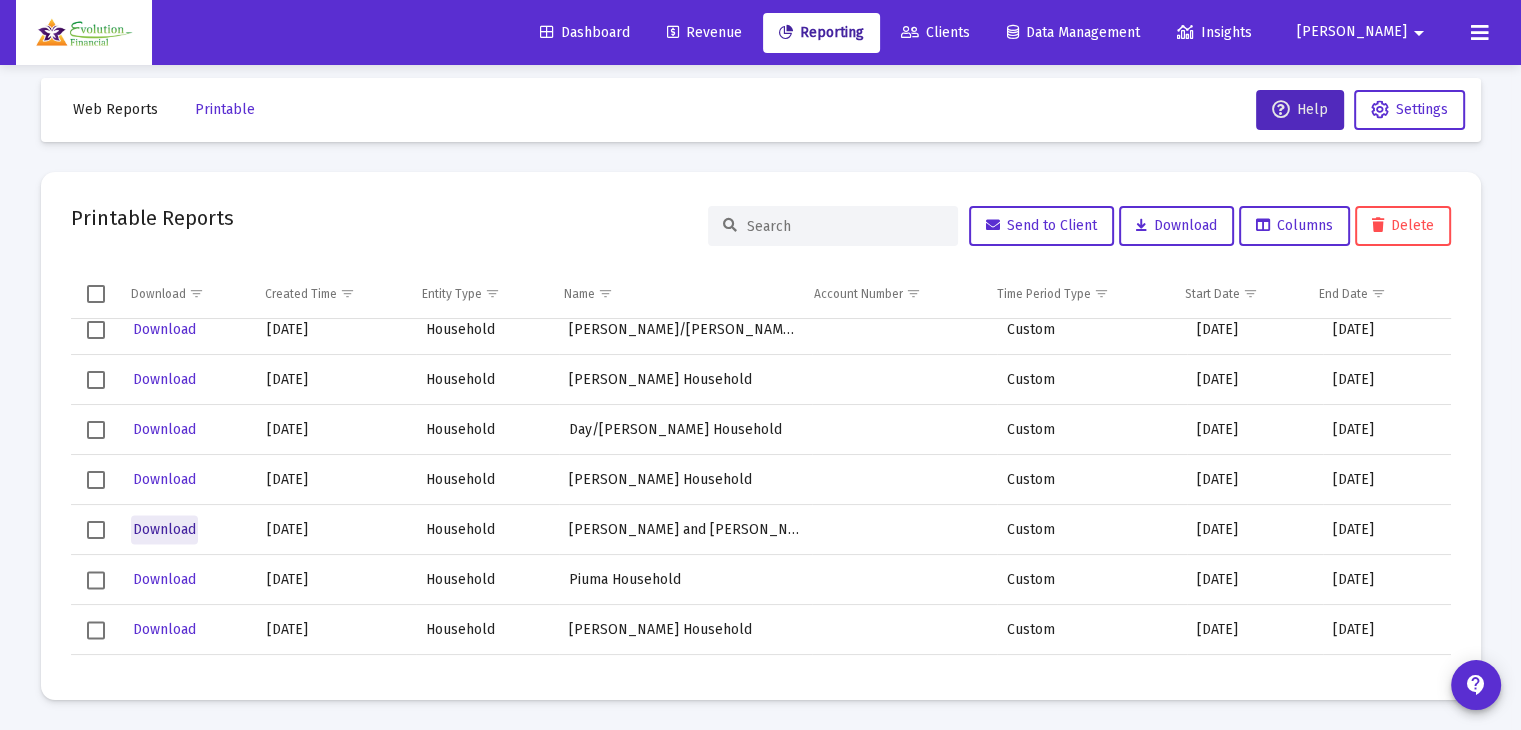 click on "Download" 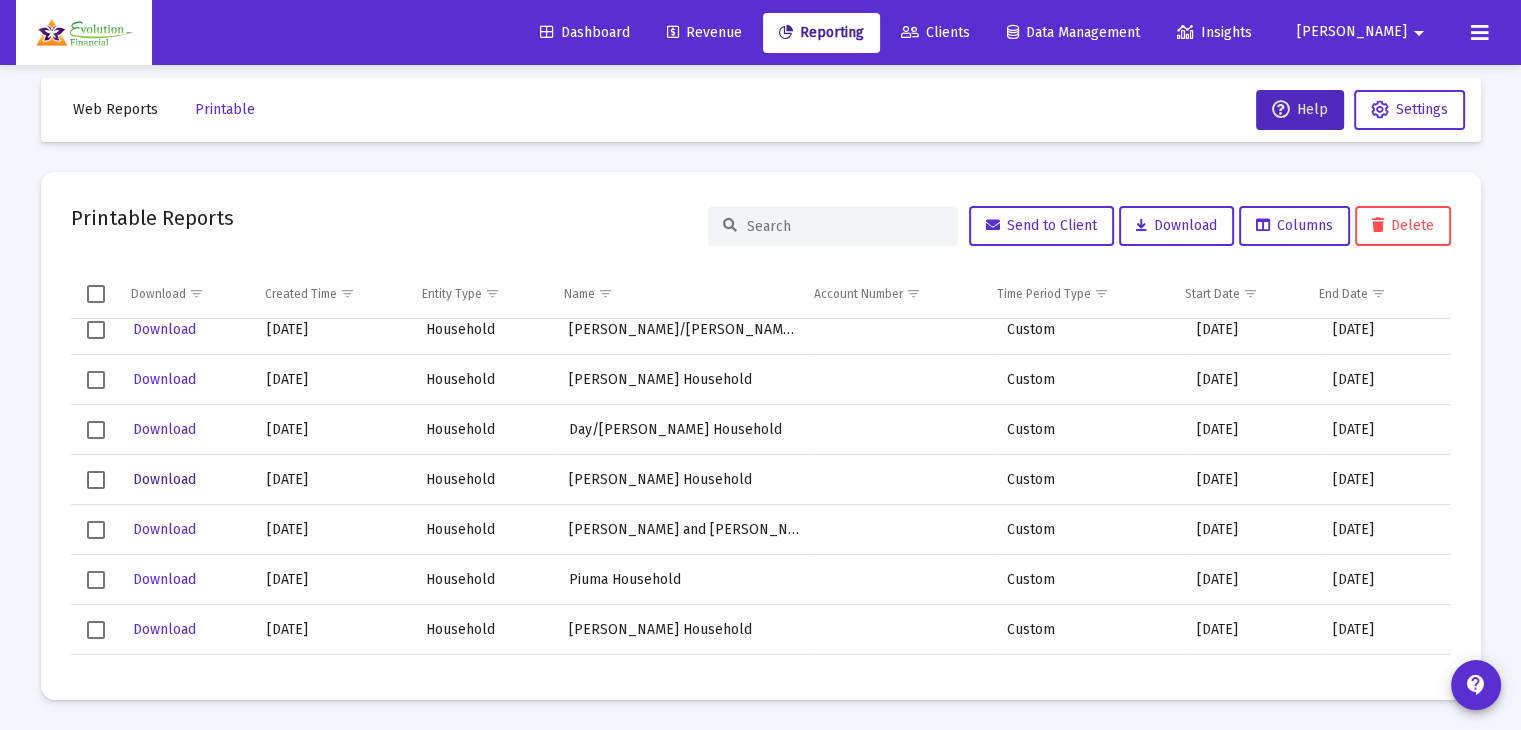 click on "Download" 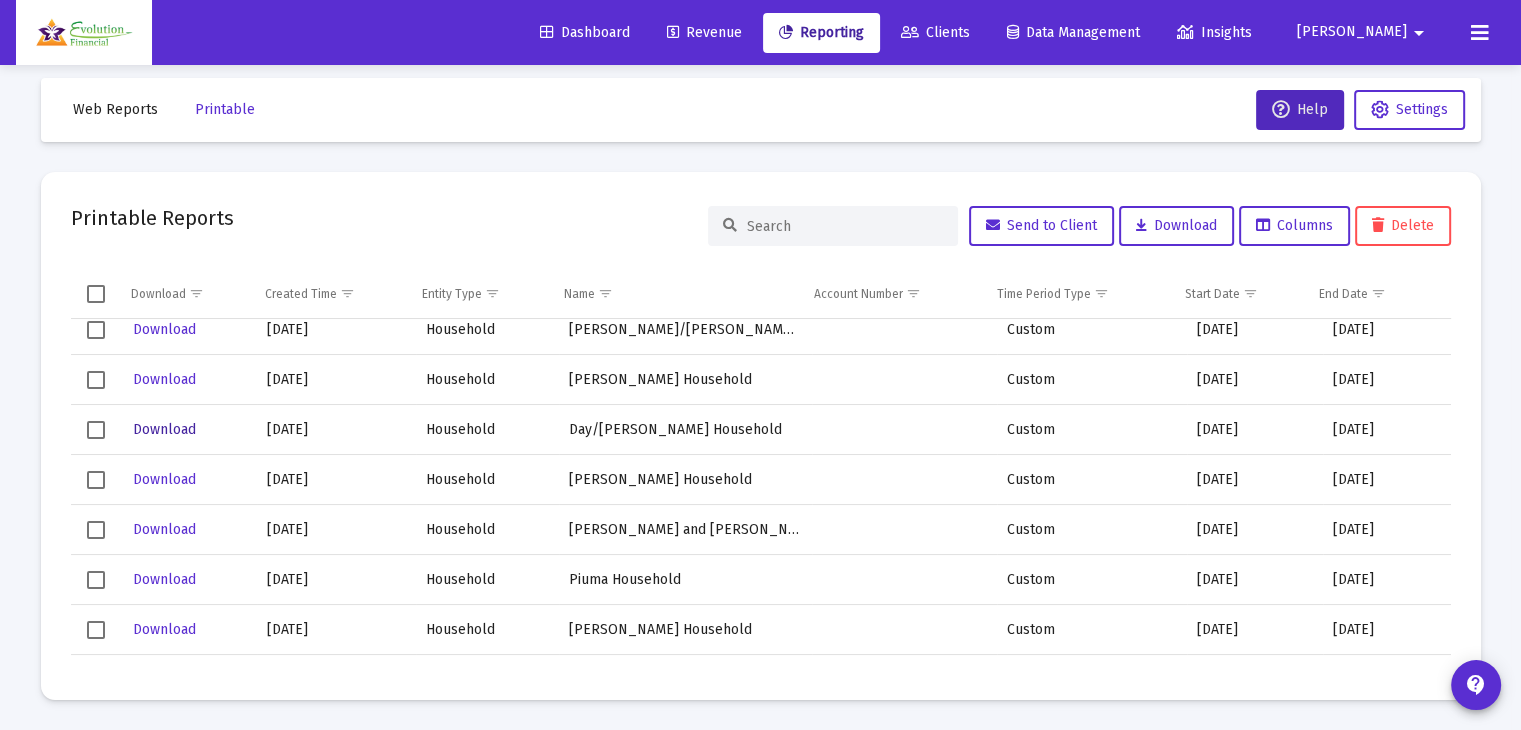 click on "Download" 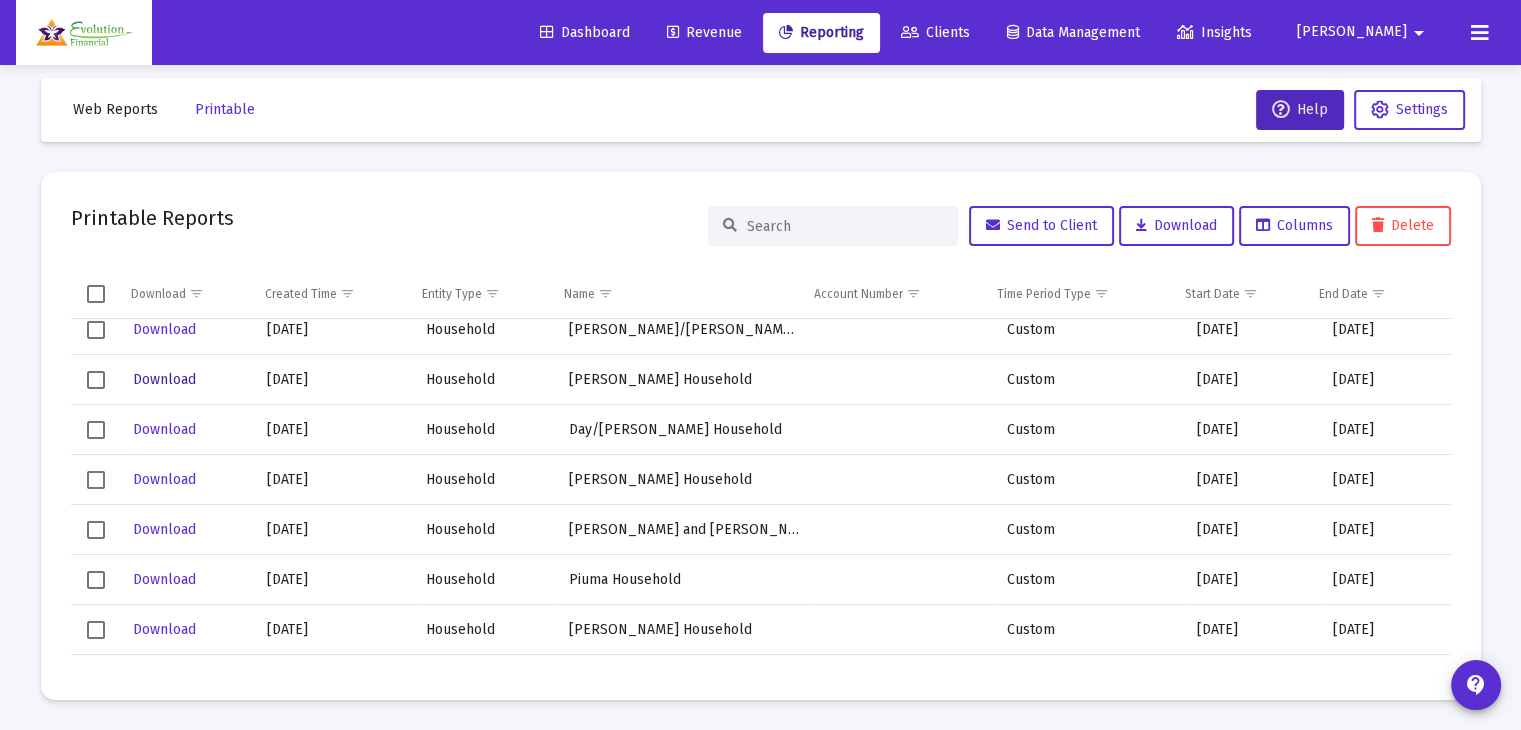 click on "Download" 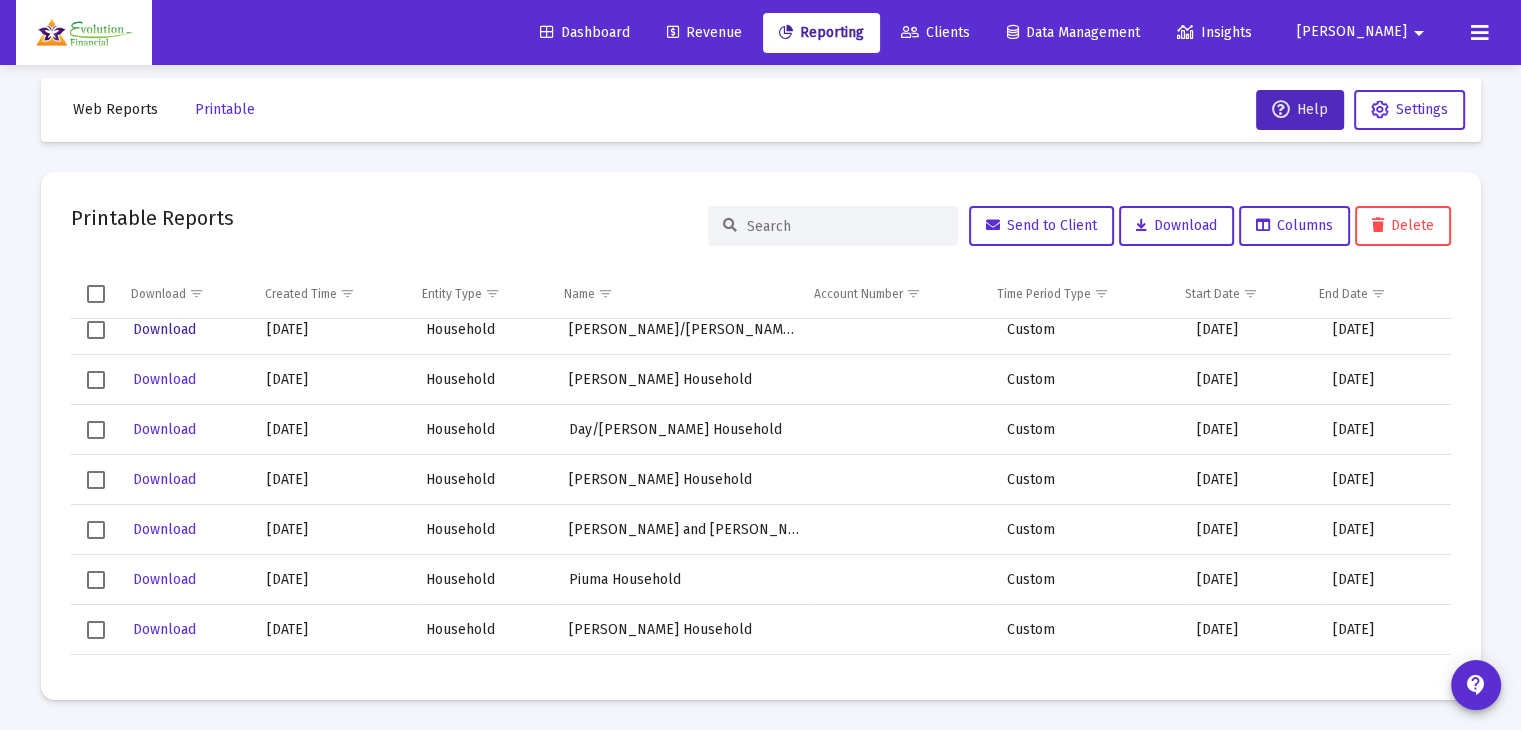 click on "Download" 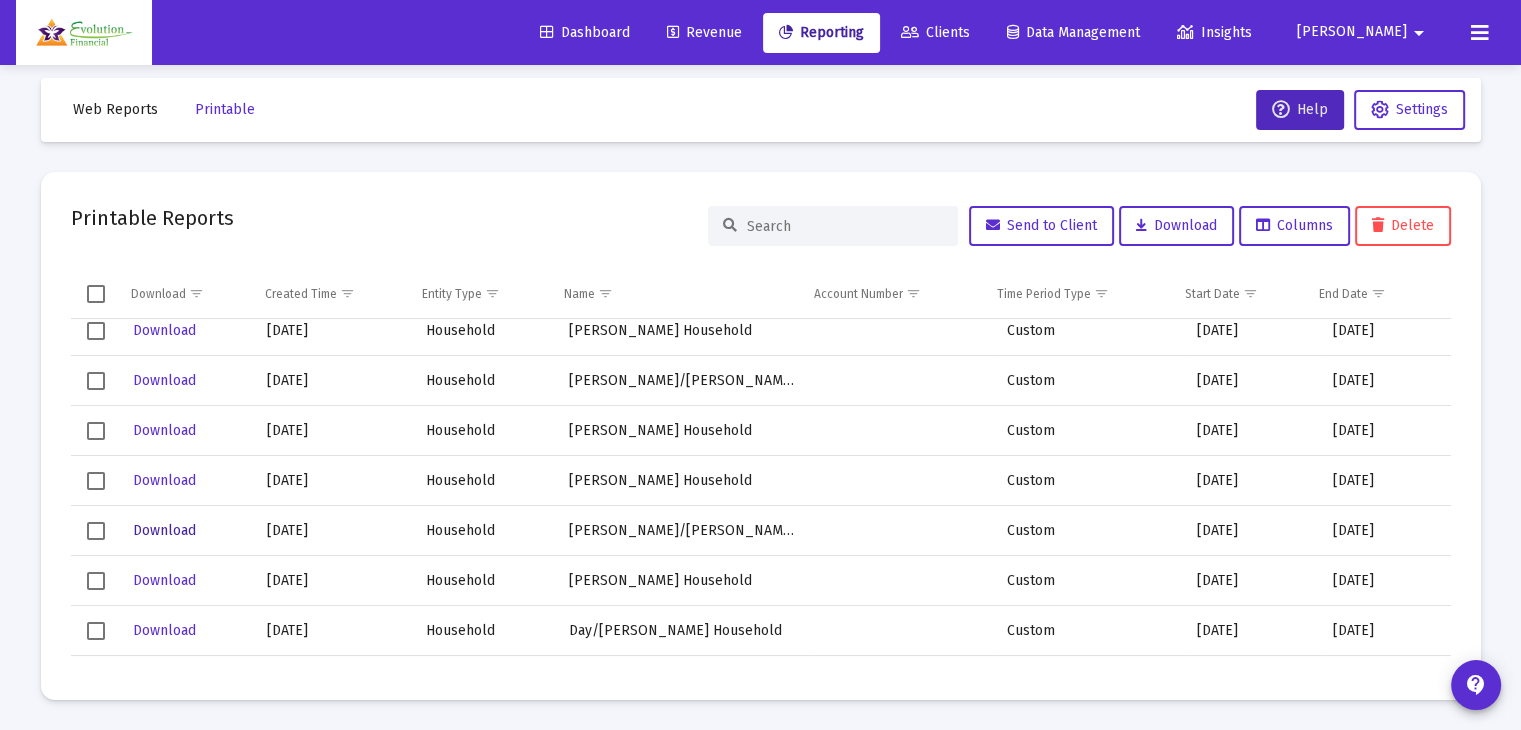 scroll, scrollTop: 2900, scrollLeft: 0, axis: vertical 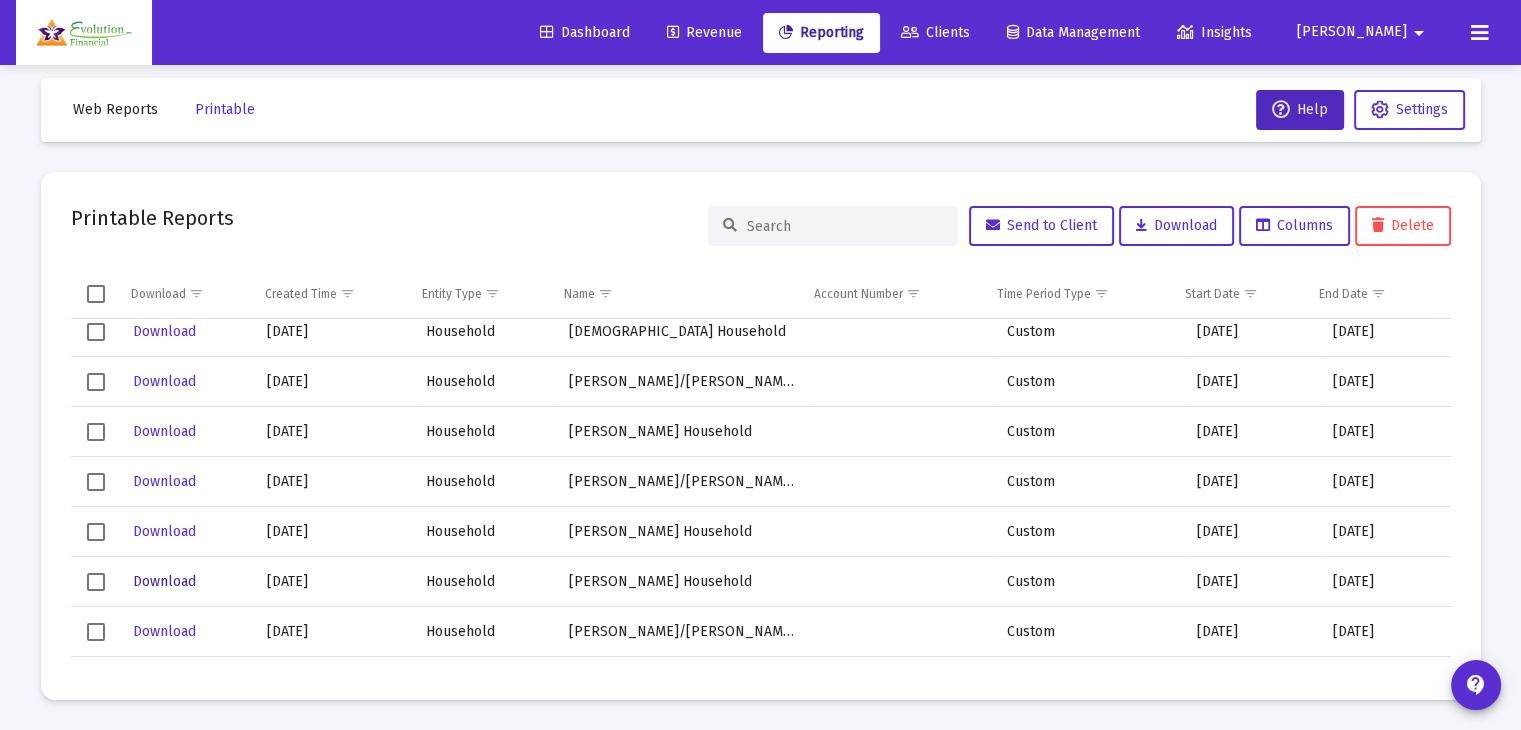 click on "Download" 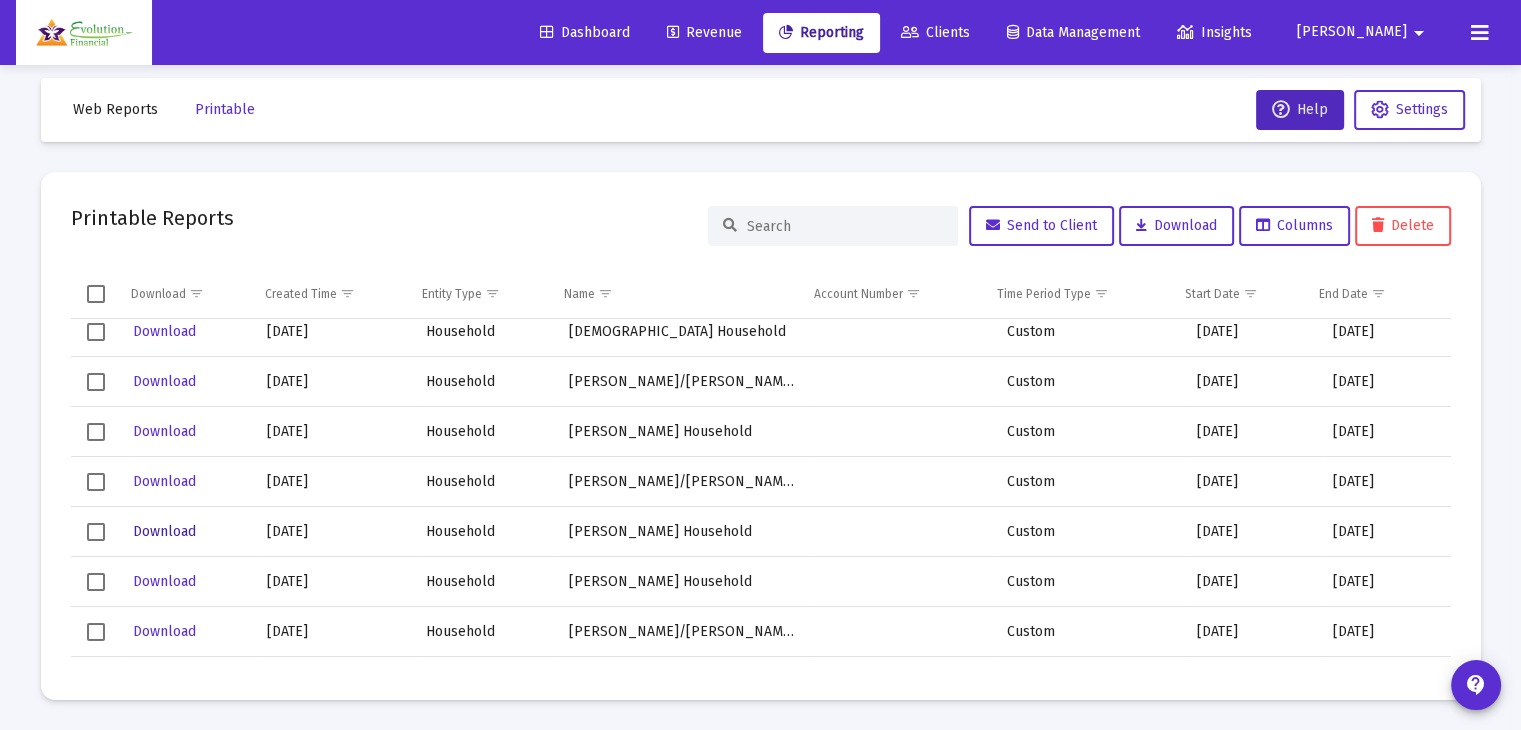click on "Download" 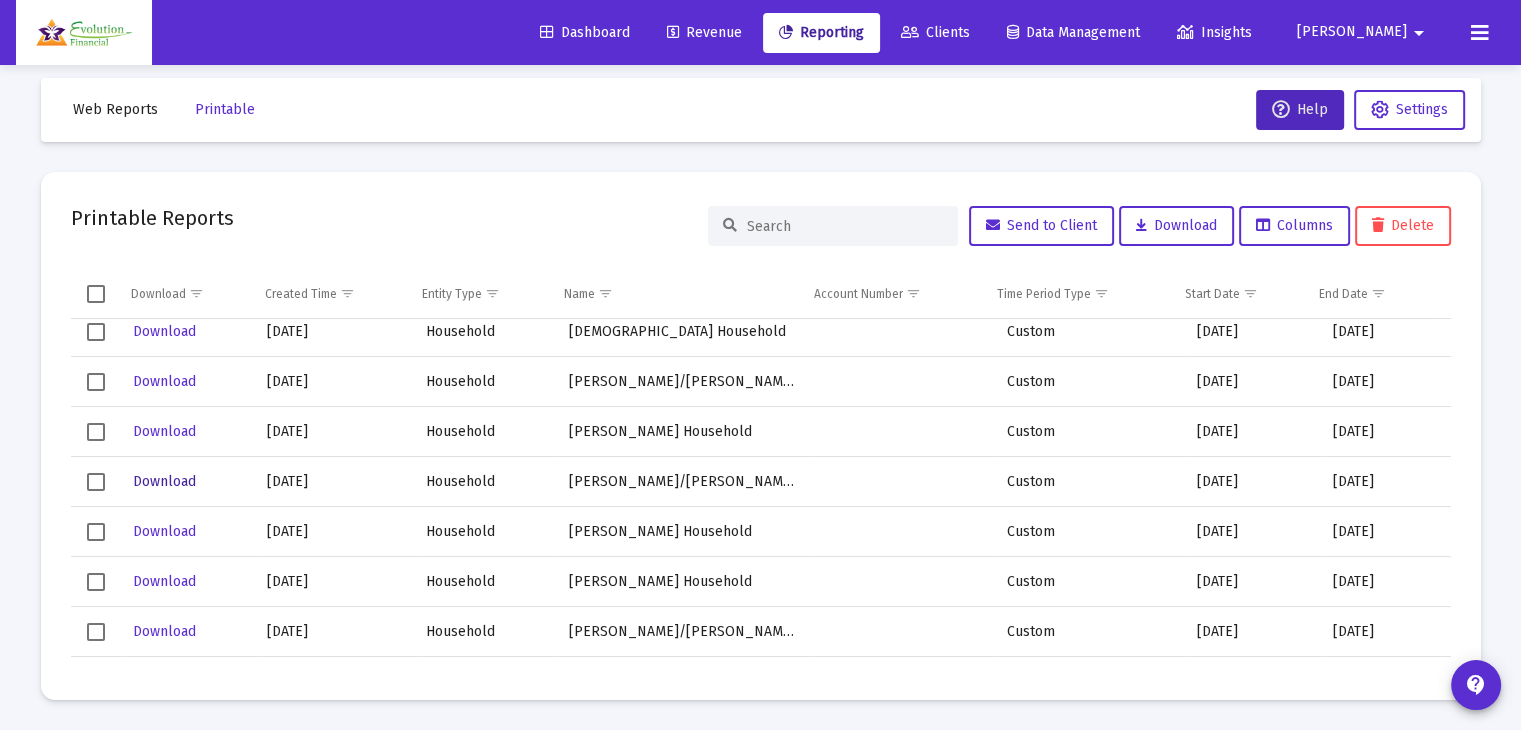 click on "Download" 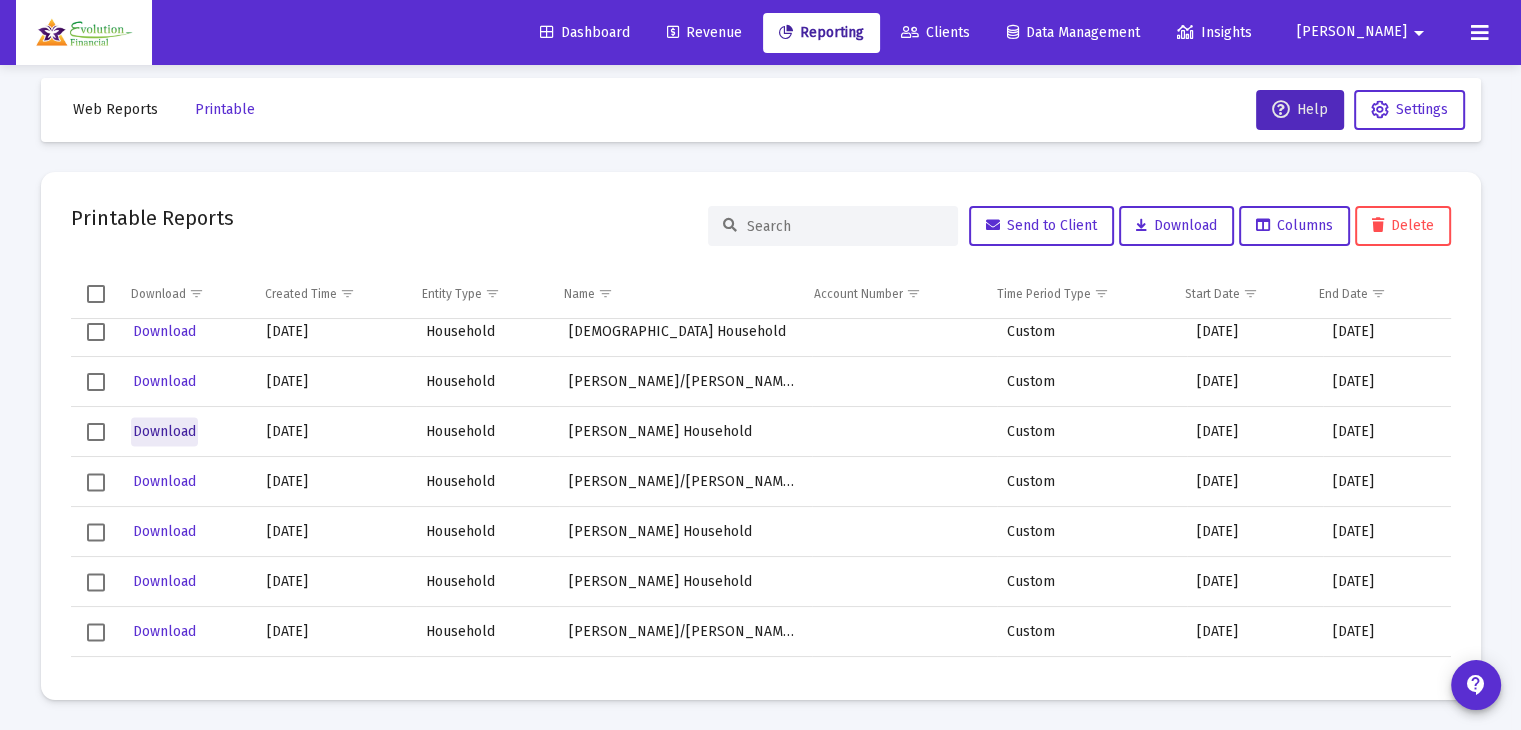 click on "Download" 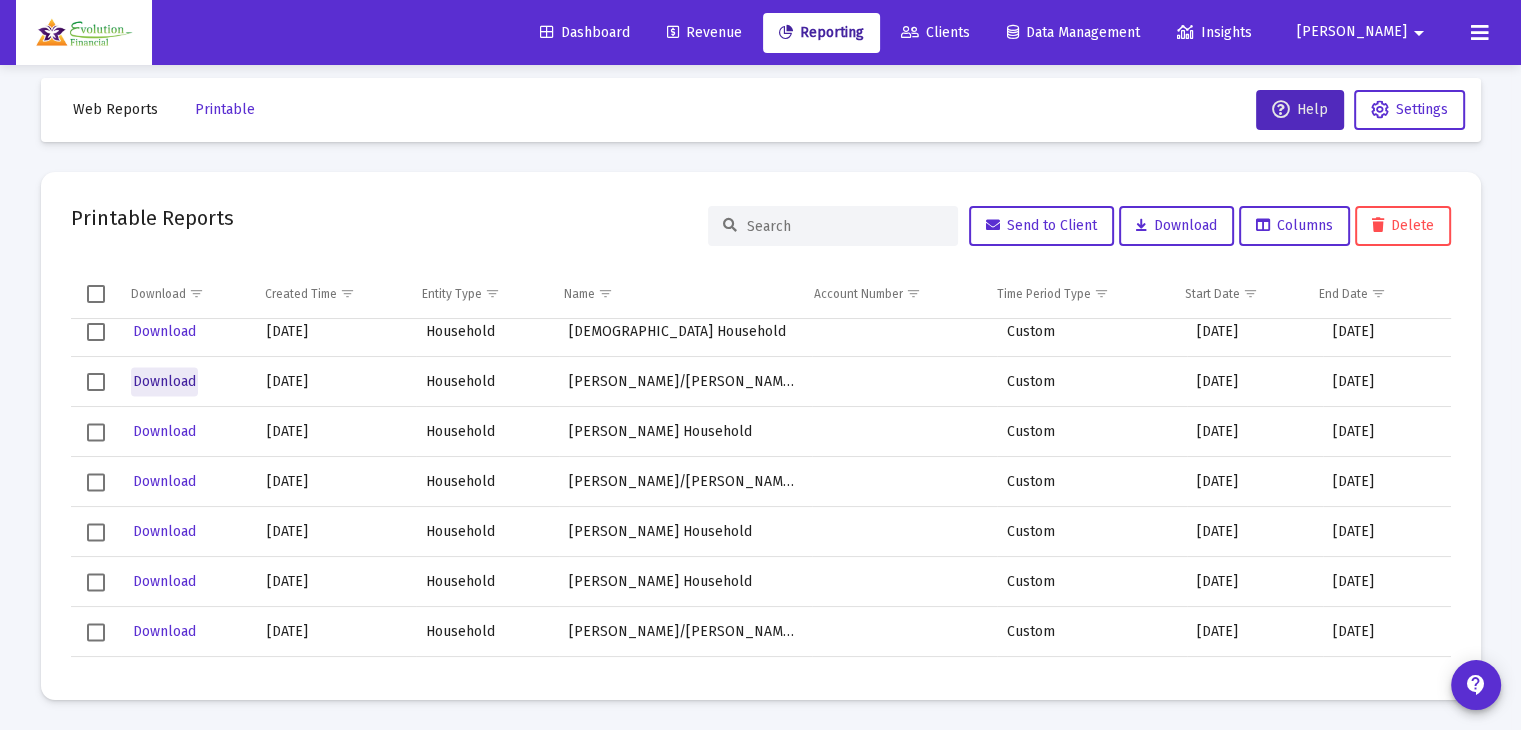click on "Download" 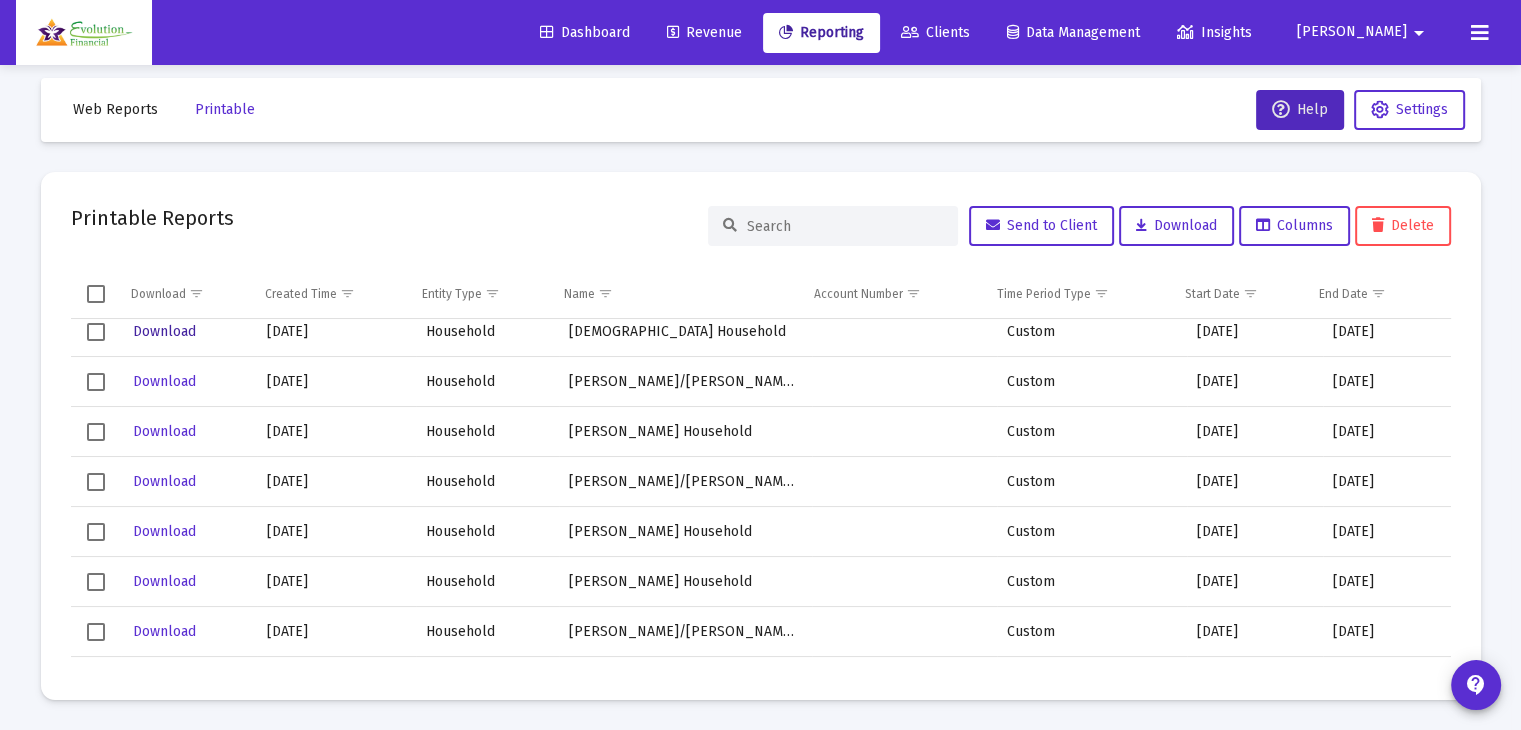 click on "Download" 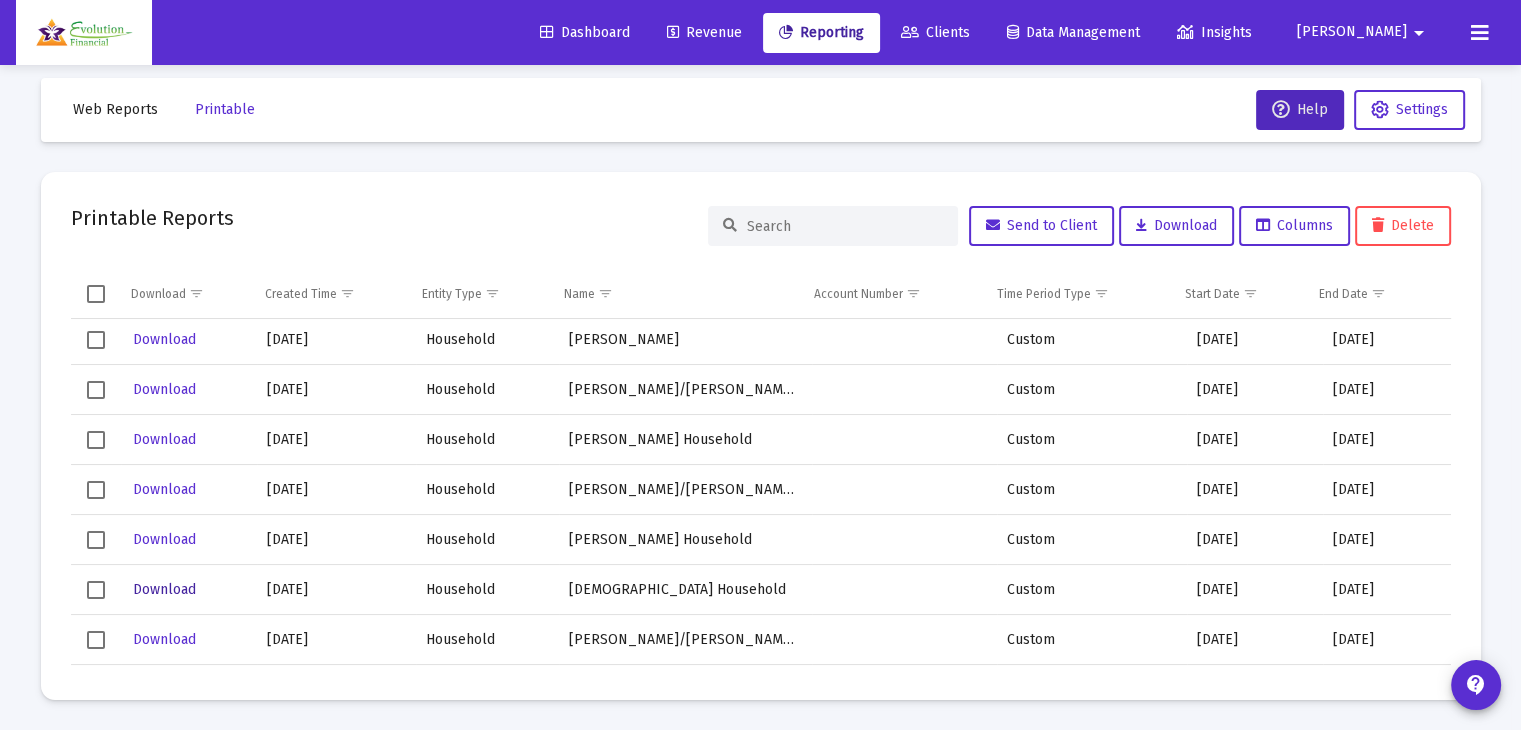 scroll, scrollTop: 2600, scrollLeft: 0, axis: vertical 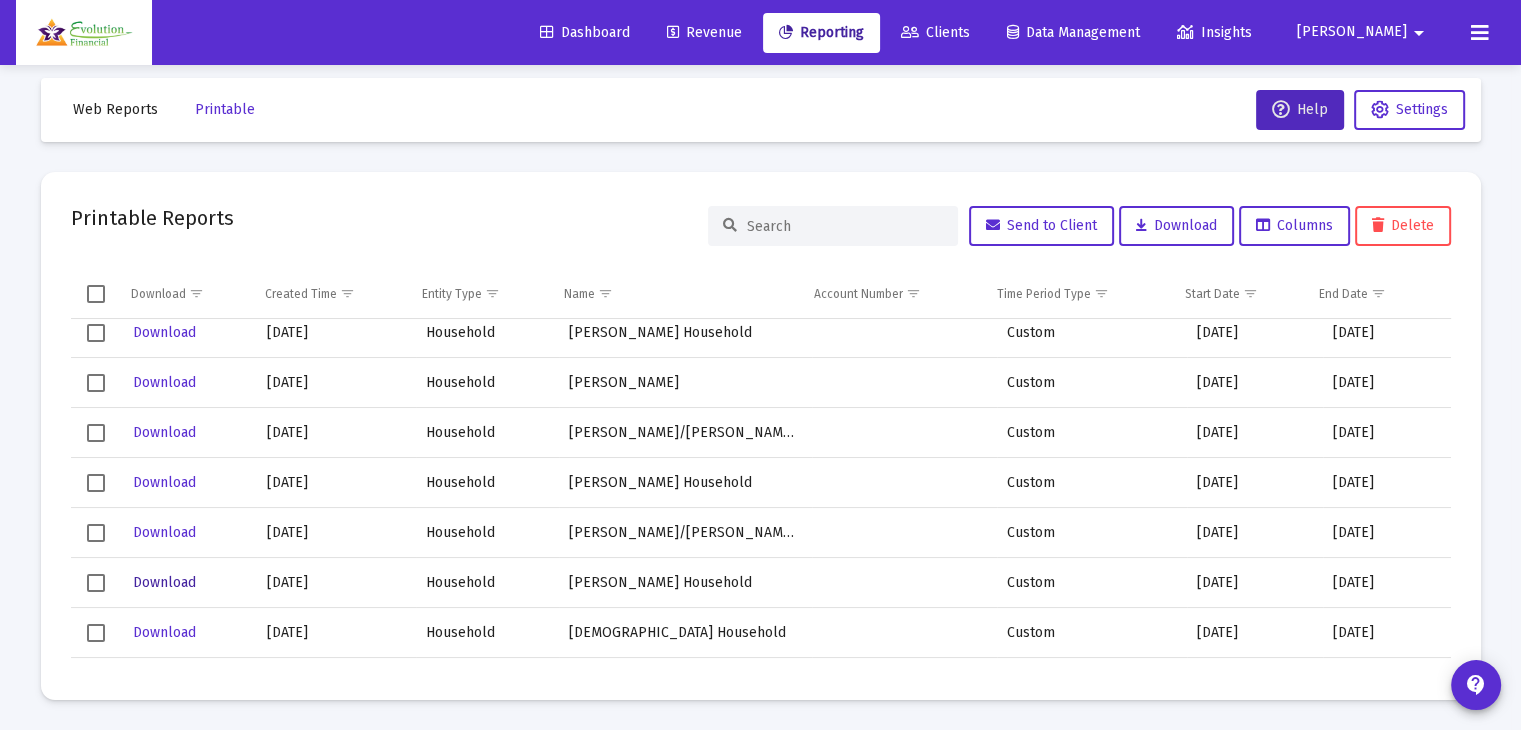 click on "Download" 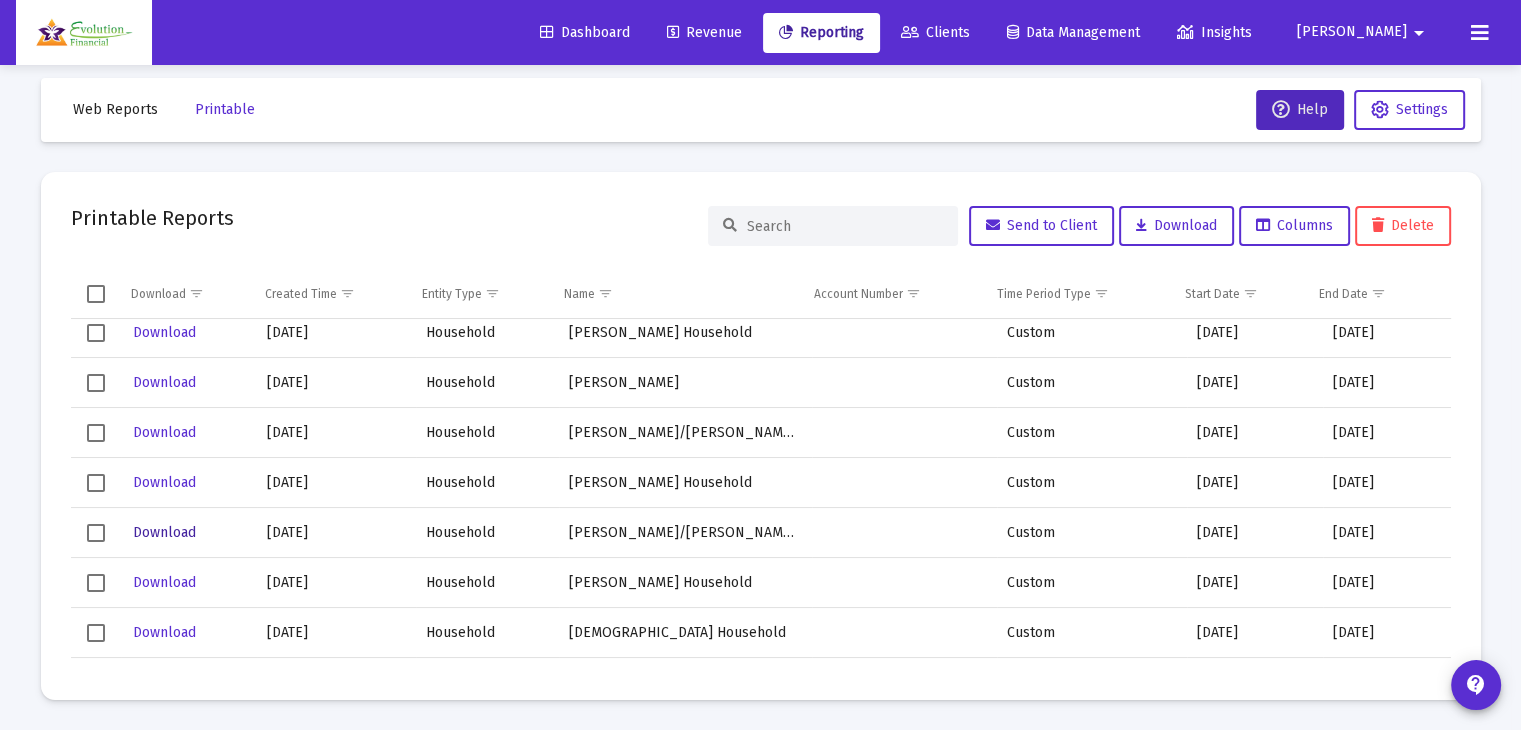 click on "Download" 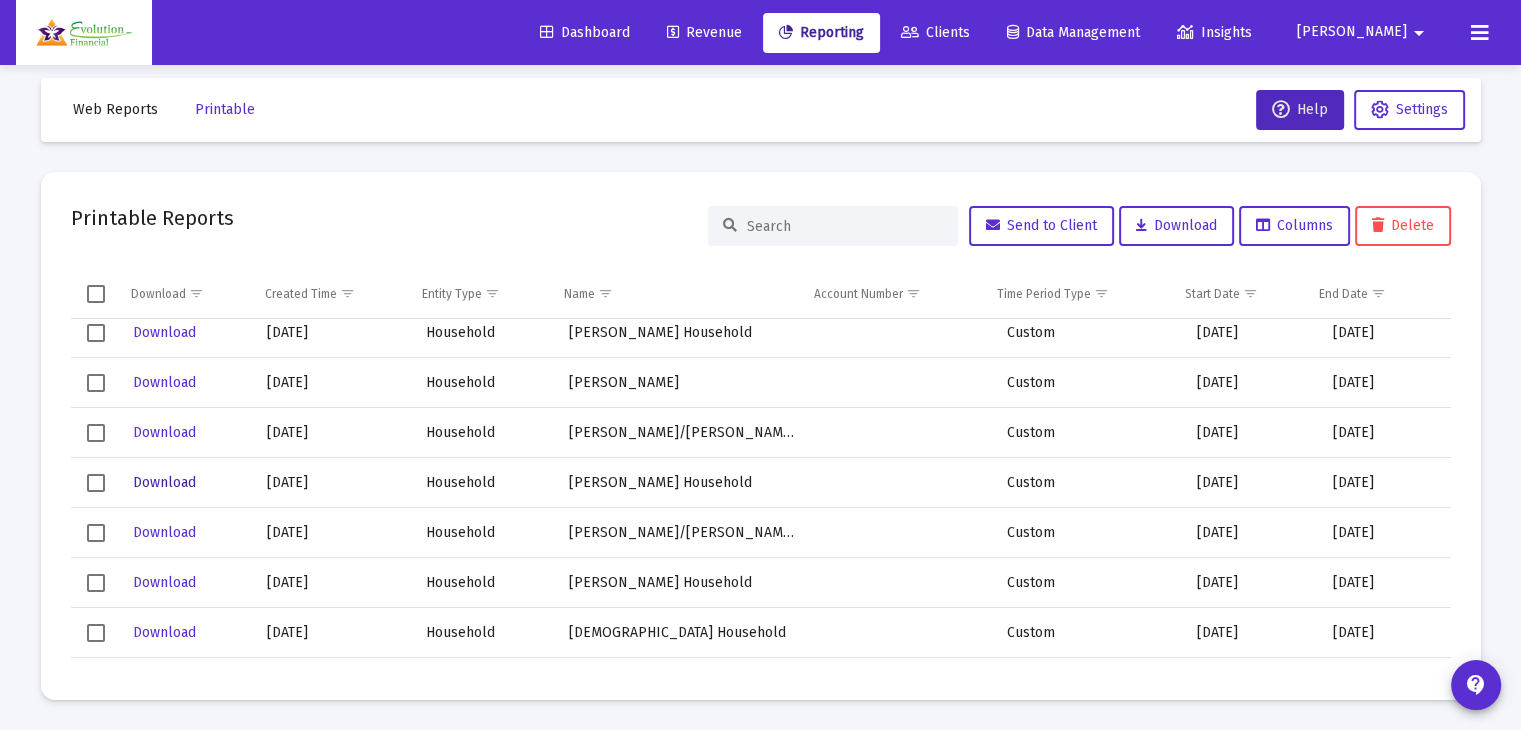 click on "Download" 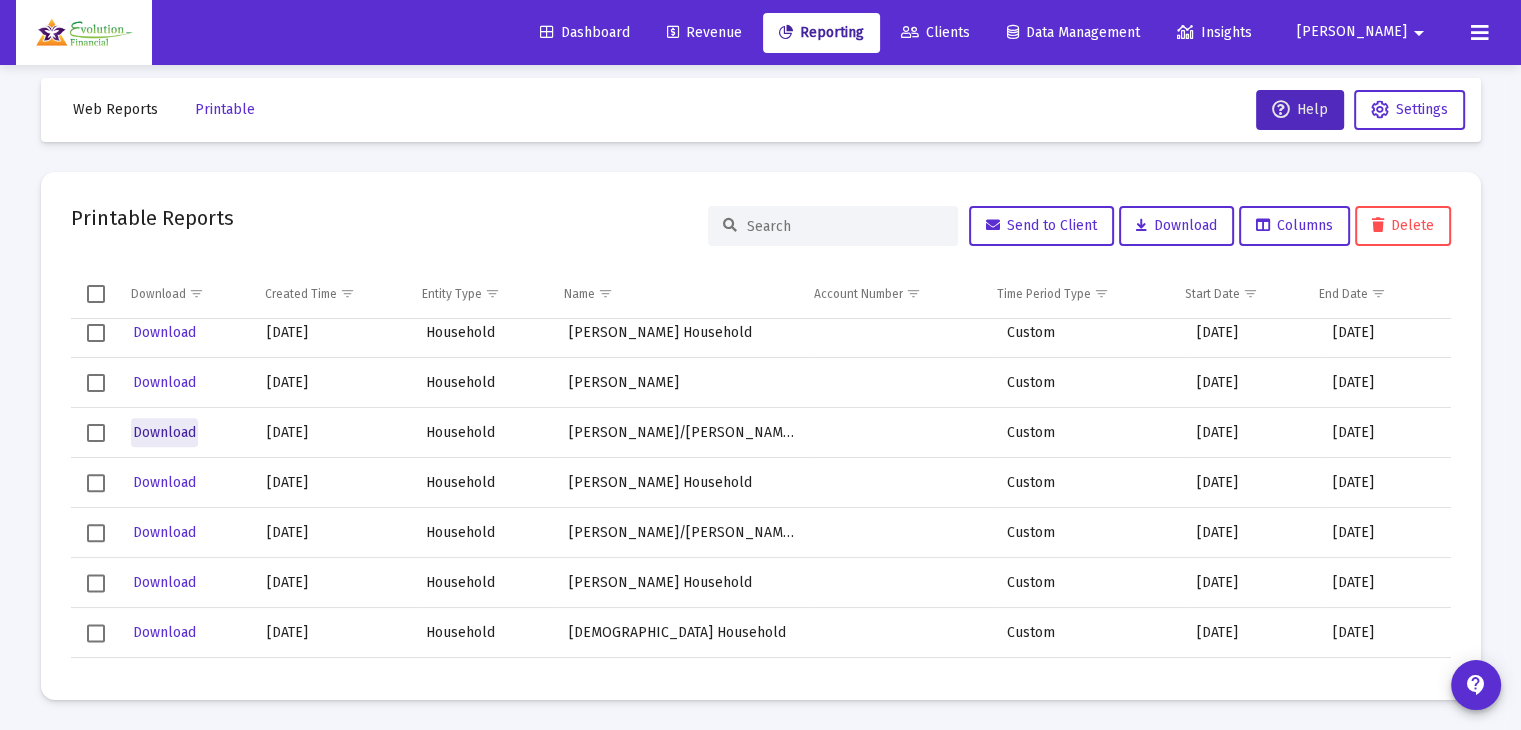 click on "Download" 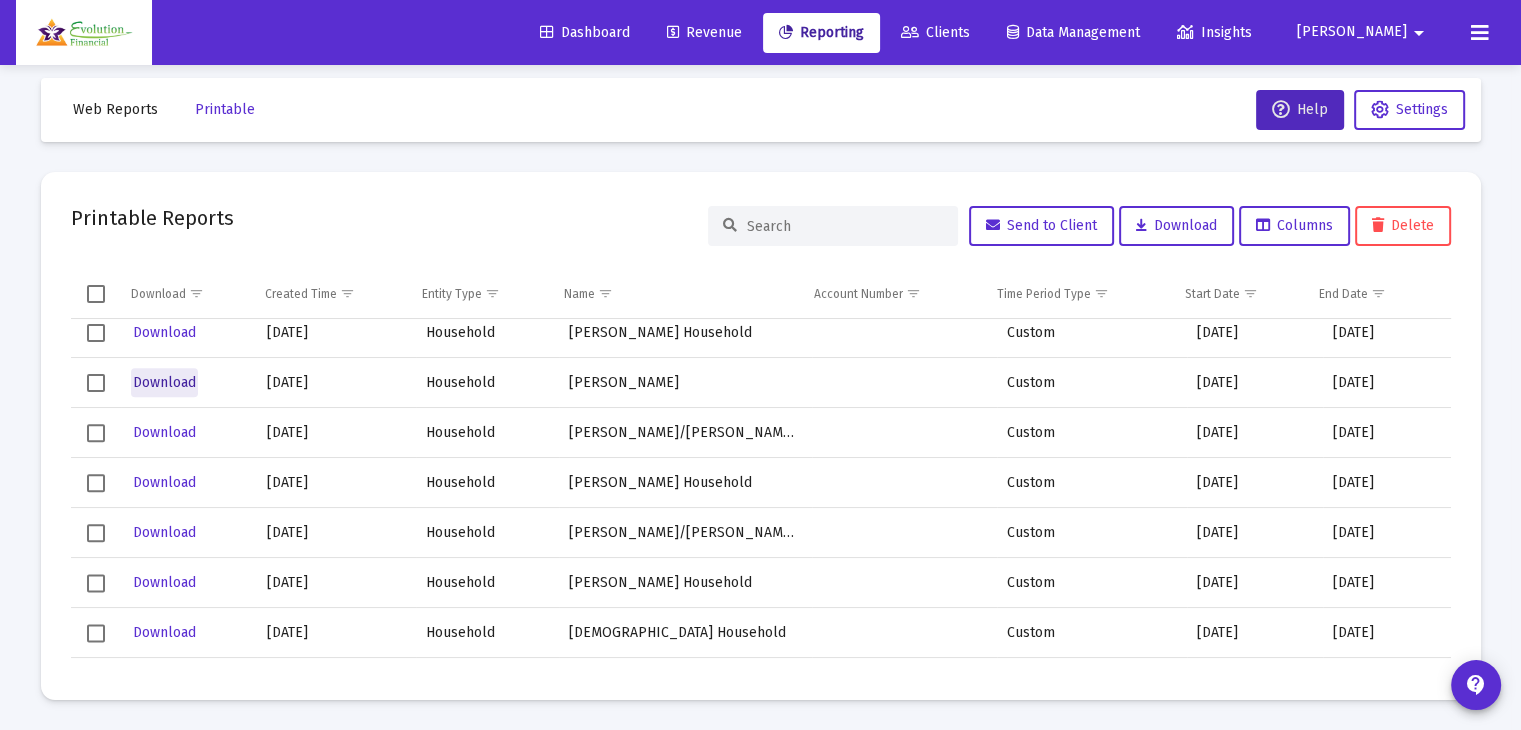 click on "Download" 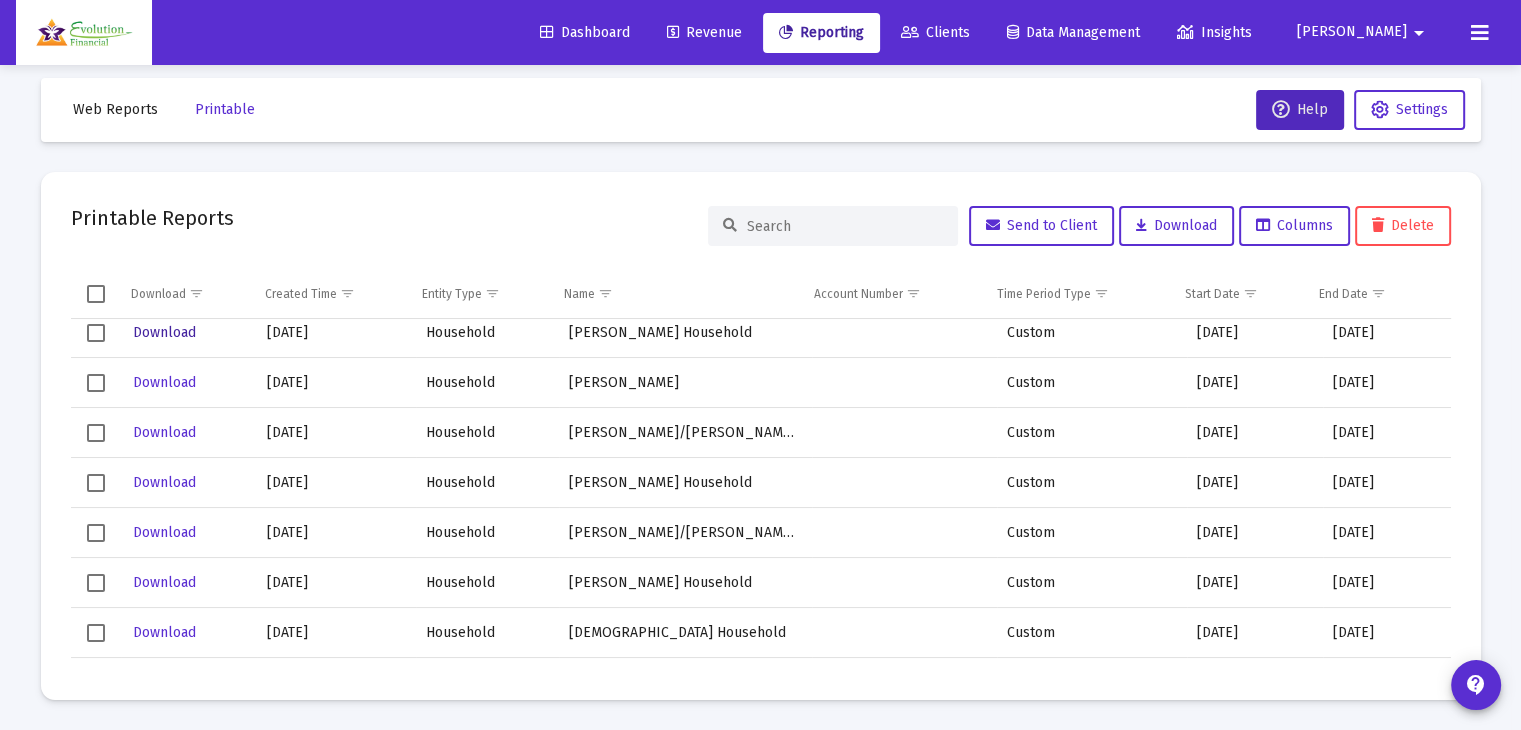 click on "Download" 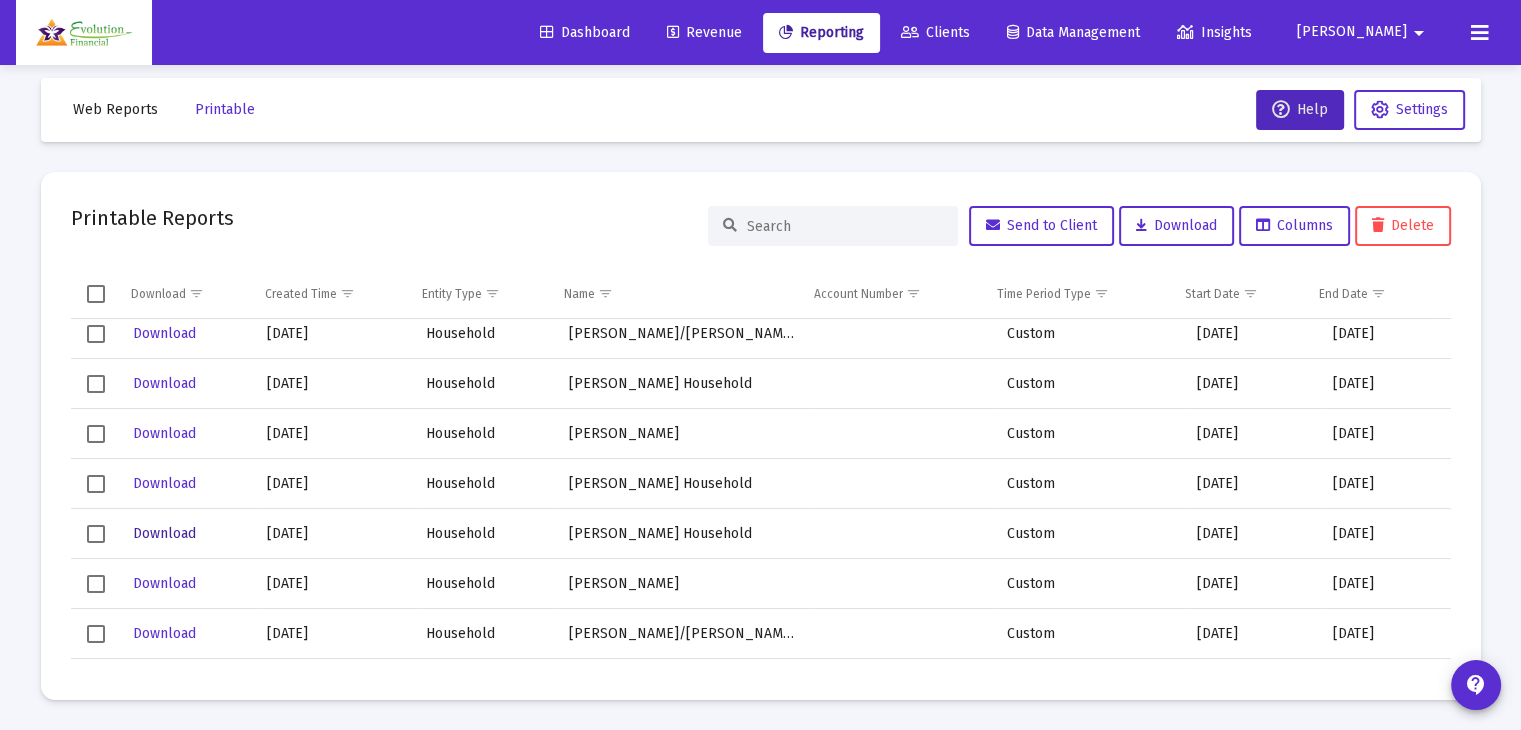 scroll, scrollTop: 2300, scrollLeft: 0, axis: vertical 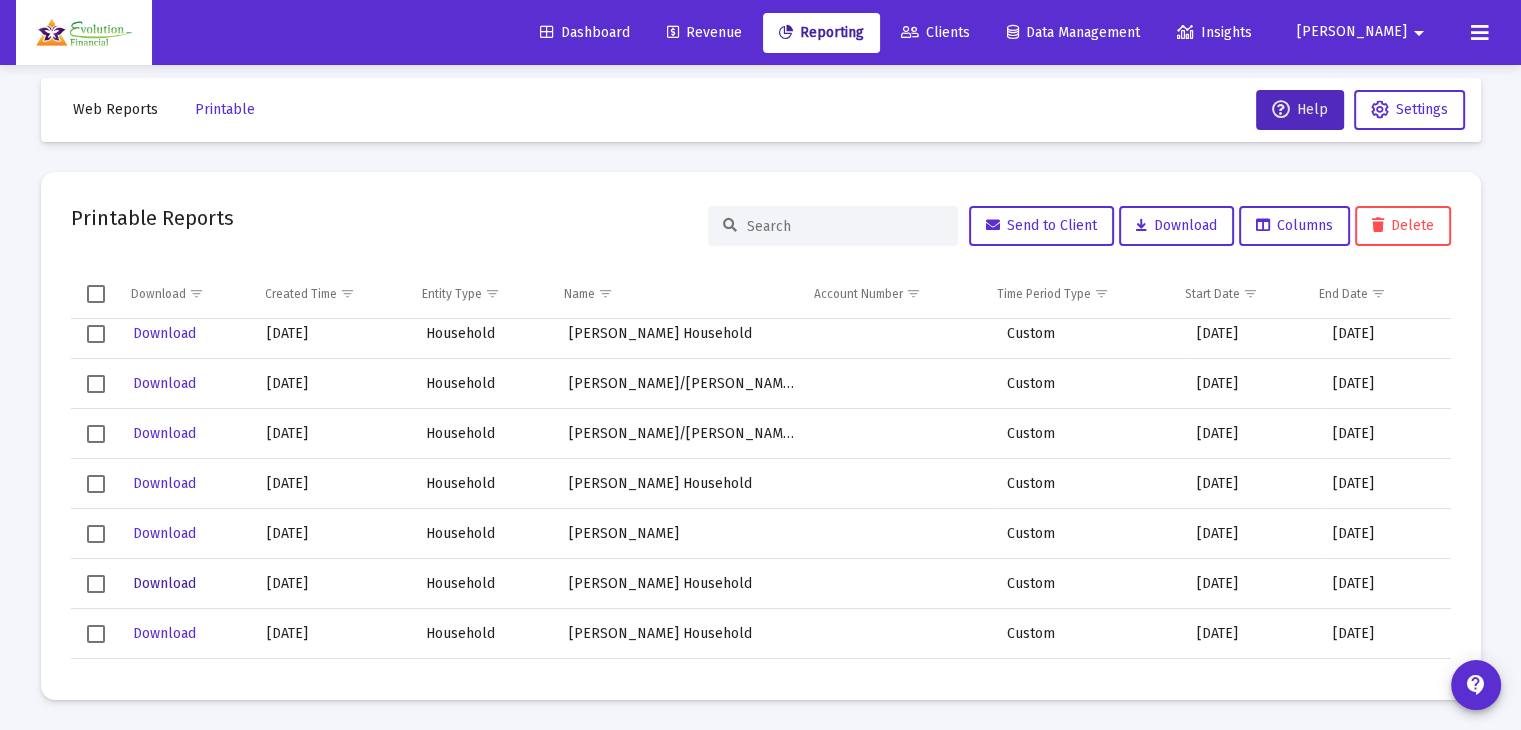 click on "Download" 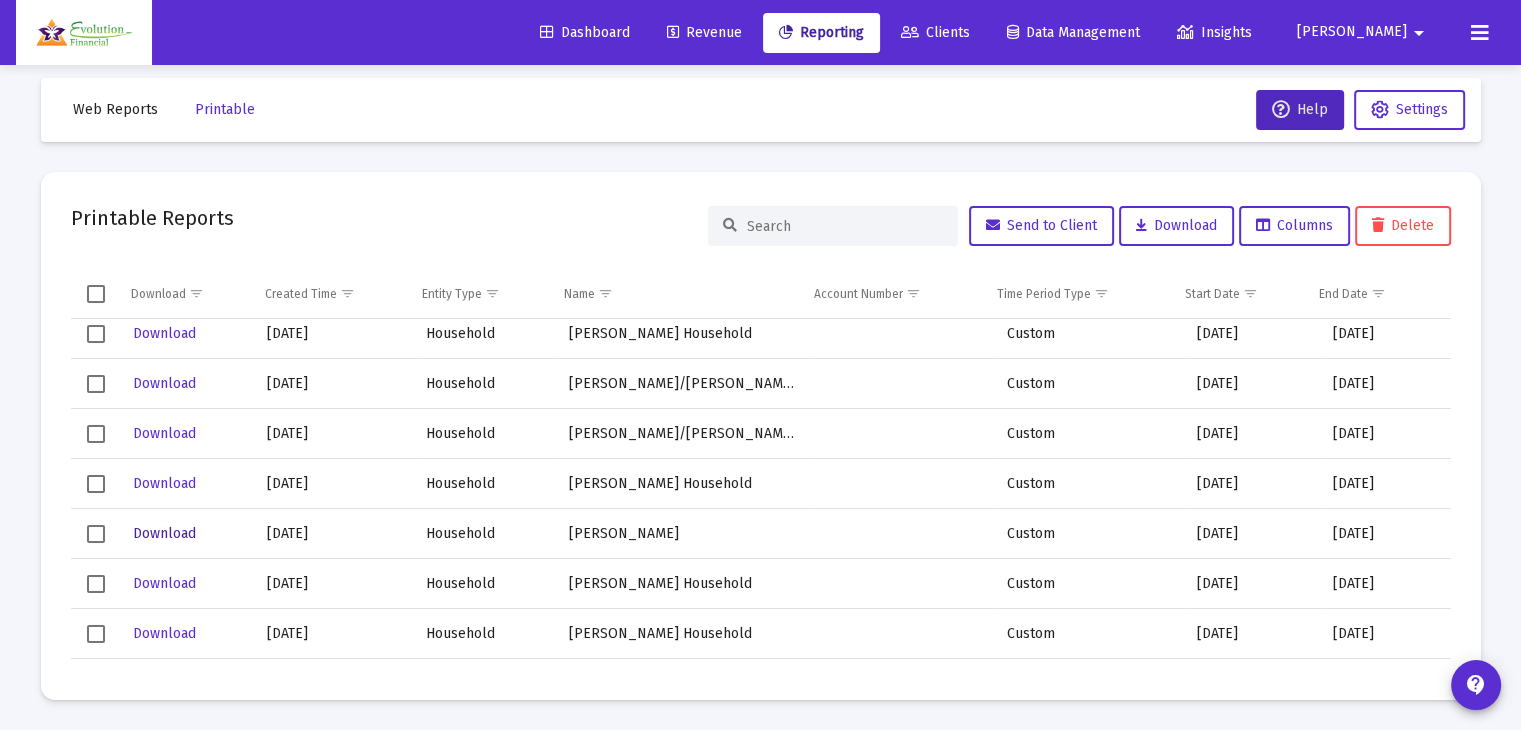 click on "Download" 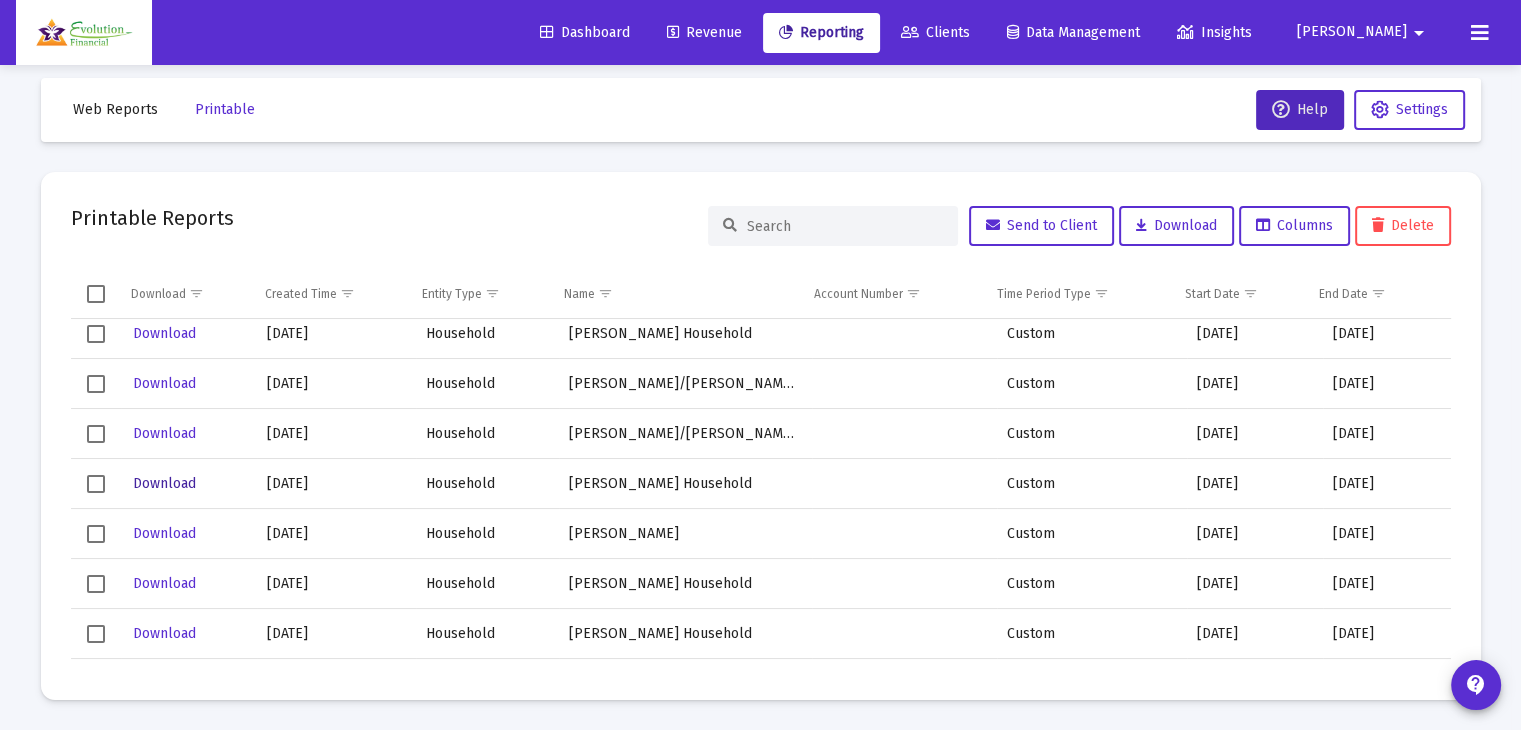 click on "Download" 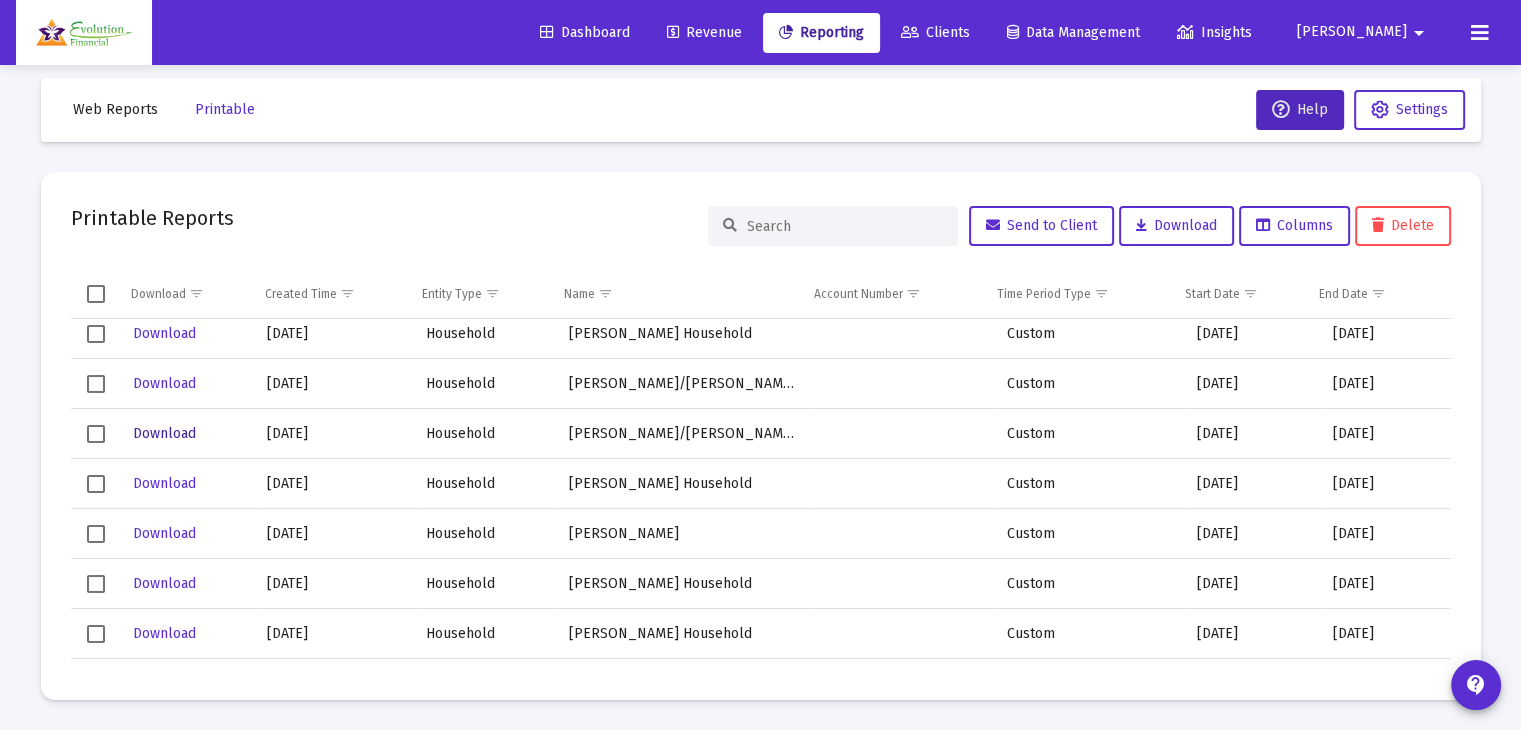 click on "Download" 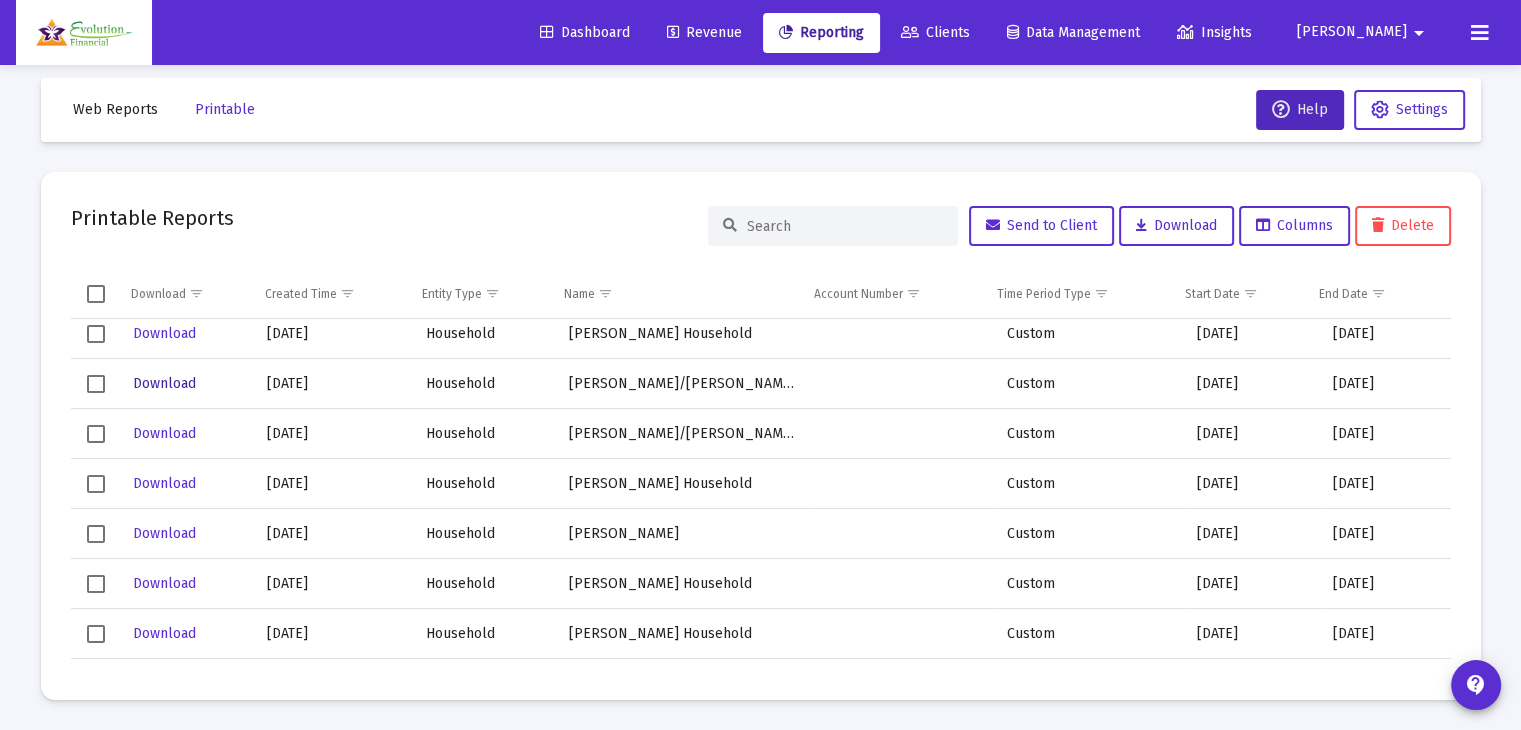 click on "Download" 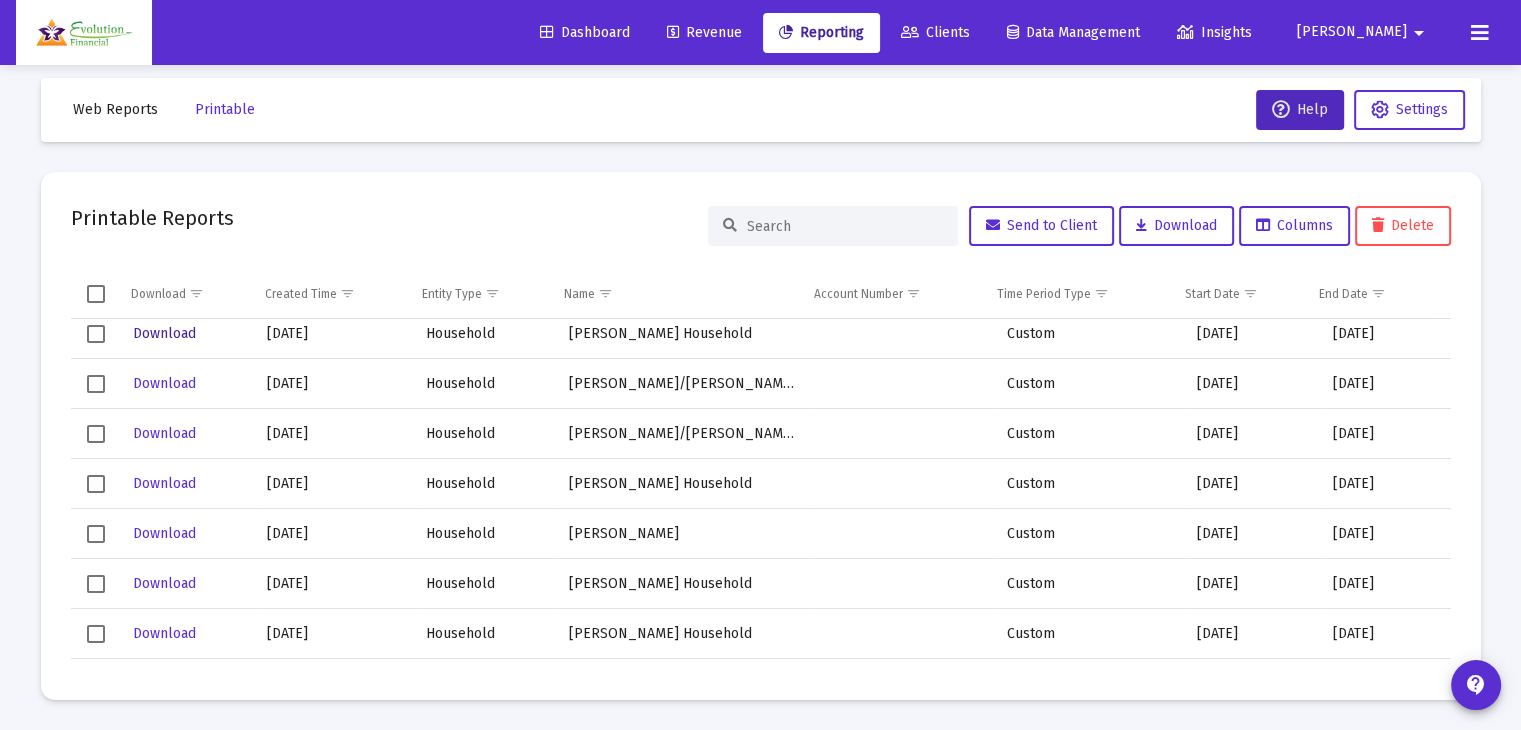 click on "Download" 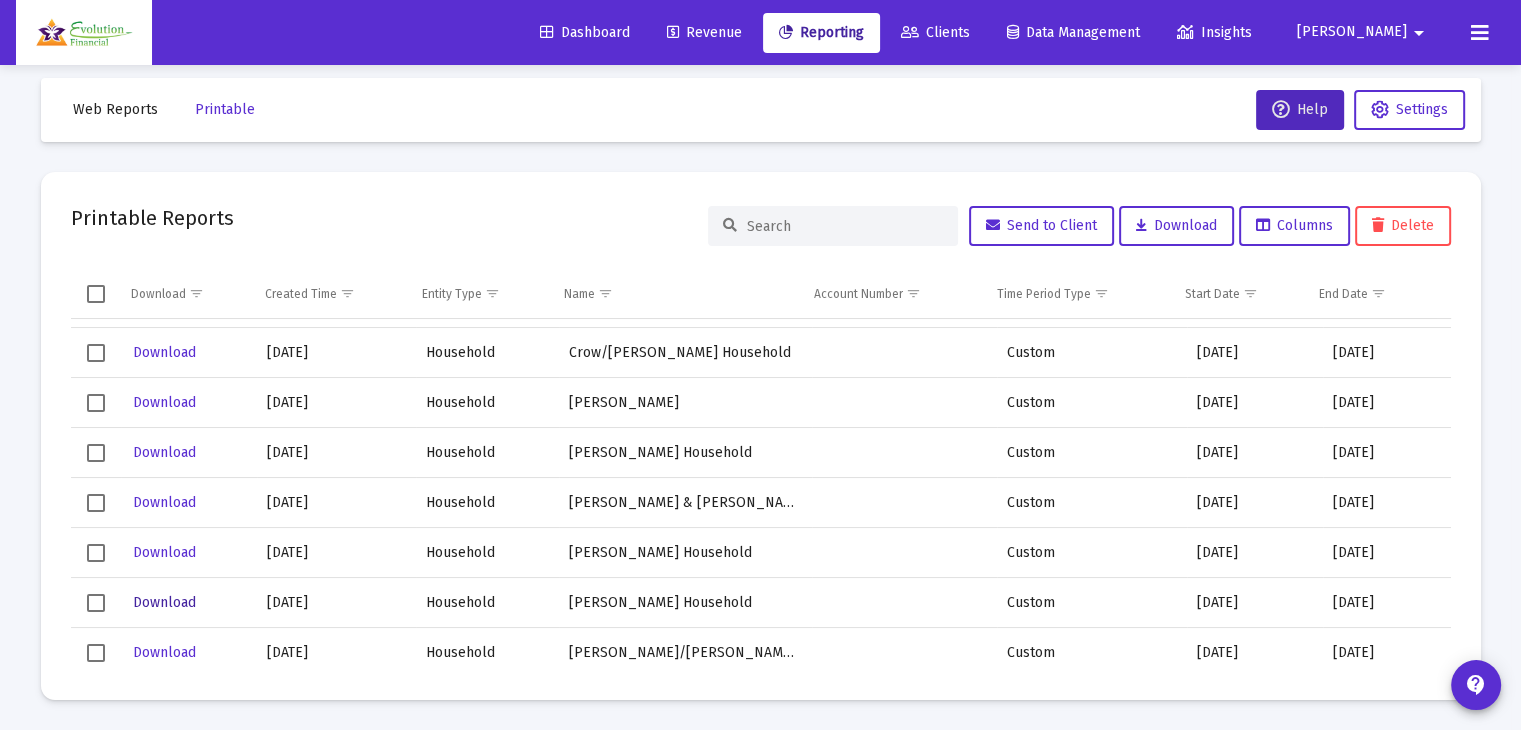 scroll, scrollTop: 2000, scrollLeft: 0, axis: vertical 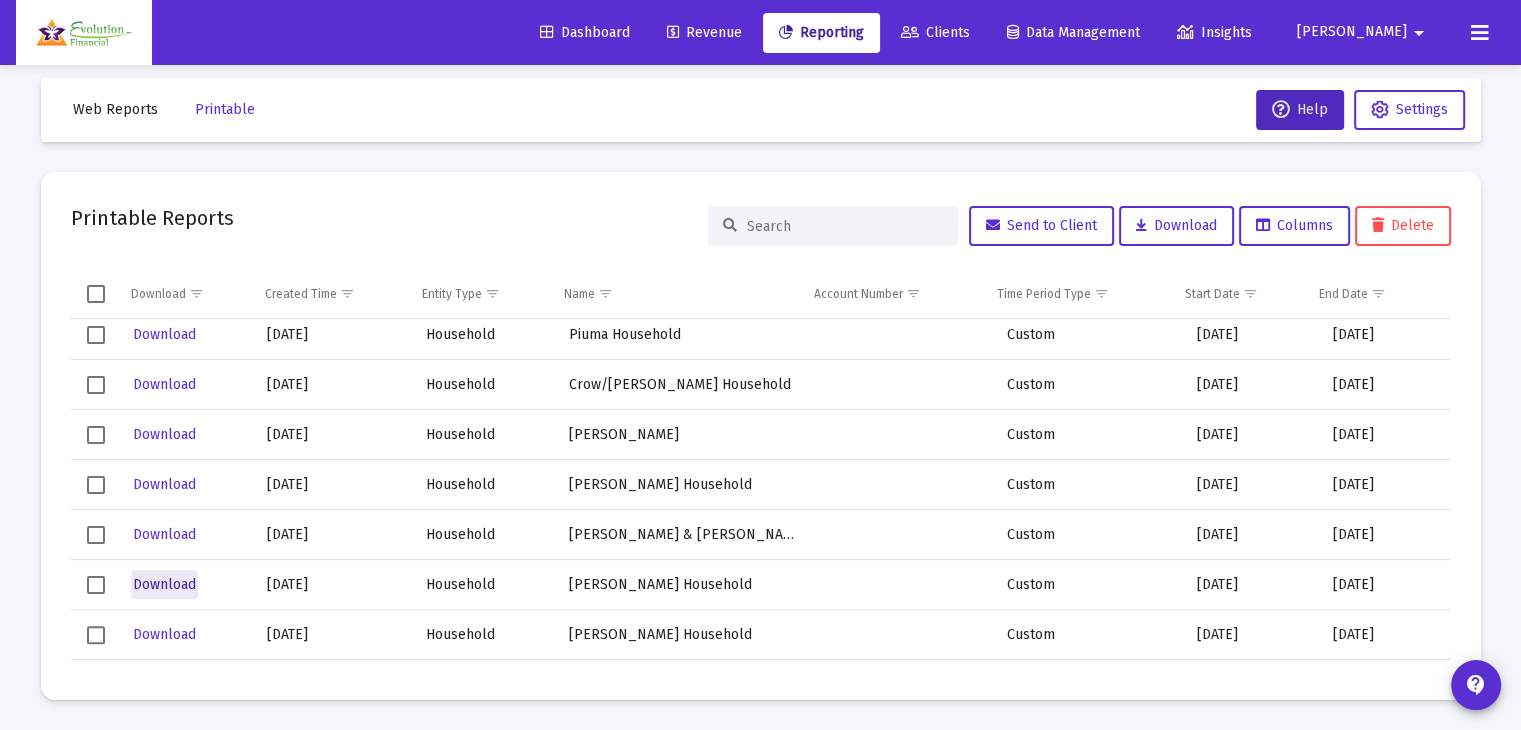 click on "Download" 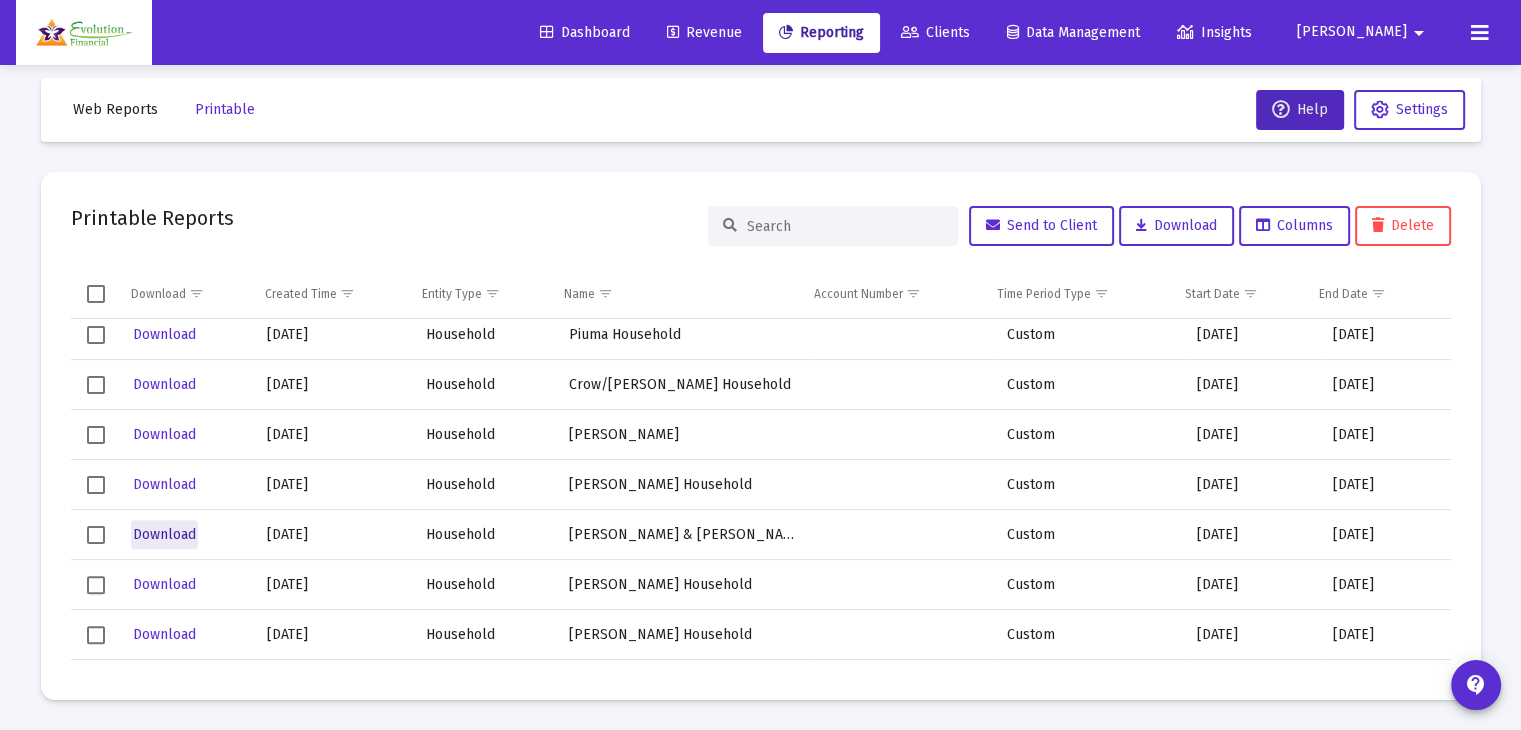 click on "Download" 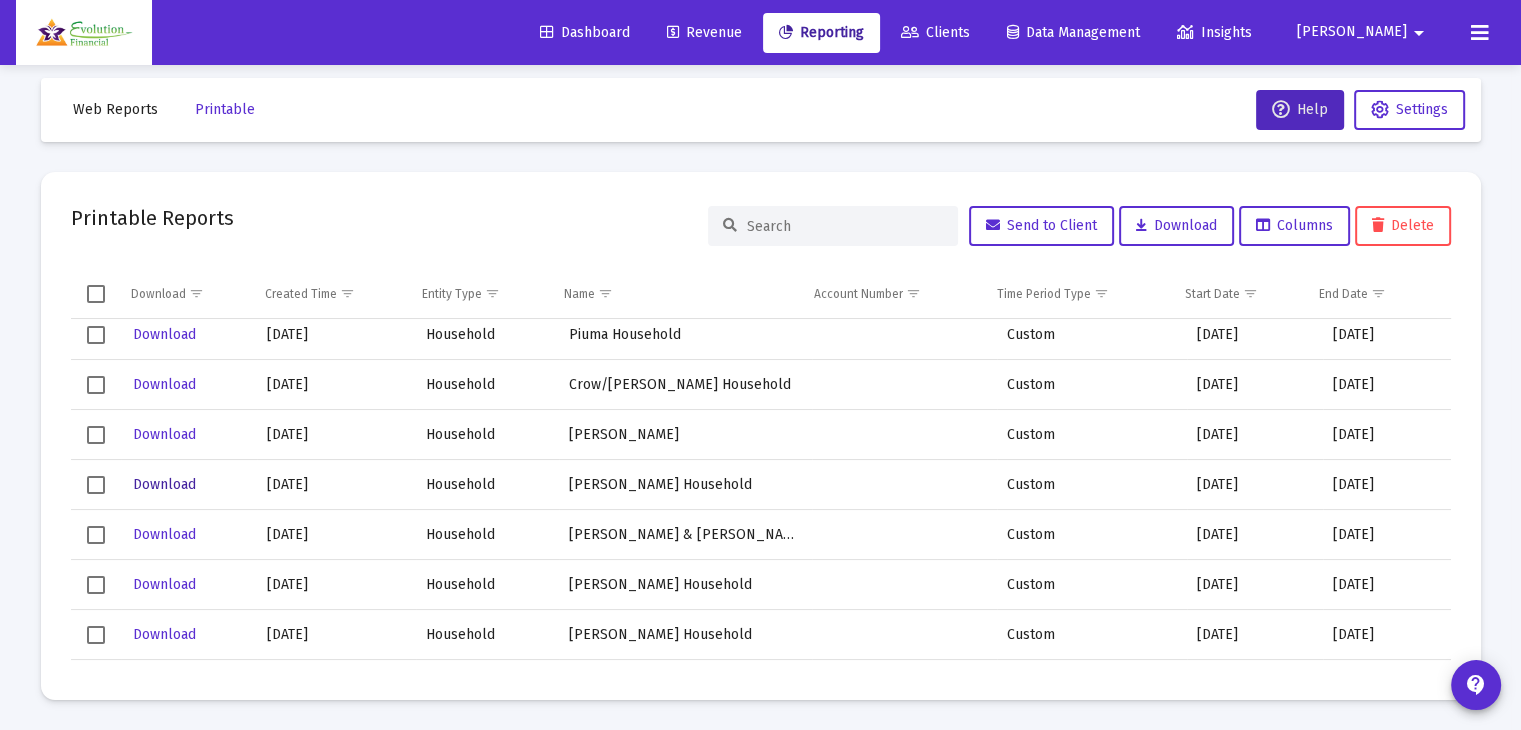 click on "Download" 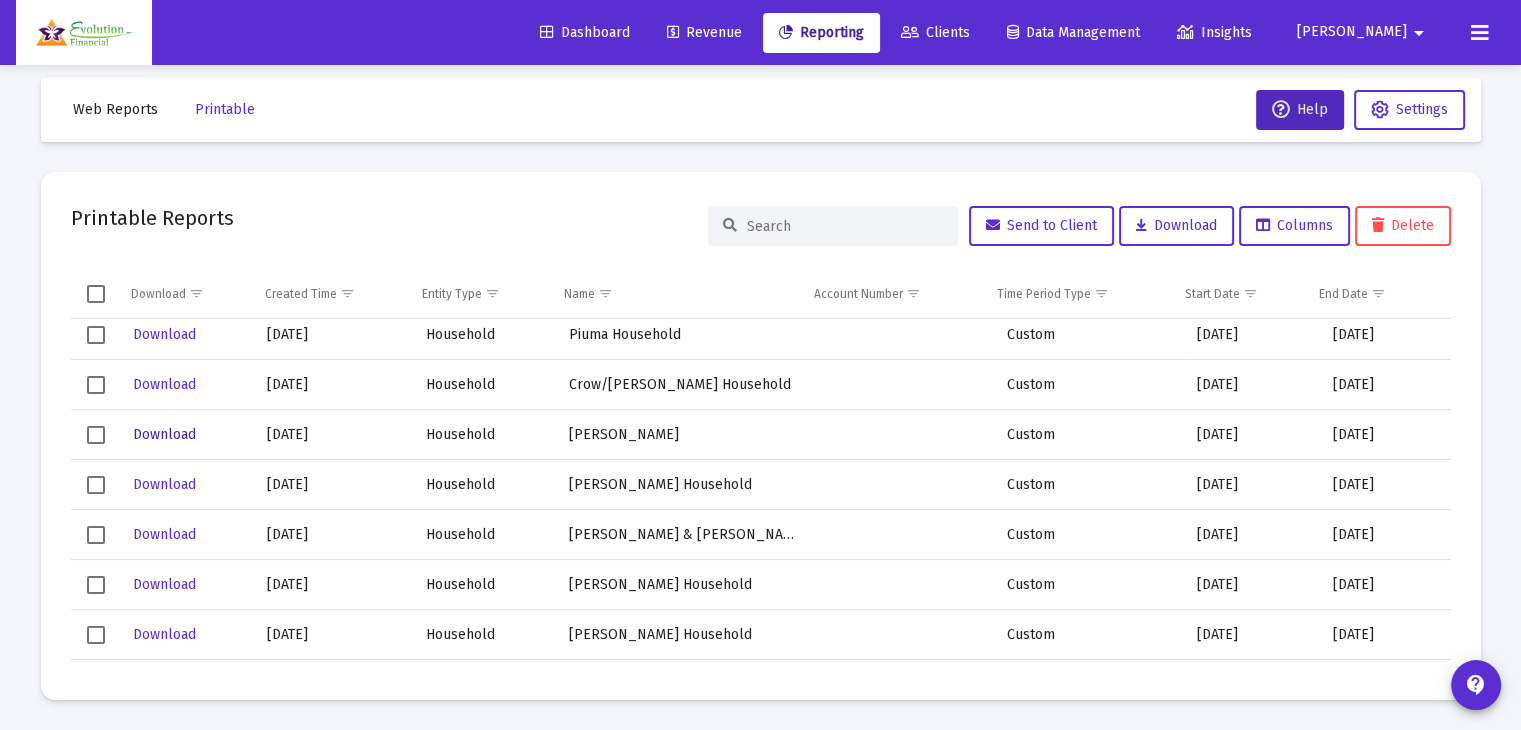 click on "Download" 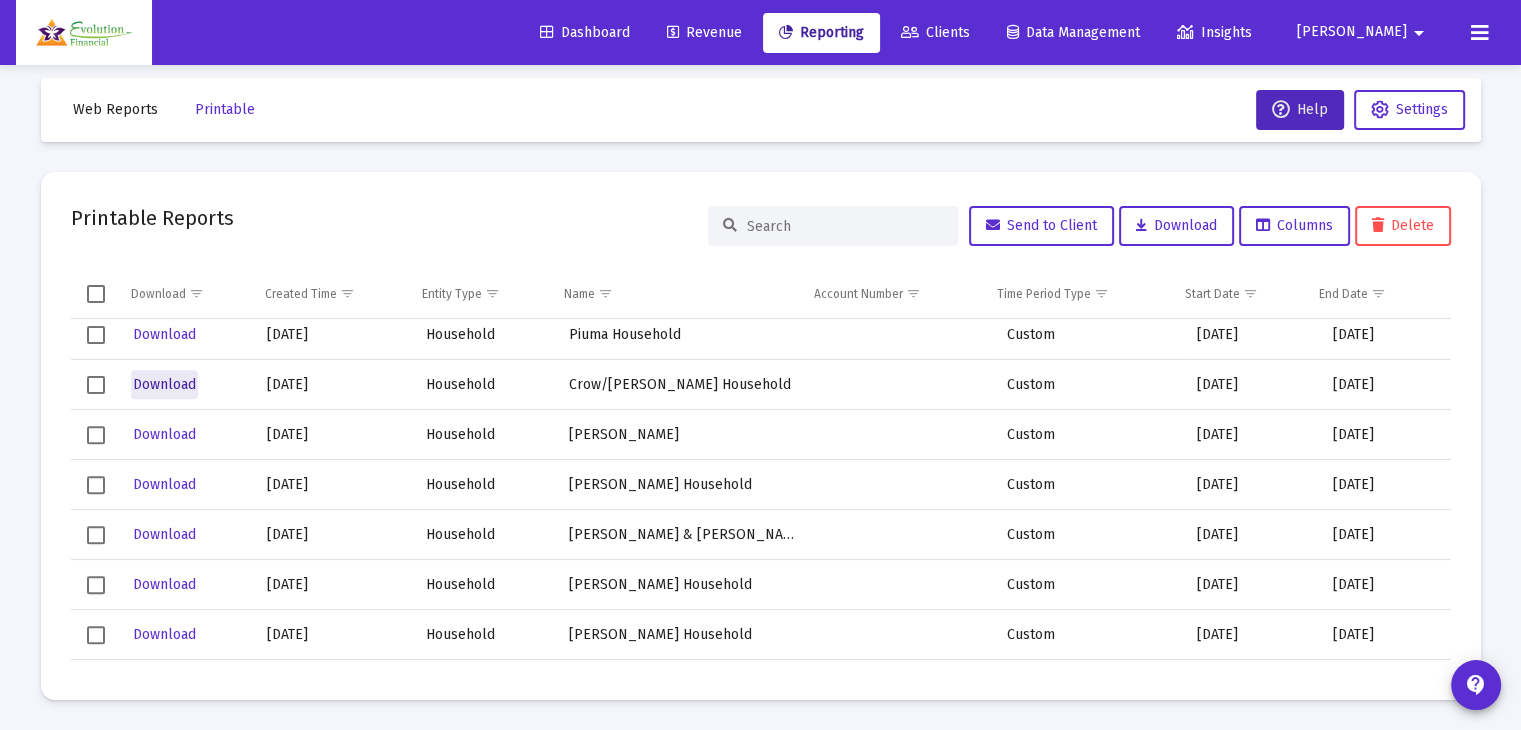 click on "Download" 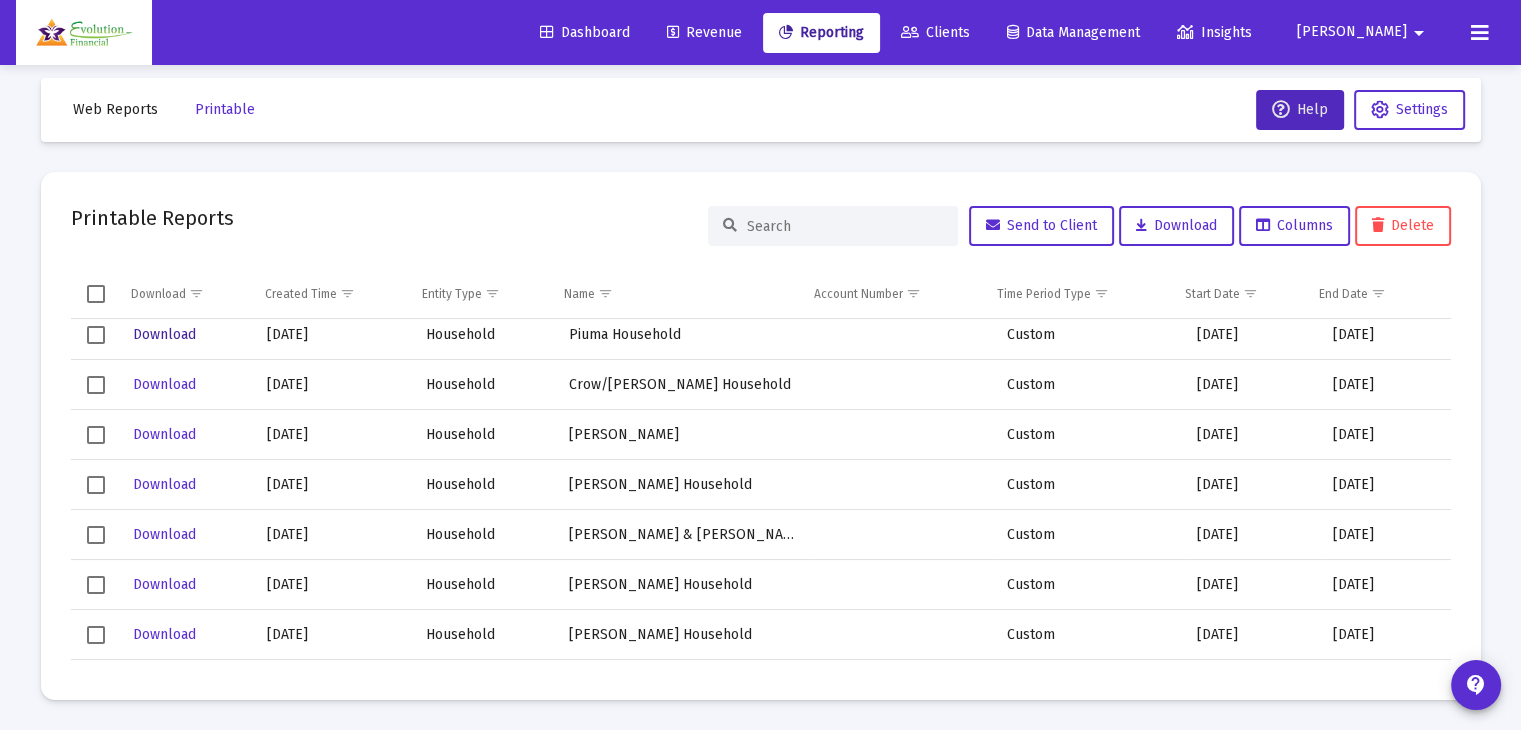 click on "Download" 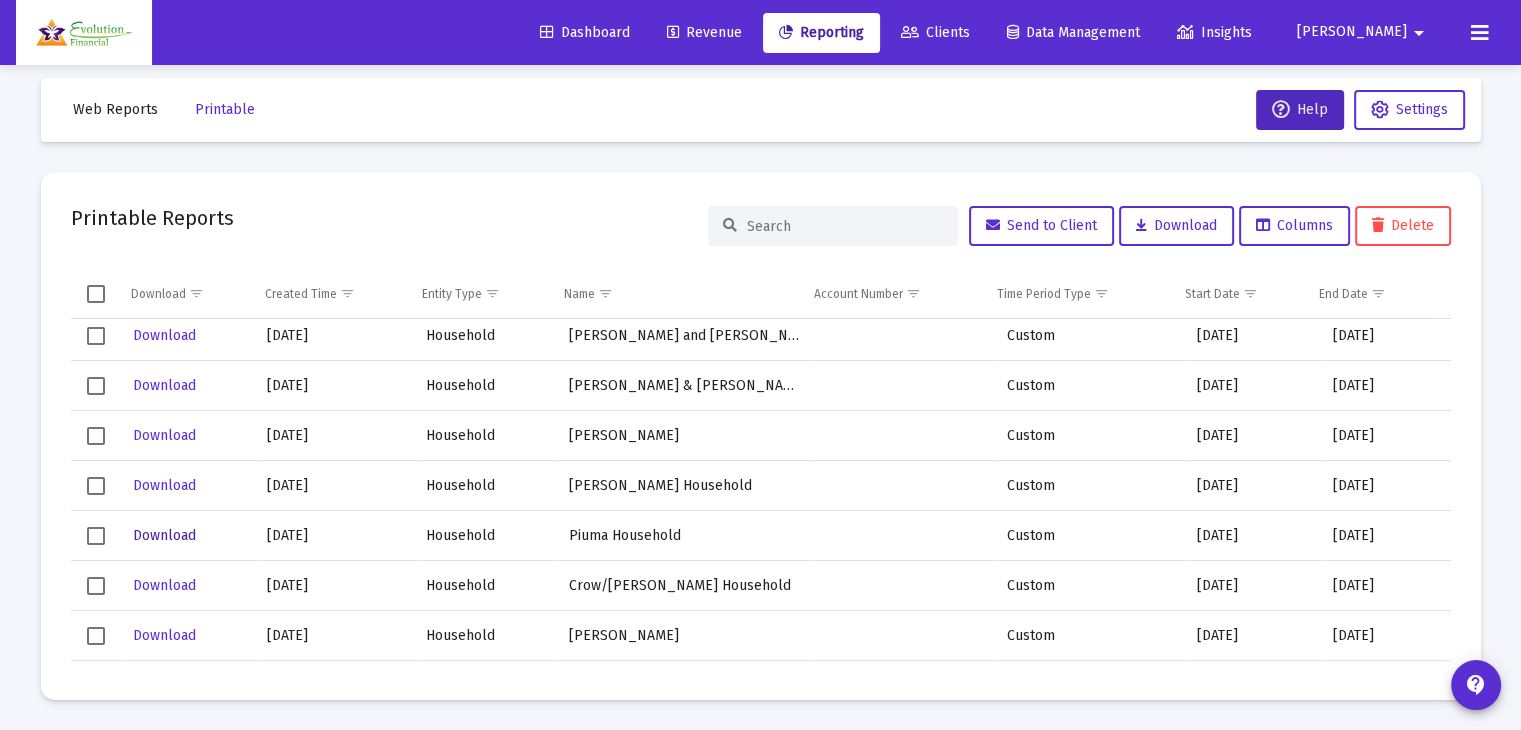 scroll, scrollTop: 1700, scrollLeft: 0, axis: vertical 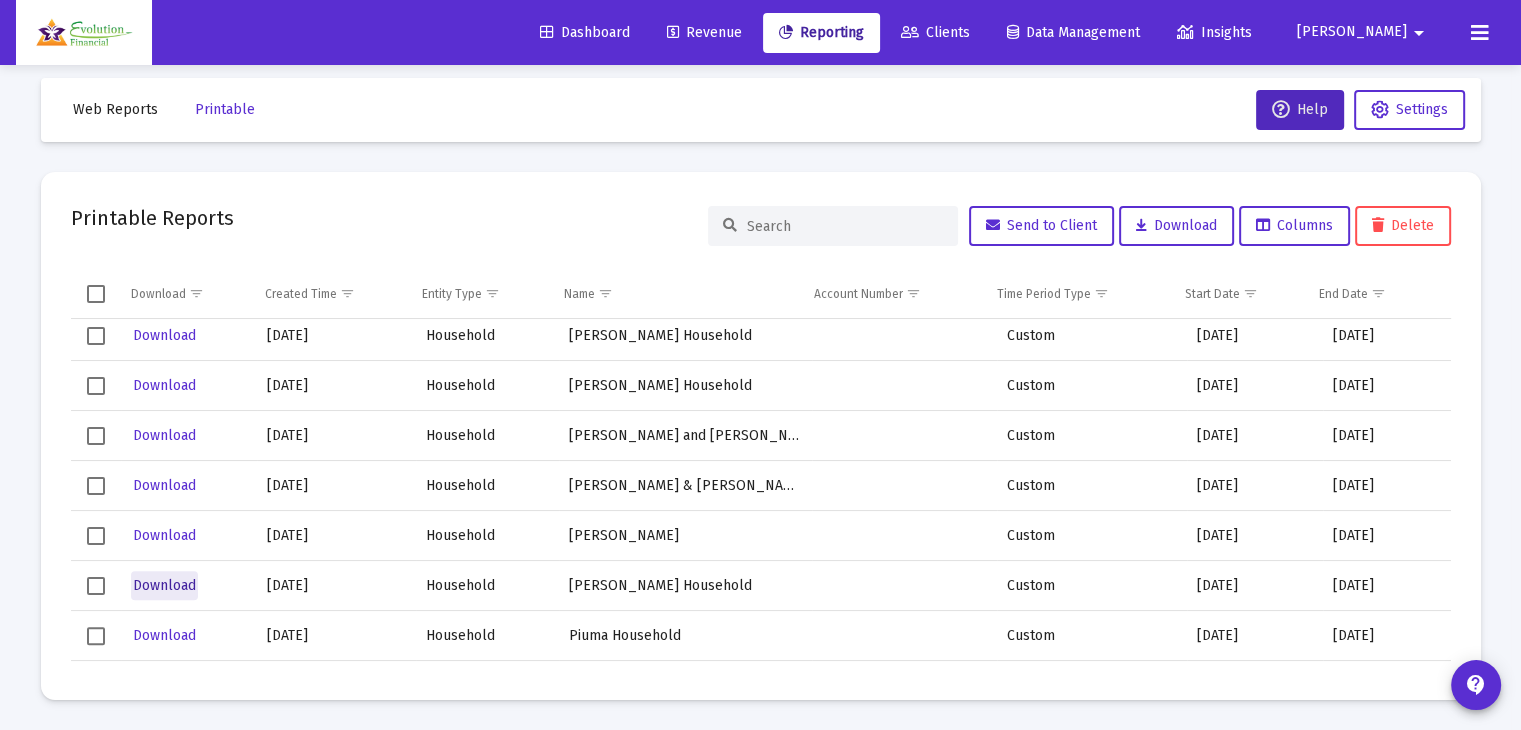 click on "Download" 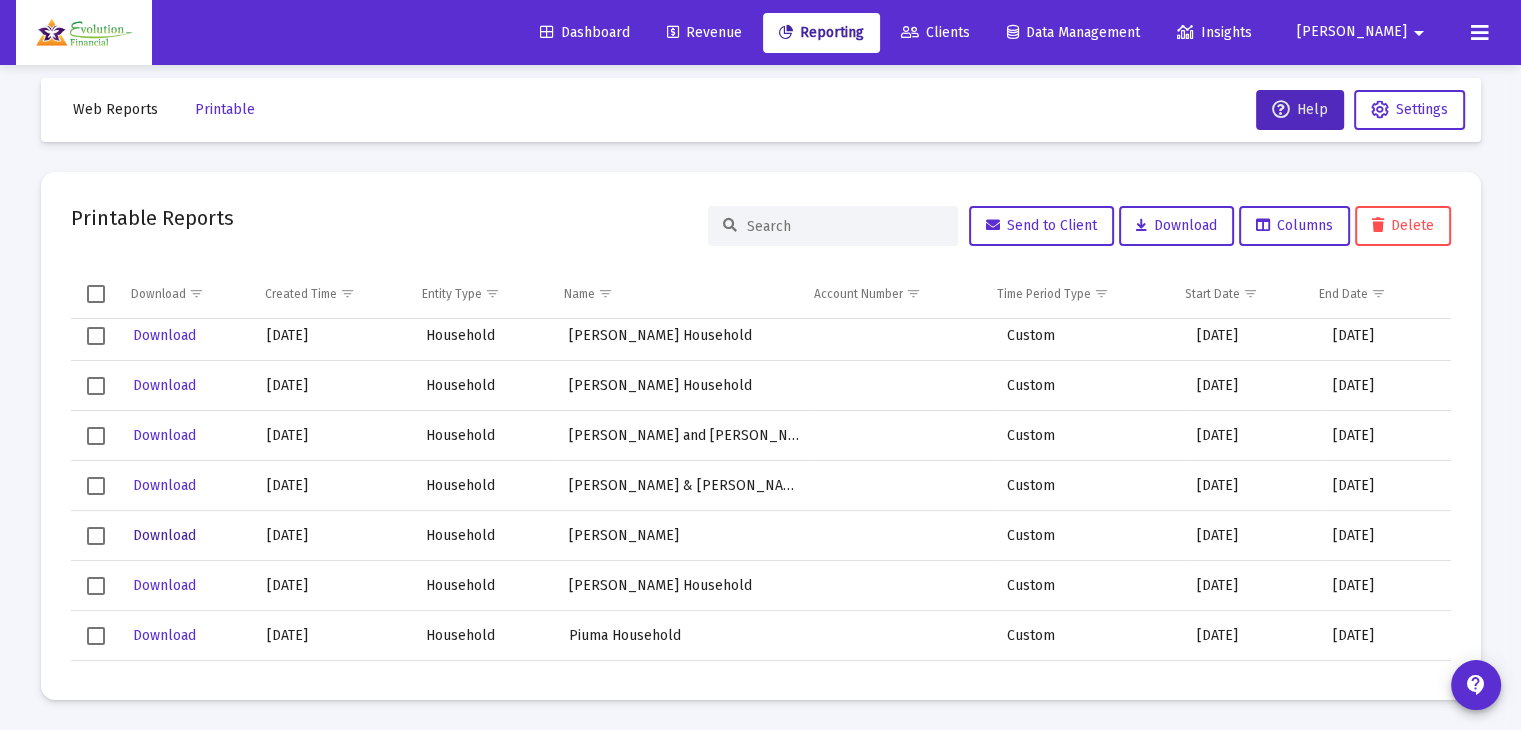 click on "Download" 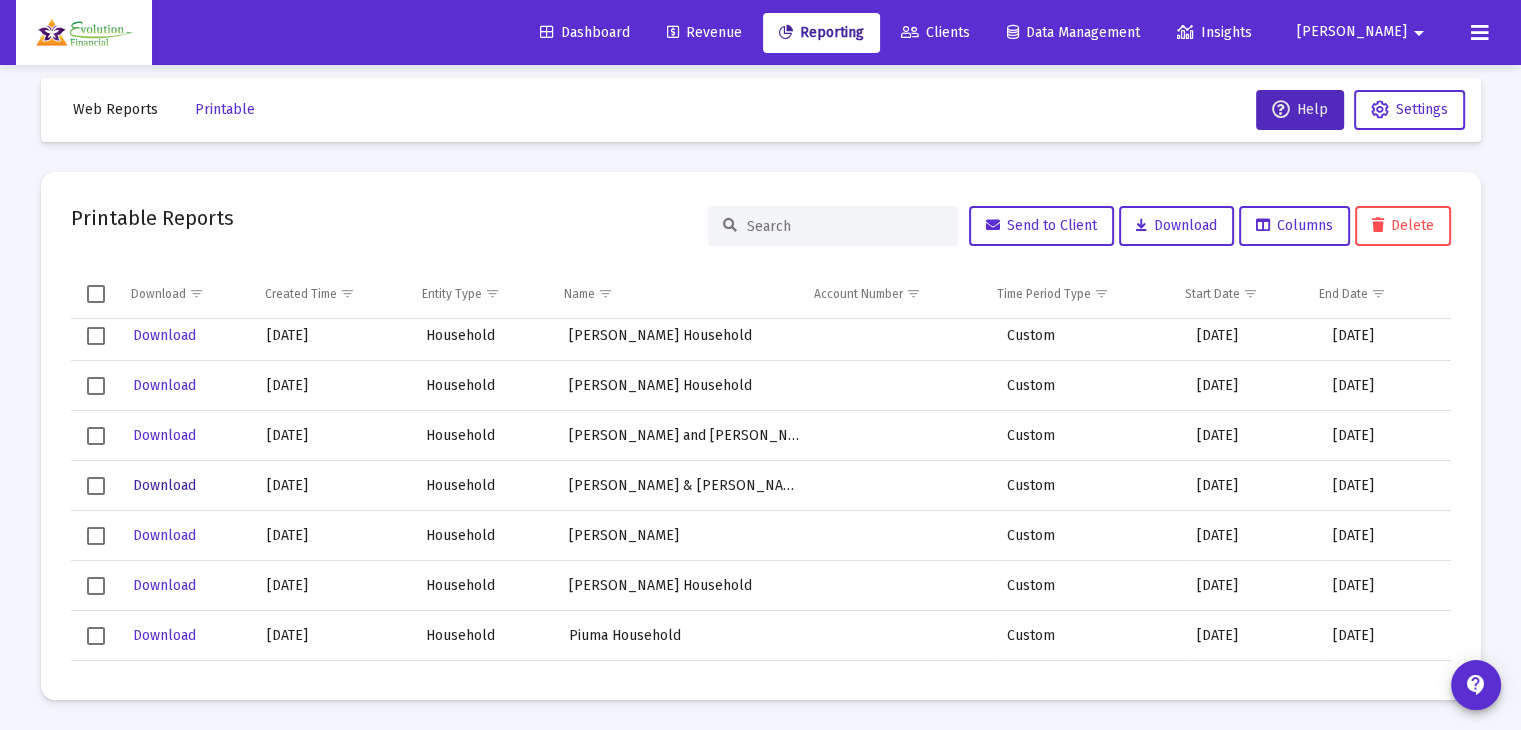 click on "Download" 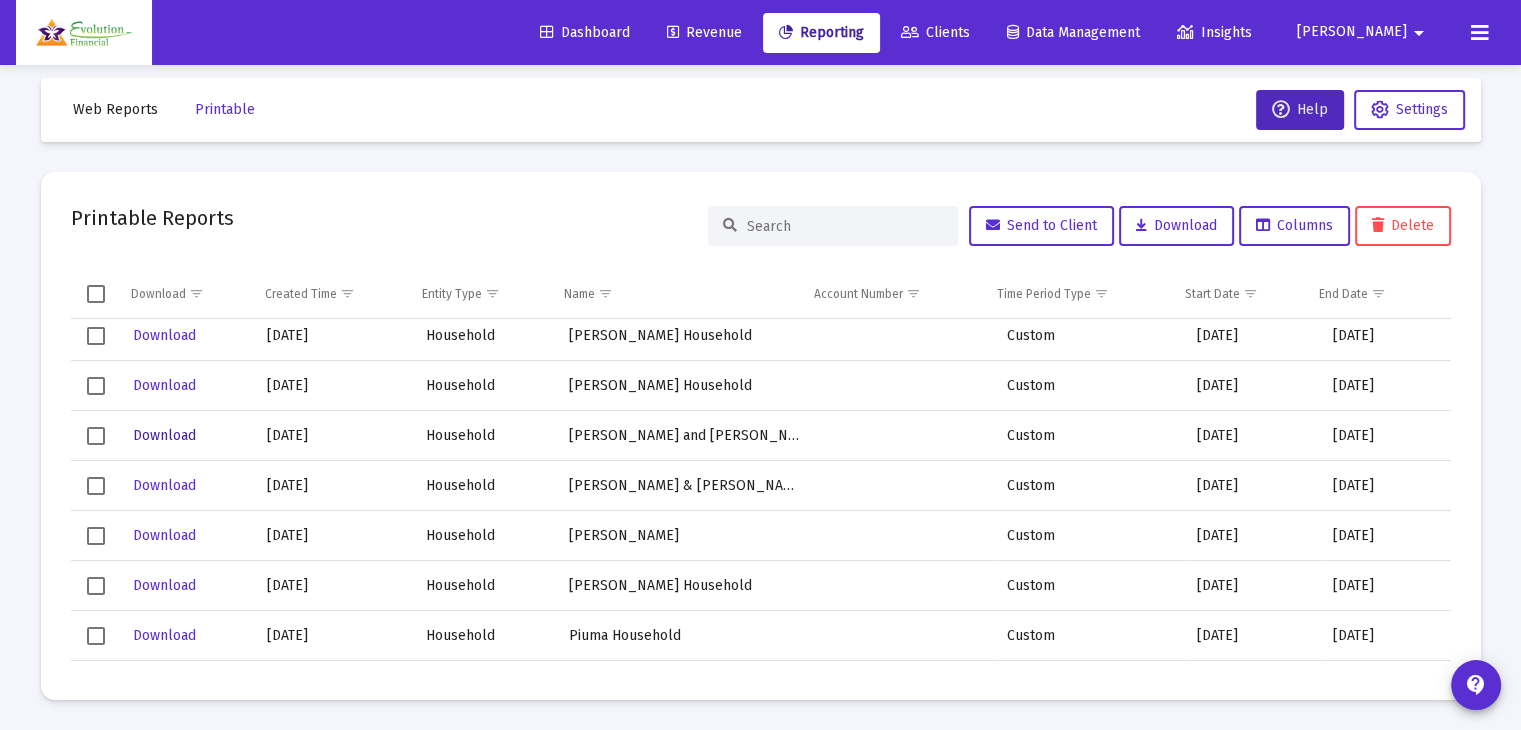 click on "Download" 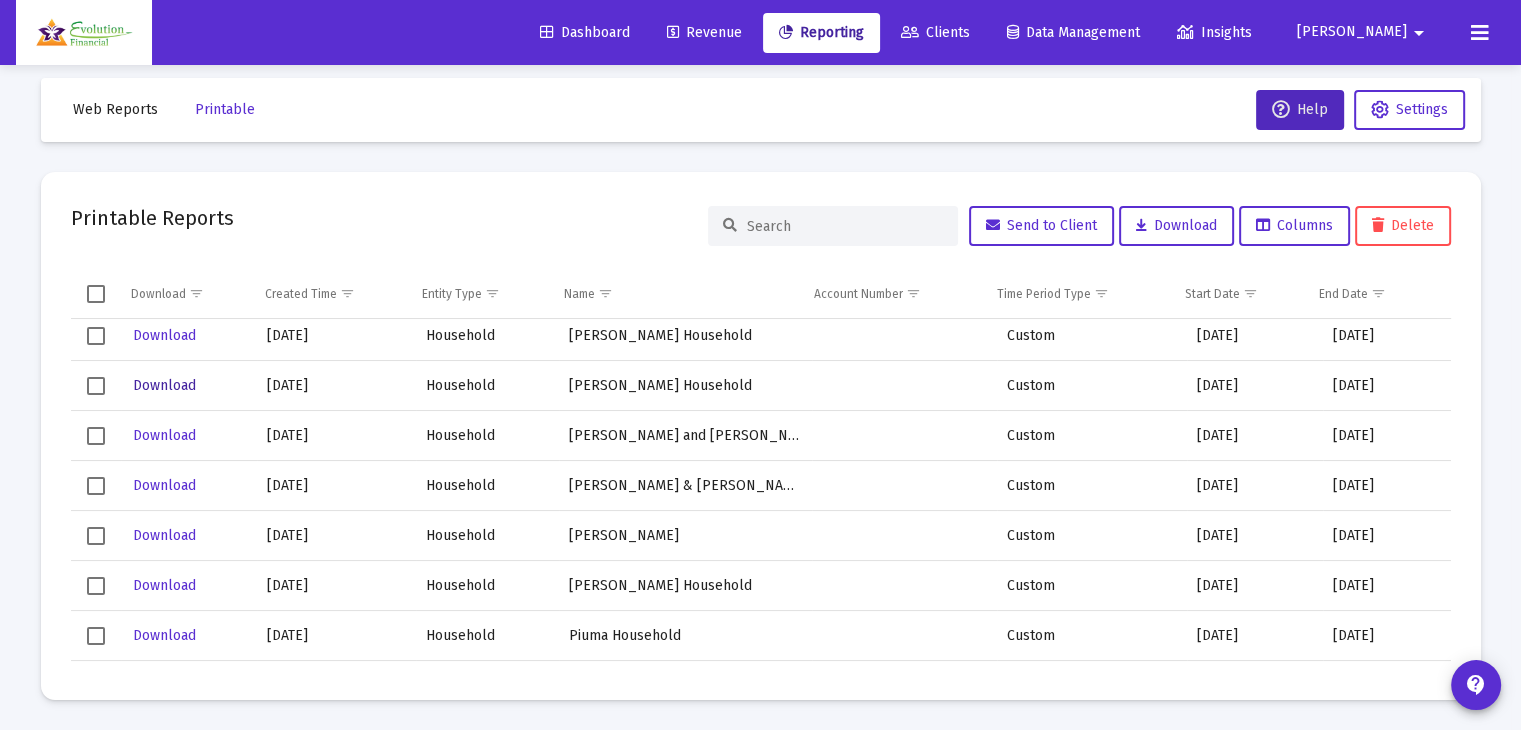 click on "Download" 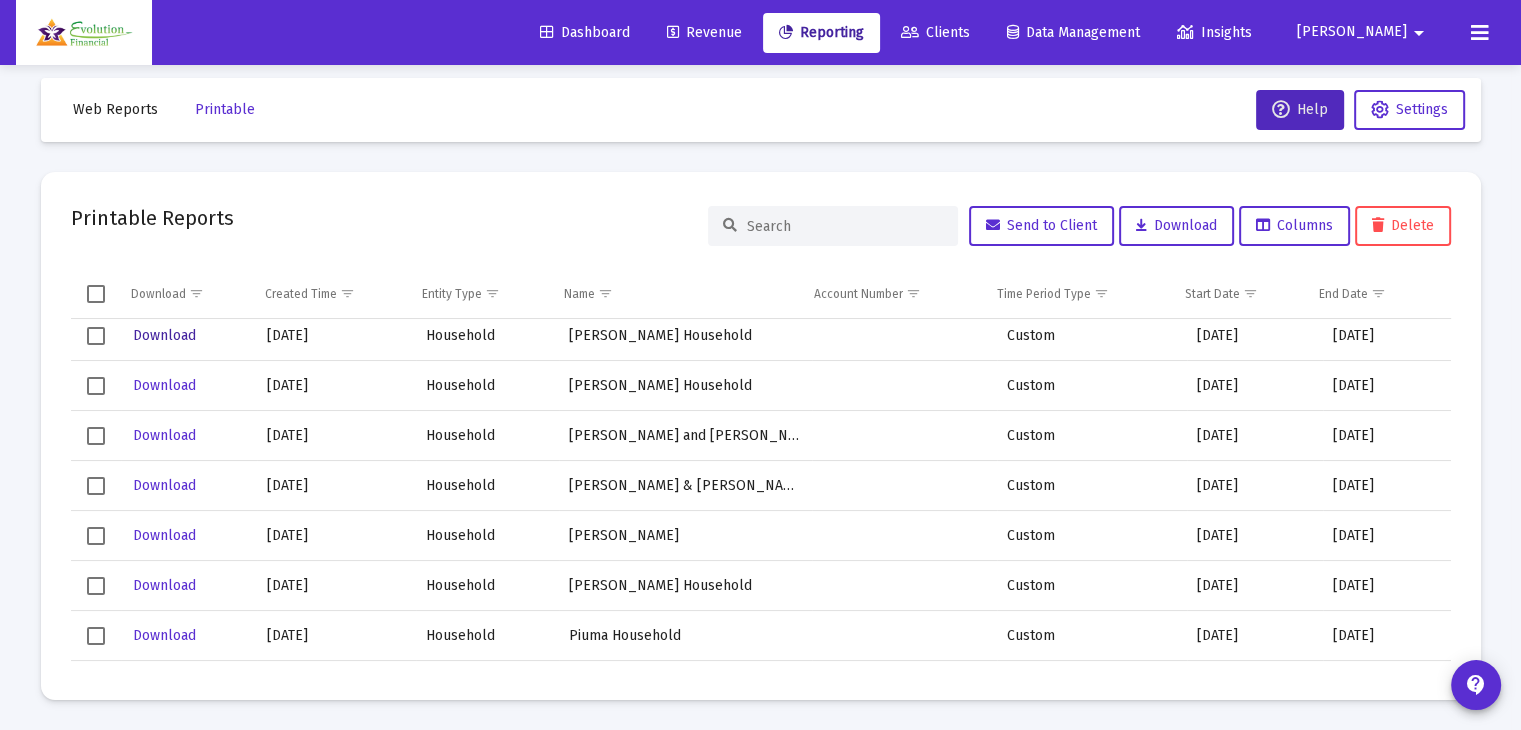 click on "Download" 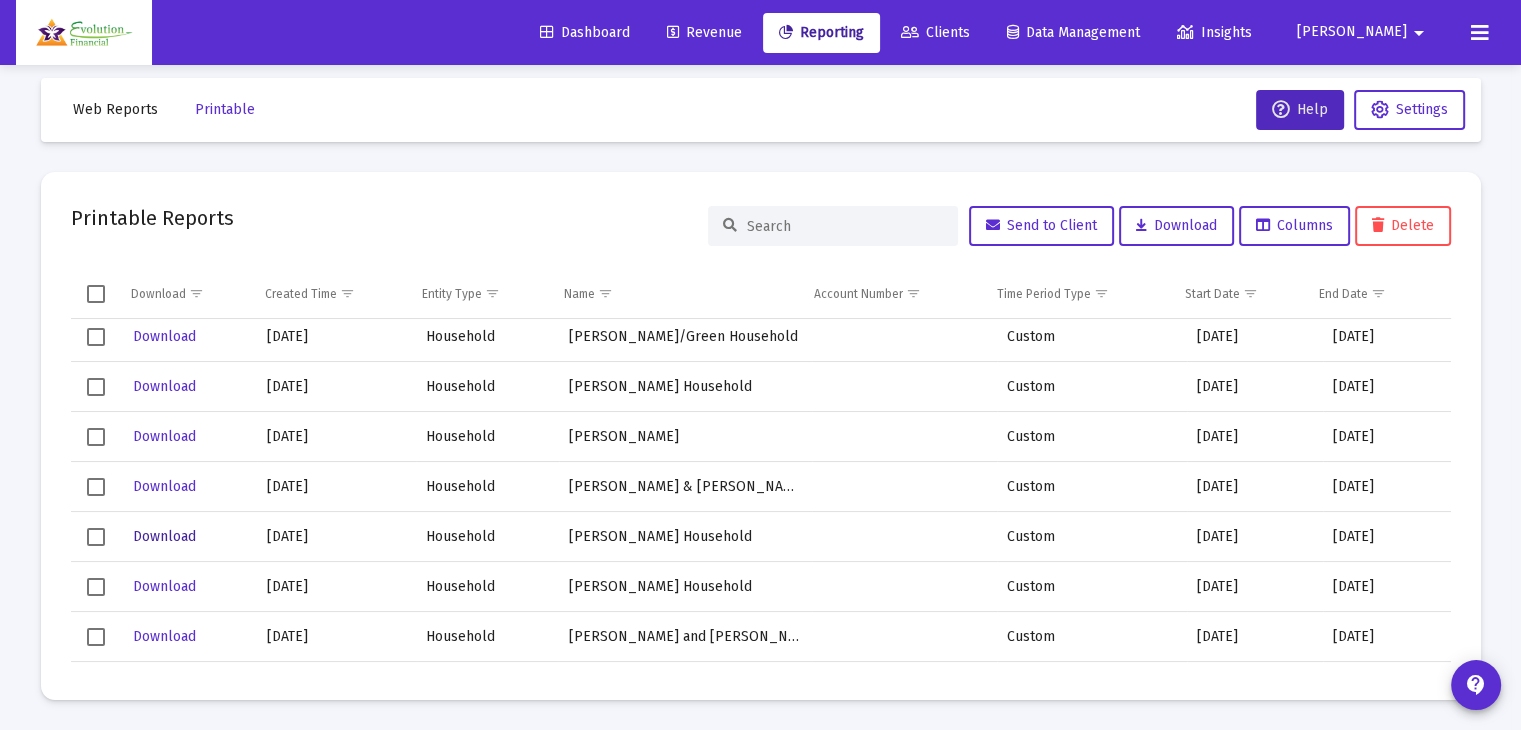 scroll, scrollTop: 1400, scrollLeft: 0, axis: vertical 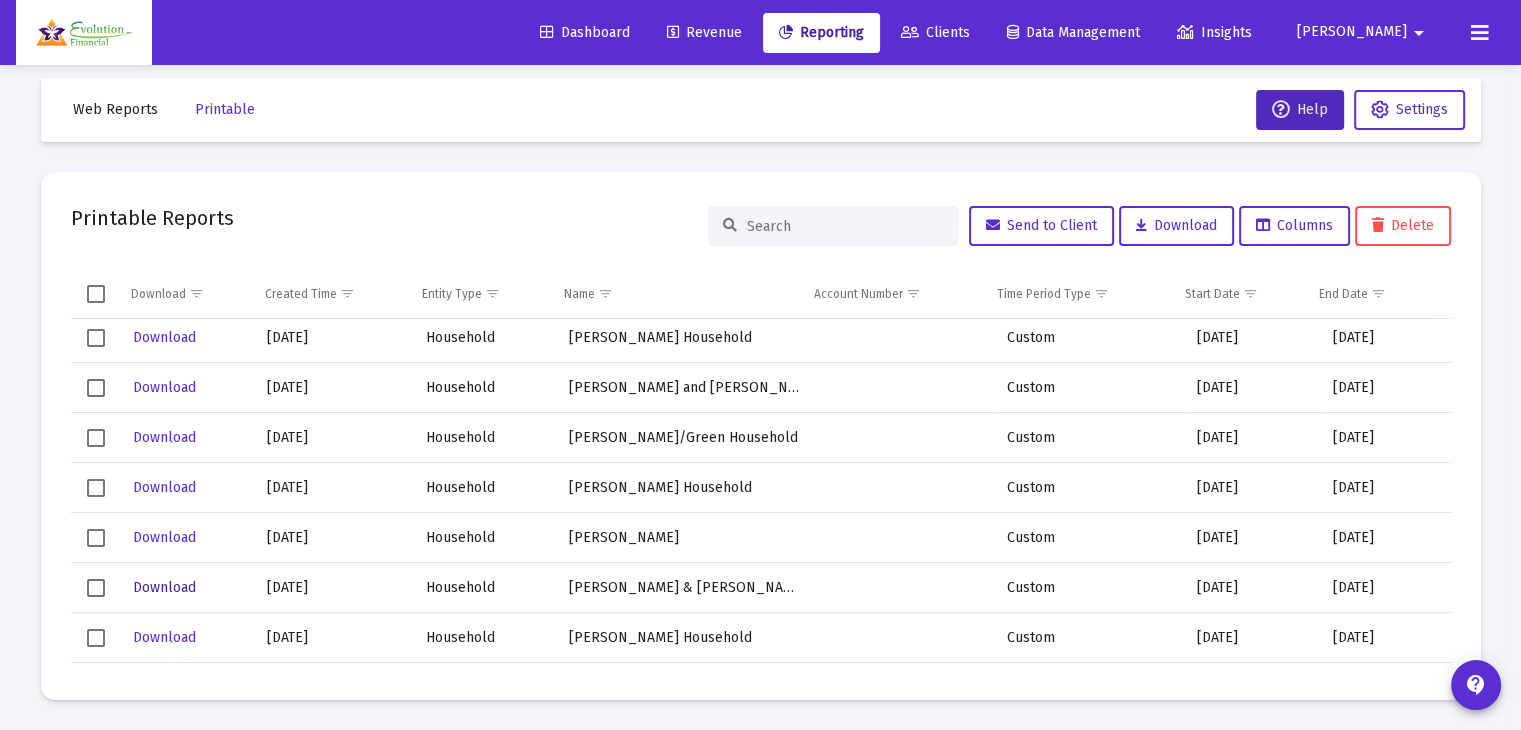 click on "Download" 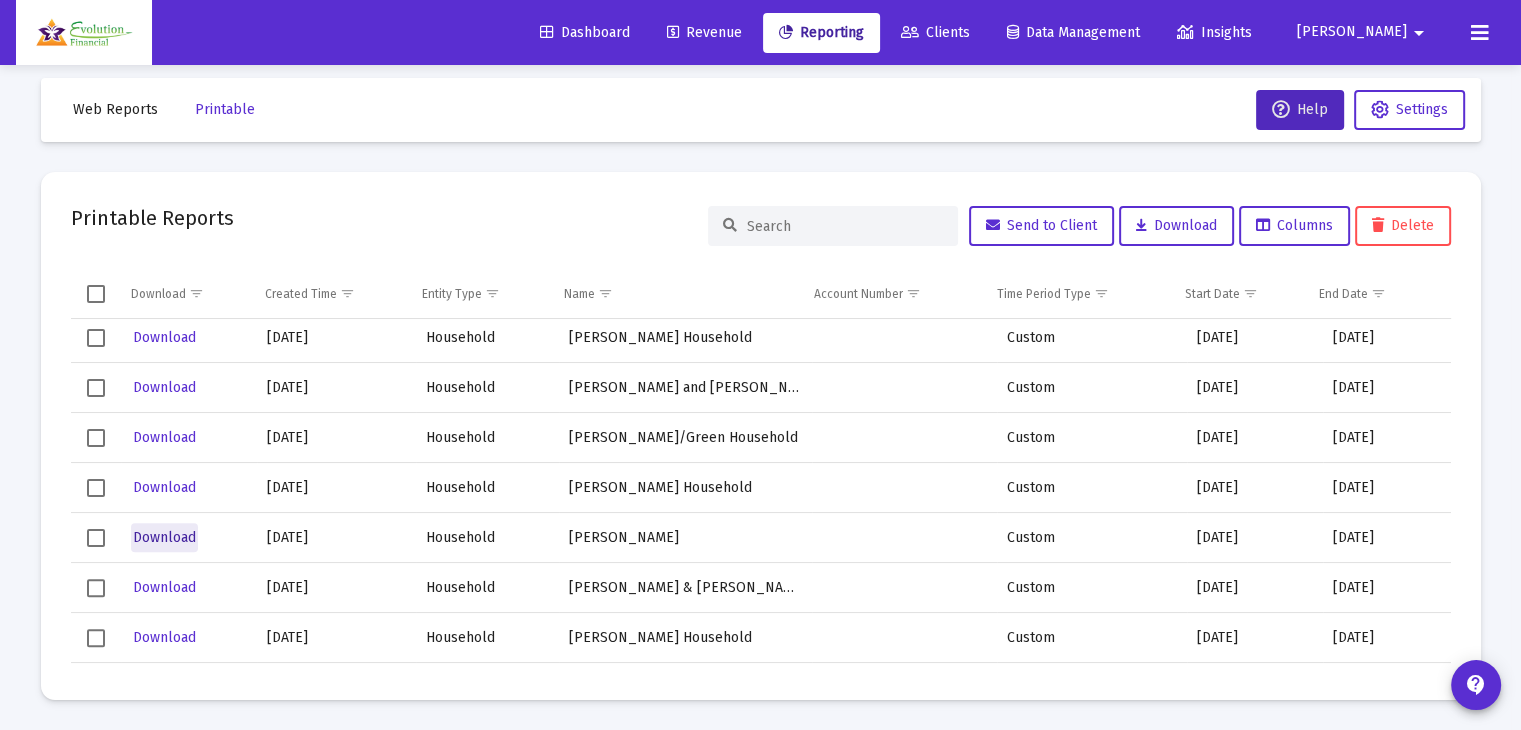 click on "Download" 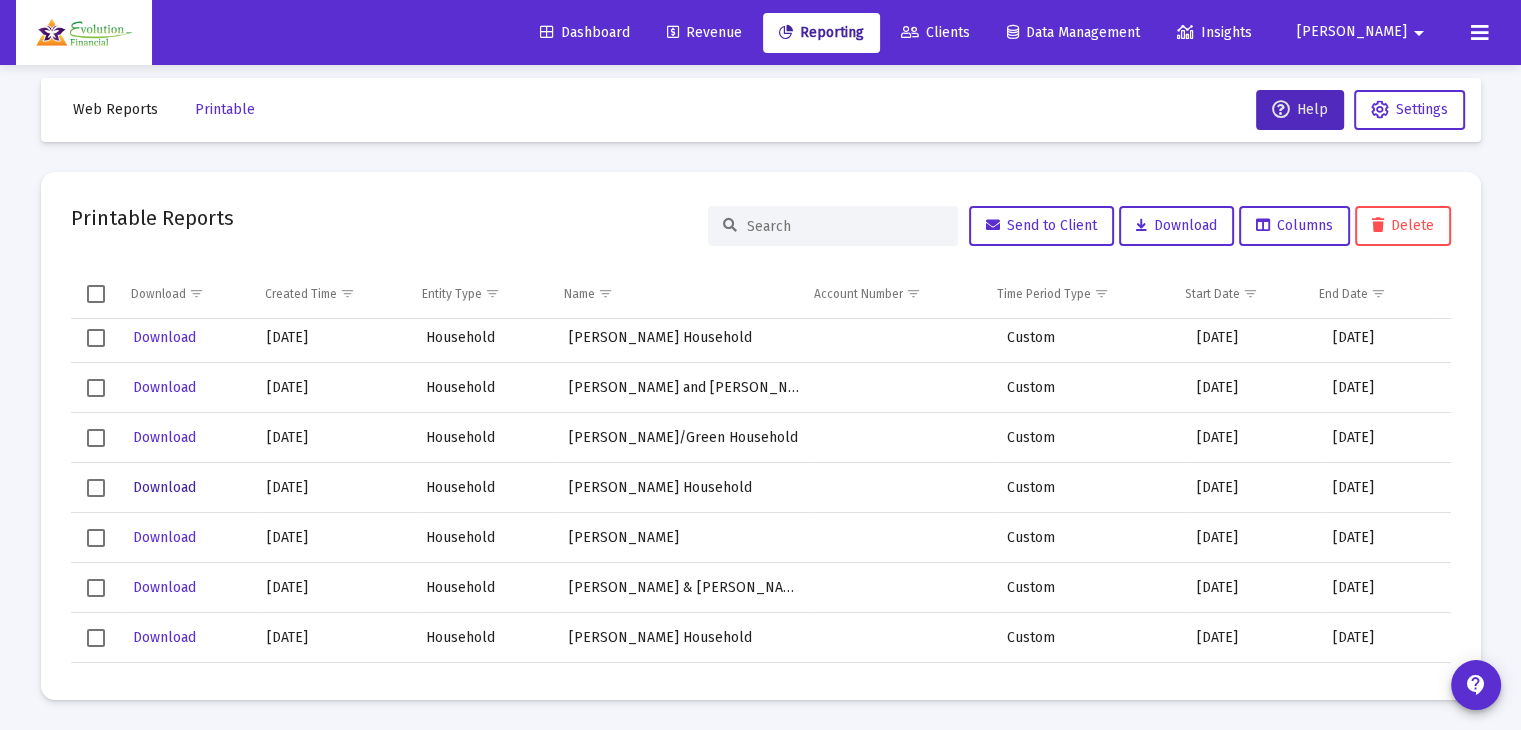 click on "Download" 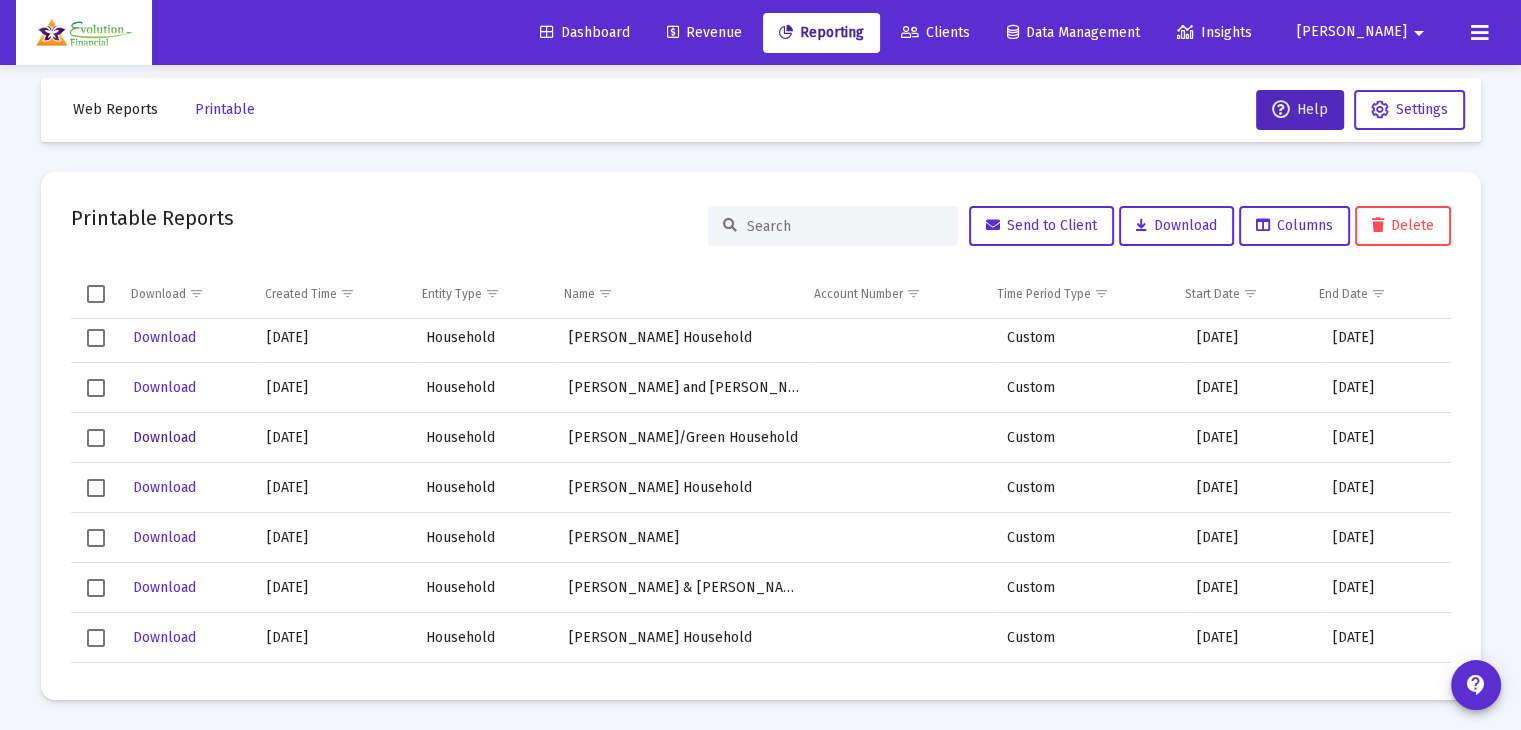 click on "Download" 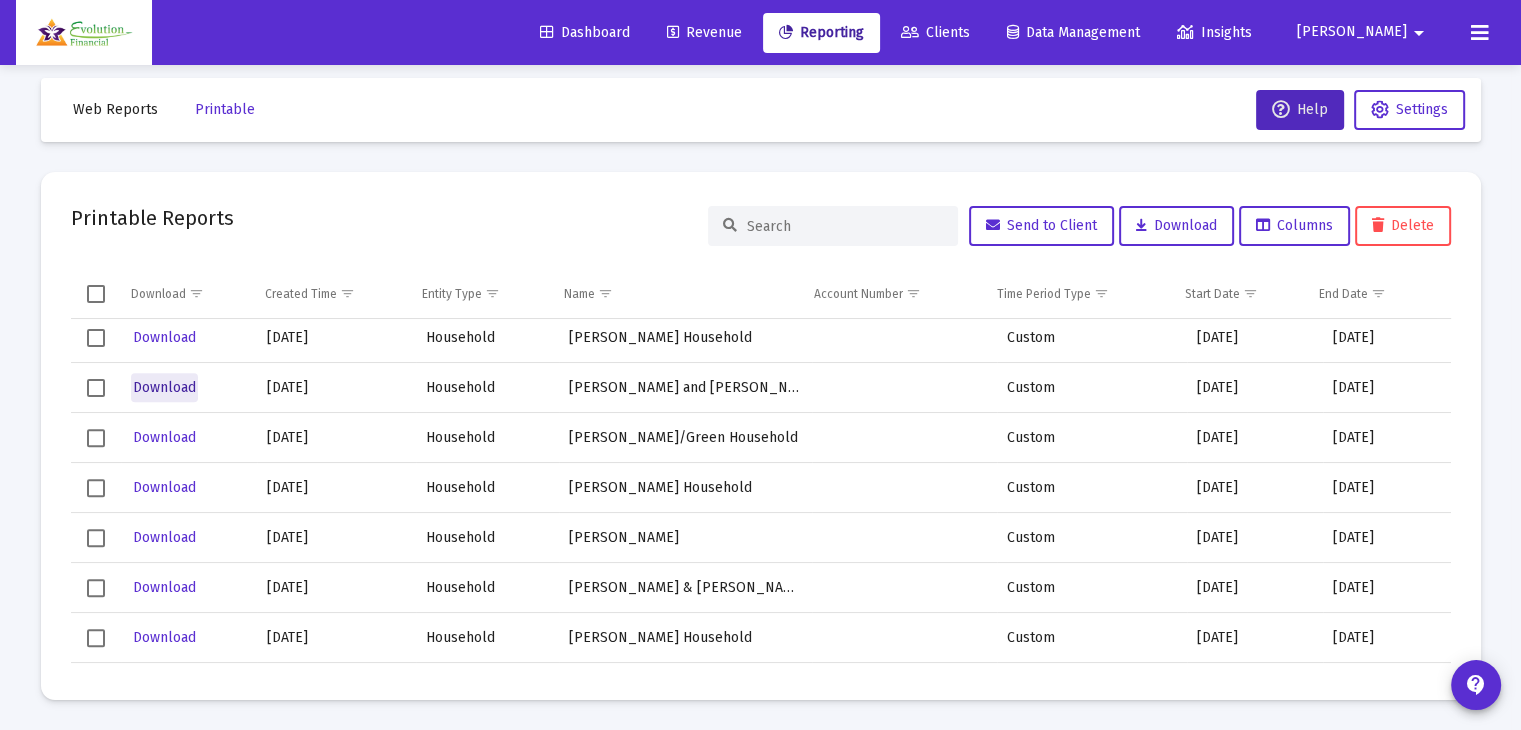 click on "Download" 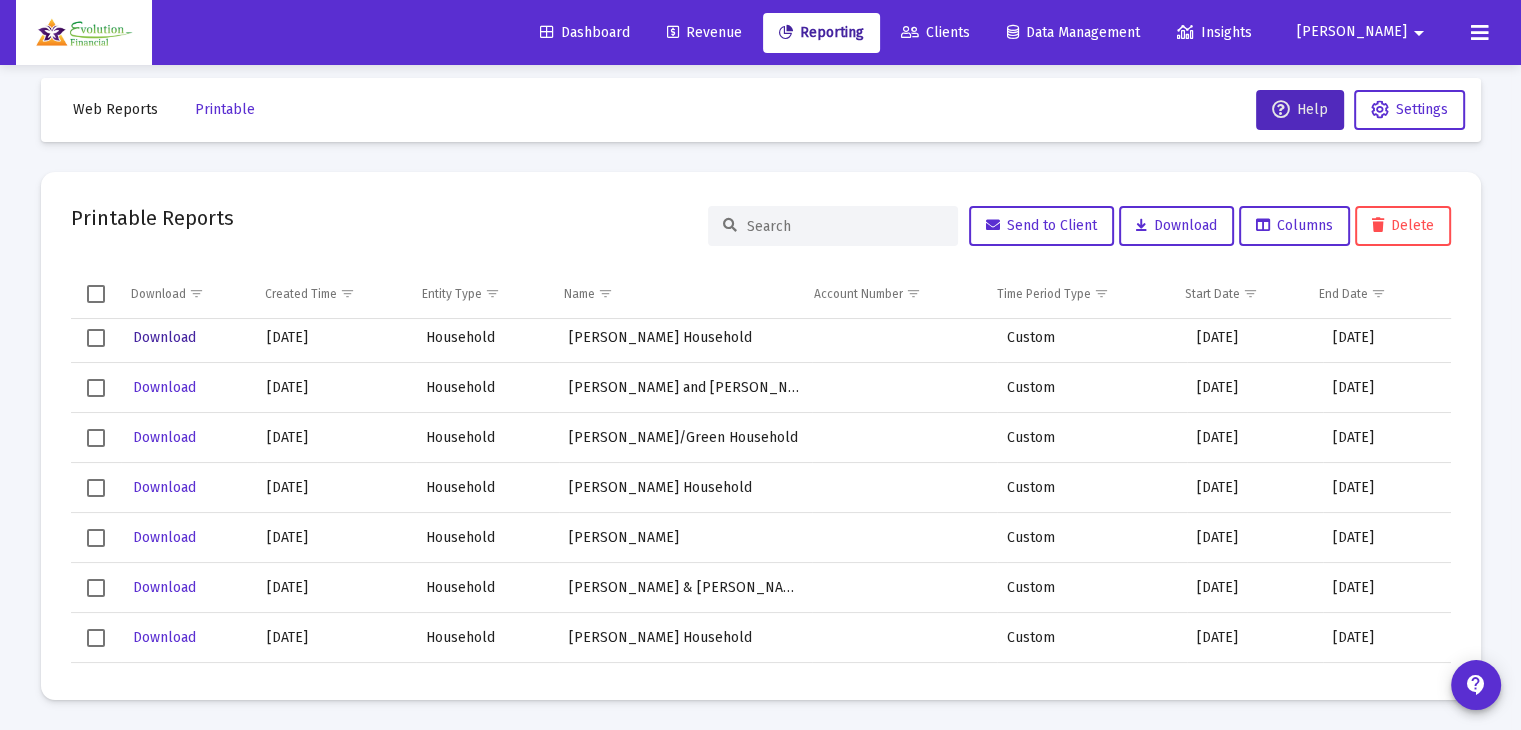 click on "Download" 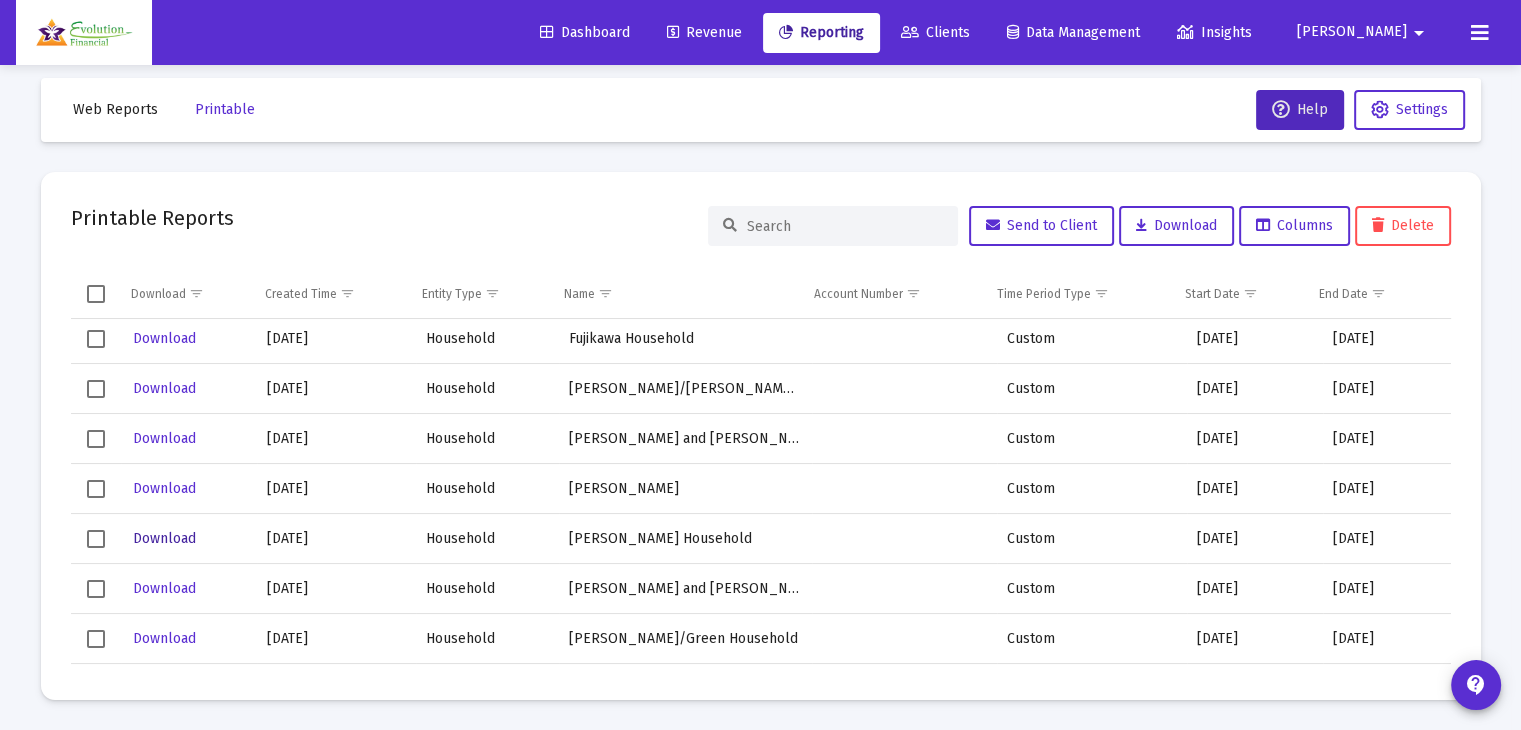 scroll, scrollTop: 1100, scrollLeft: 0, axis: vertical 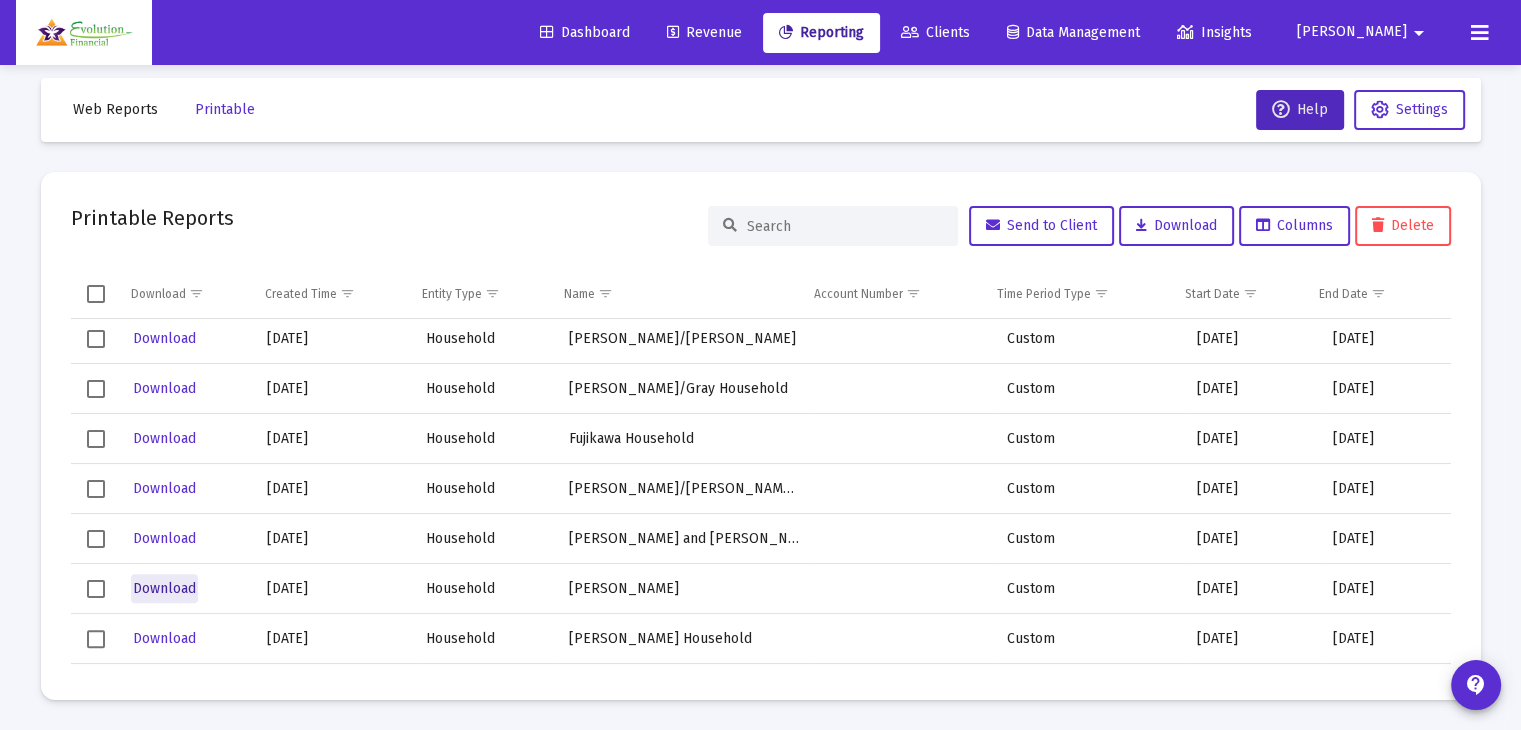 click on "Download" 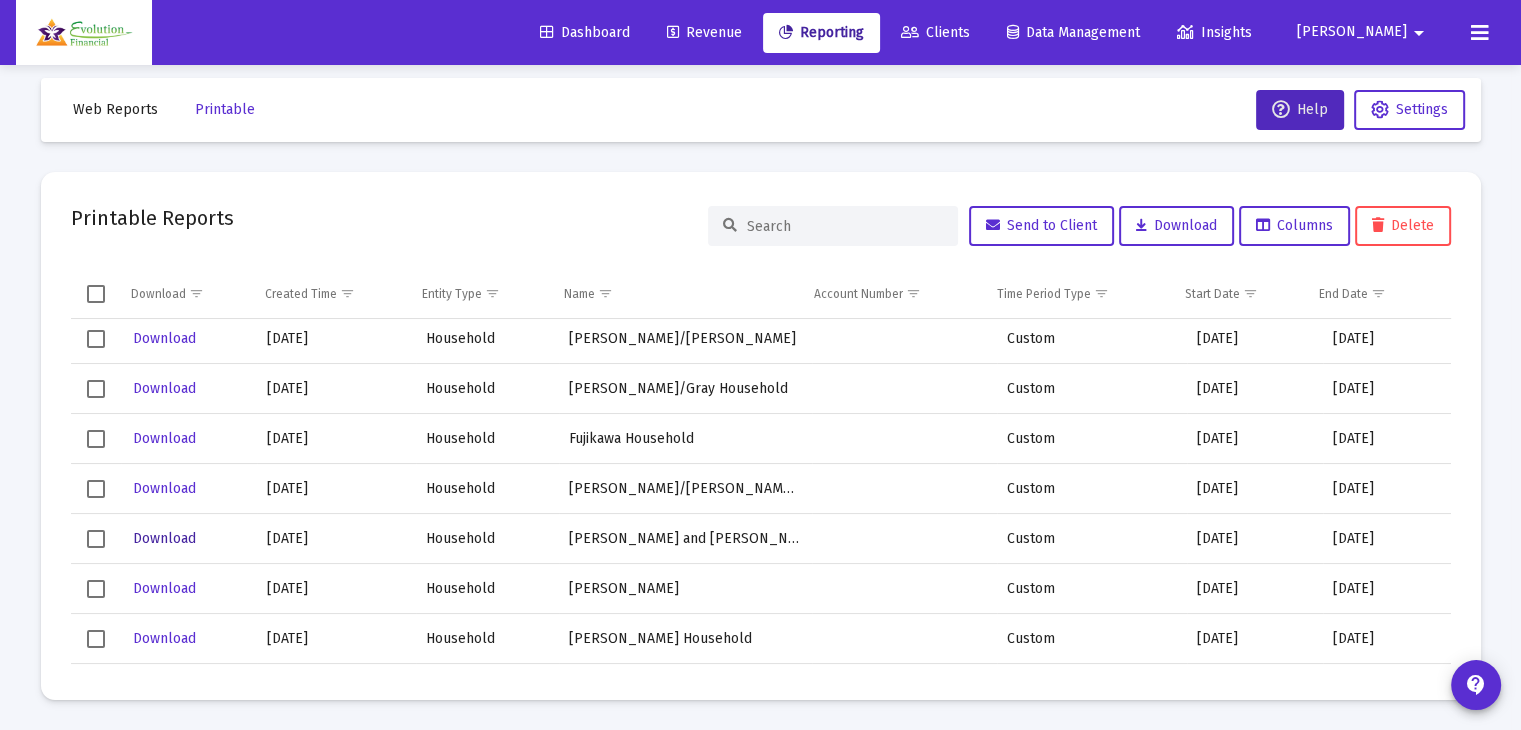 click on "Download" 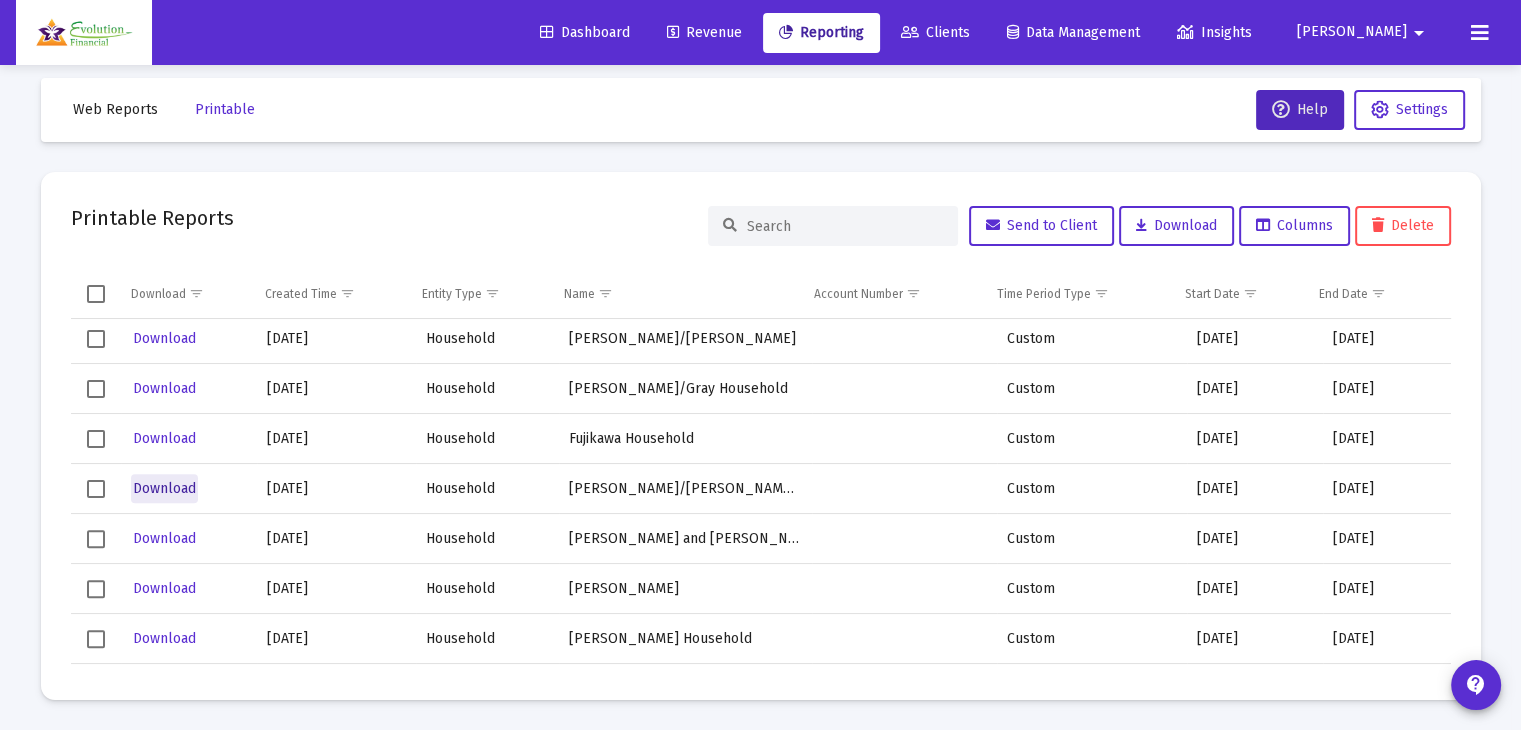 click on "Download" 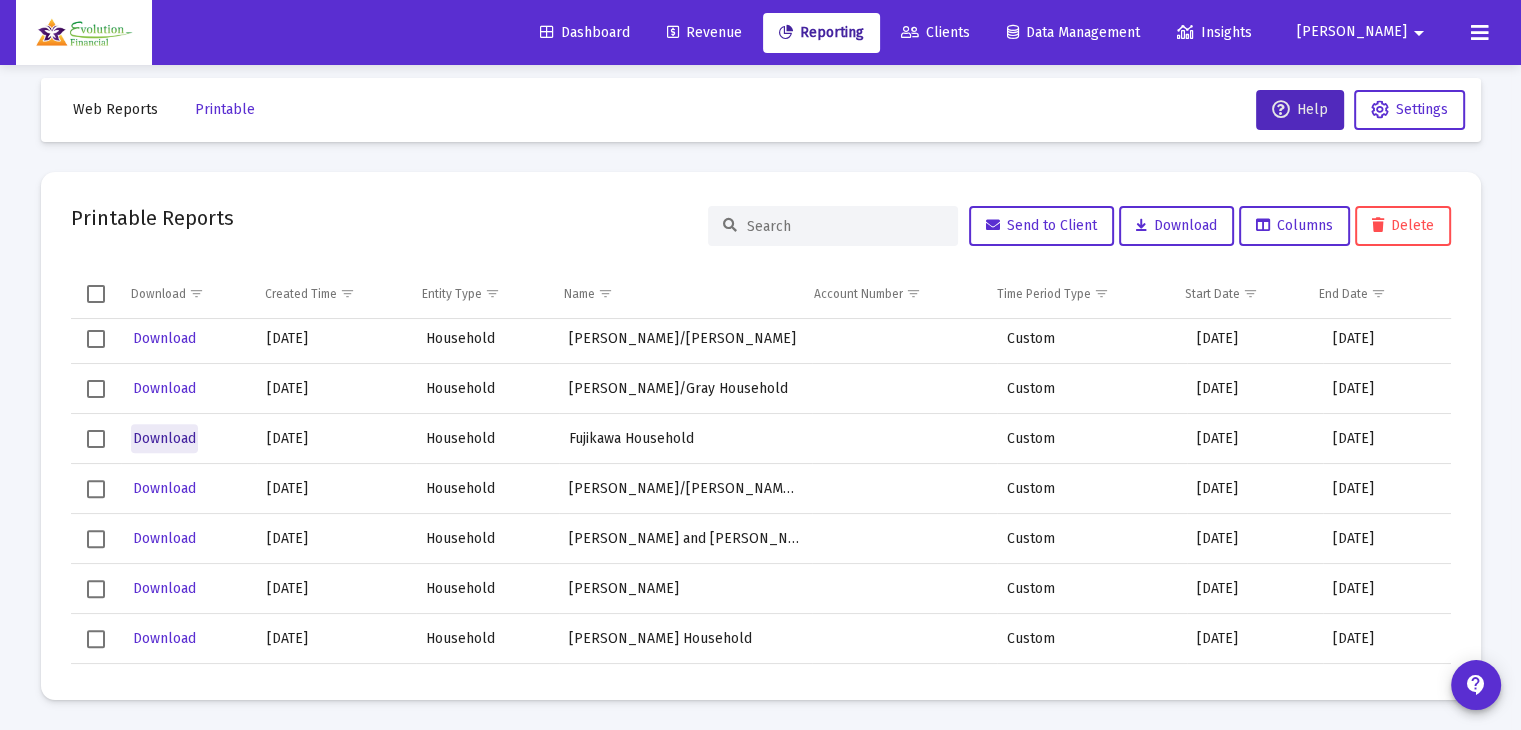 click on "Download" 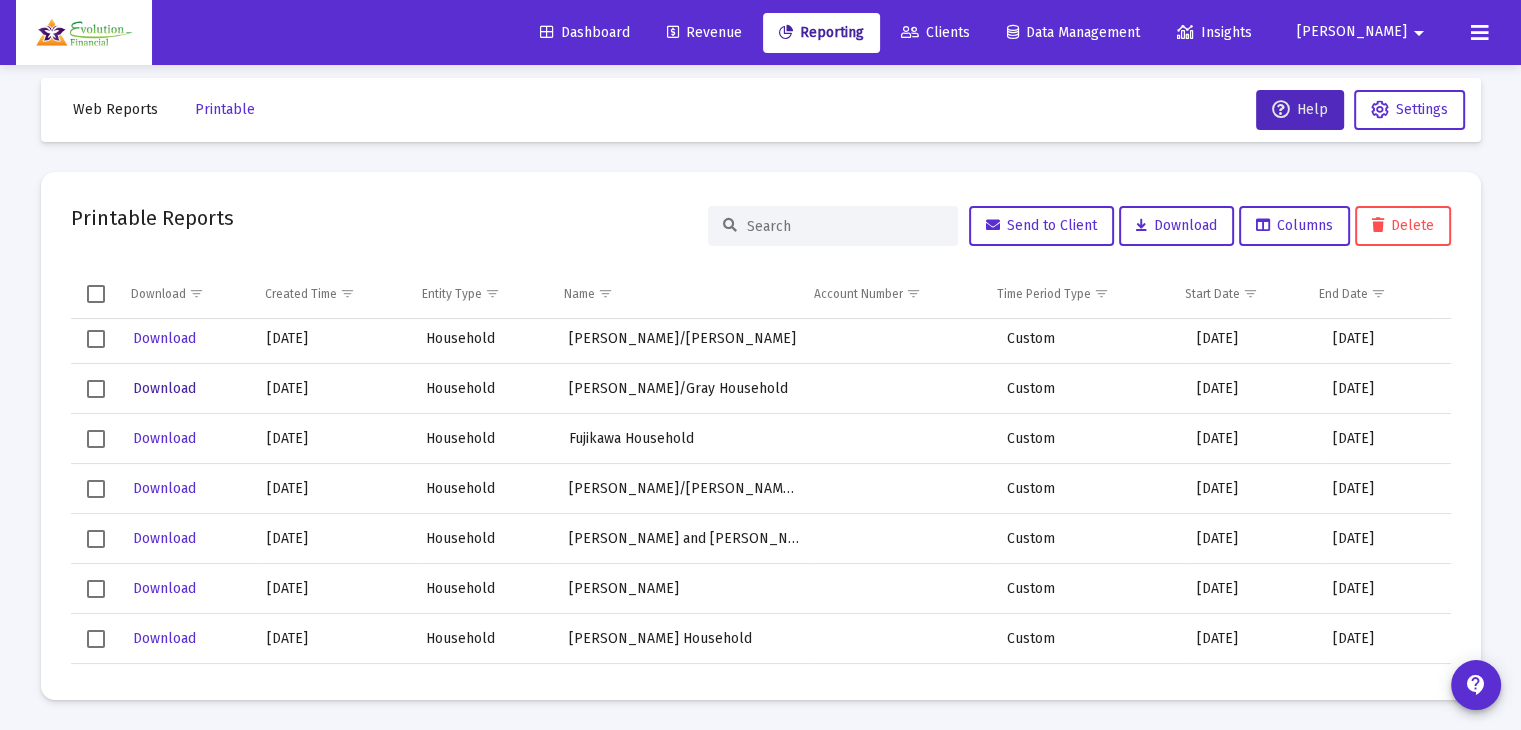 click on "Download" 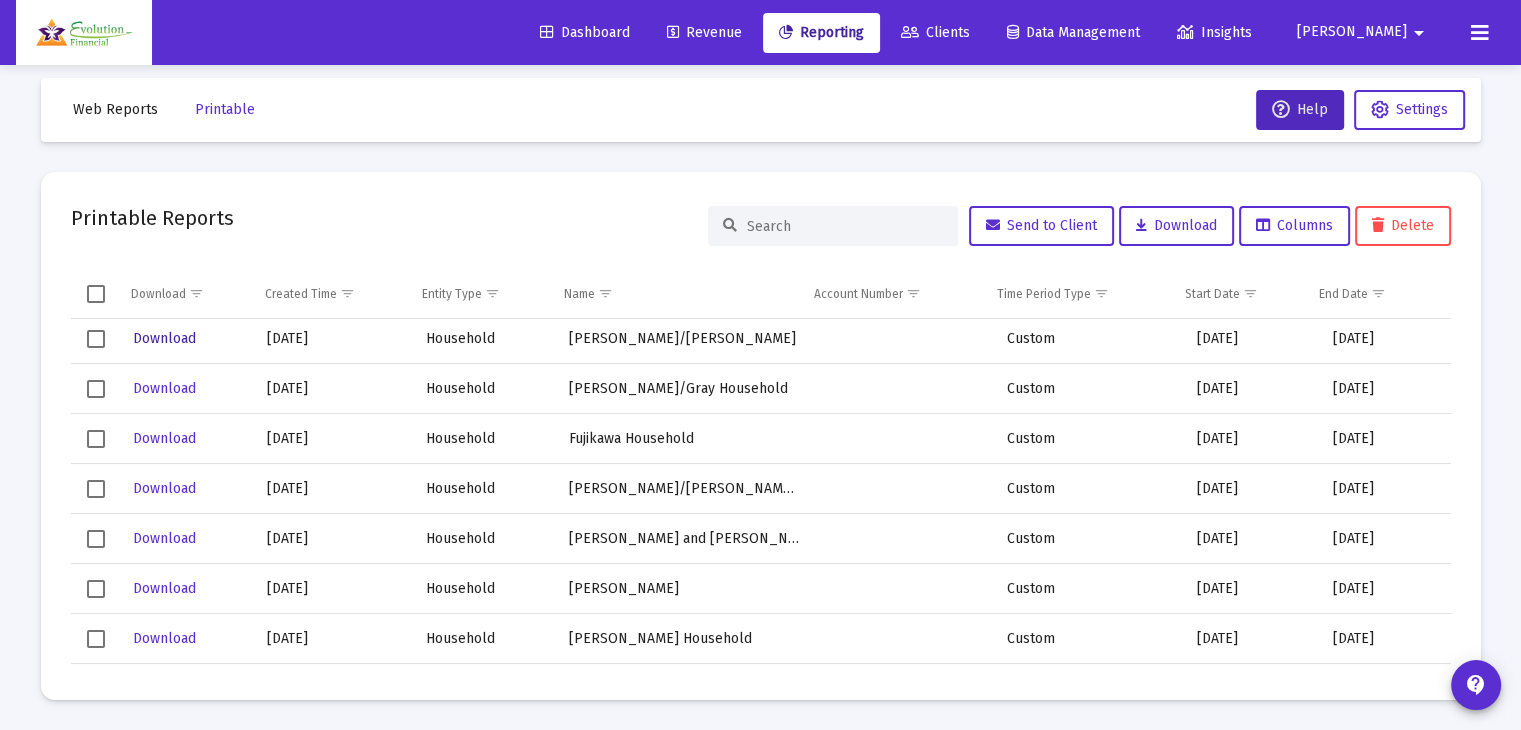 click on "Download" 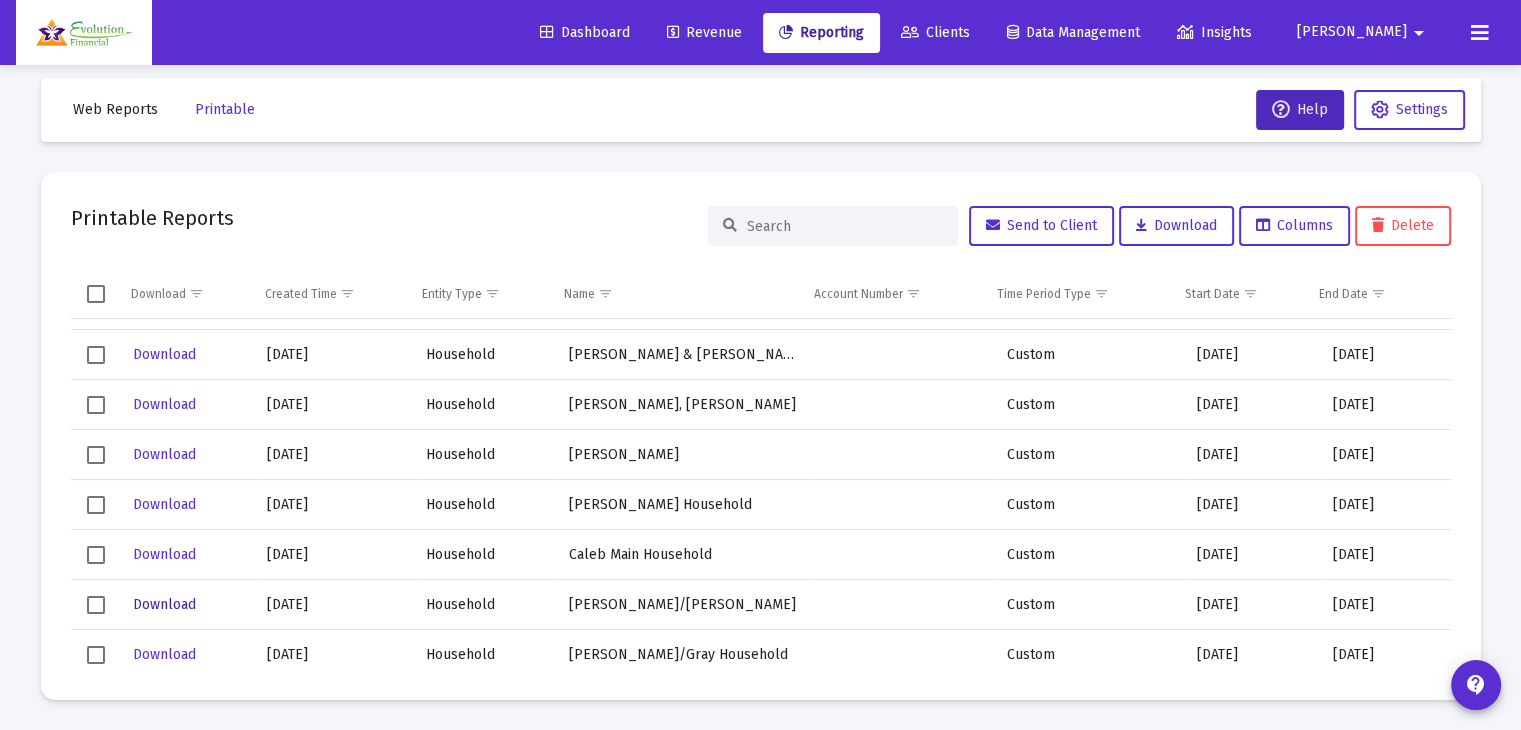 scroll, scrollTop: 800, scrollLeft: 0, axis: vertical 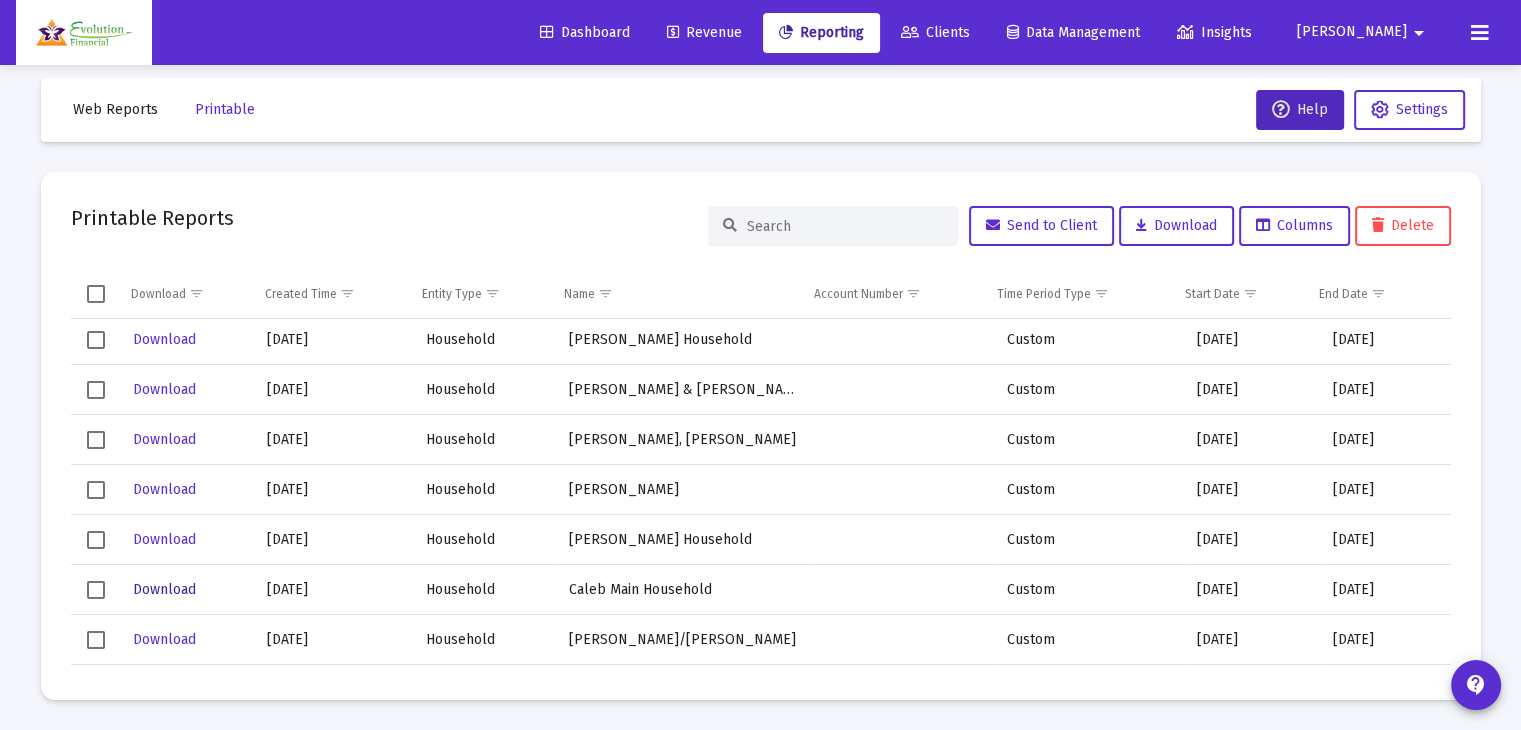 click on "Download" 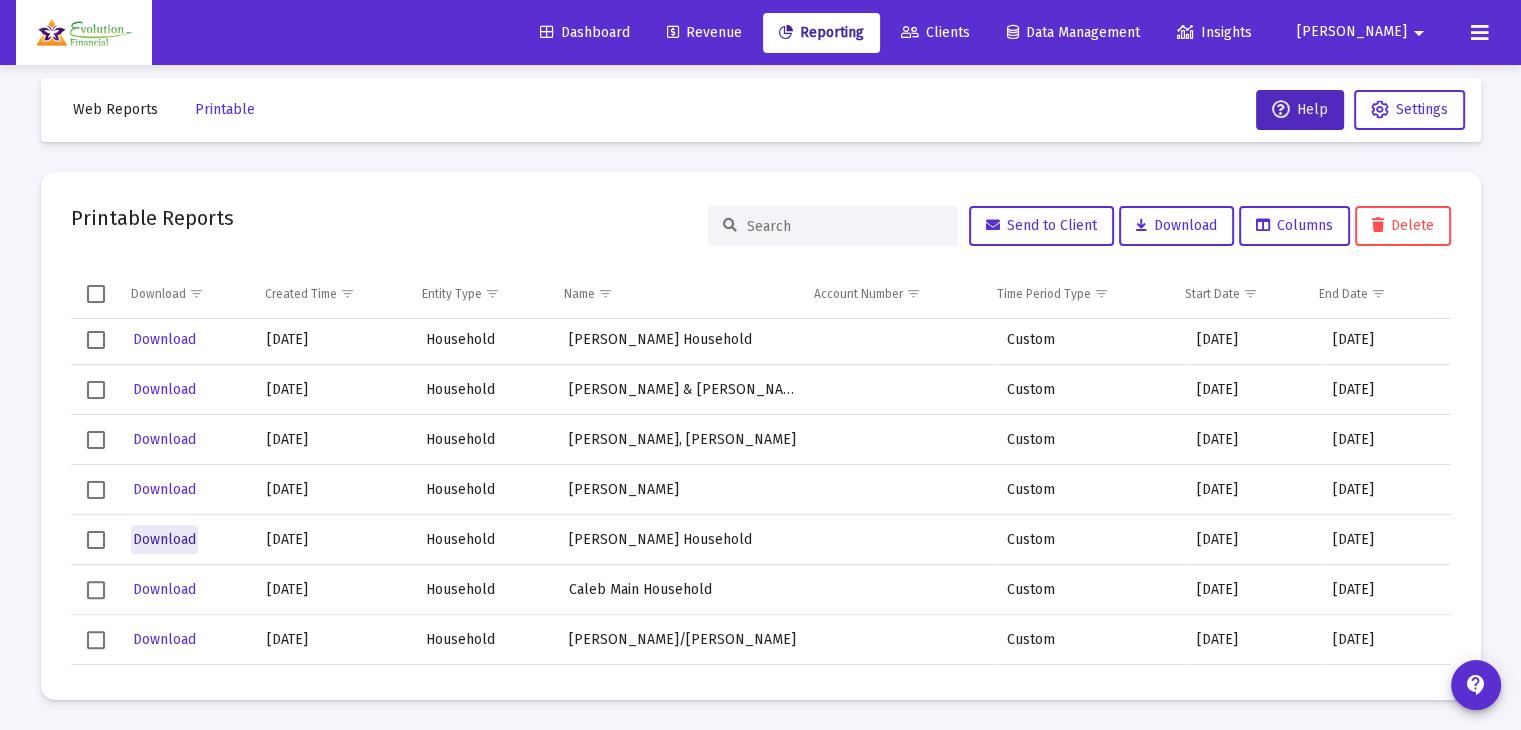 click on "Download" 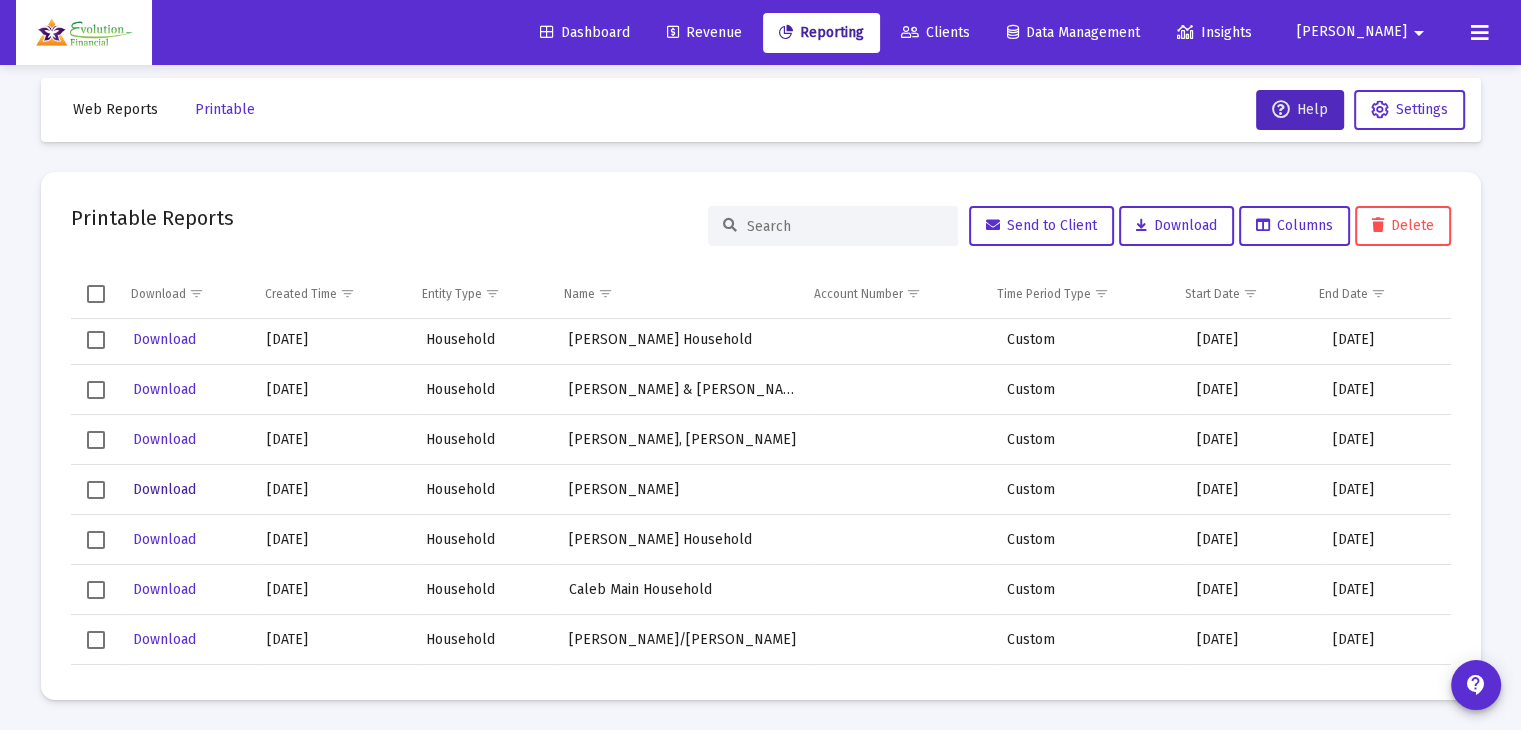click on "Download" 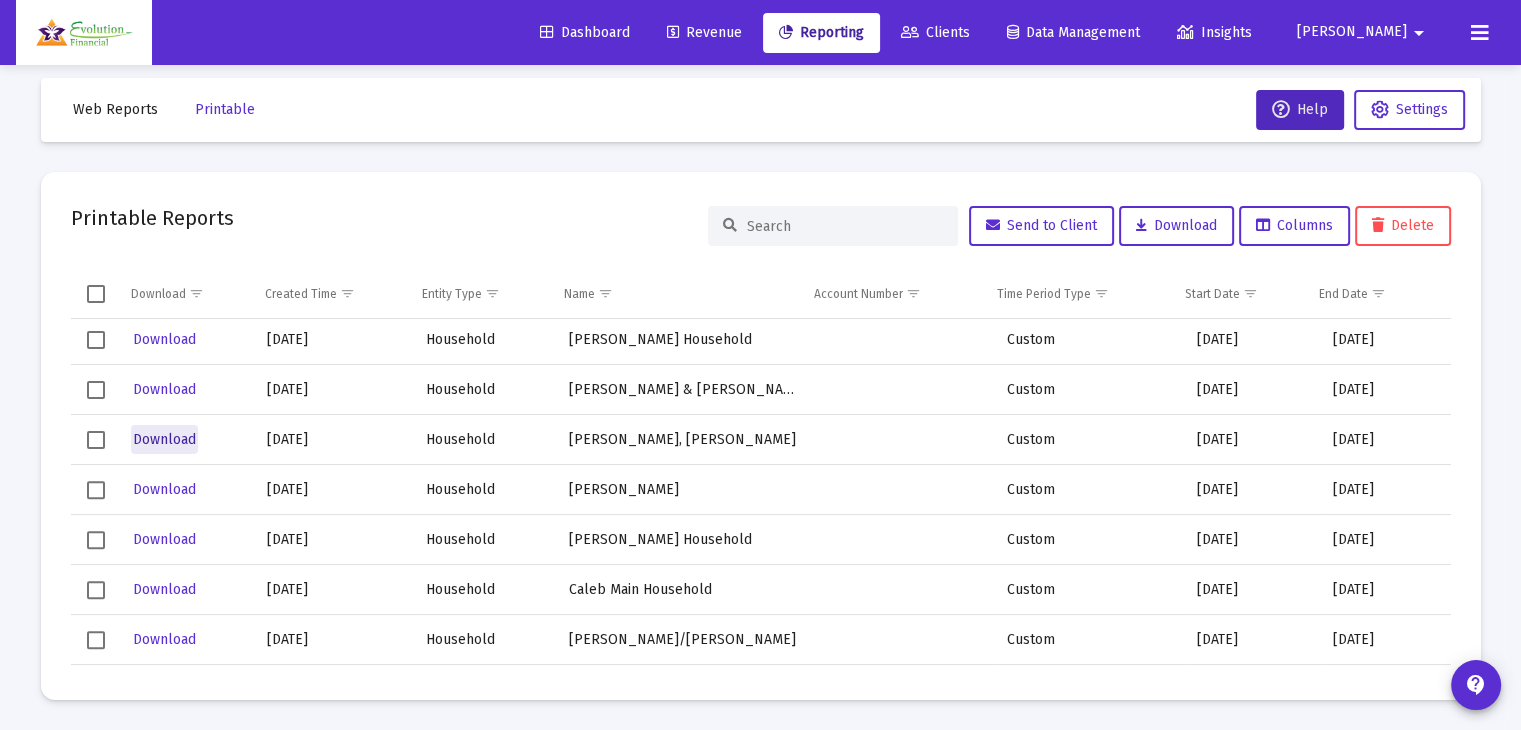 click on "Download" 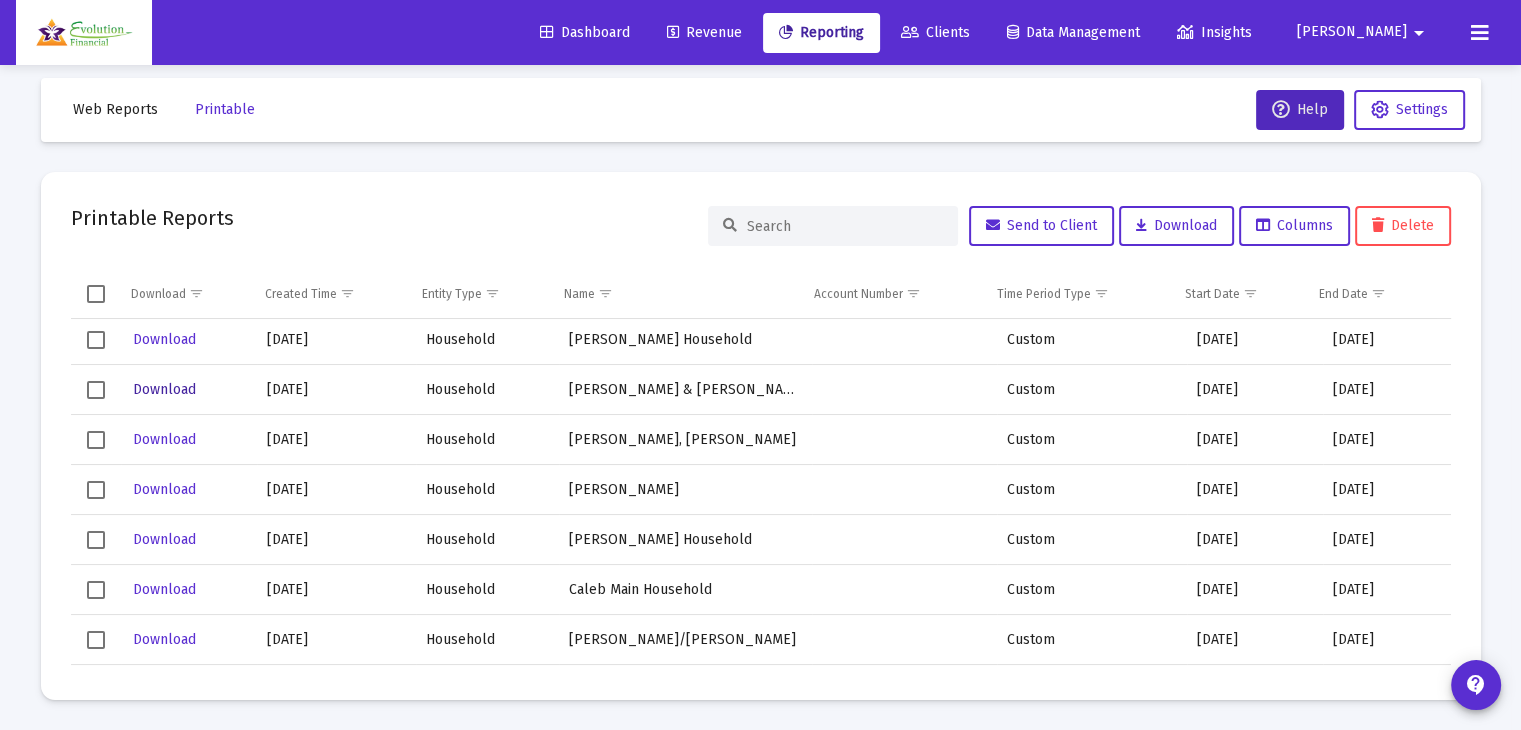 click on "Download" 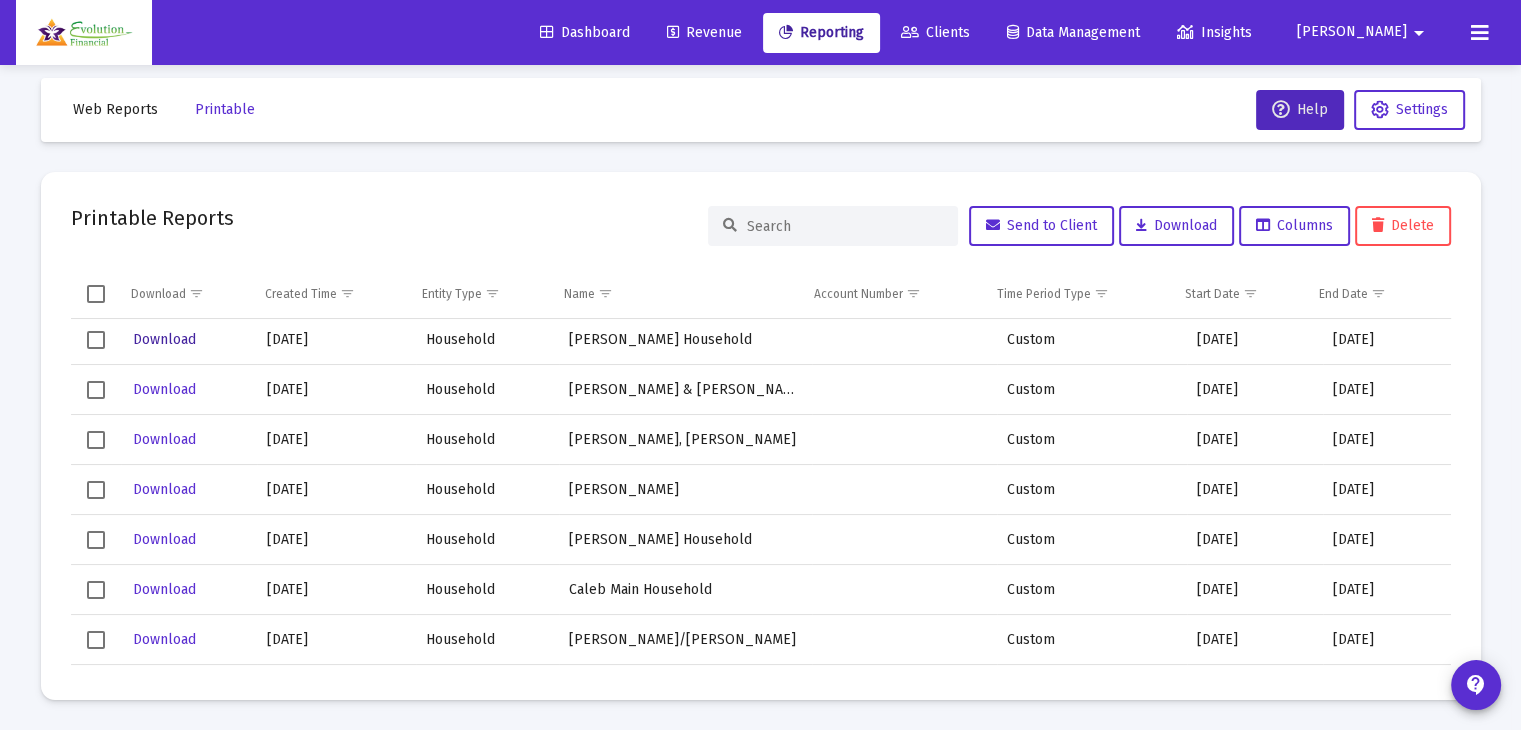click on "Download" 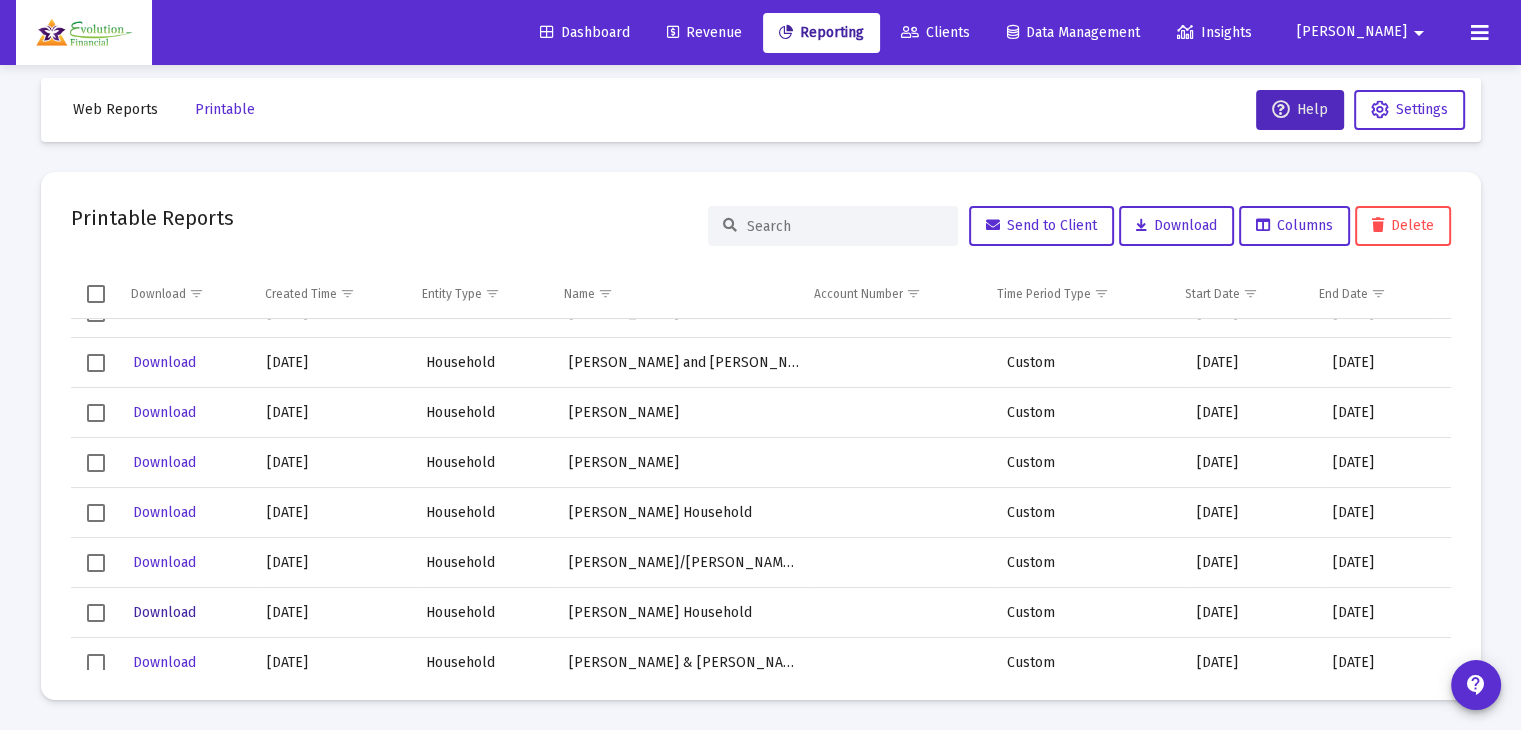 scroll, scrollTop: 500, scrollLeft: 0, axis: vertical 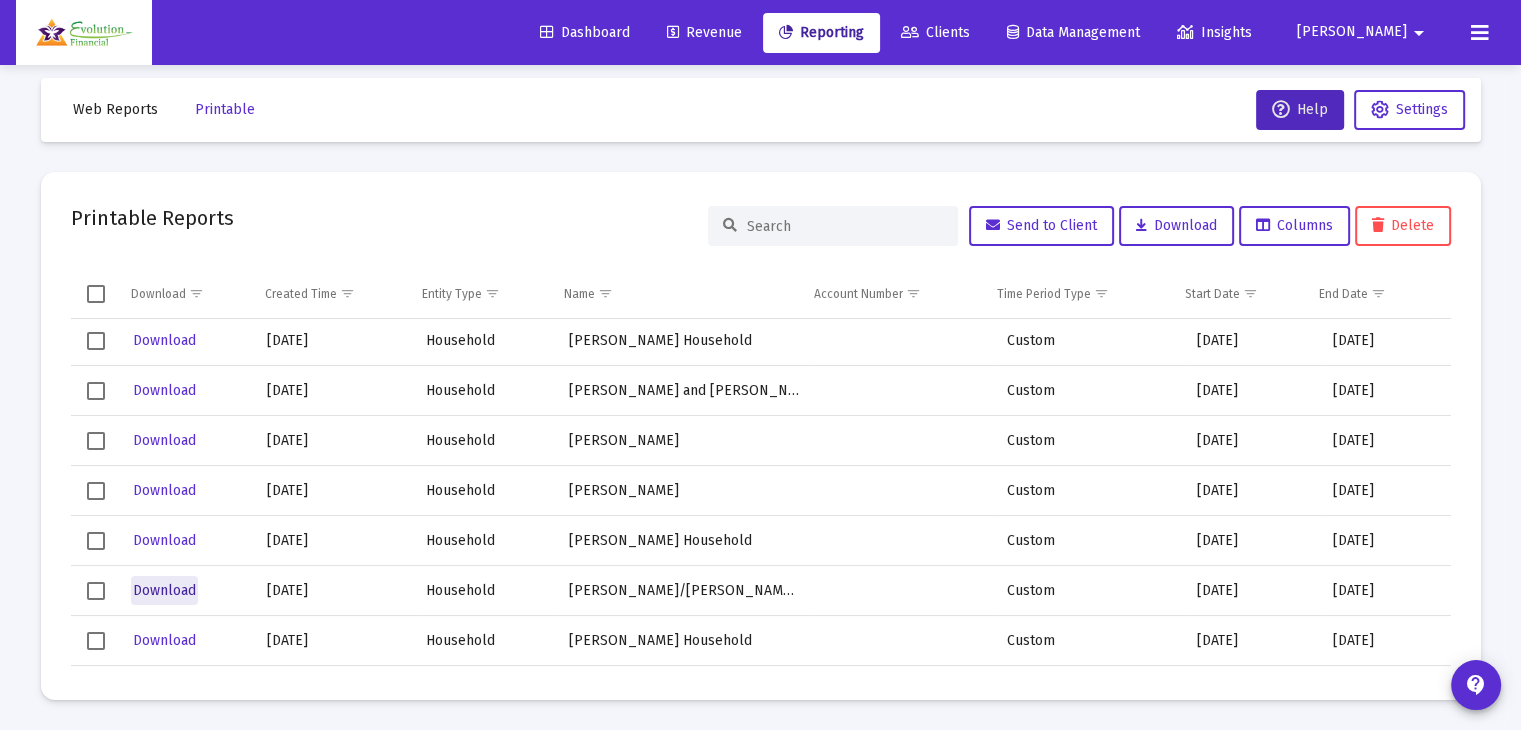 click on "Download" 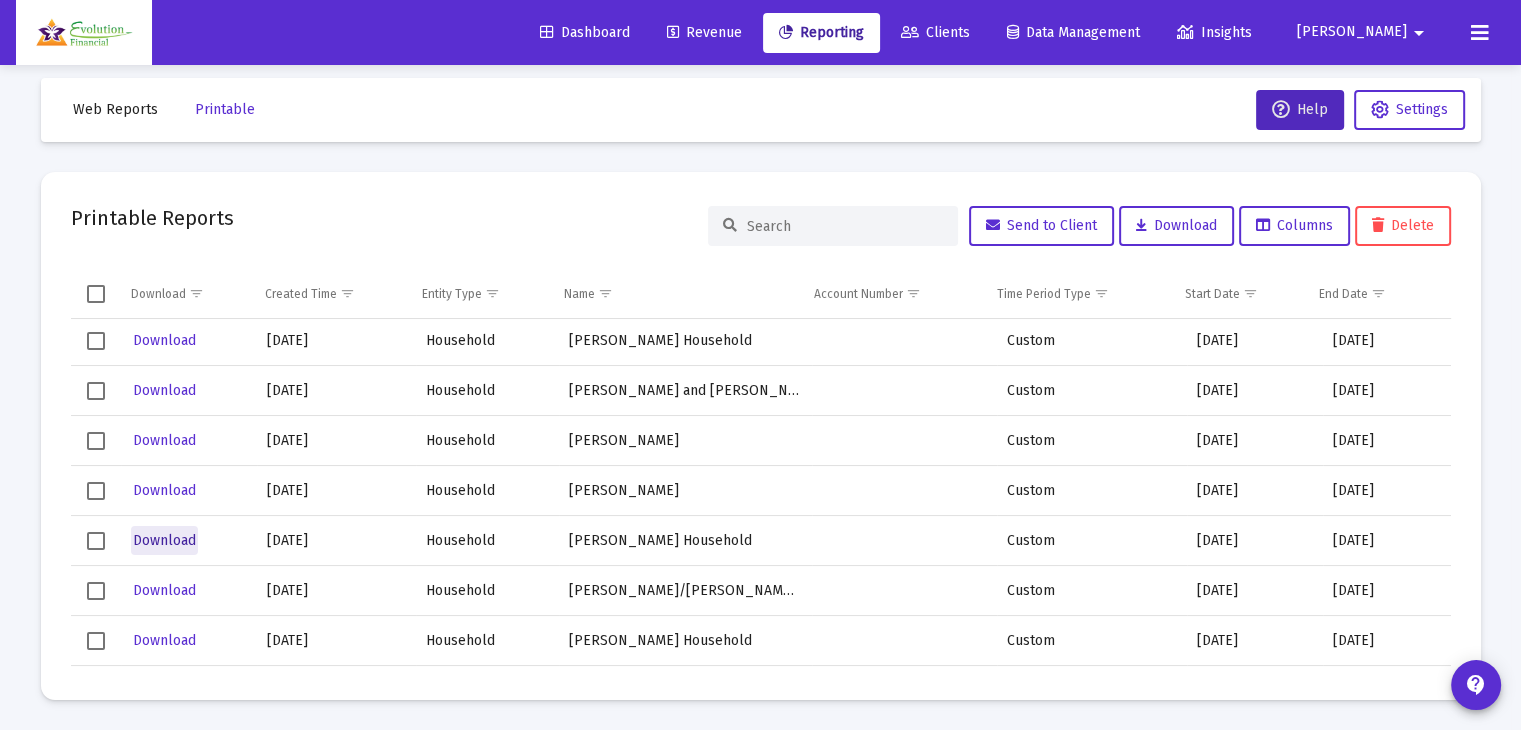 click on "Download" 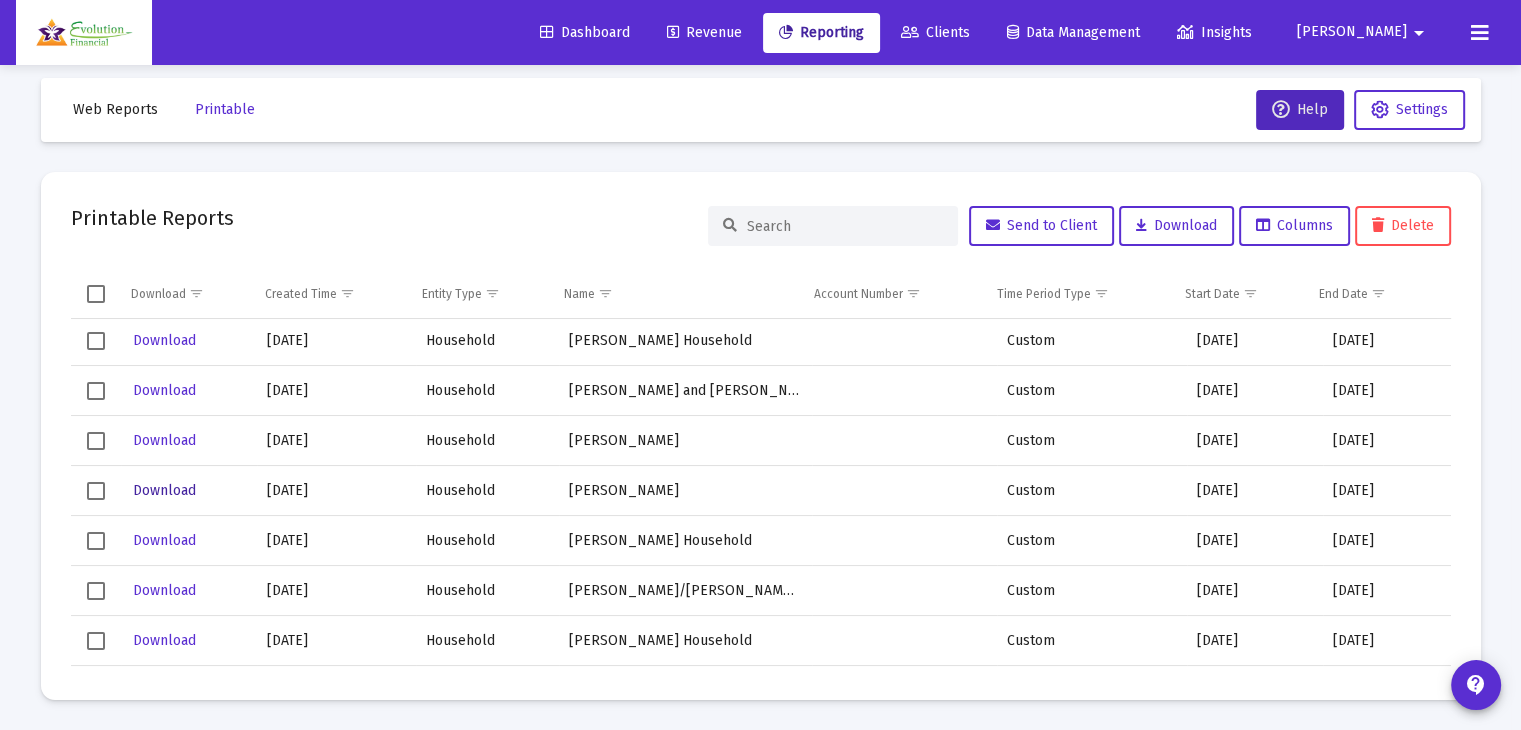 click on "Download" 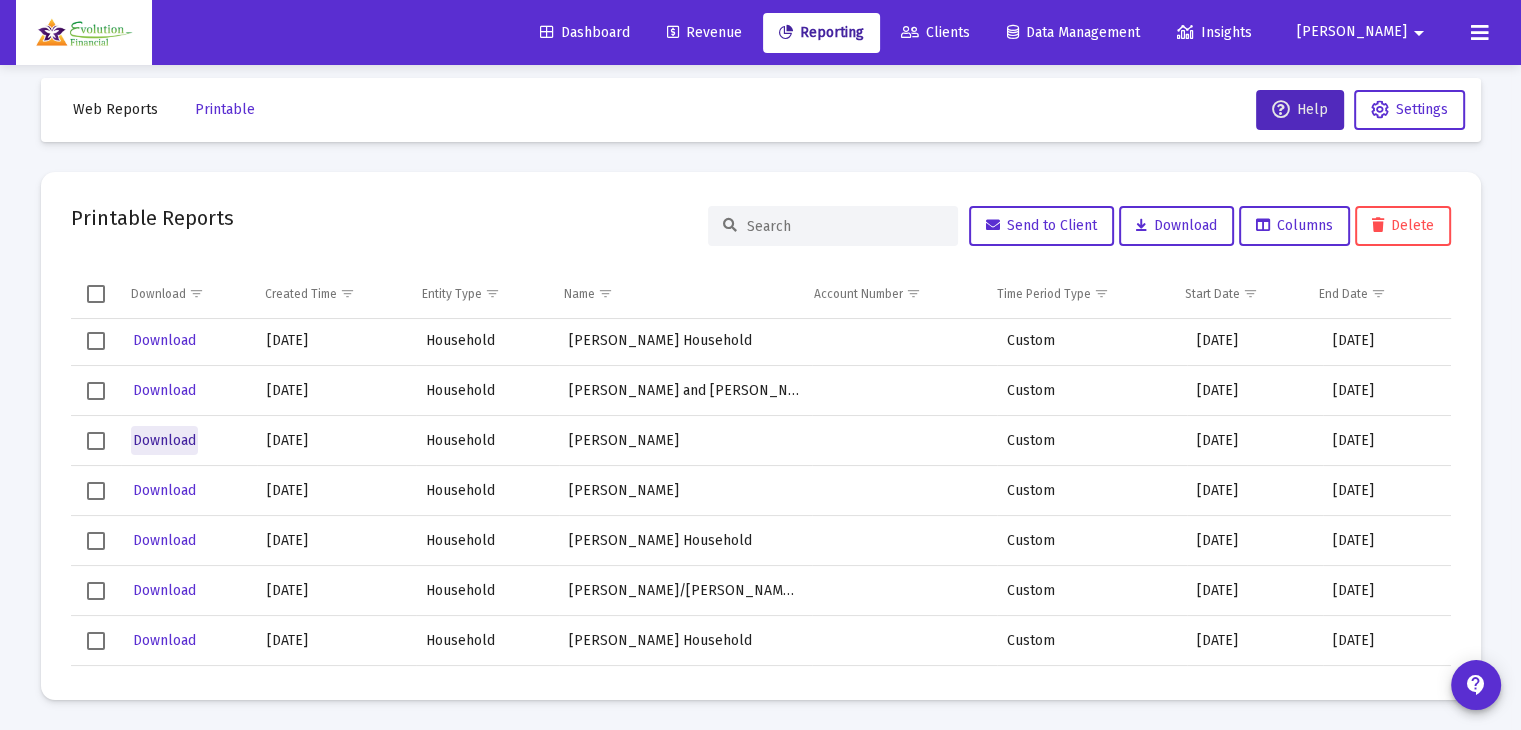 click on "Download" 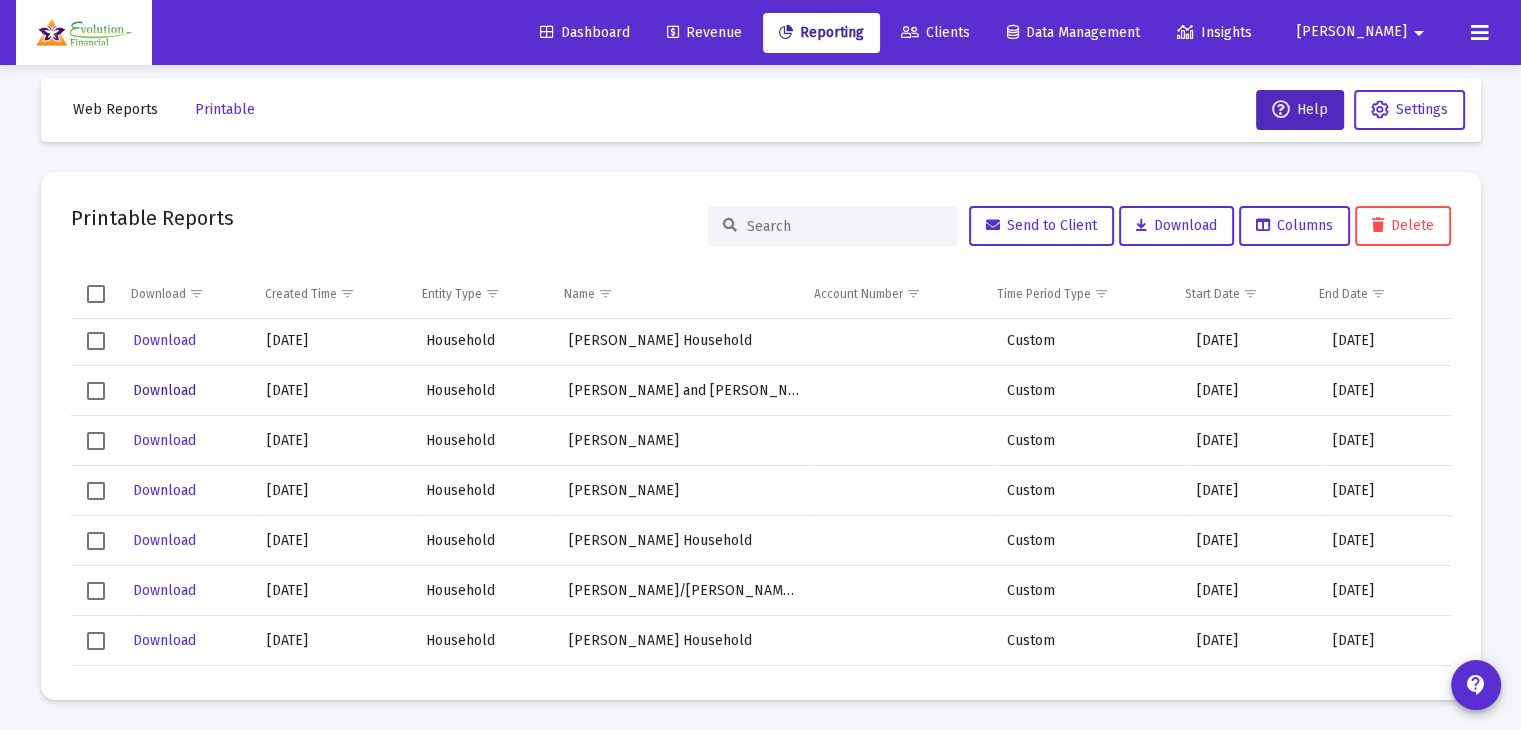 click on "Download" 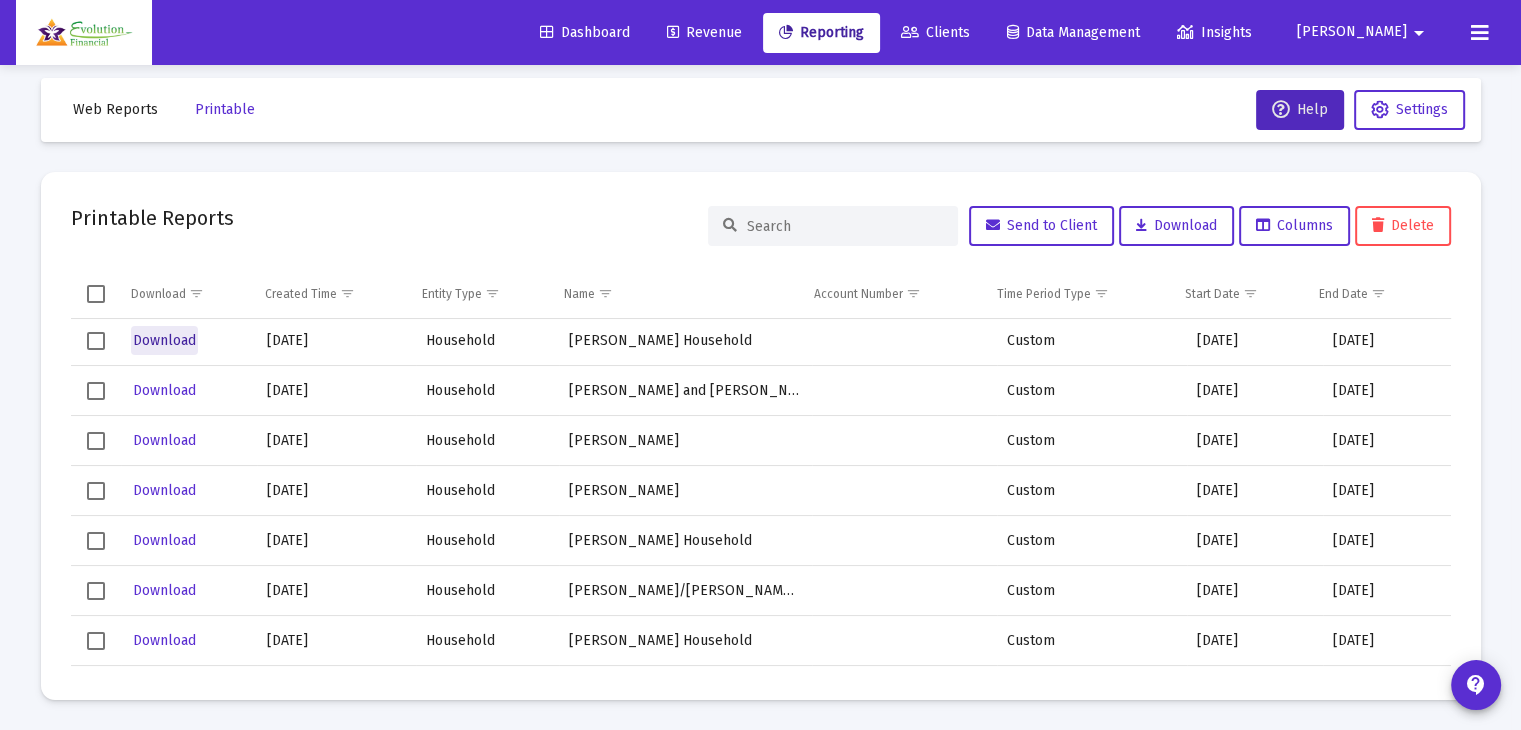 click on "Download" 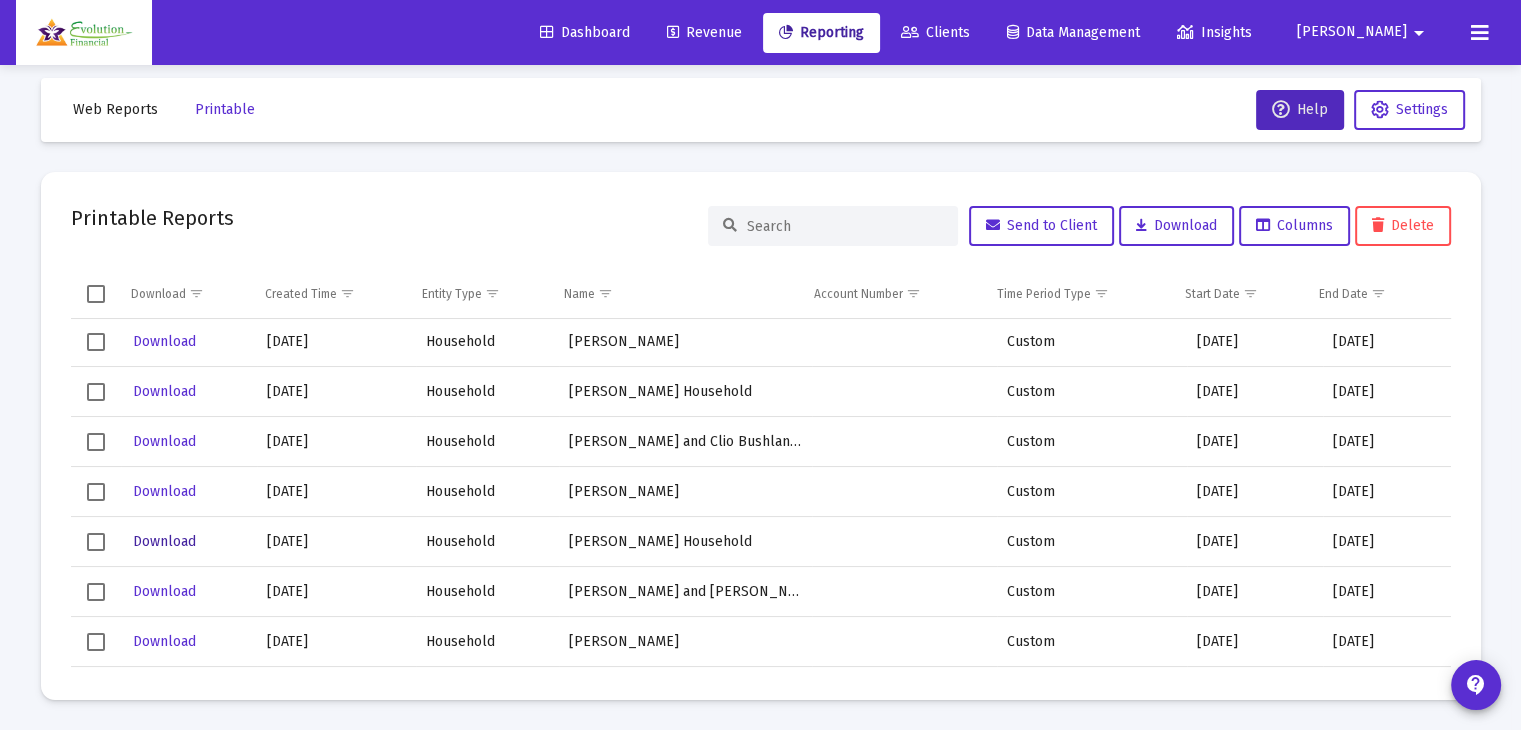 scroll, scrollTop: 200, scrollLeft: 0, axis: vertical 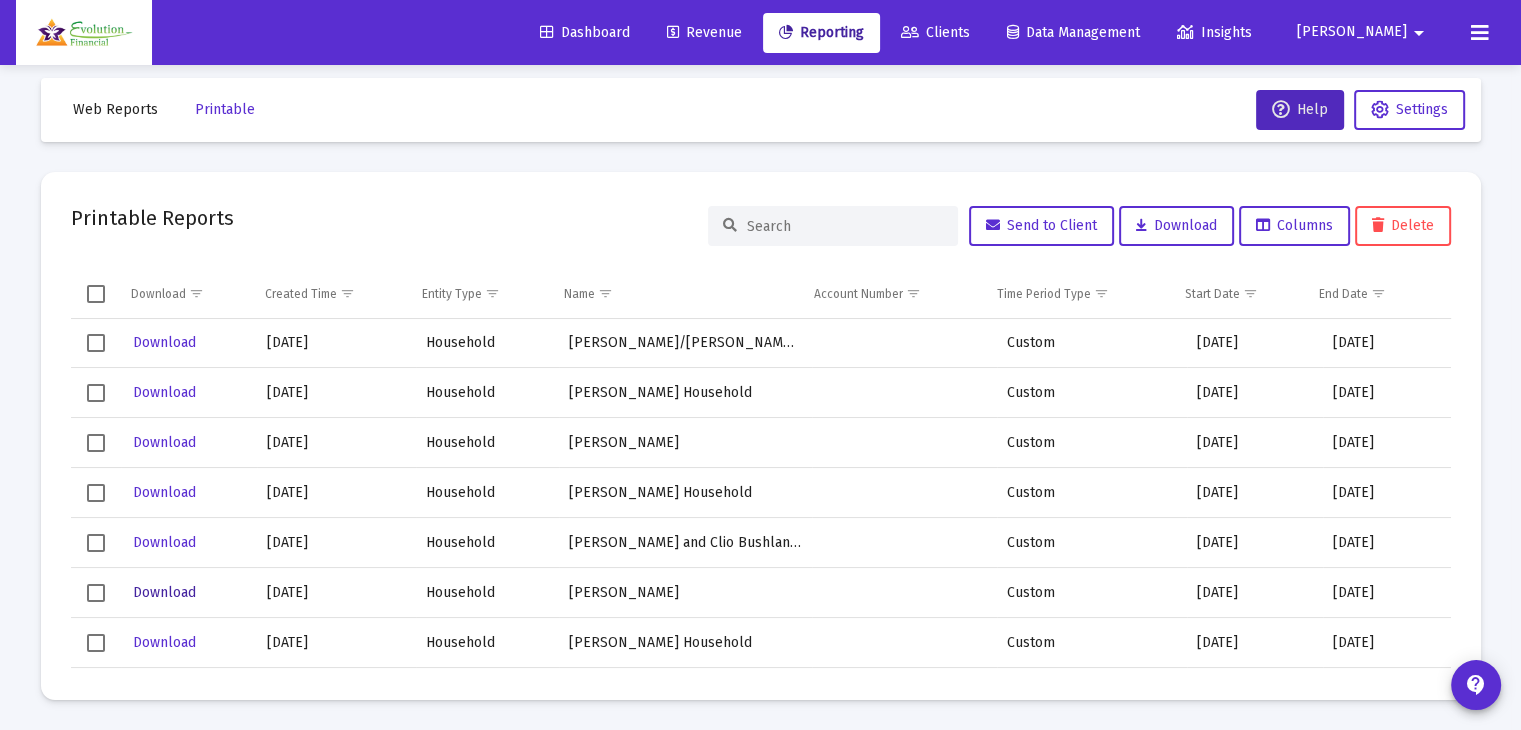 click on "Download" 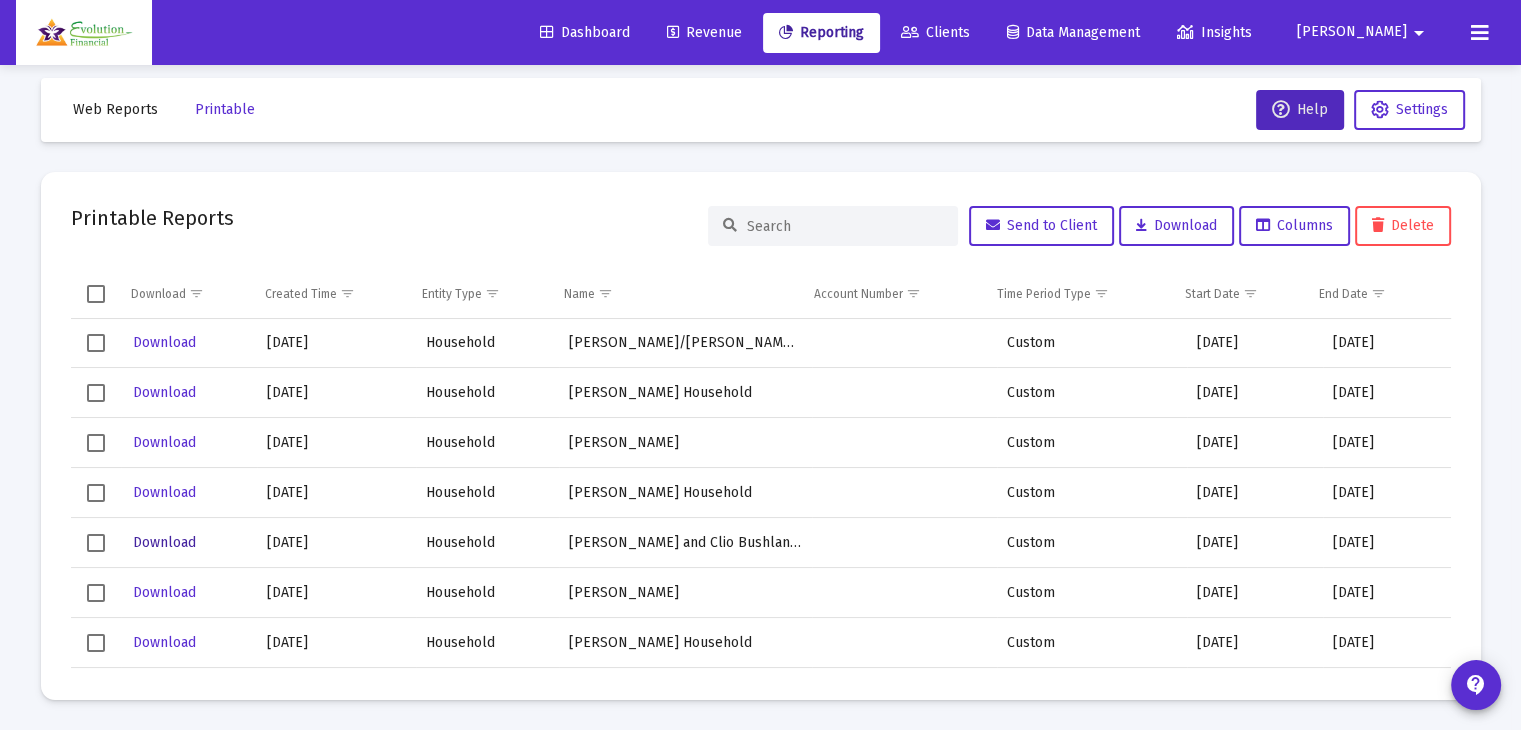 click on "Download" 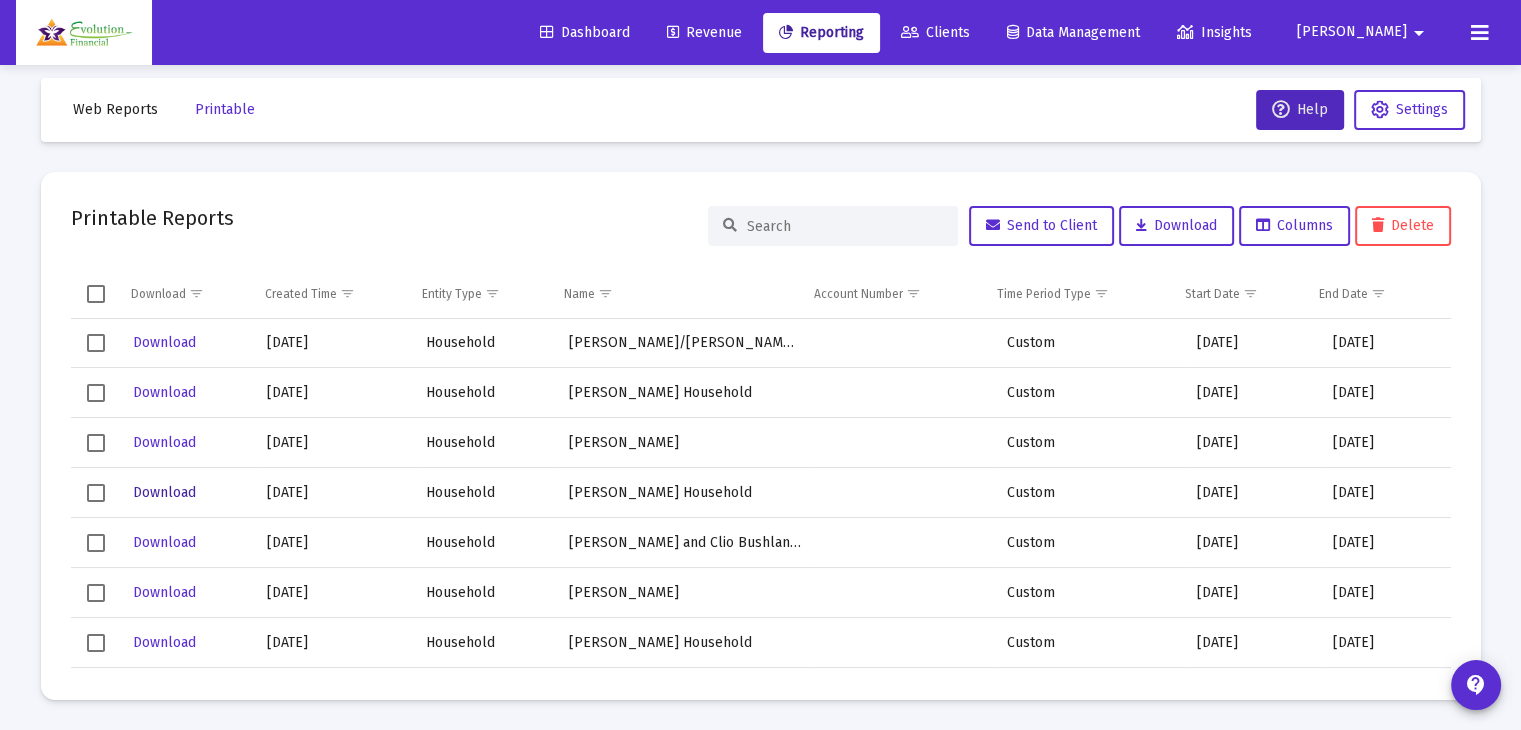 click on "Download" 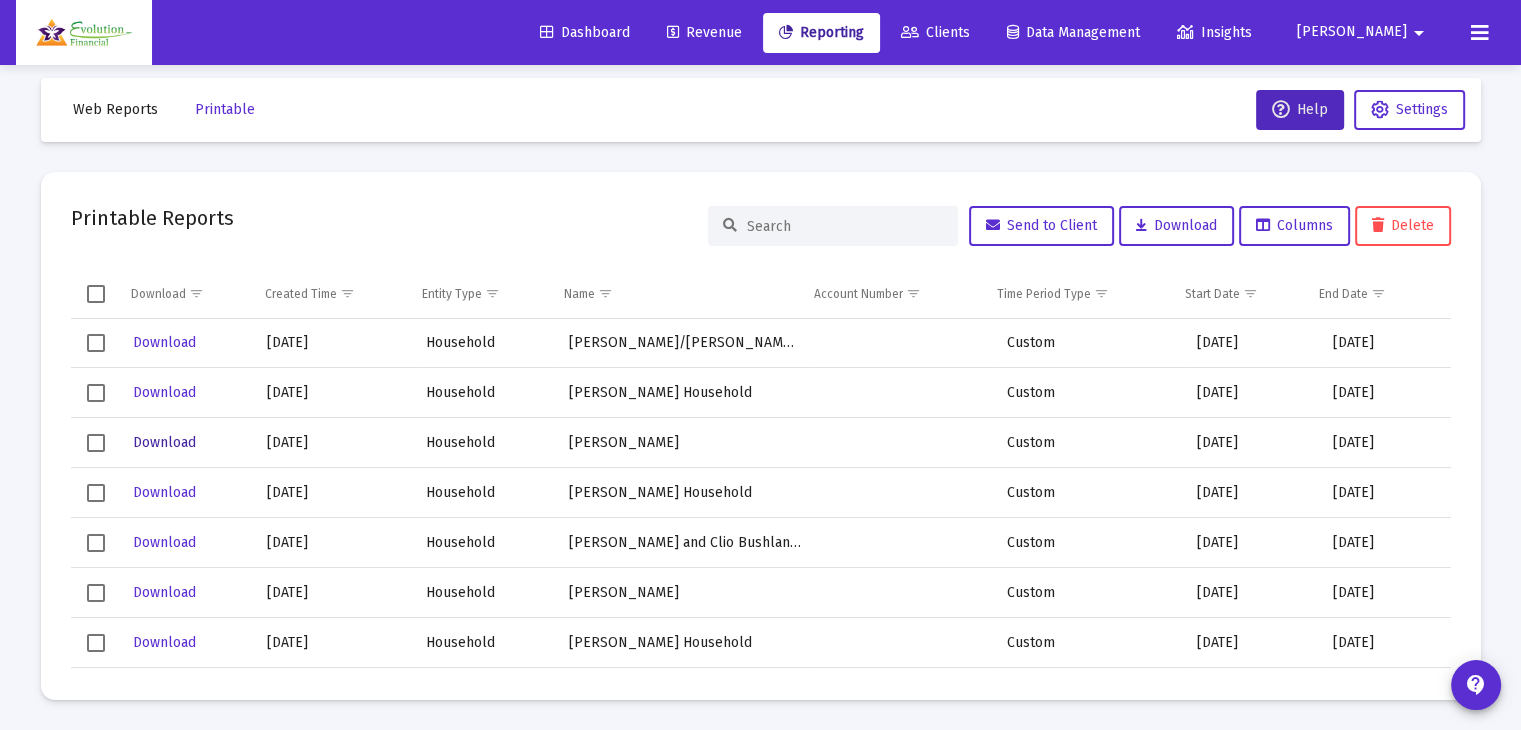 click on "Download" 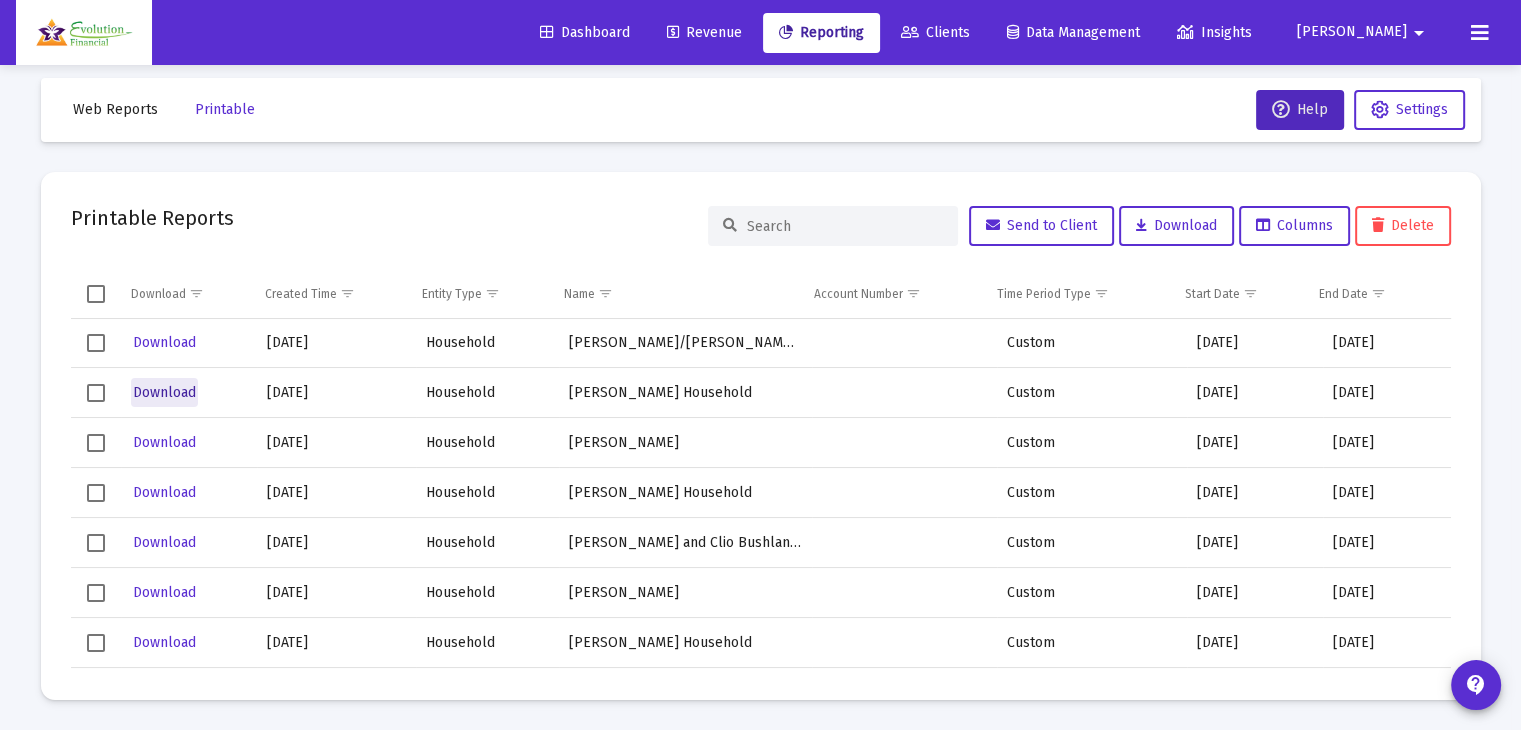 click on "Download" 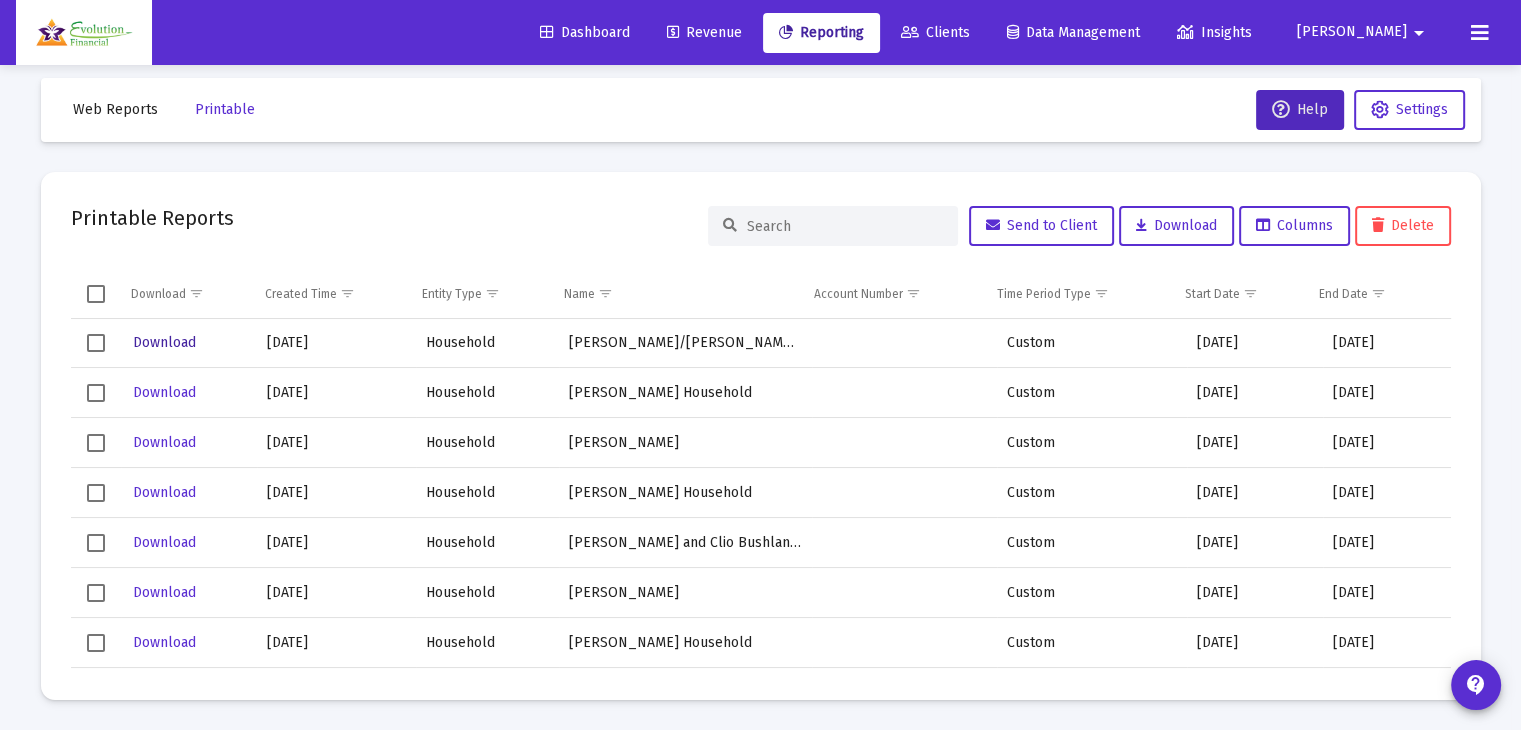 click on "Download" 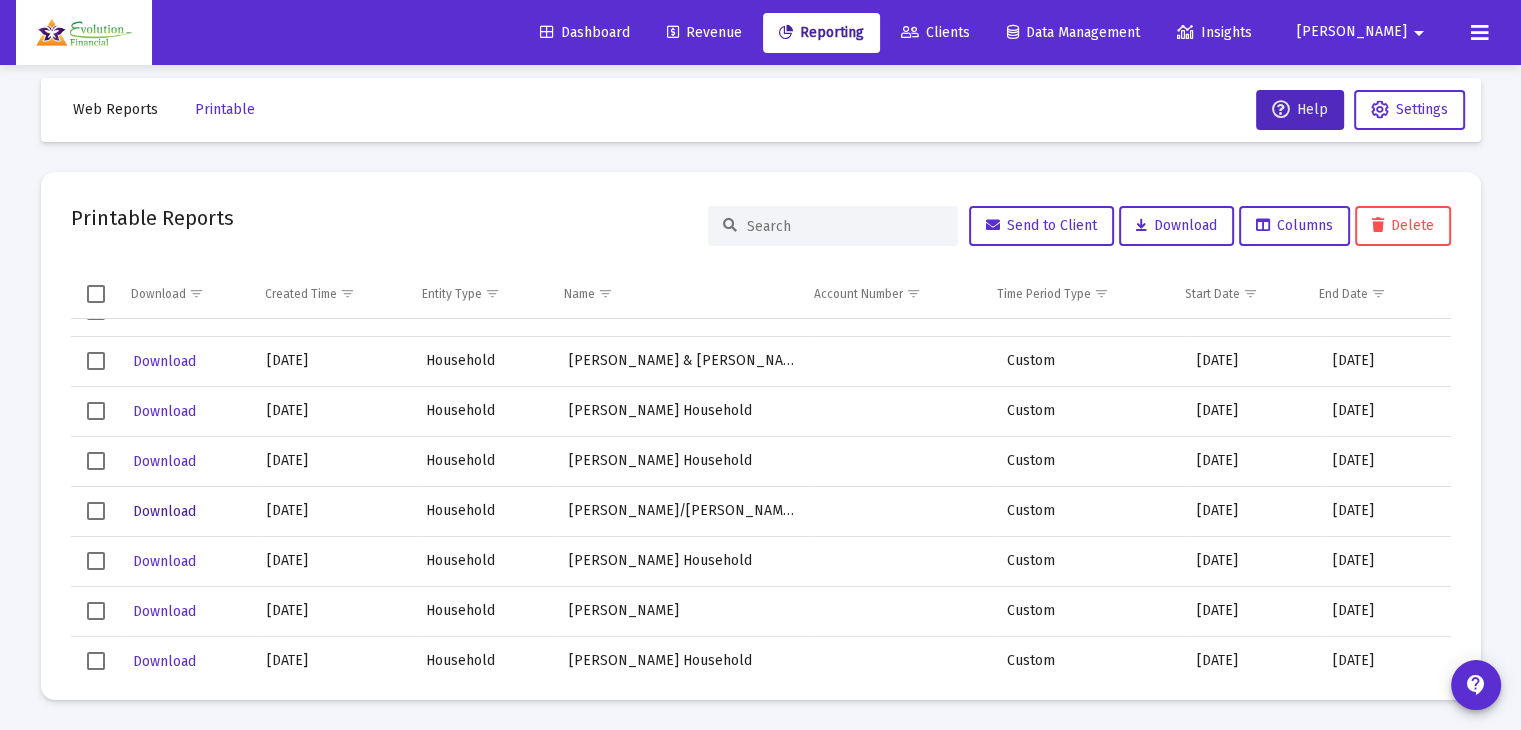 scroll, scrollTop: 0, scrollLeft: 0, axis: both 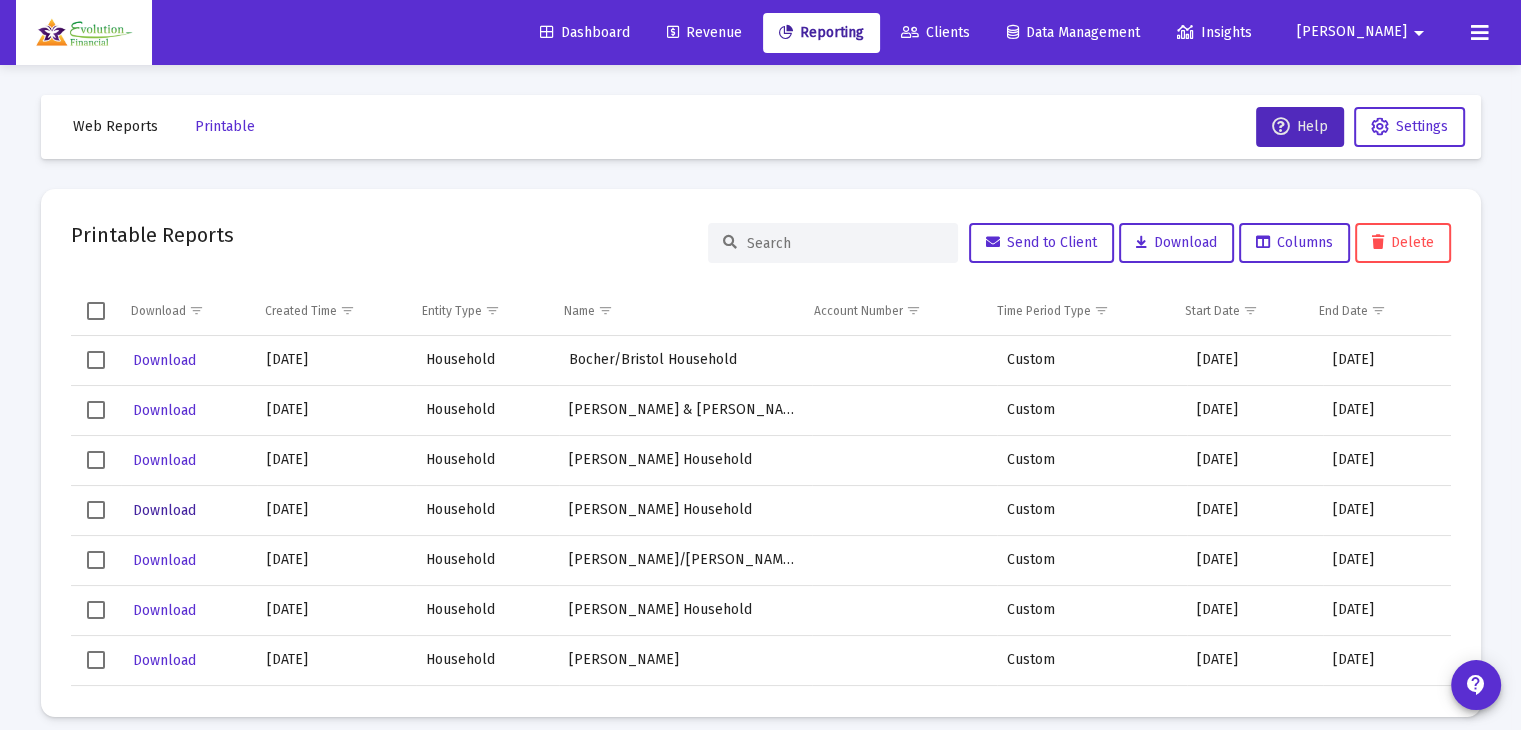 click on "Download" 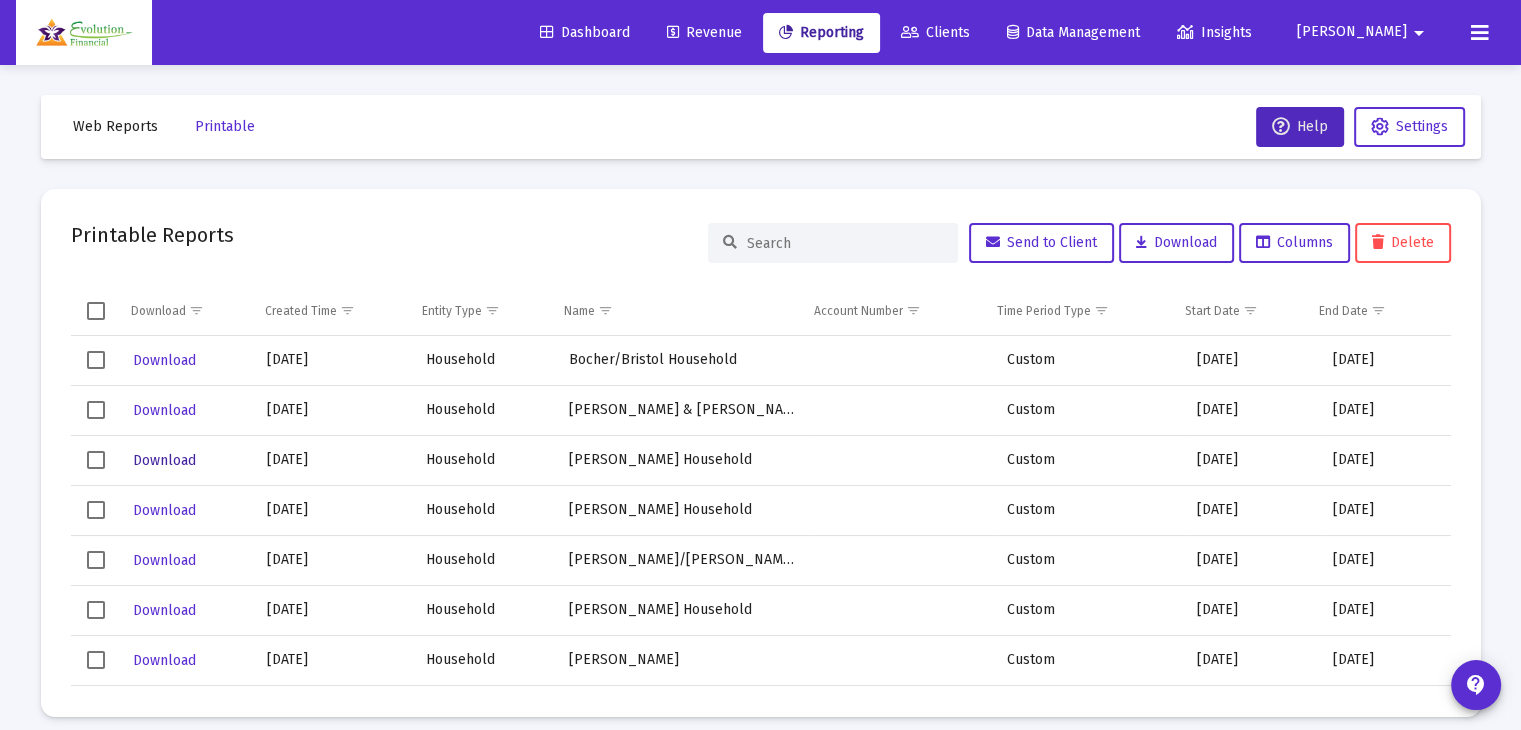 click on "Download" 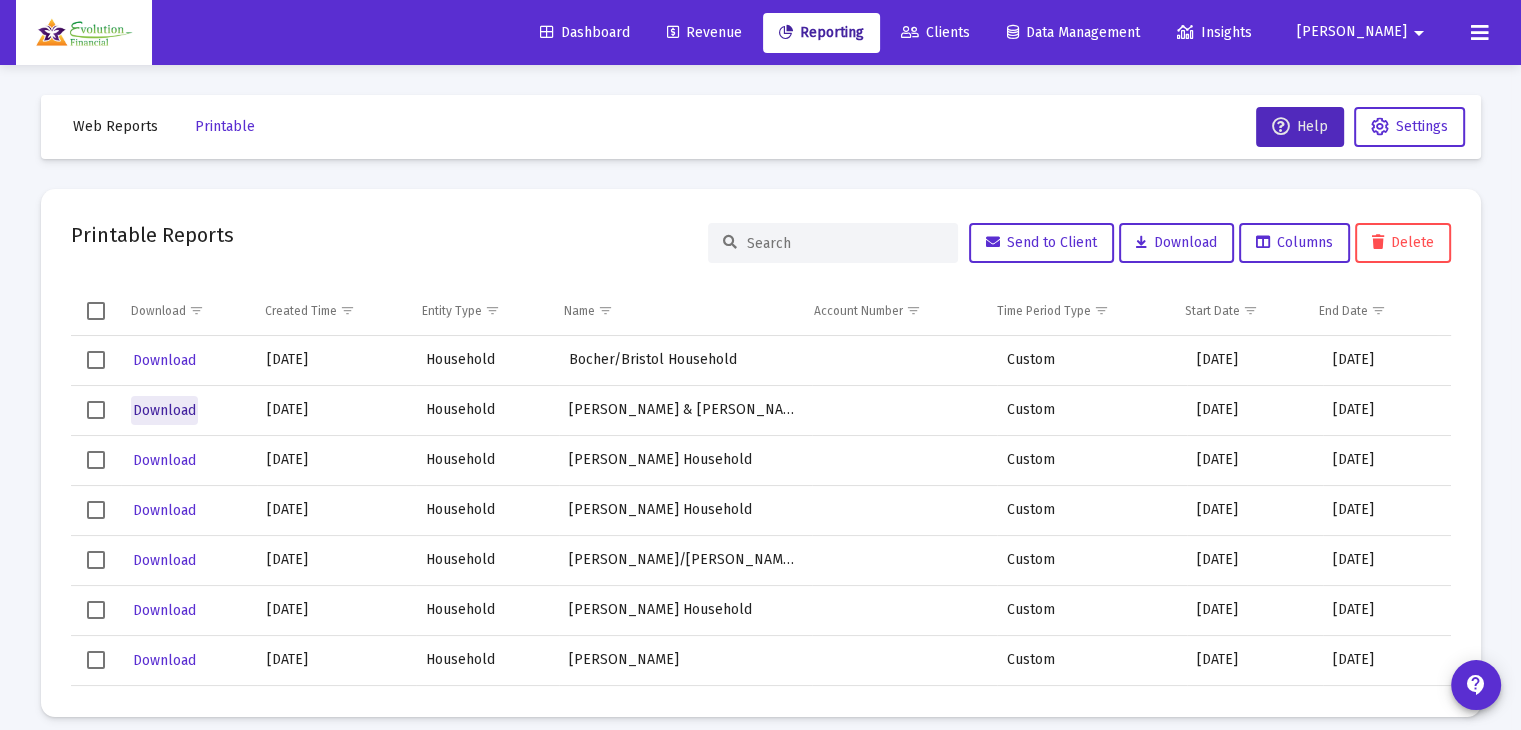 click on "Download" 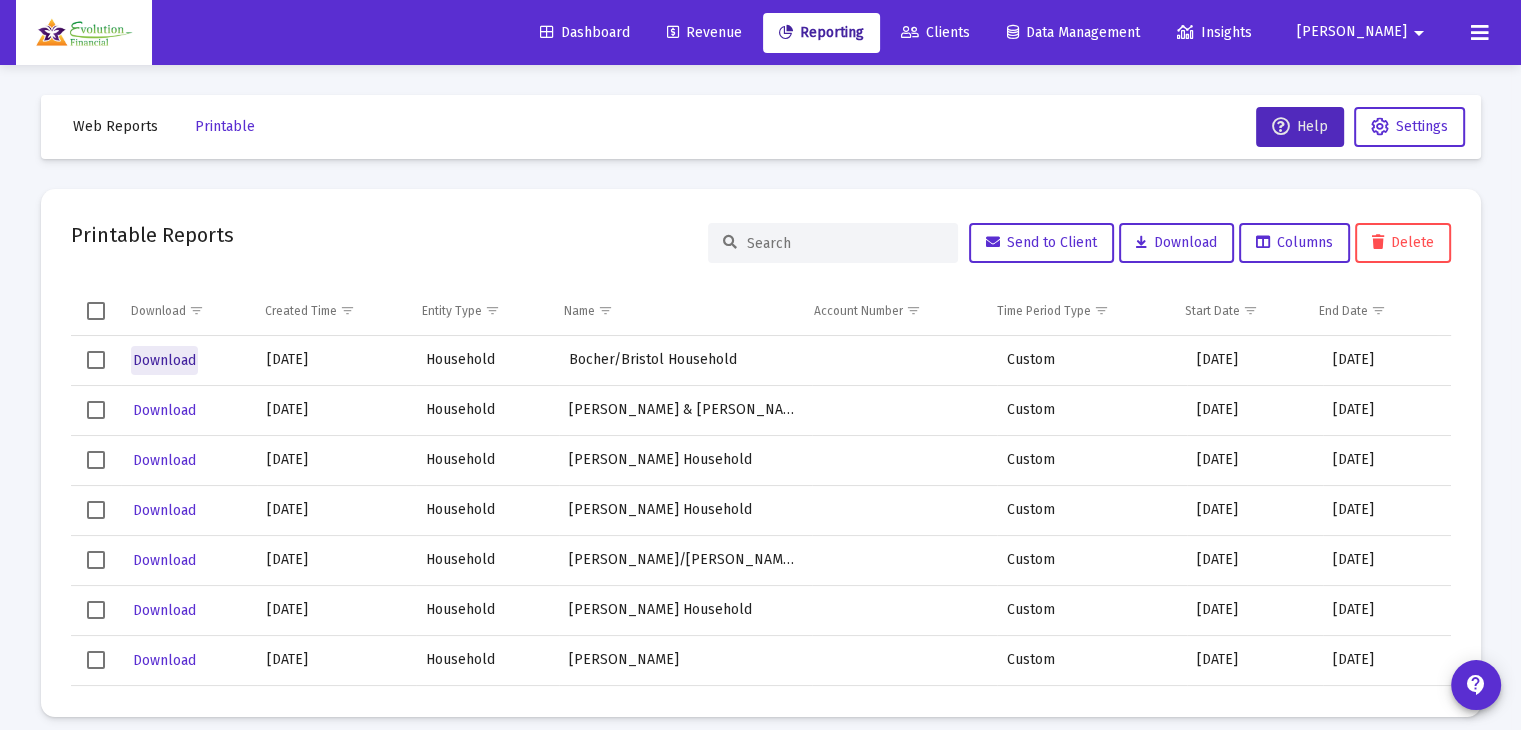 click on "Download" 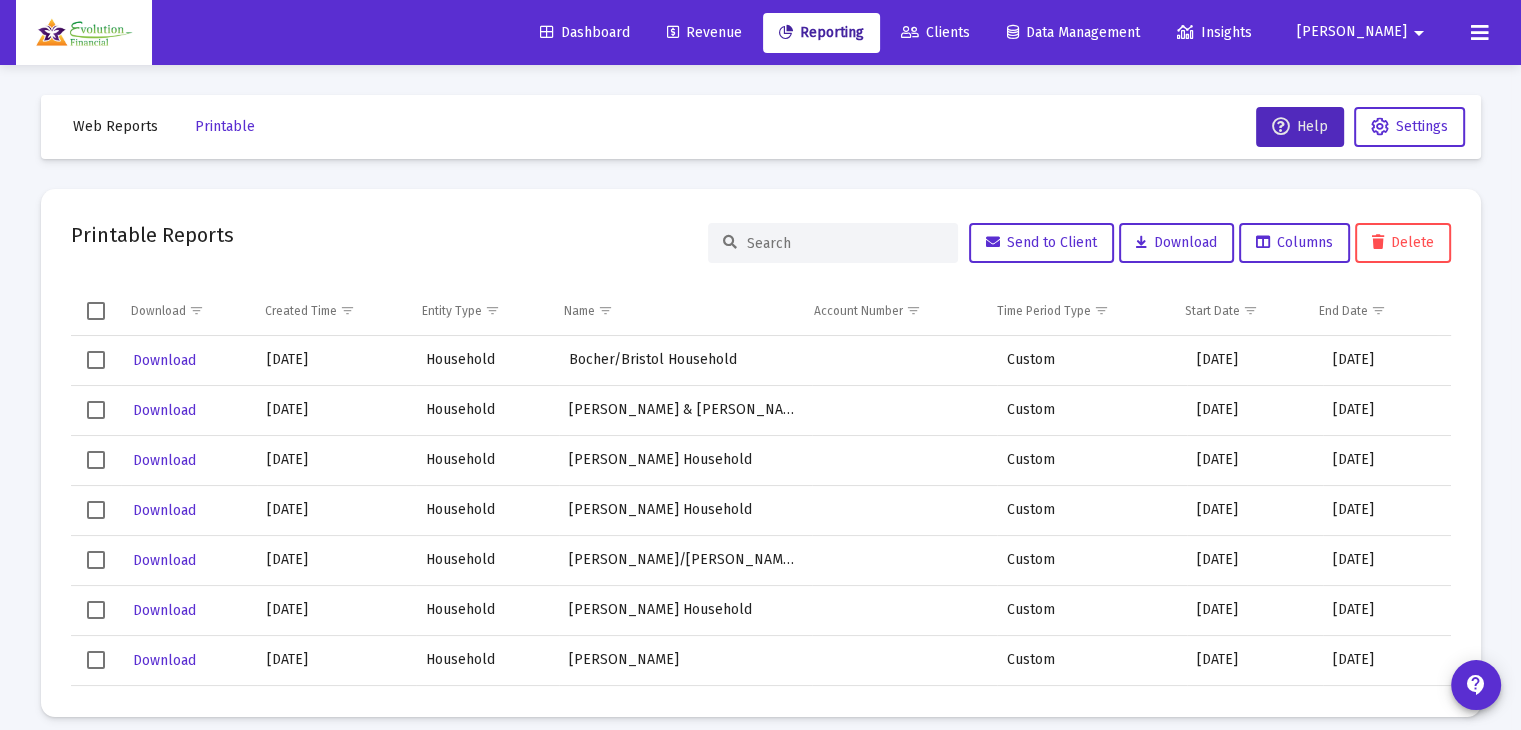 click 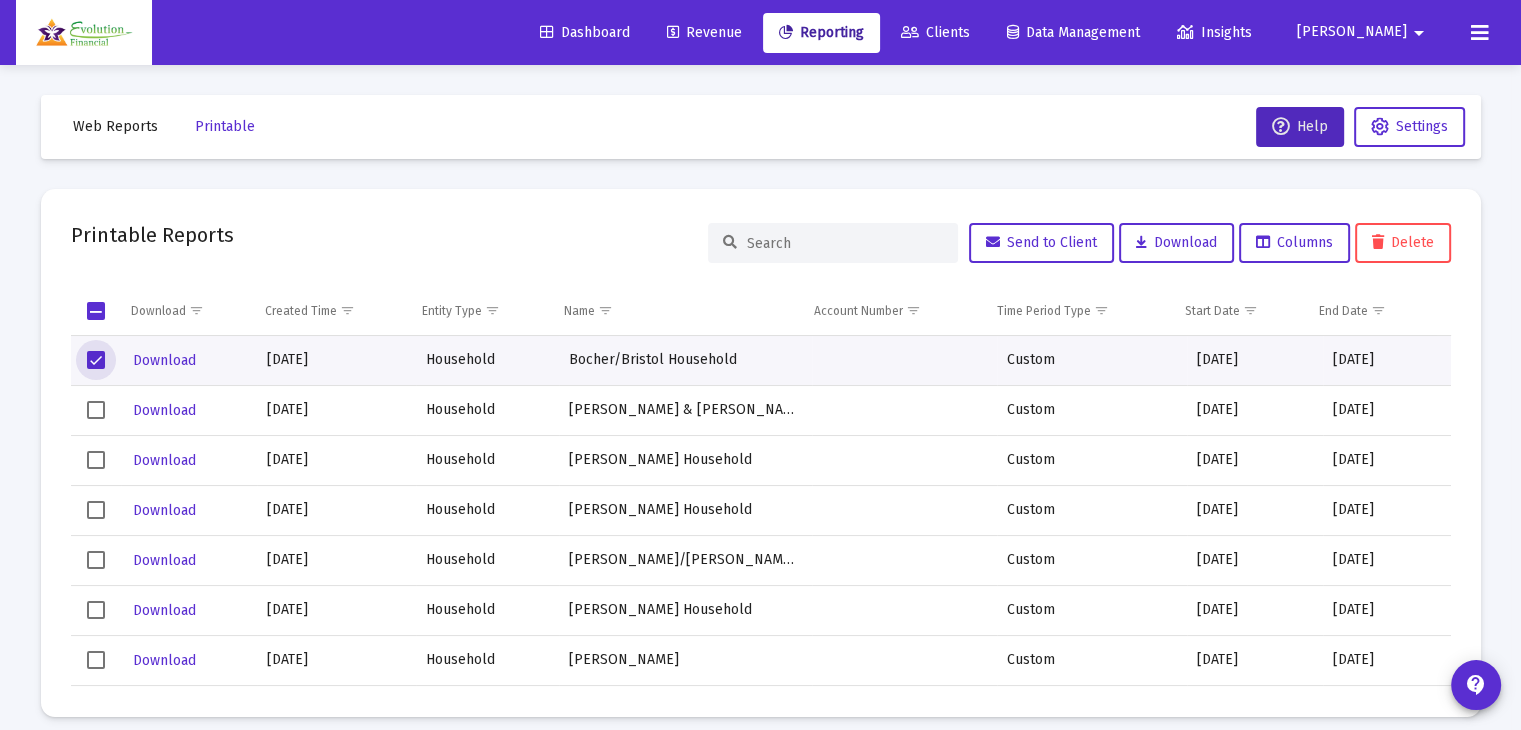 click 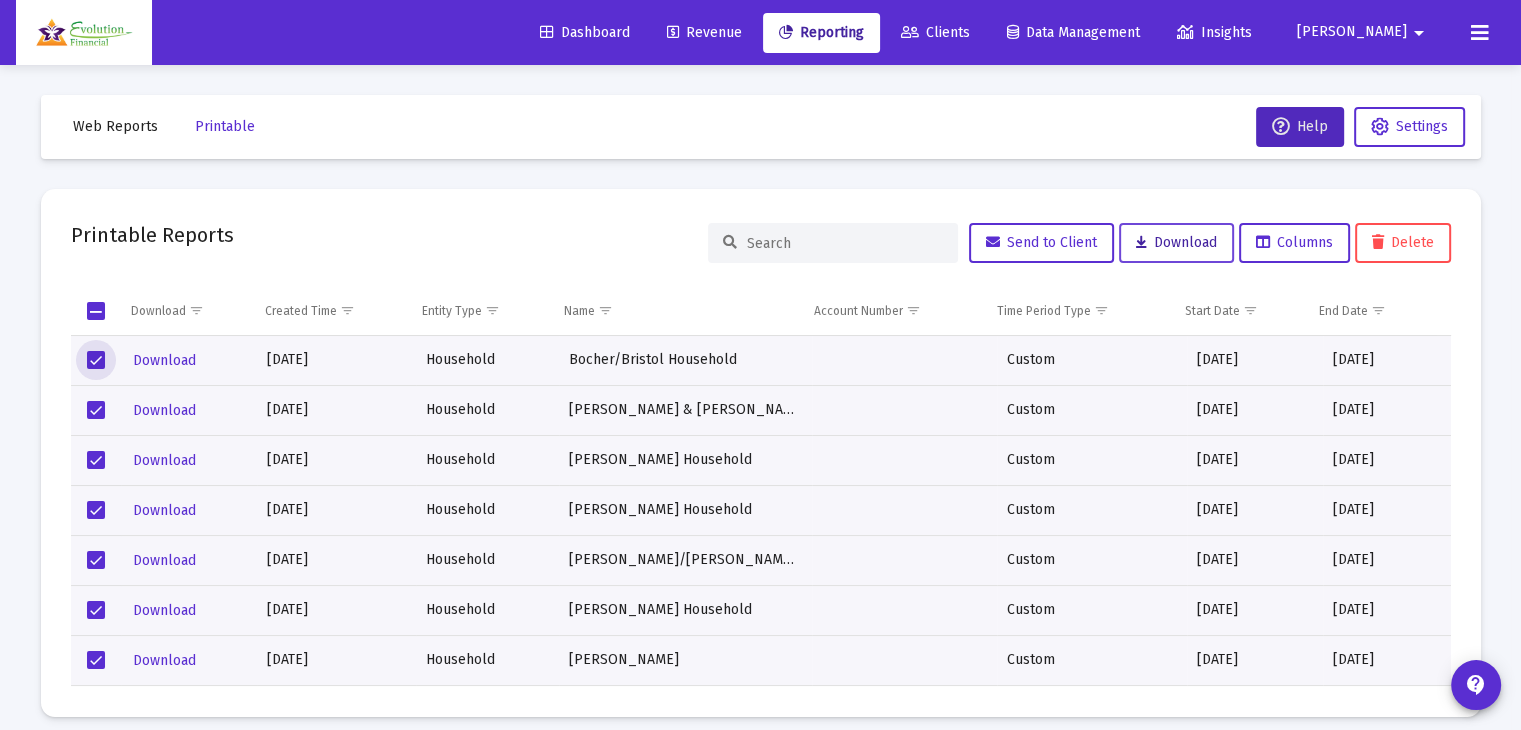 click on "Download" 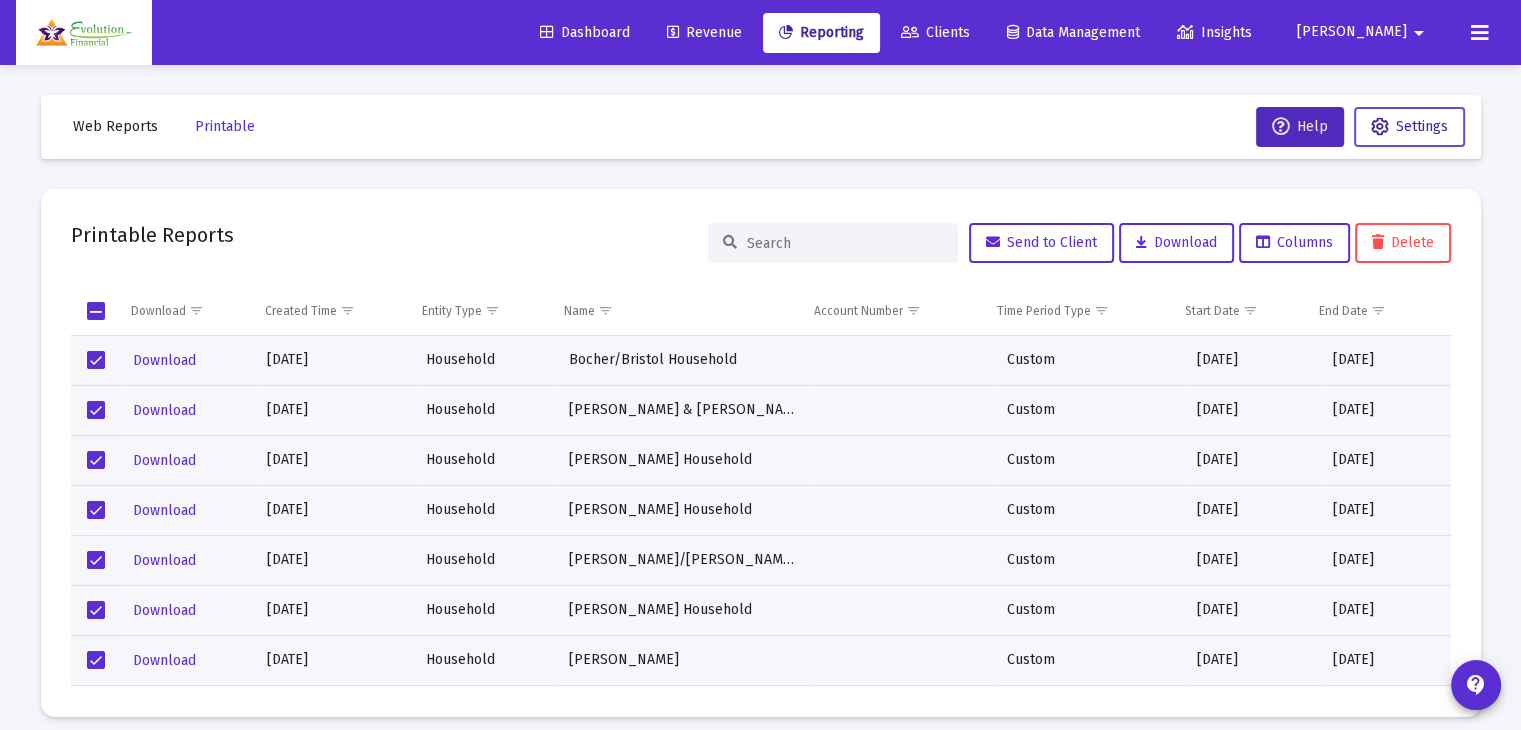 click on "Settings" 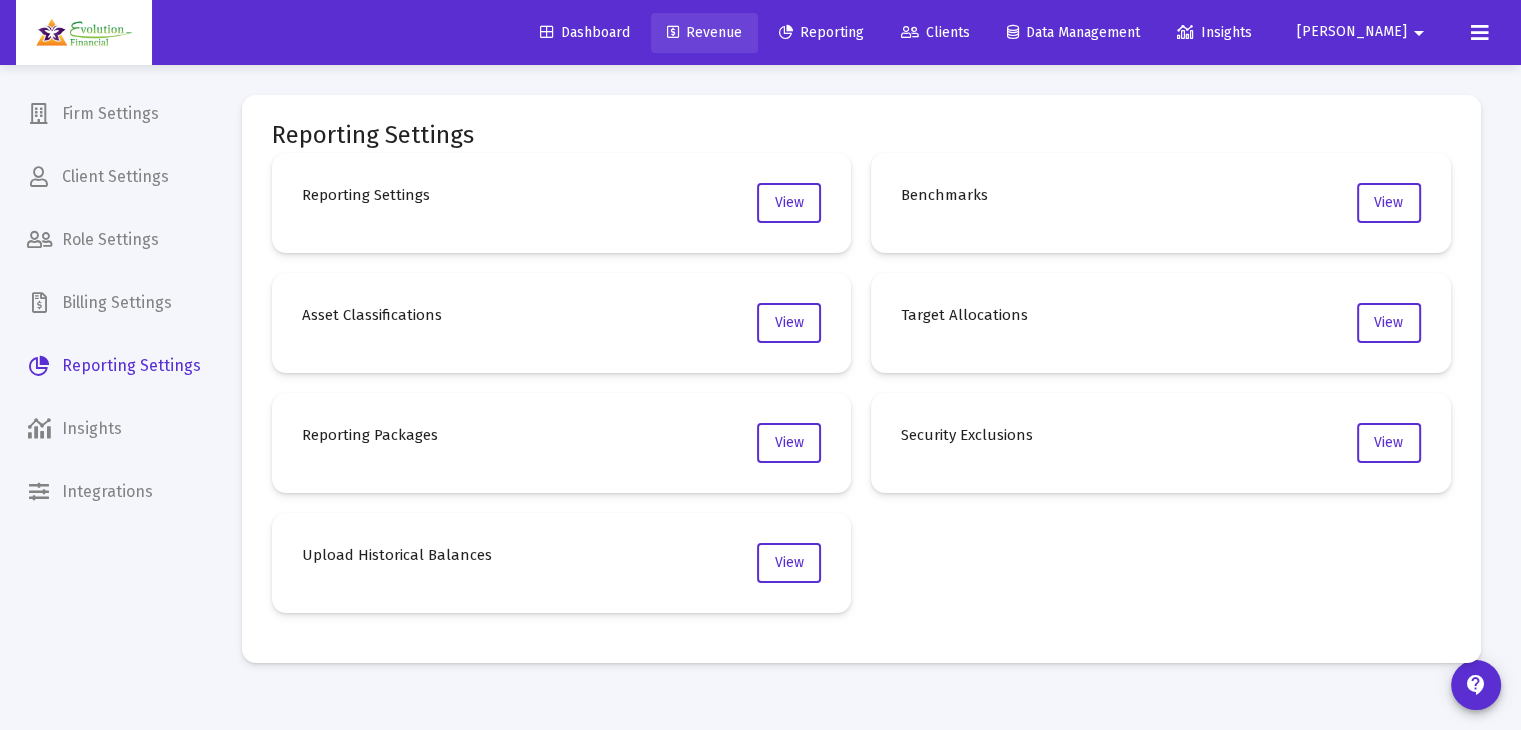 click on "Revenue" 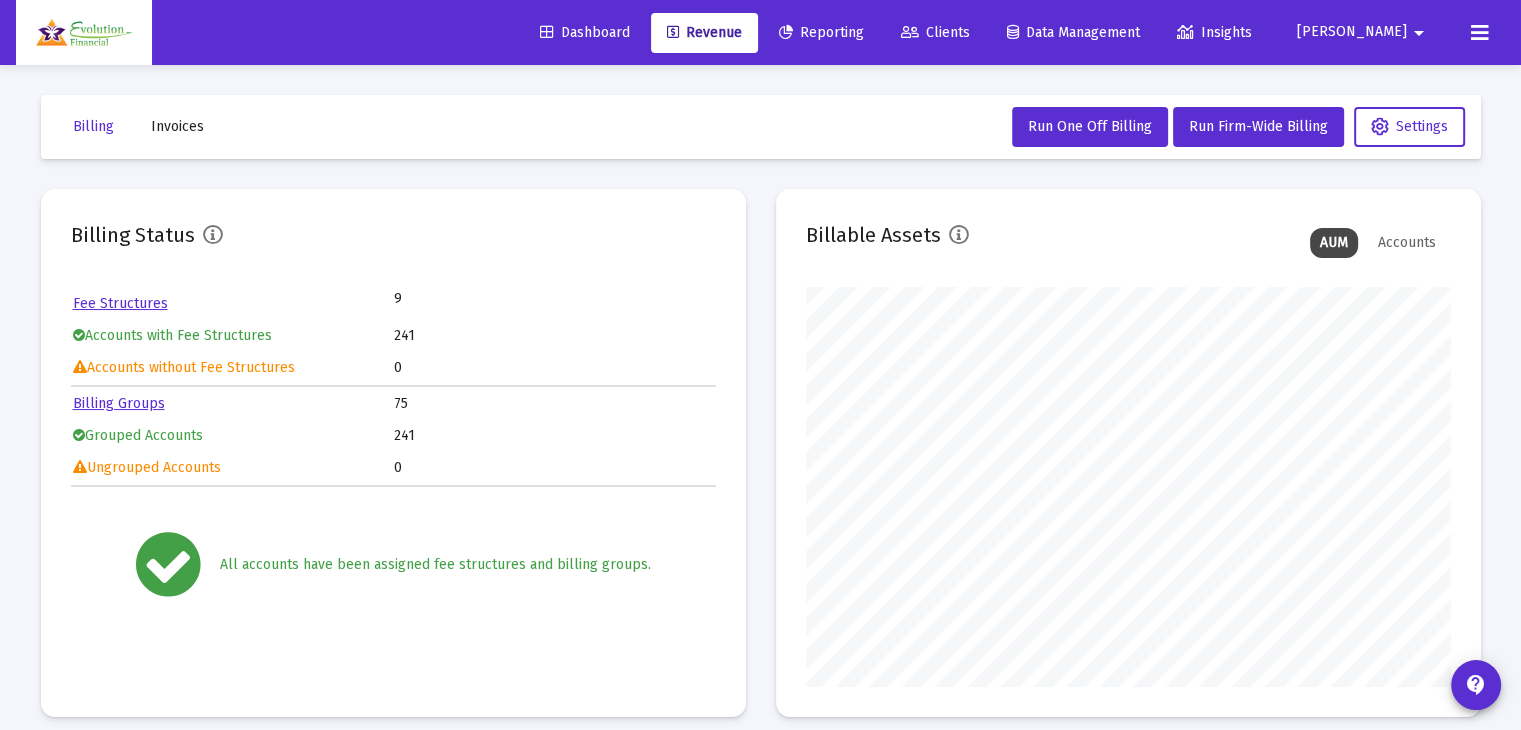 scroll, scrollTop: 999600, scrollLeft: 999355, axis: both 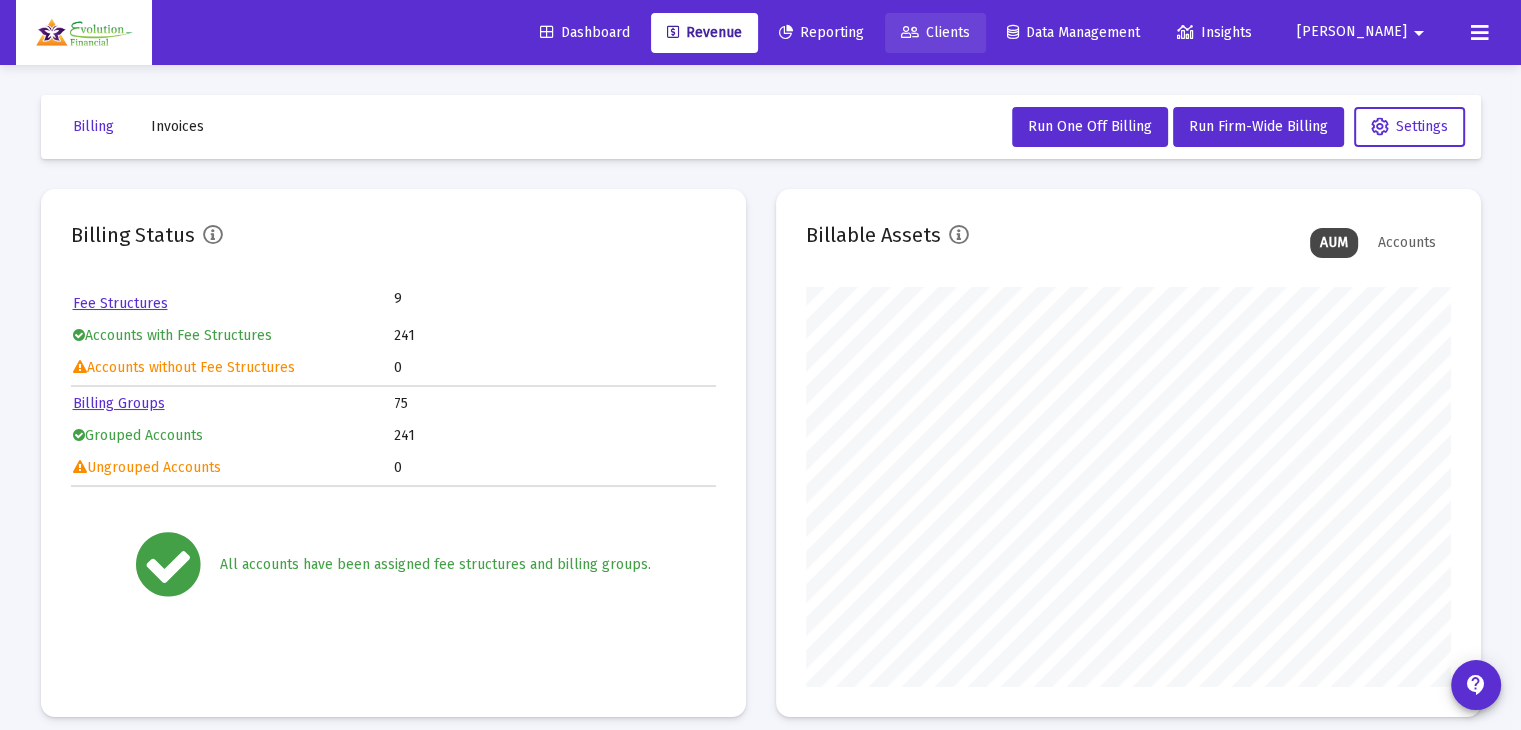 click on "Clients" 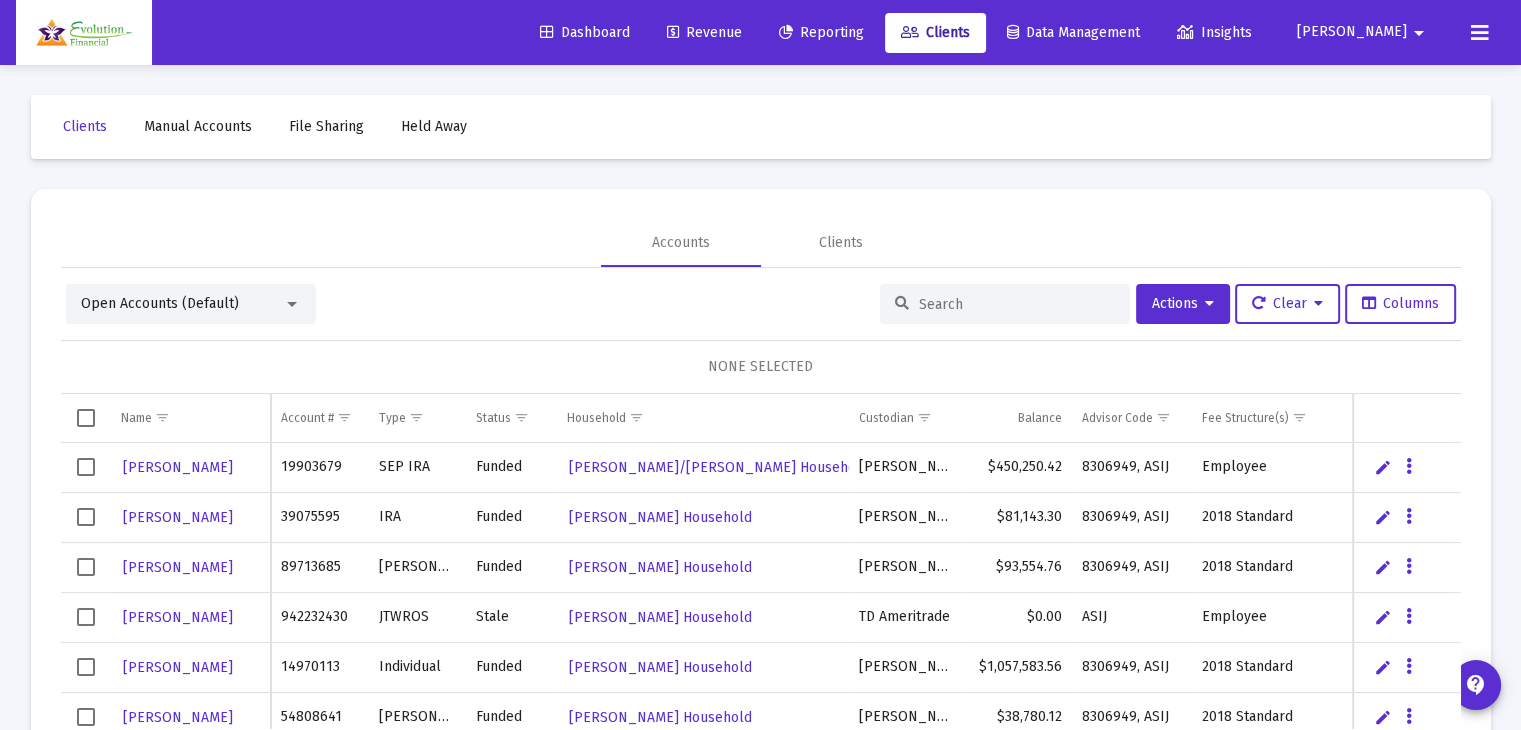 click at bounding box center [1017, 304] 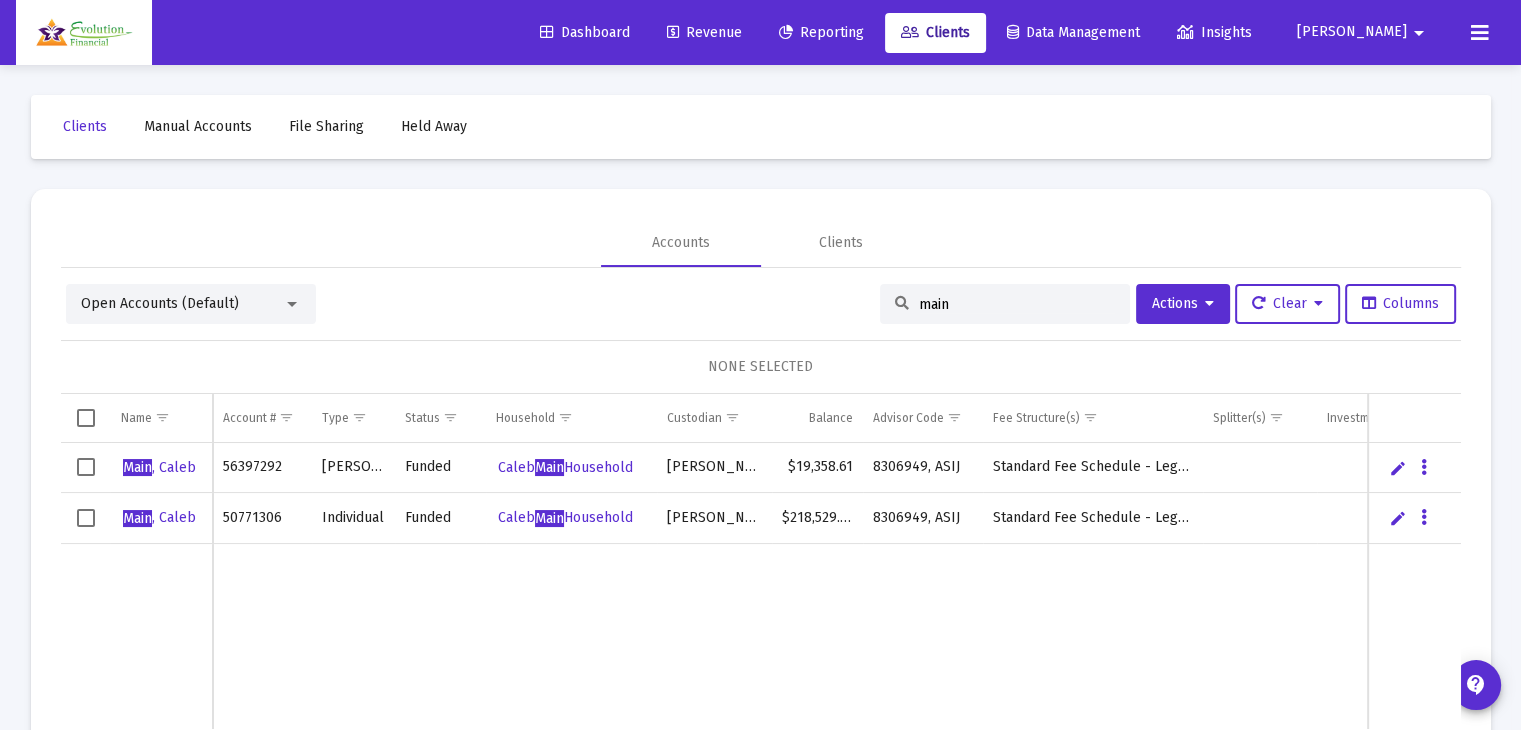 type on "main" 